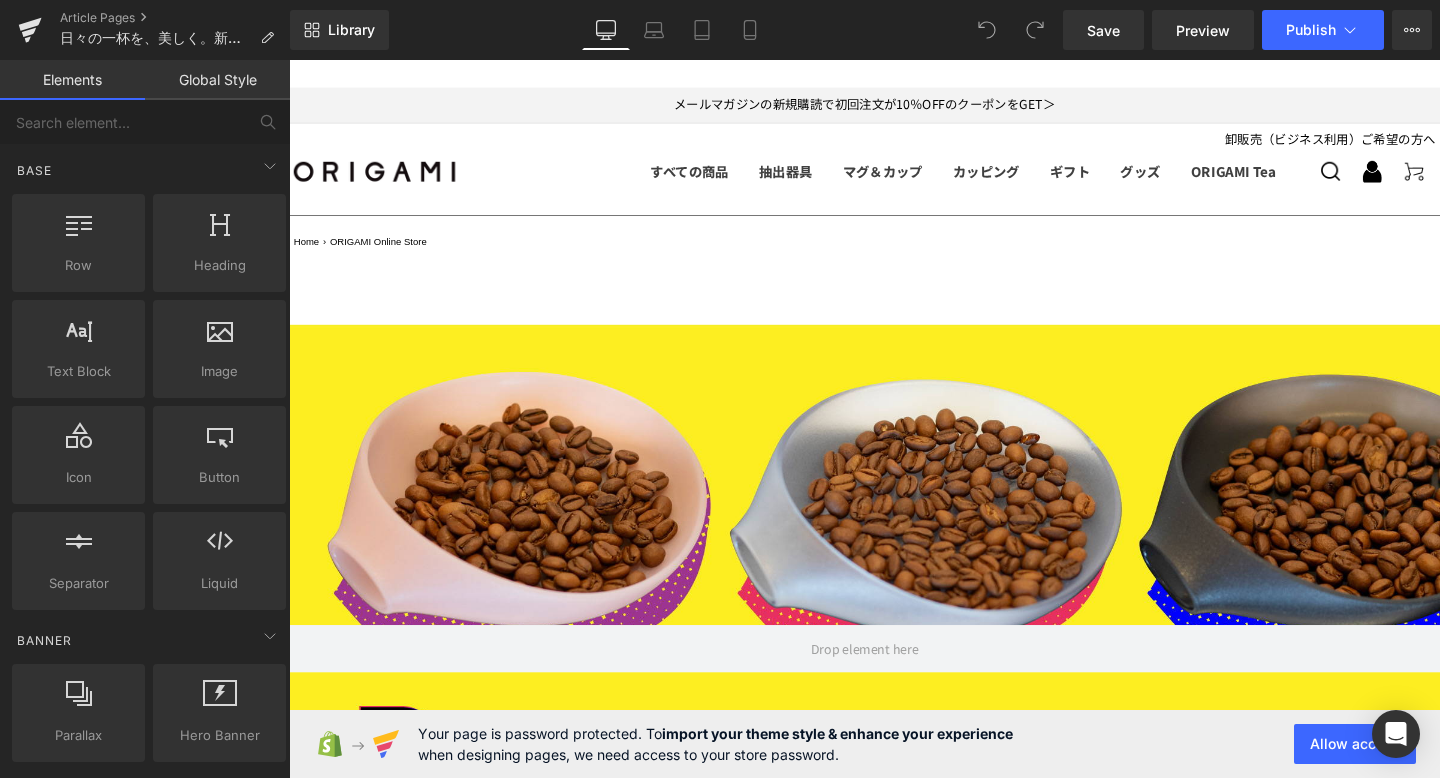 scroll, scrollTop: 3936, scrollLeft: 0, axis: vertical 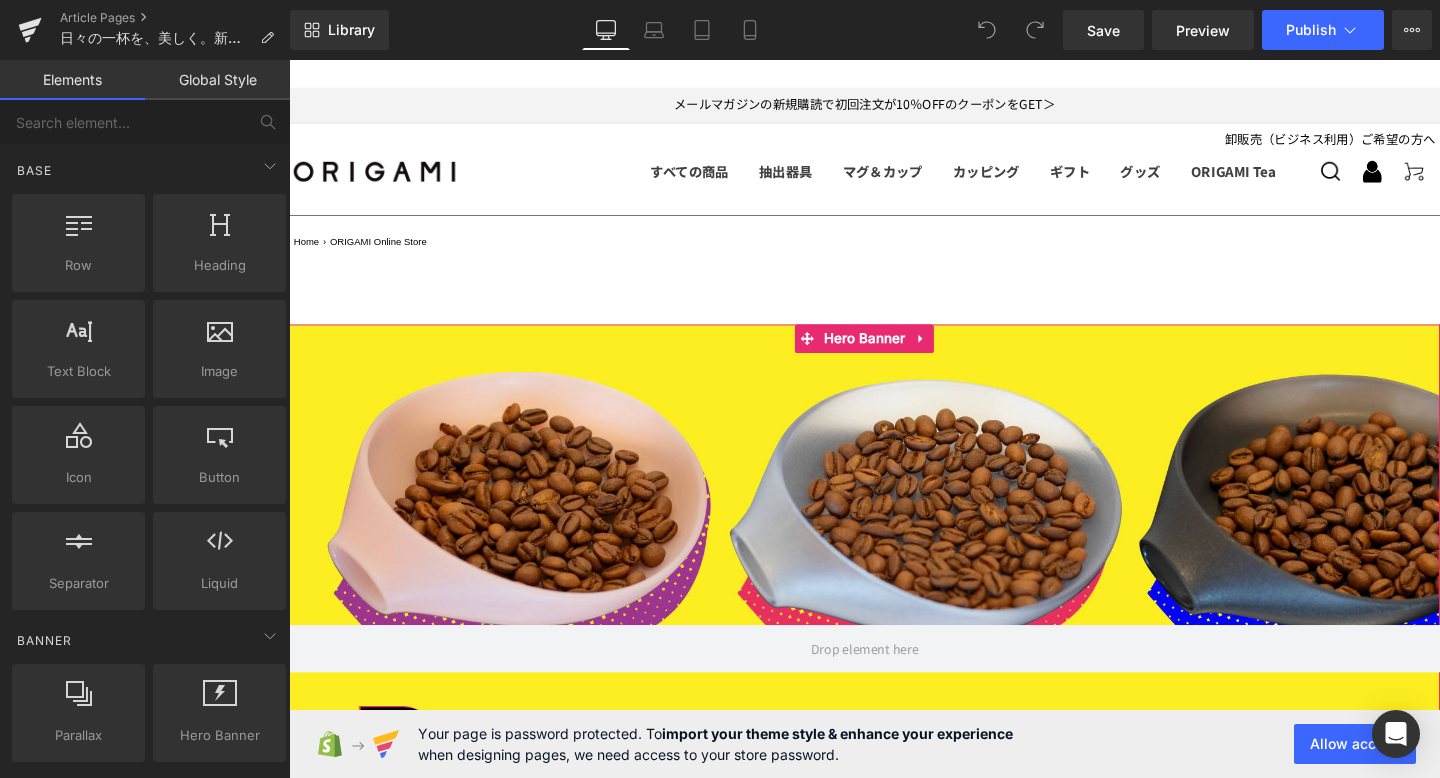 click at bounding box center [894, 678] 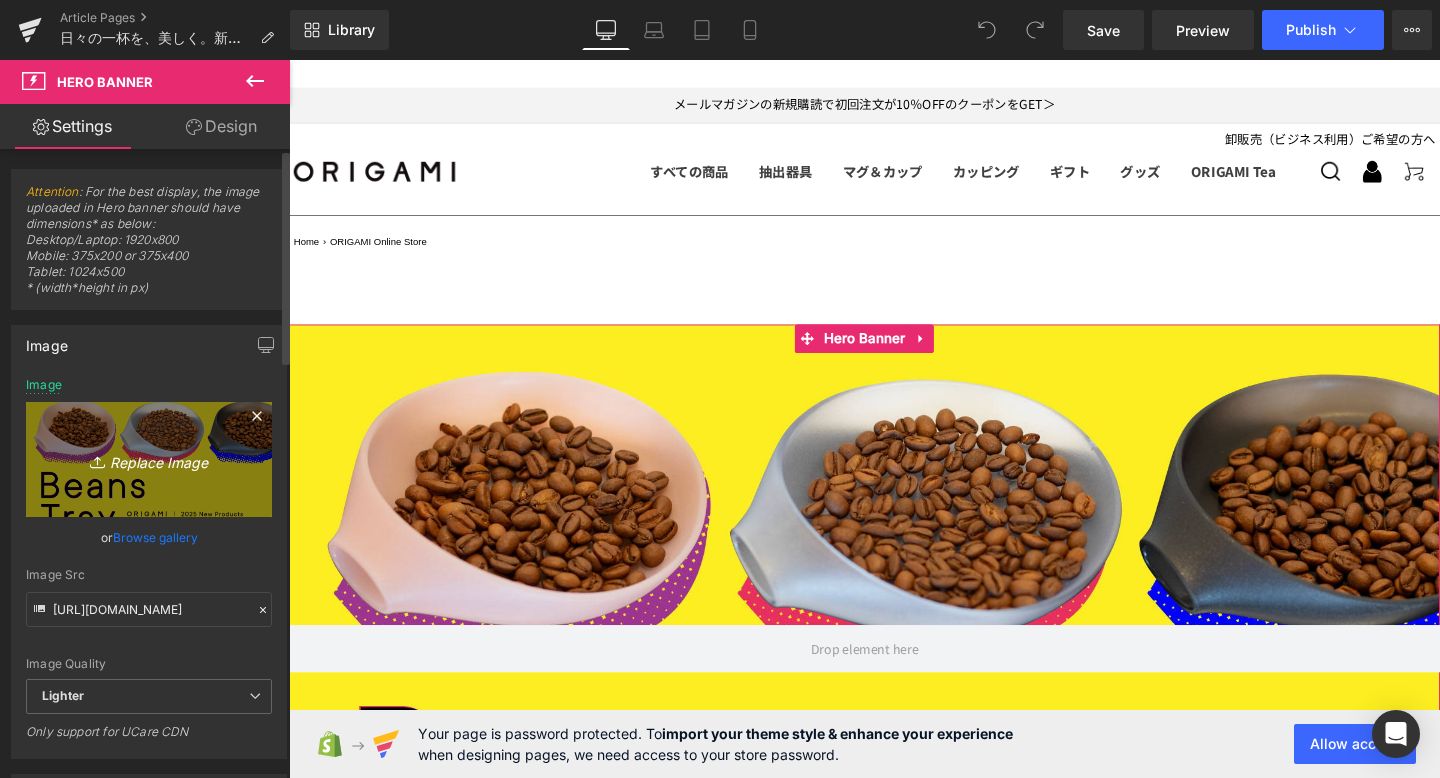 click on "Replace Image" at bounding box center [149, 459] 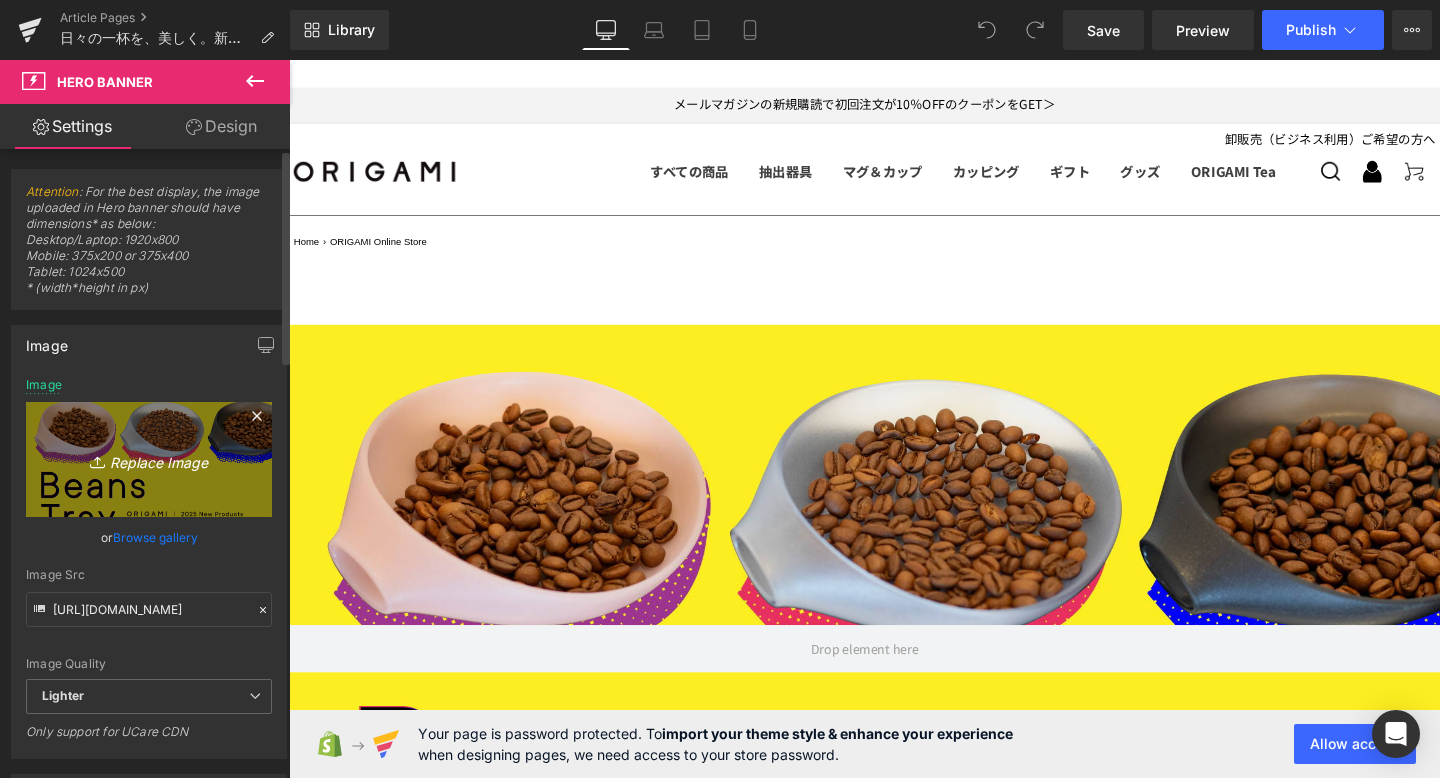 type on "C:\fakepath\ORIGAMI_BT_KV_fix_KV.jpg" 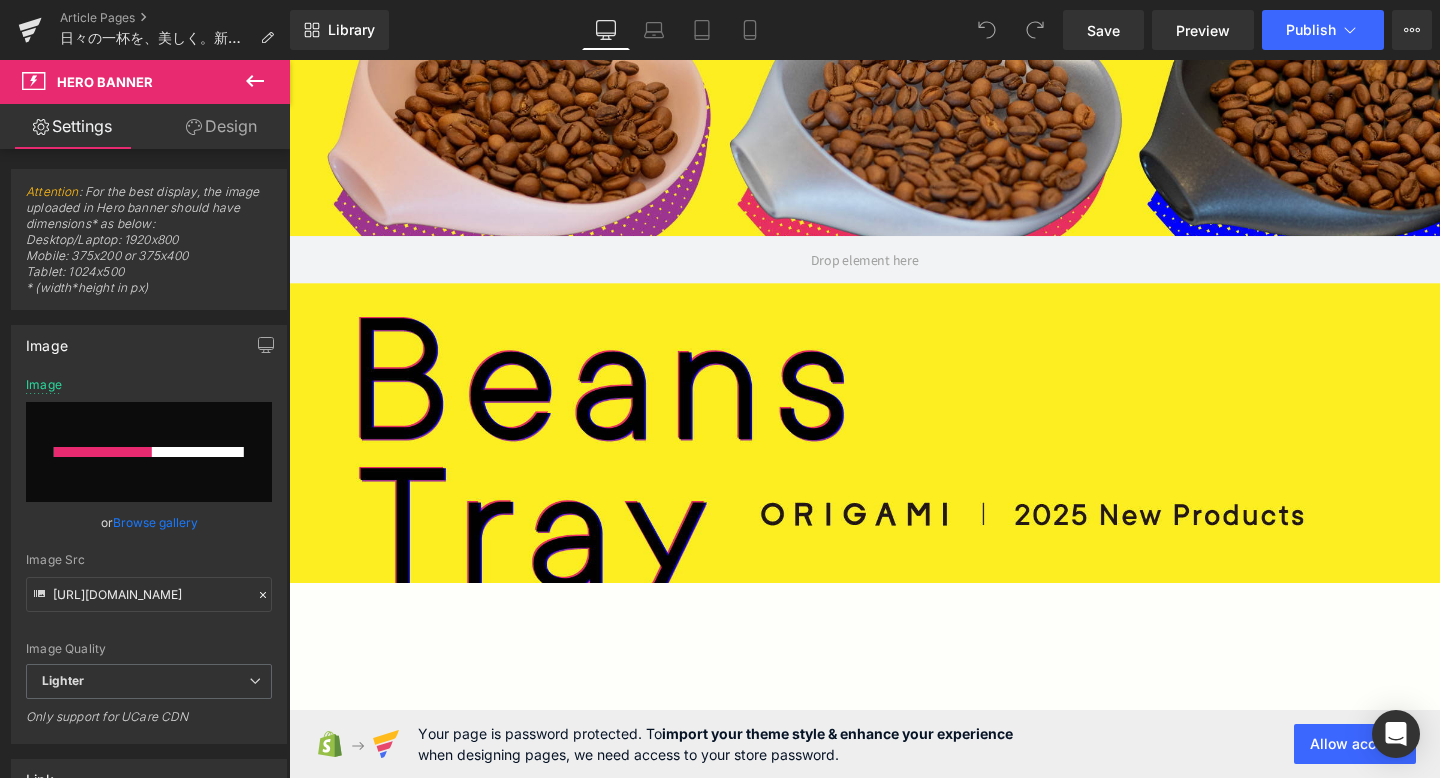 scroll, scrollTop: 408, scrollLeft: 0, axis: vertical 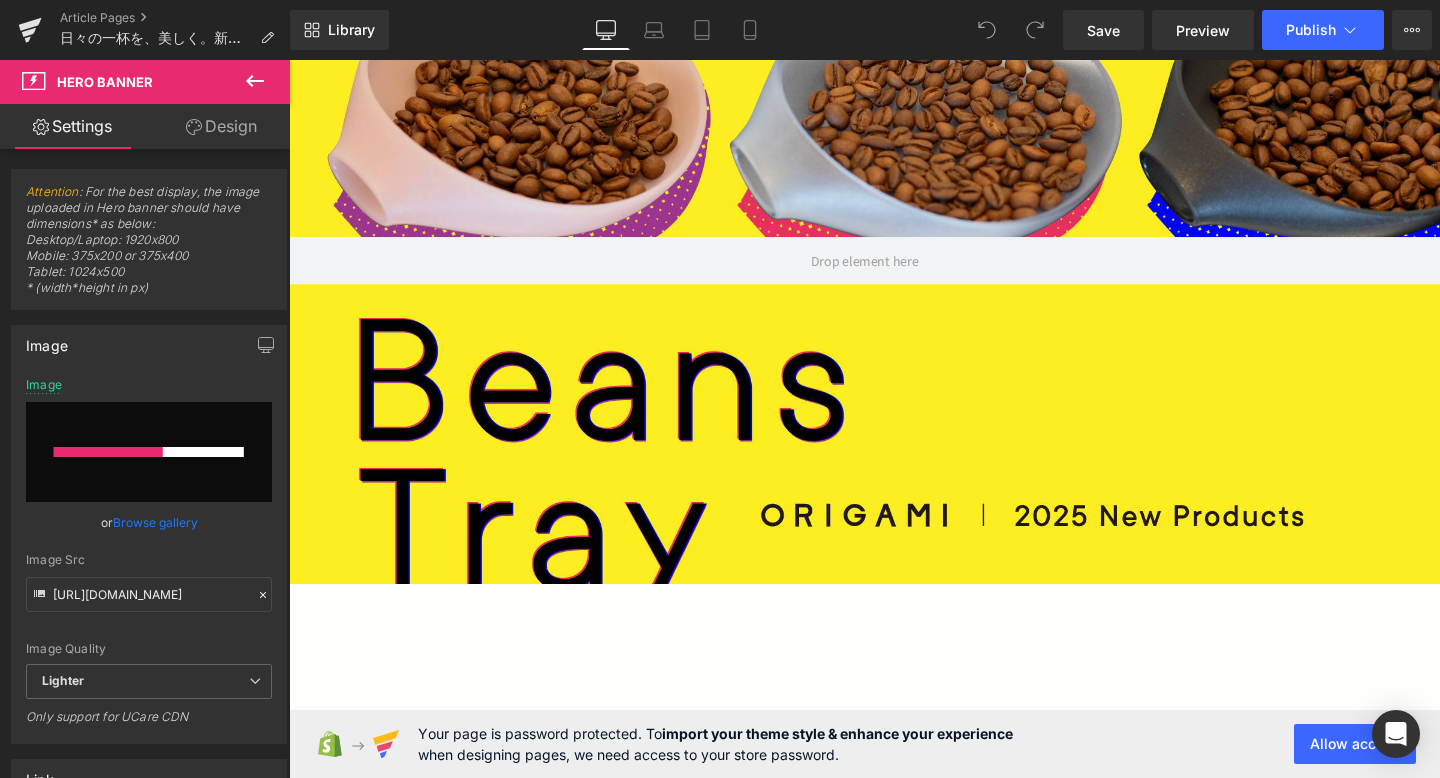 type 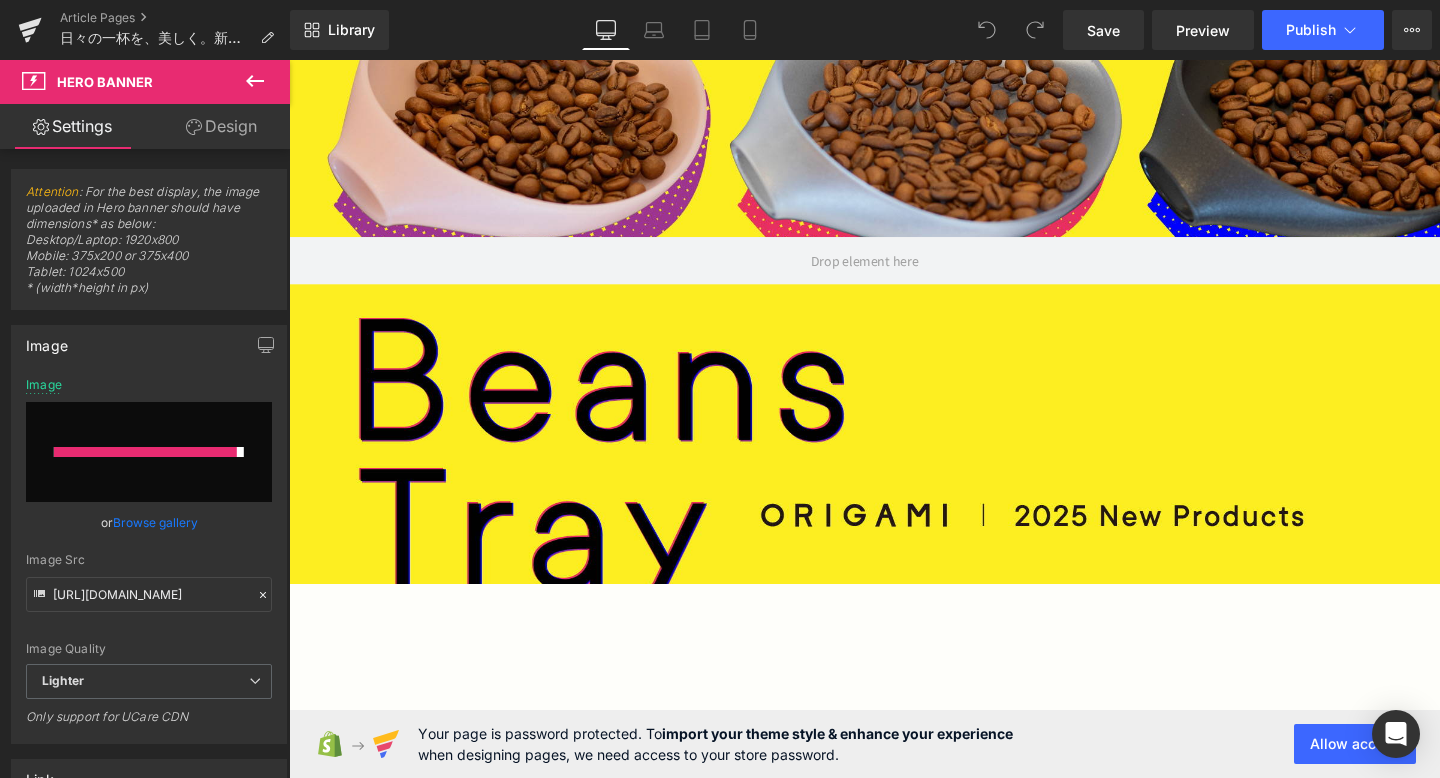 type on "[URL][DOMAIN_NAME]" 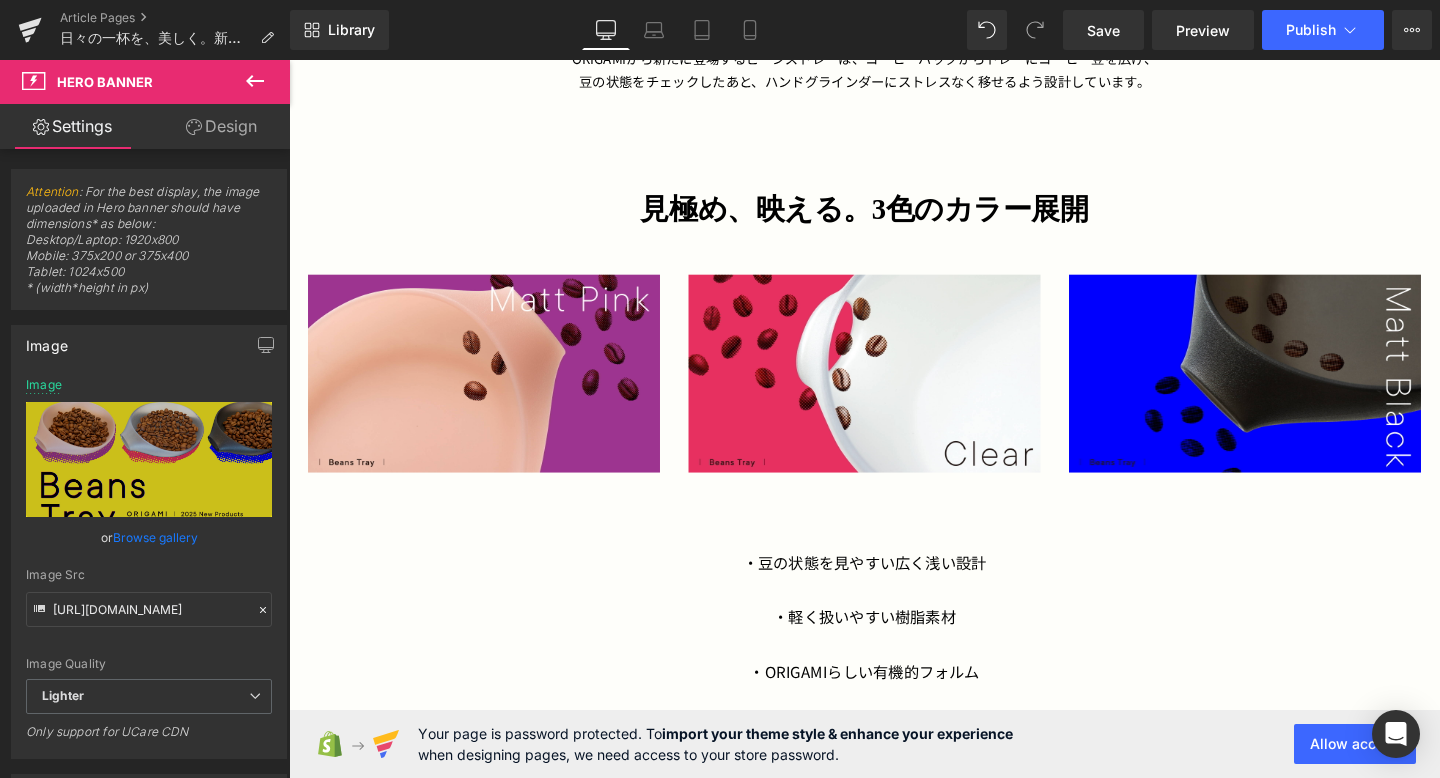 scroll, scrollTop: 1389, scrollLeft: 0, axis: vertical 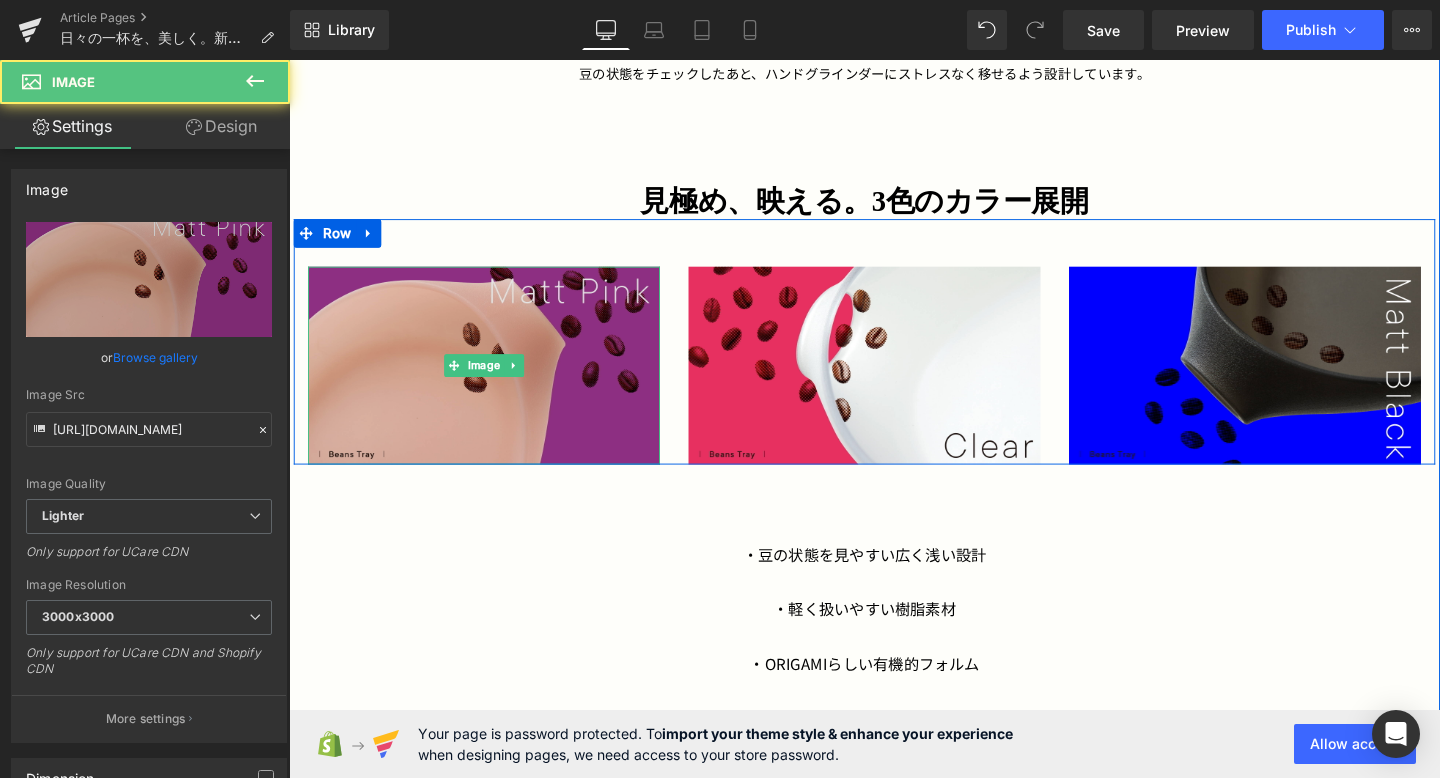 click at bounding box center [494, 381] 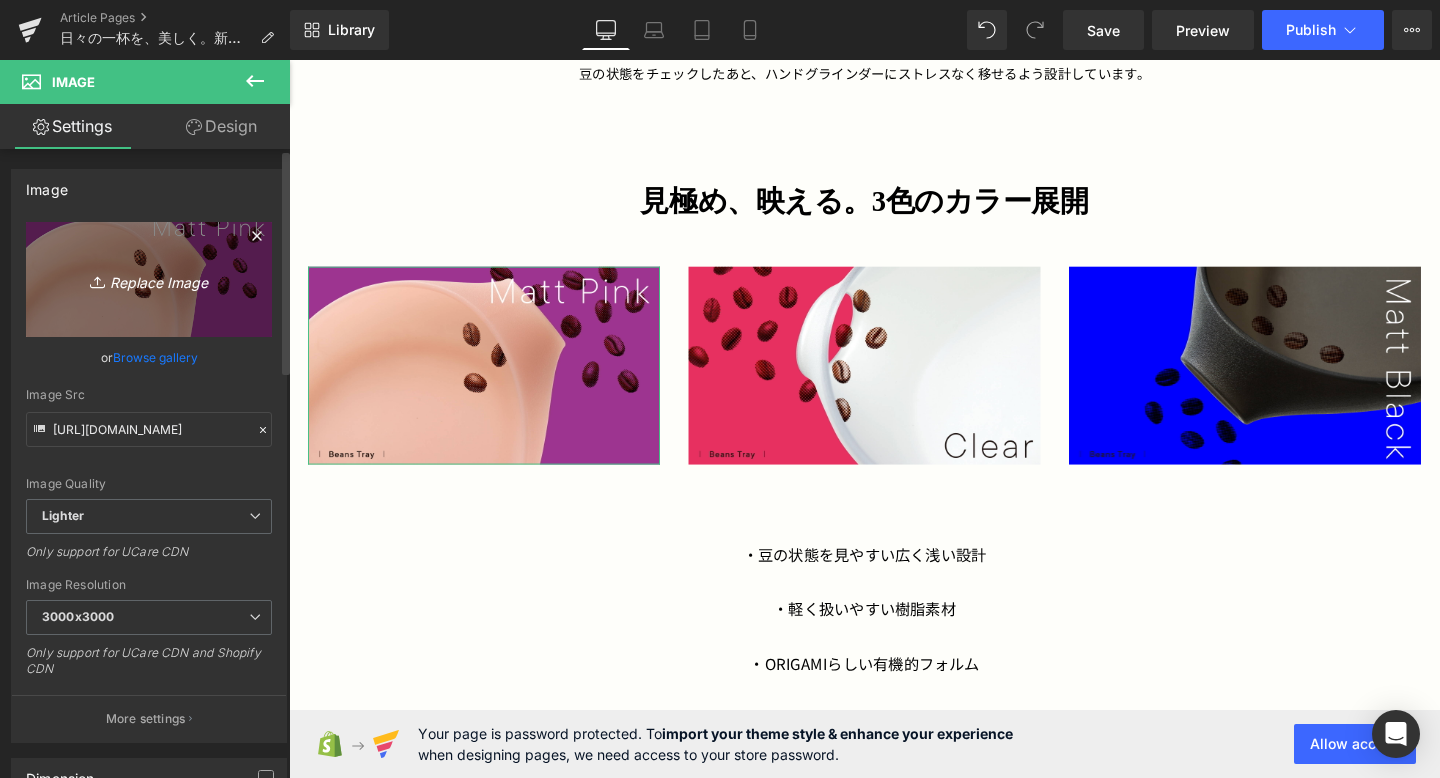 click on "Replace Image" at bounding box center (149, 279) 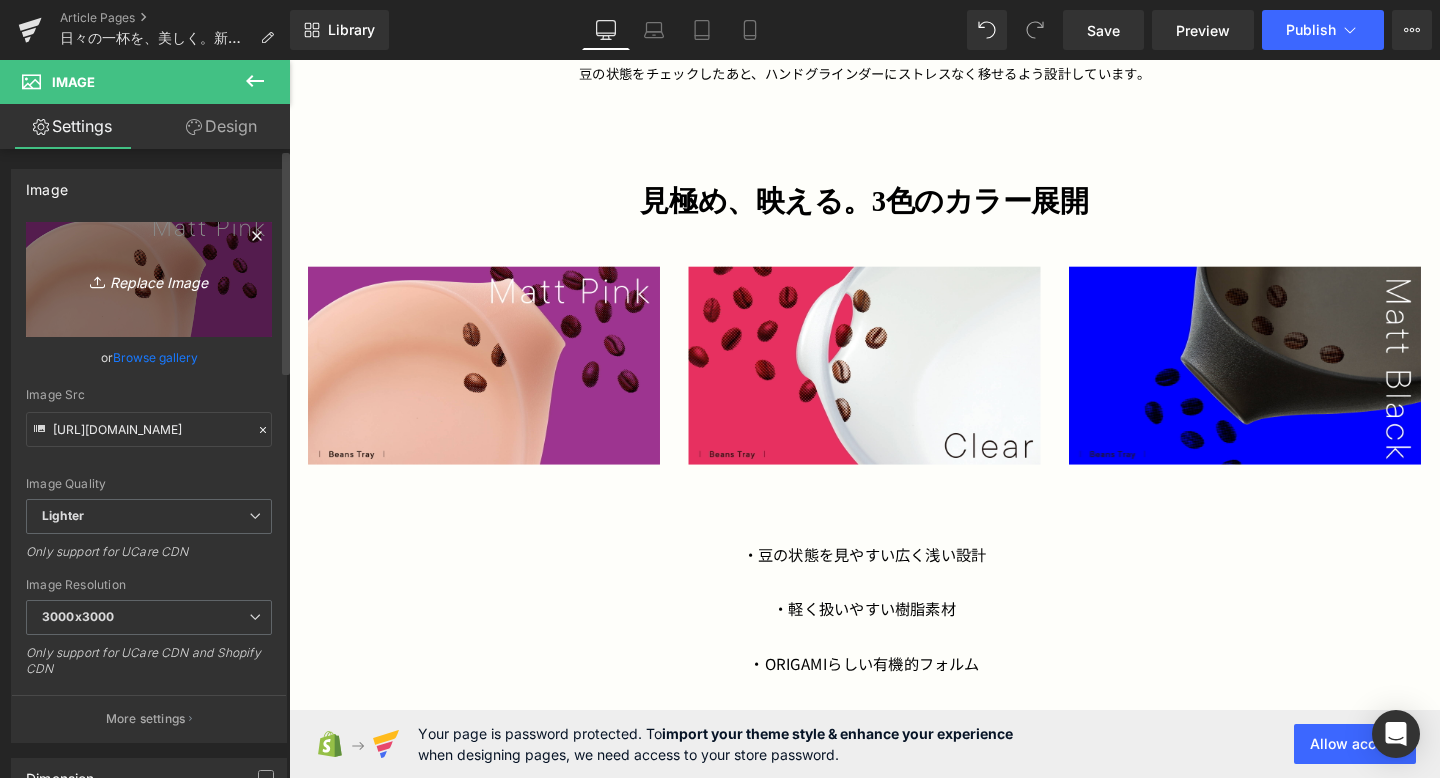 type on "C:\fakepath\ORIGAMI_BT_KV_fix_pink.jpg" 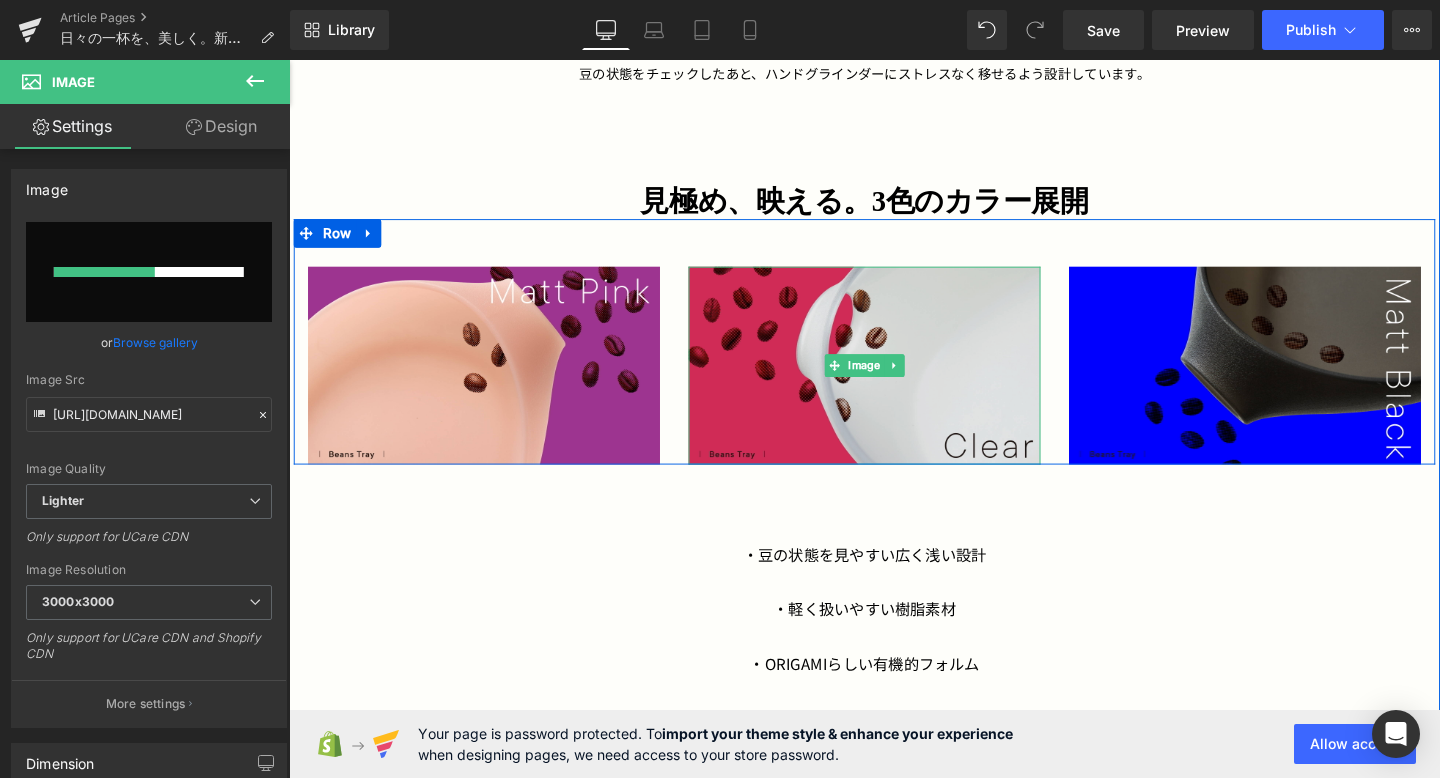 type 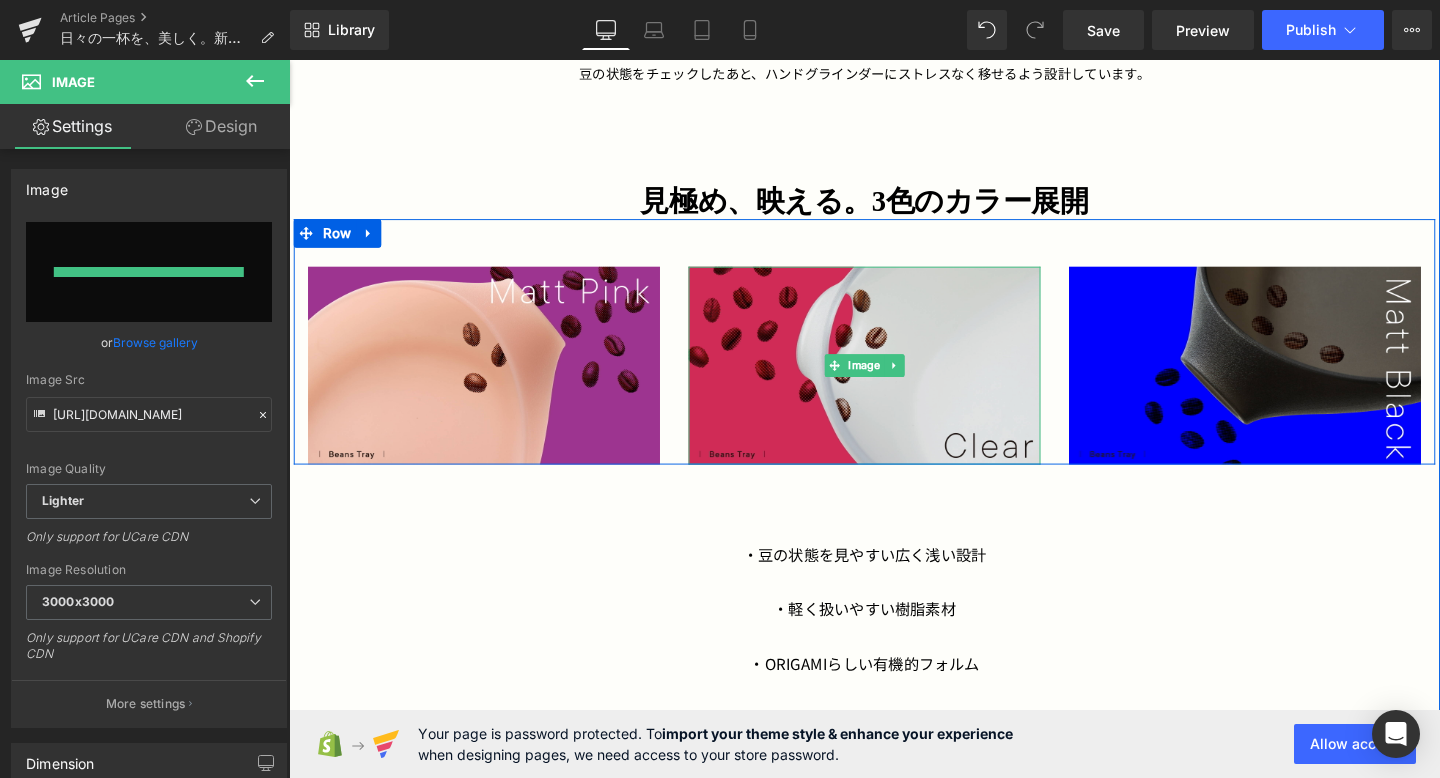 type on "[URL][DOMAIN_NAME]" 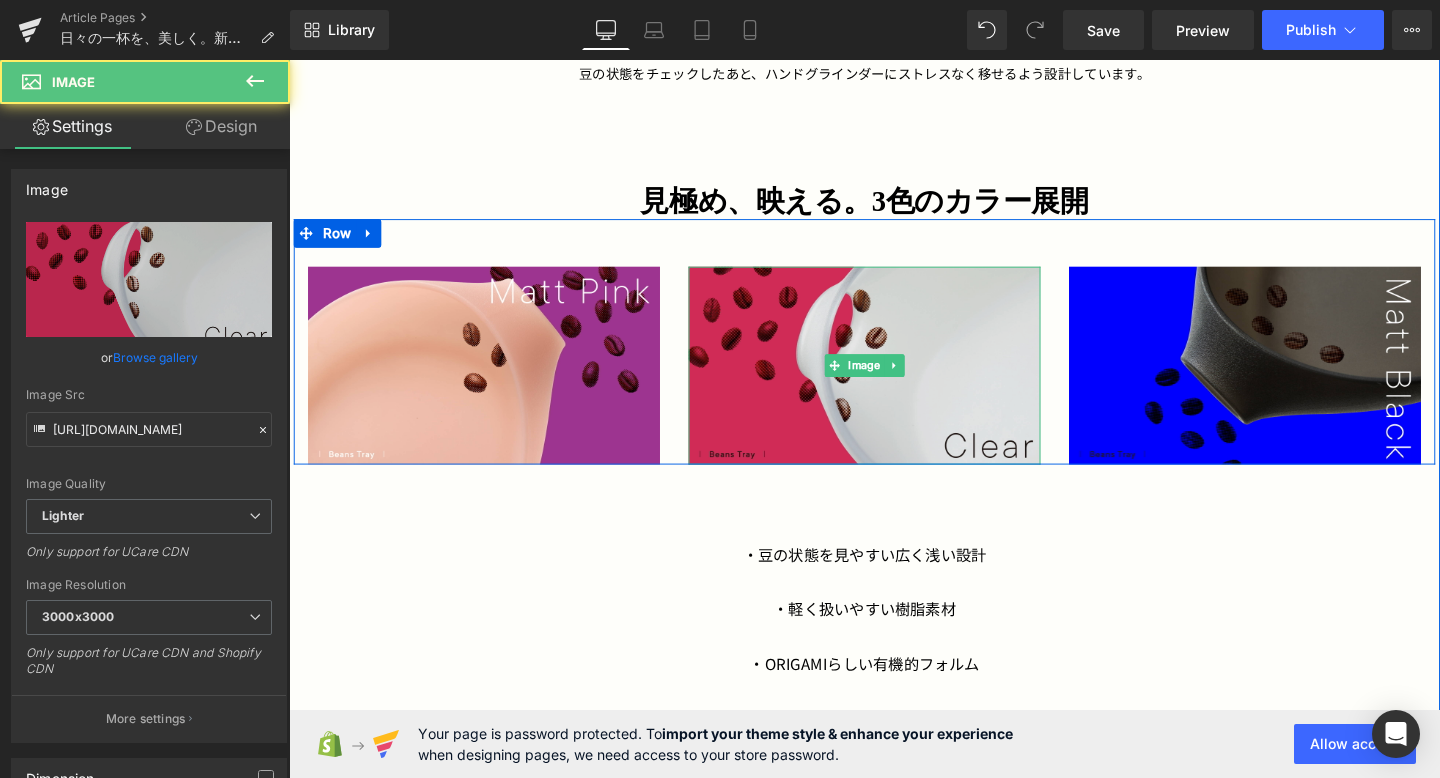 click at bounding box center [894, 381] 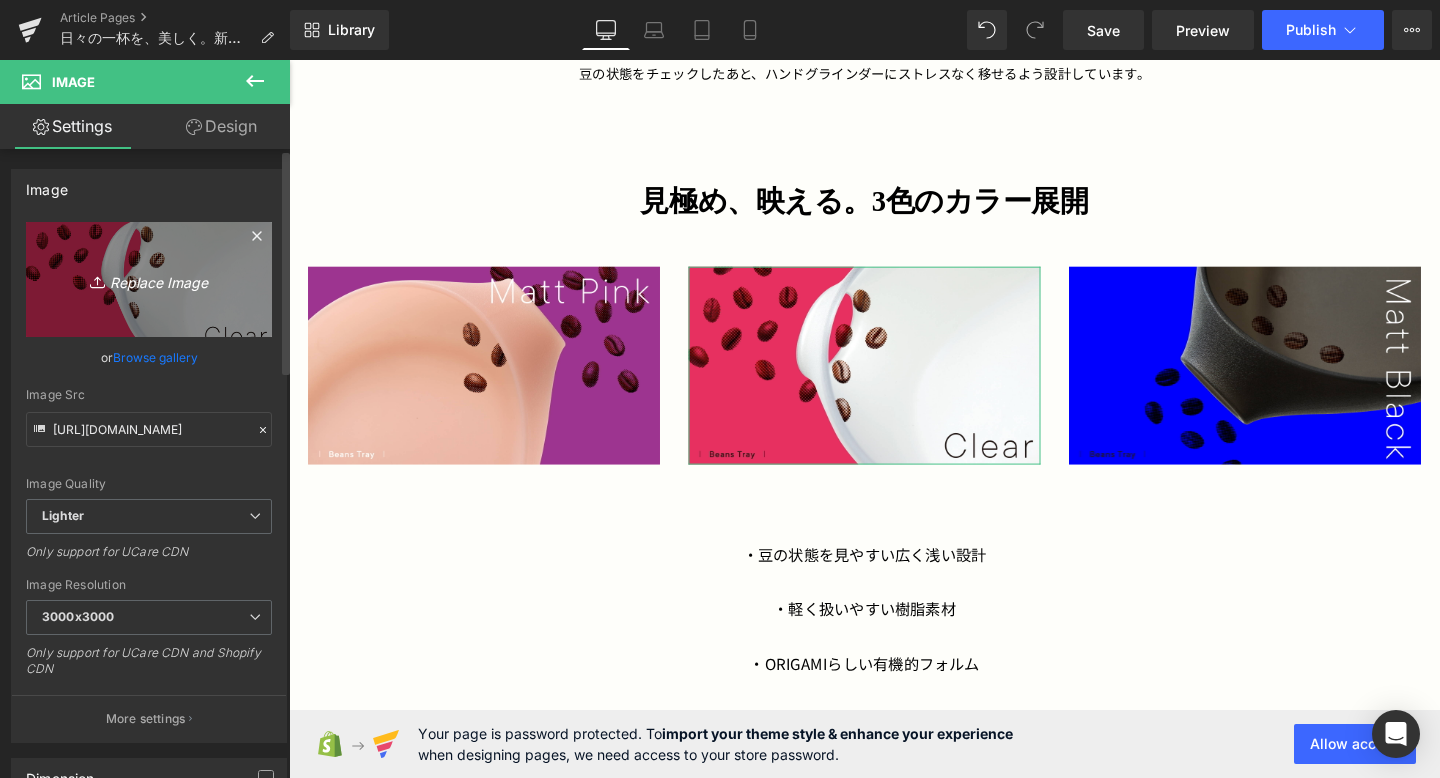 click on "Replace Image" at bounding box center [149, 279] 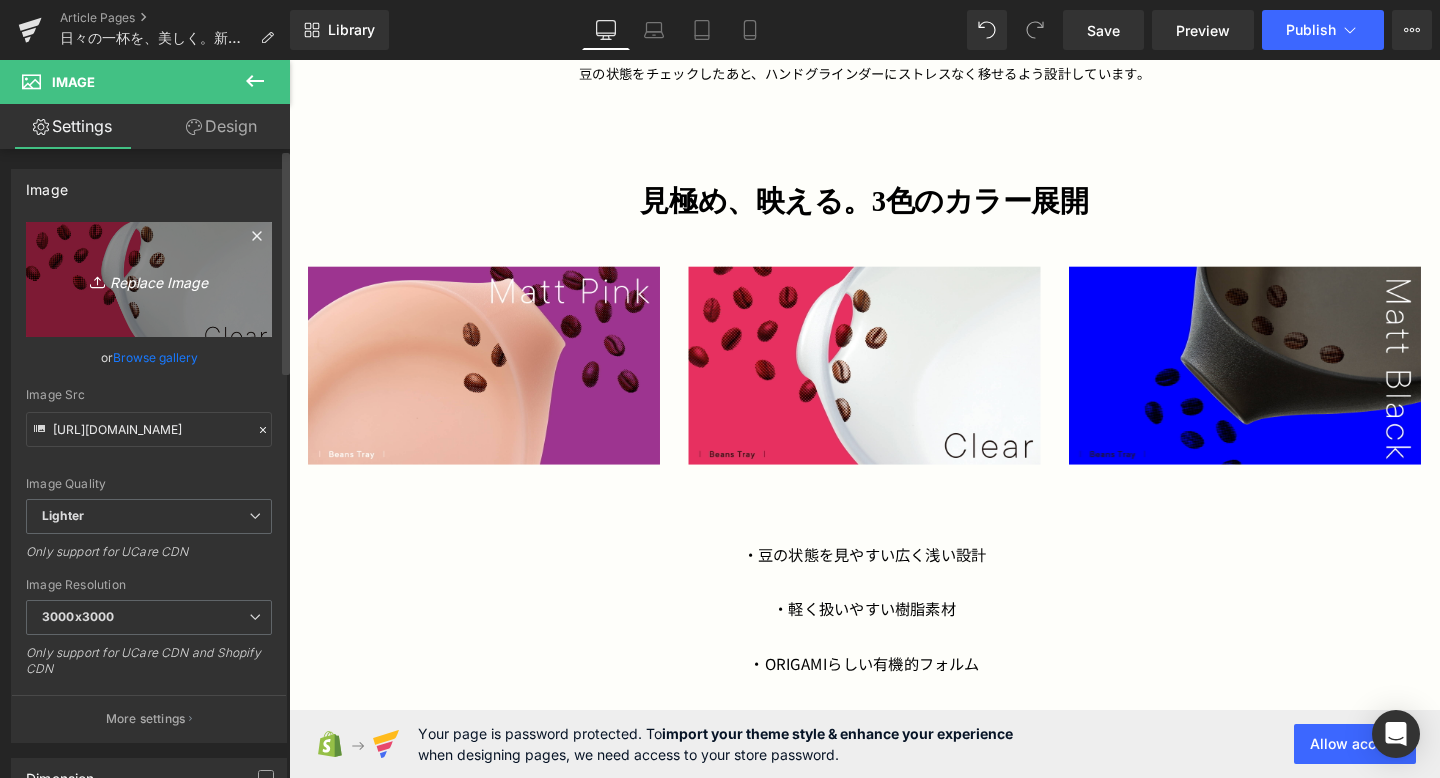 type on "C:\fakepath\ORIGAMI_BT_KV_fix_clear.jpg" 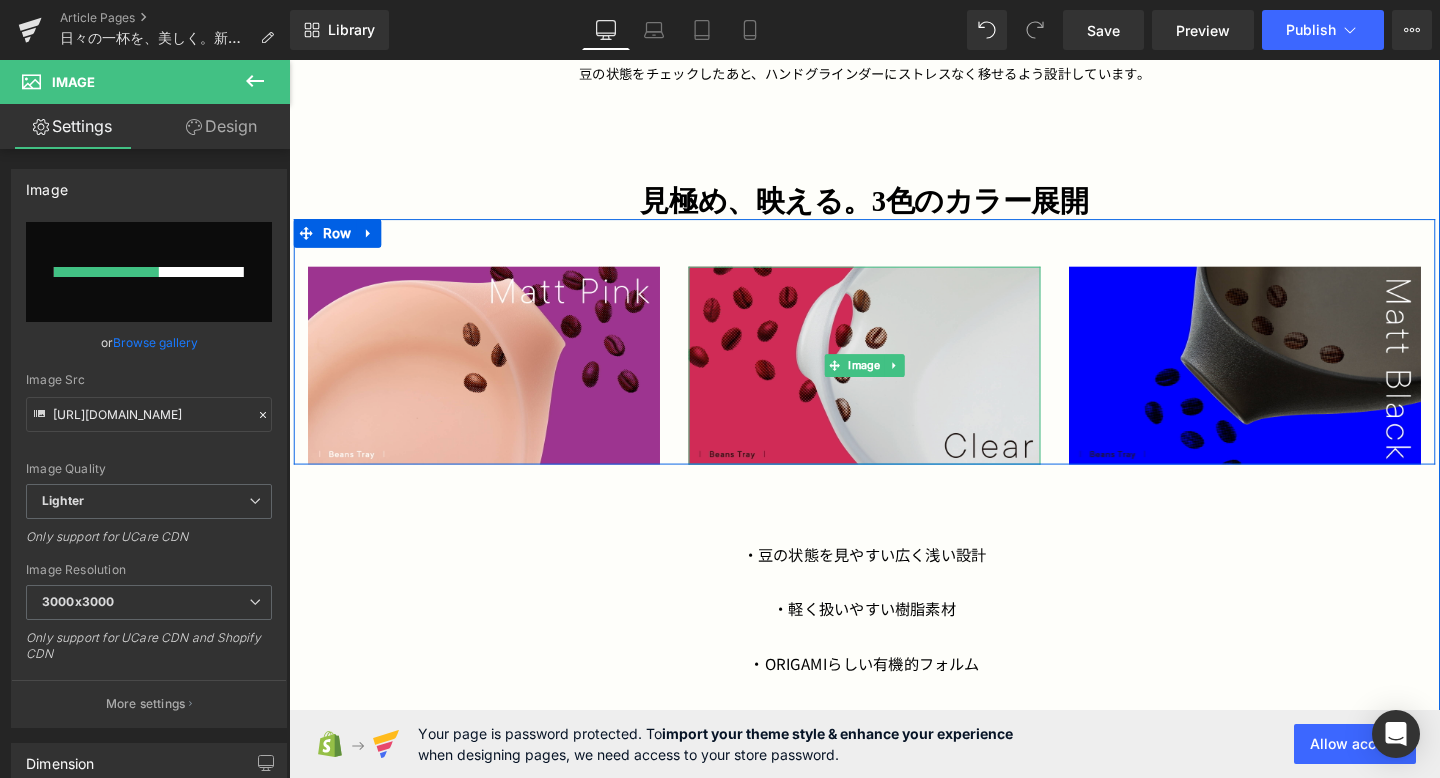 type 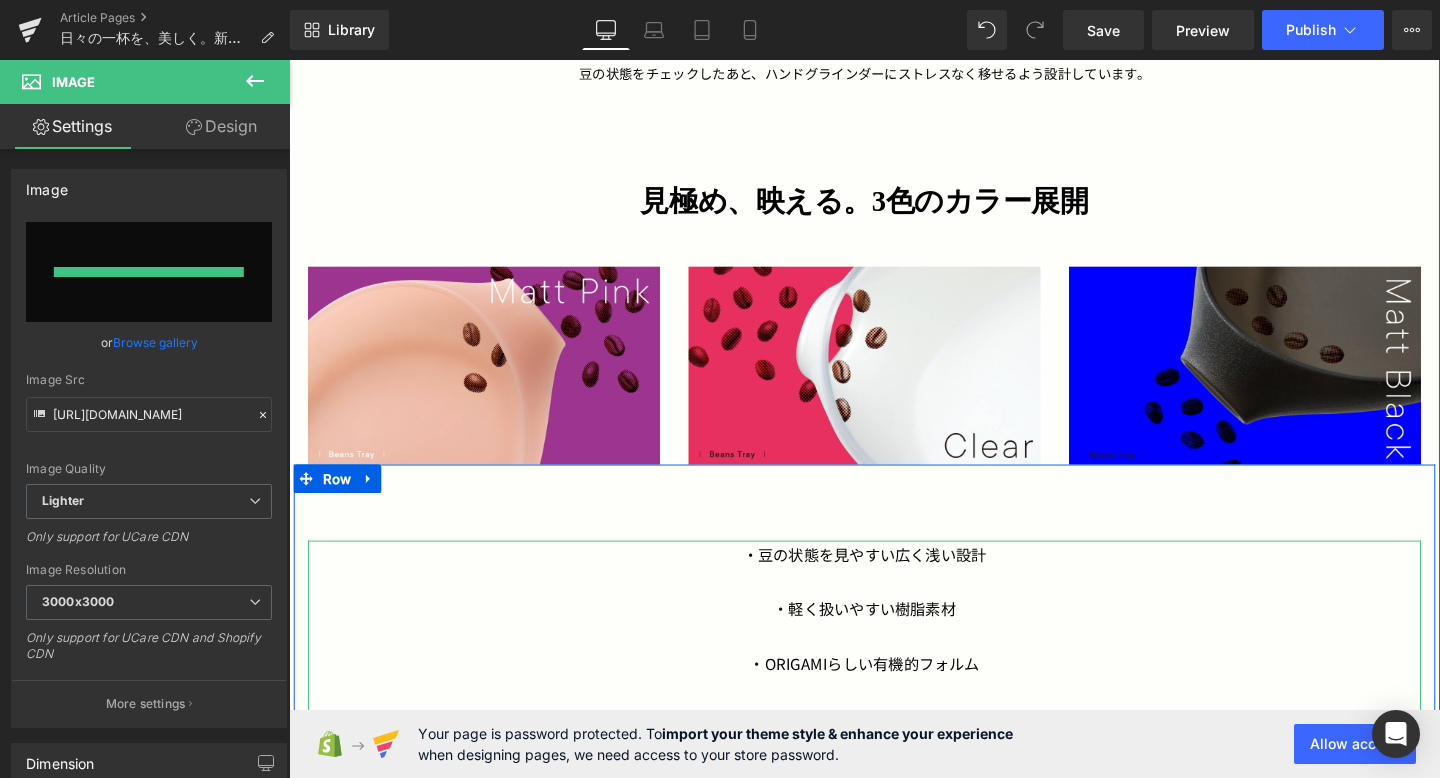 type on "[URL][DOMAIN_NAME]" 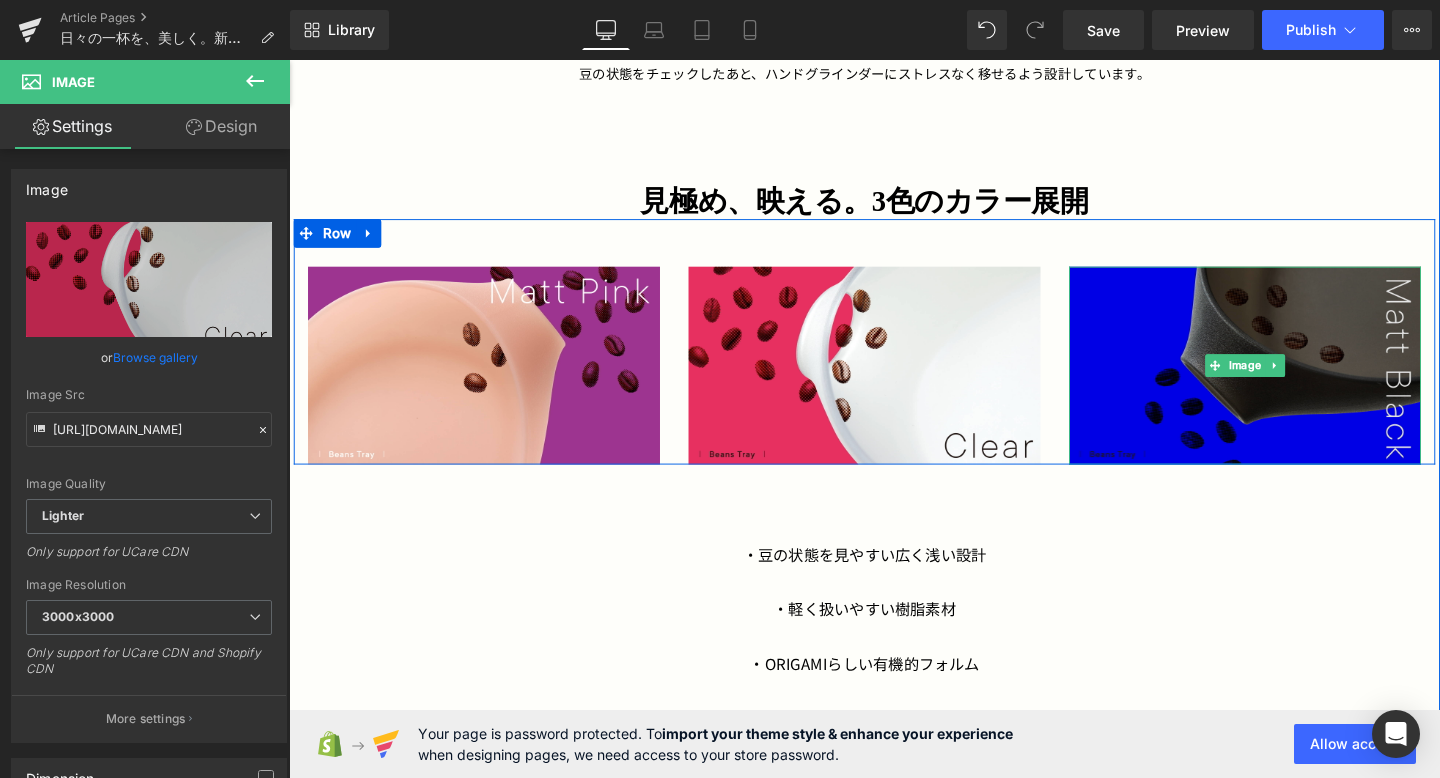 click at bounding box center (1294, 381) 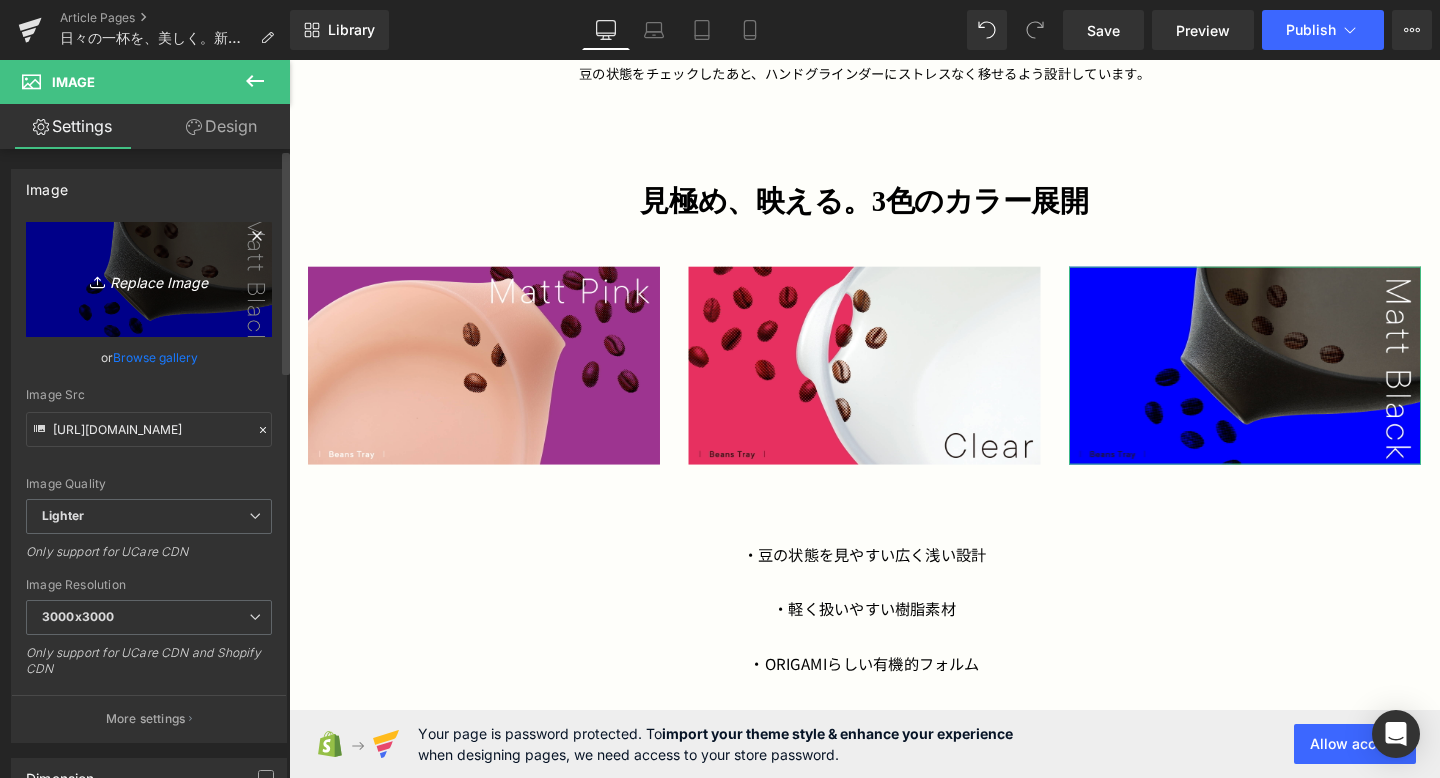 click on "Replace Image" at bounding box center (149, 279) 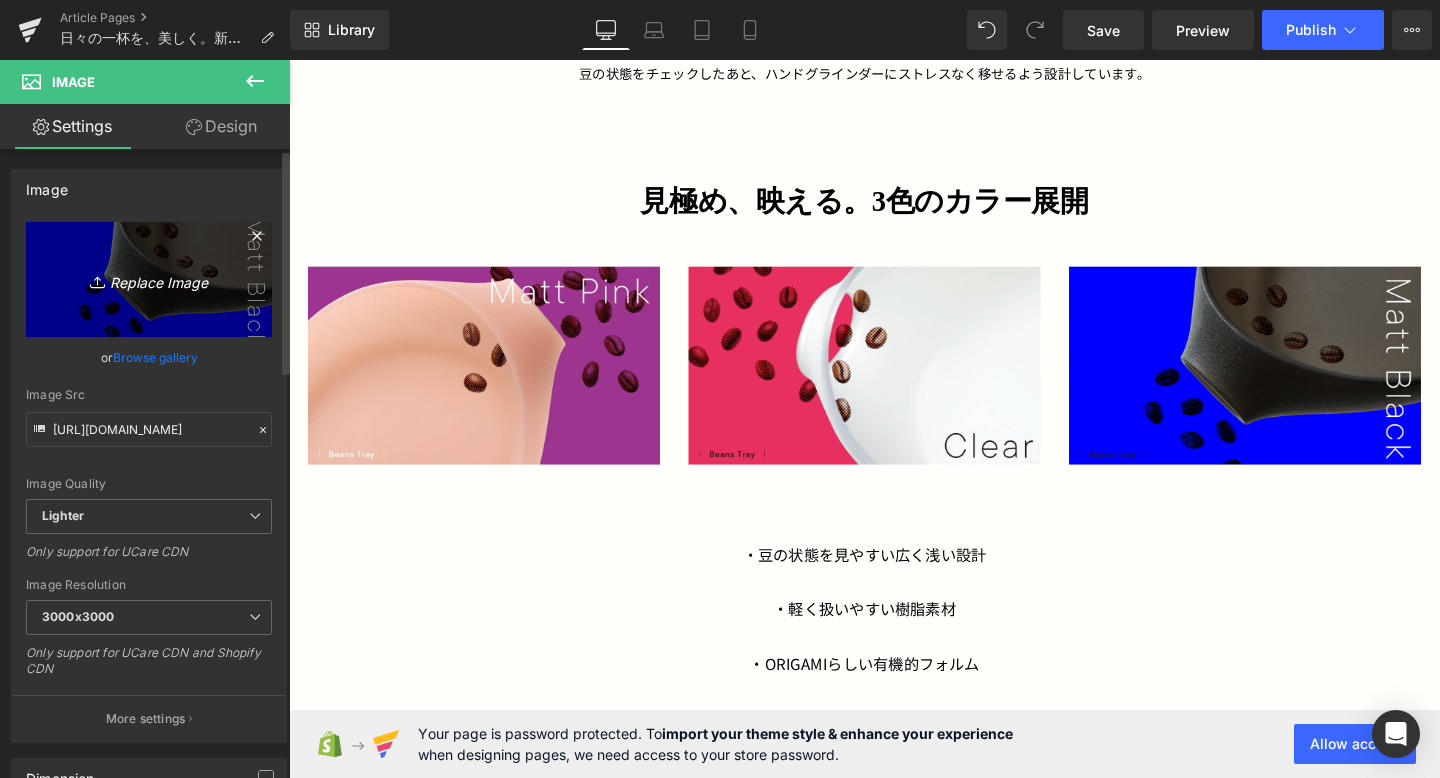 type on "C:\fakepath\ORIGAMI_BT_KV_fix_black.jpg" 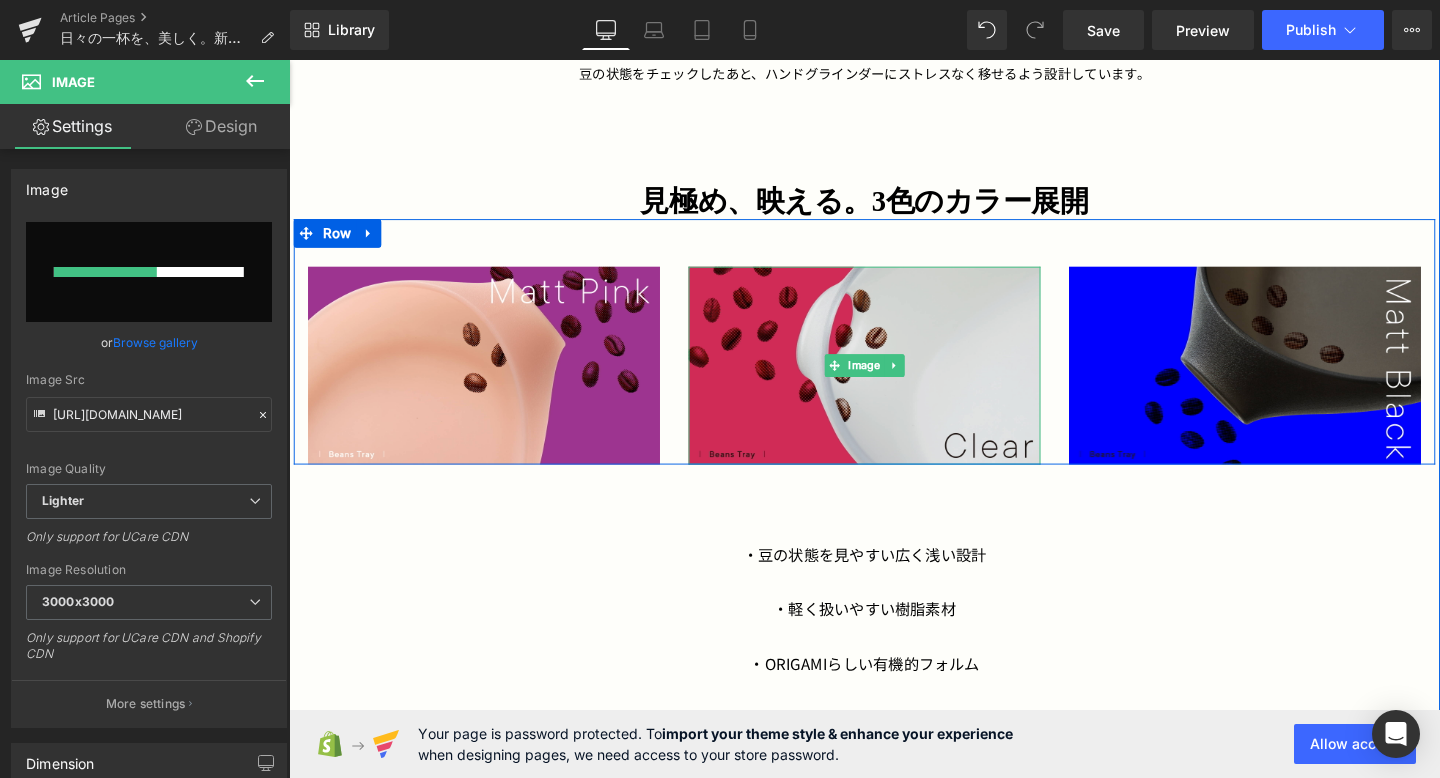 type 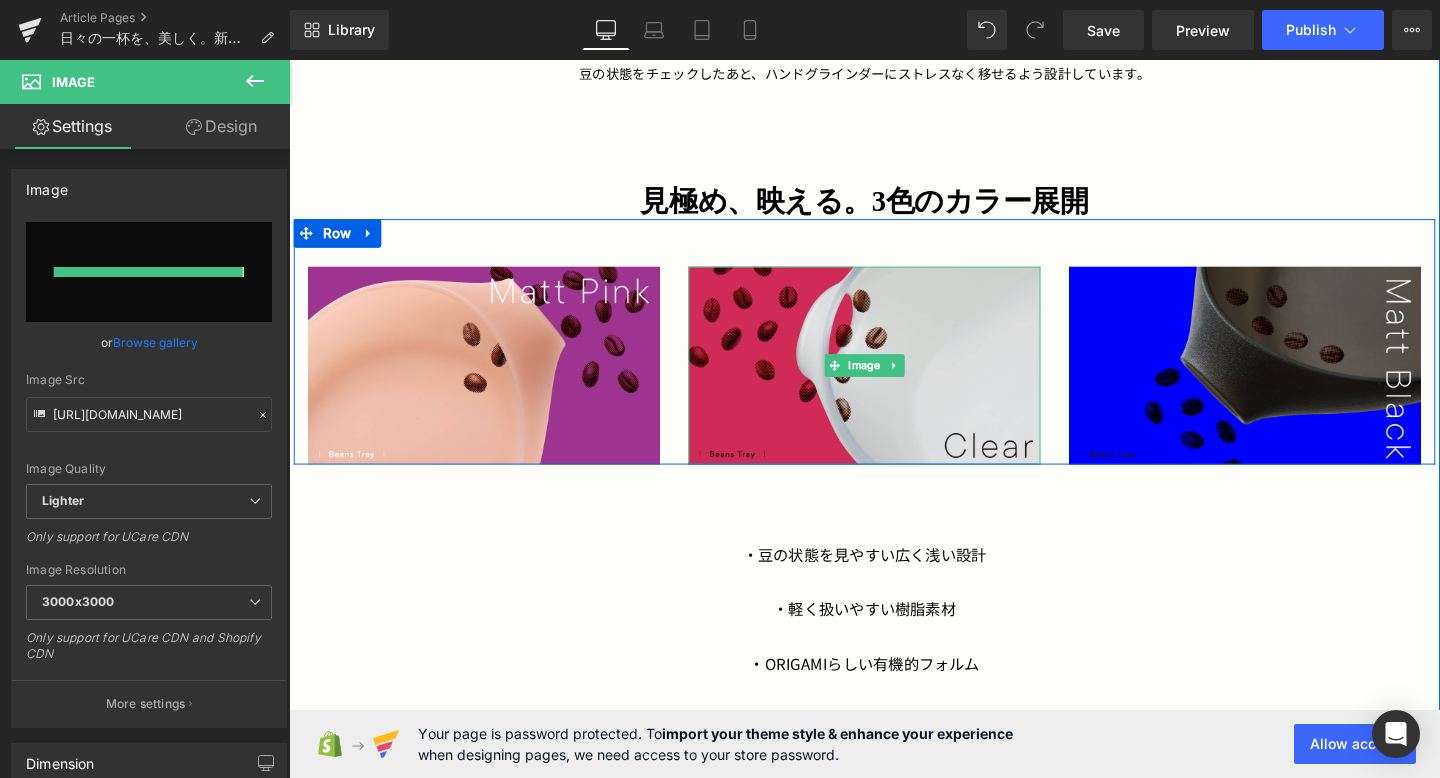 type on "[URL][DOMAIN_NAME]" 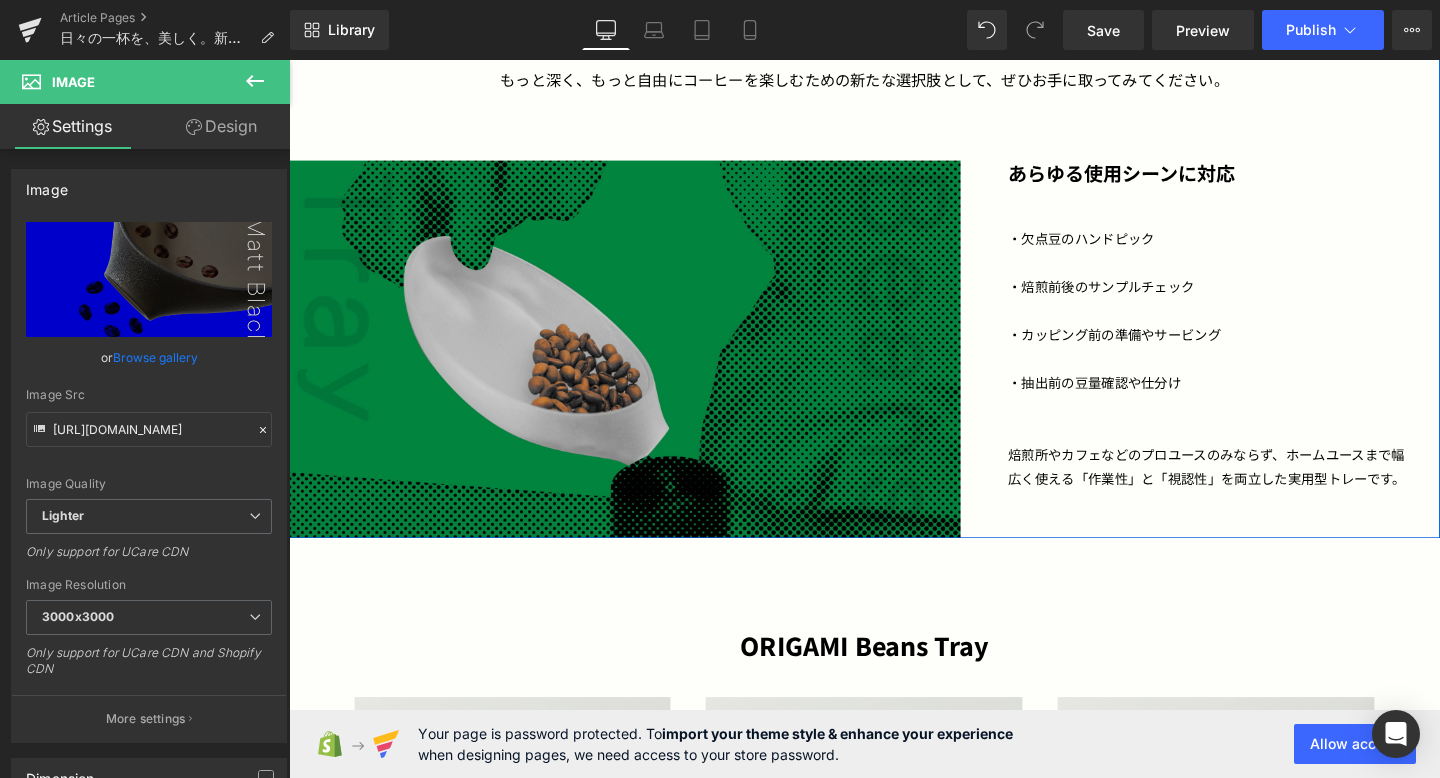 scroll, scrollTop: 2263, scrollLeft: 0, axis: vertical 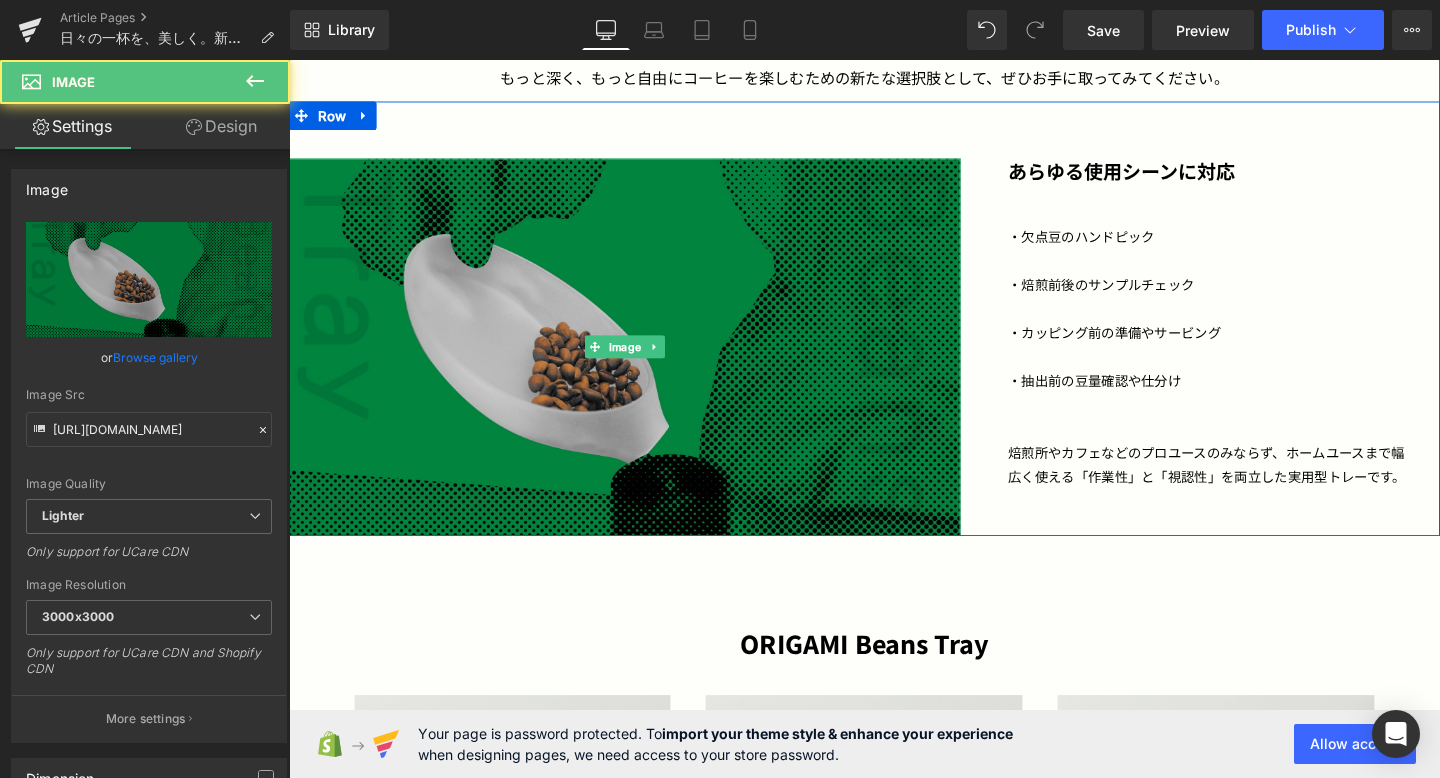 click at bounding box center (642, 362) 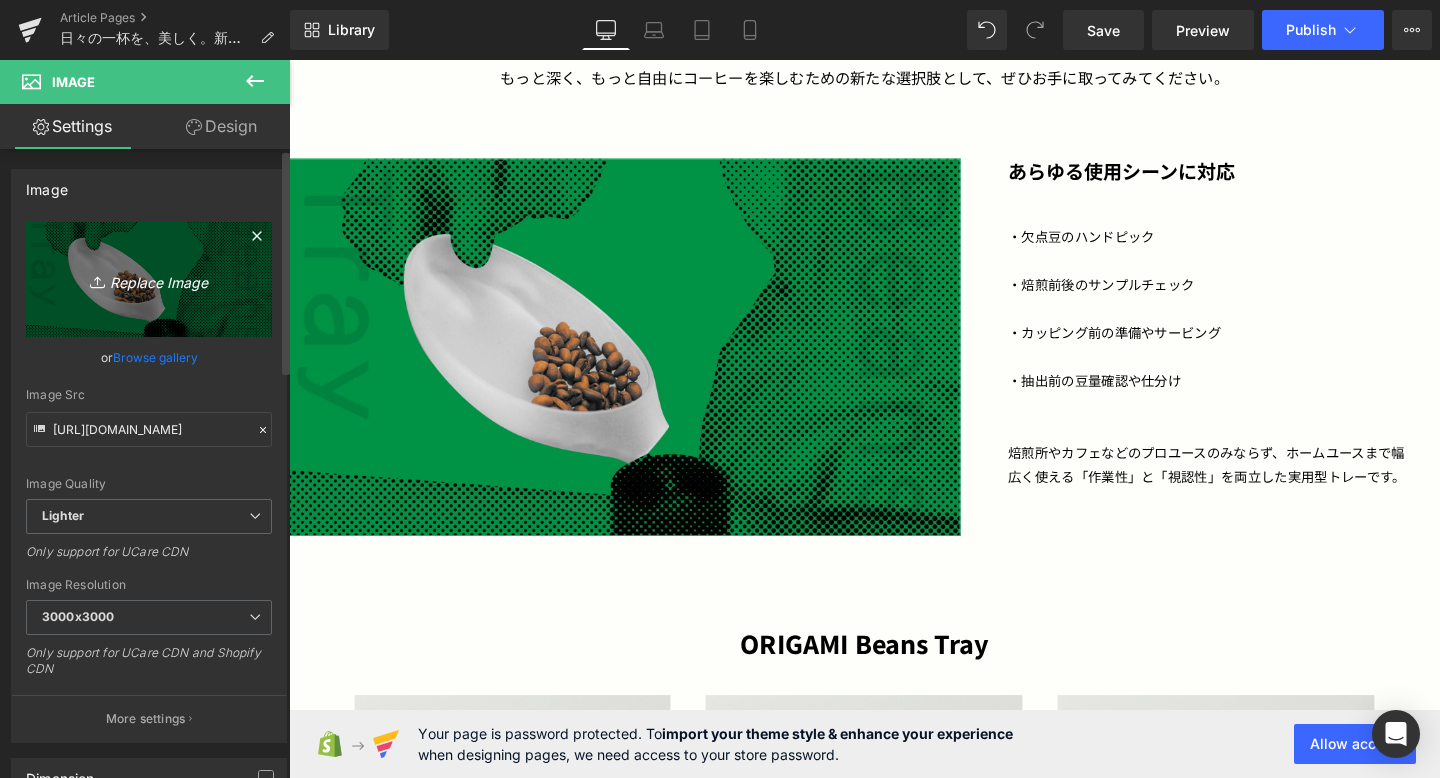 click on "Replace Image" at bounding box center [149, 279] 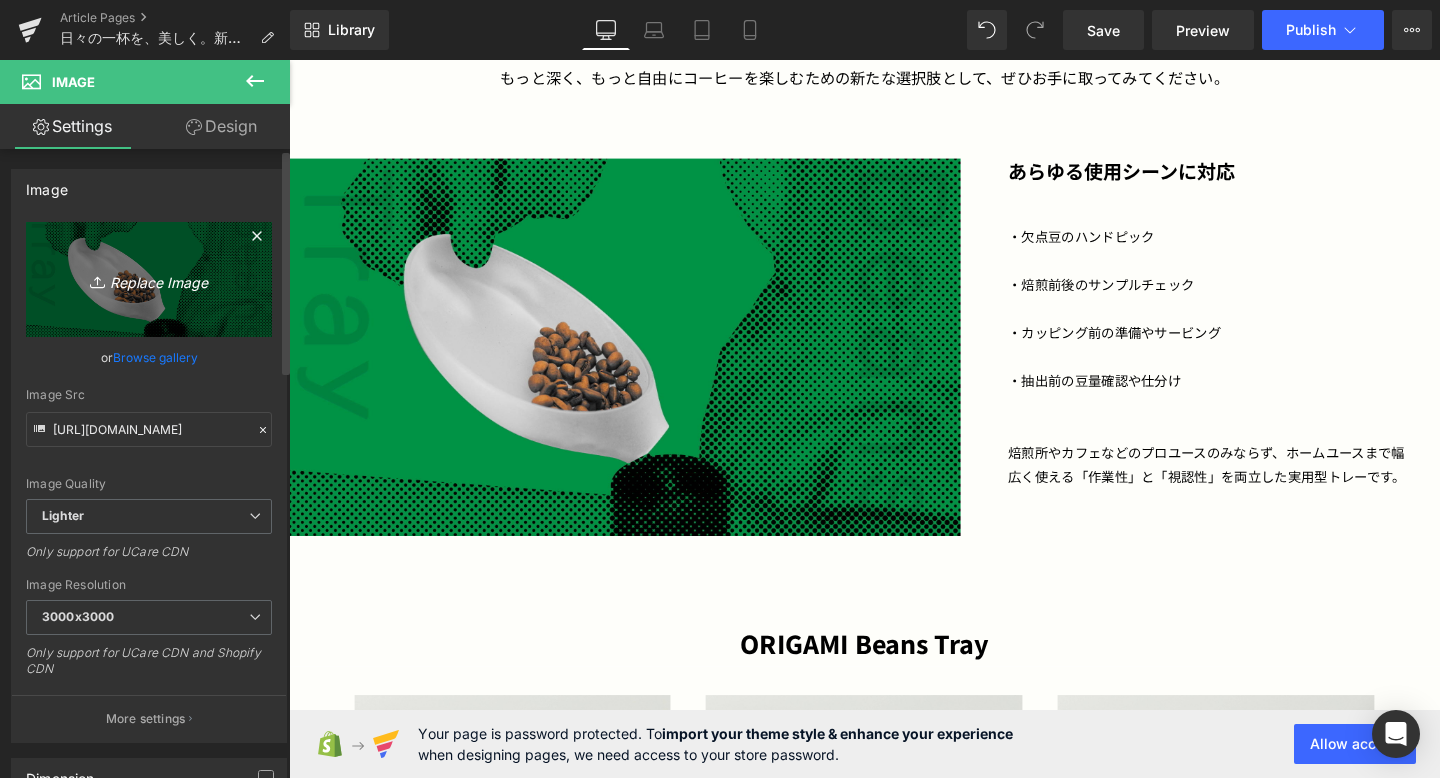 type on "C:\fakepath\ORIGAMI_BT_KV_fix_other.jpg" 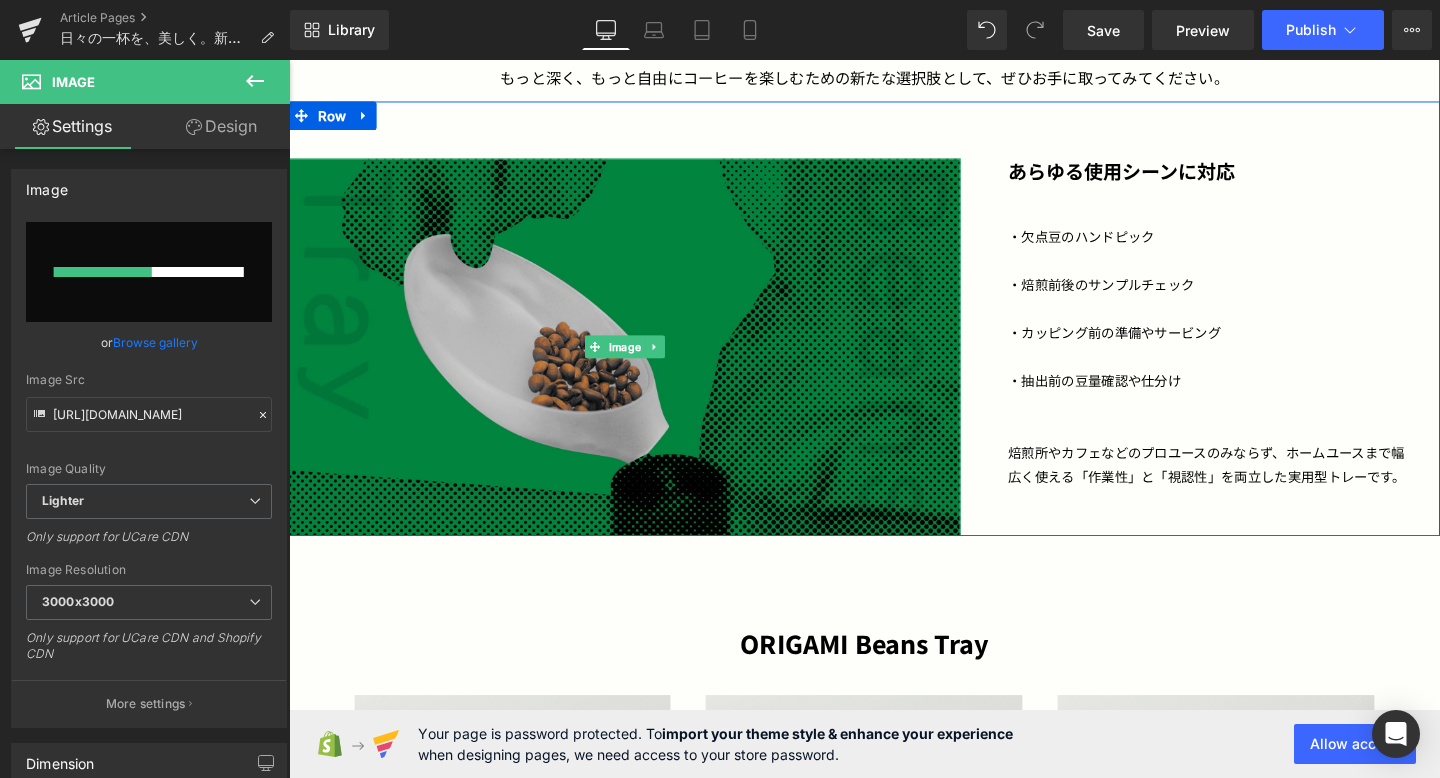 type 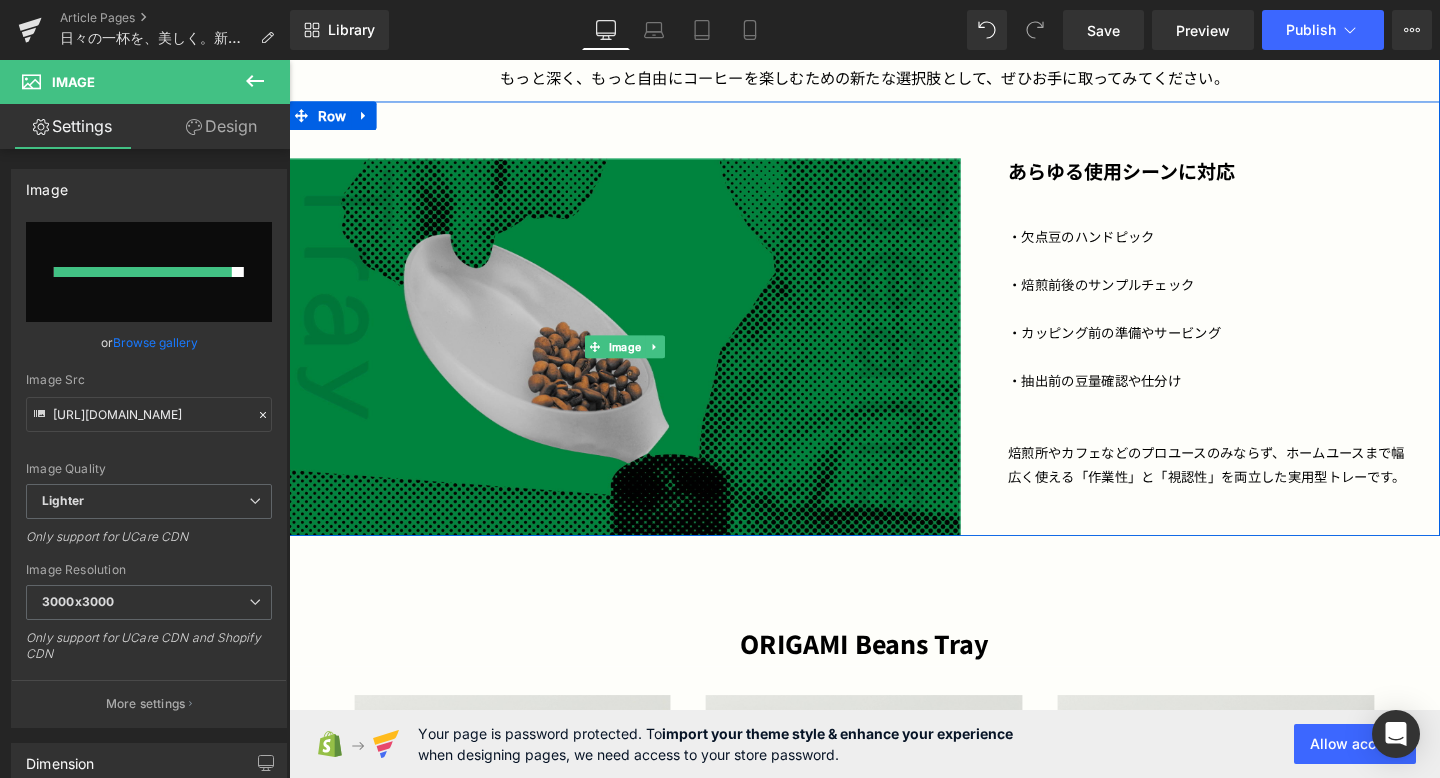 type on "[URL][DOMAIN_NAME]" 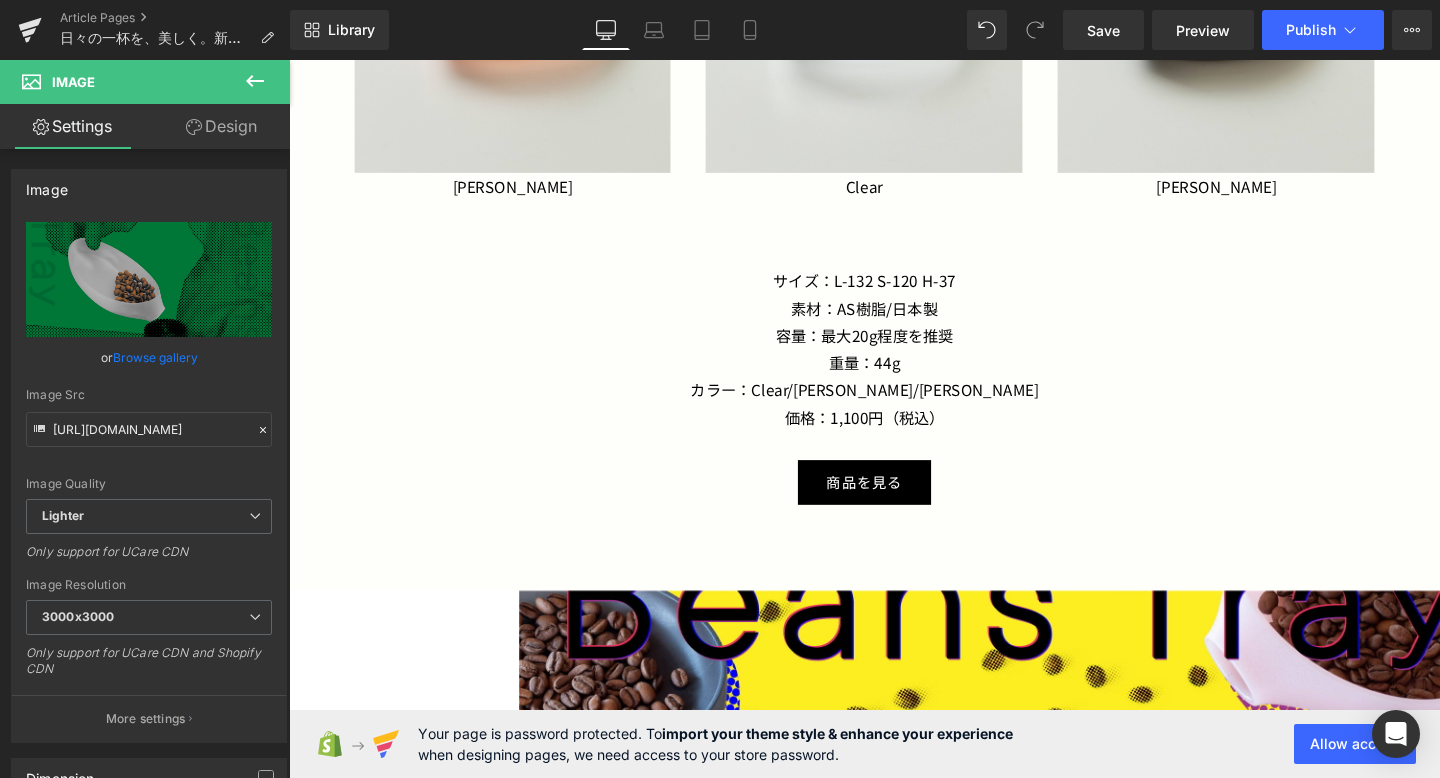 scroll, scrollTop: 3710, scrollLeft: 0, axis: vertical 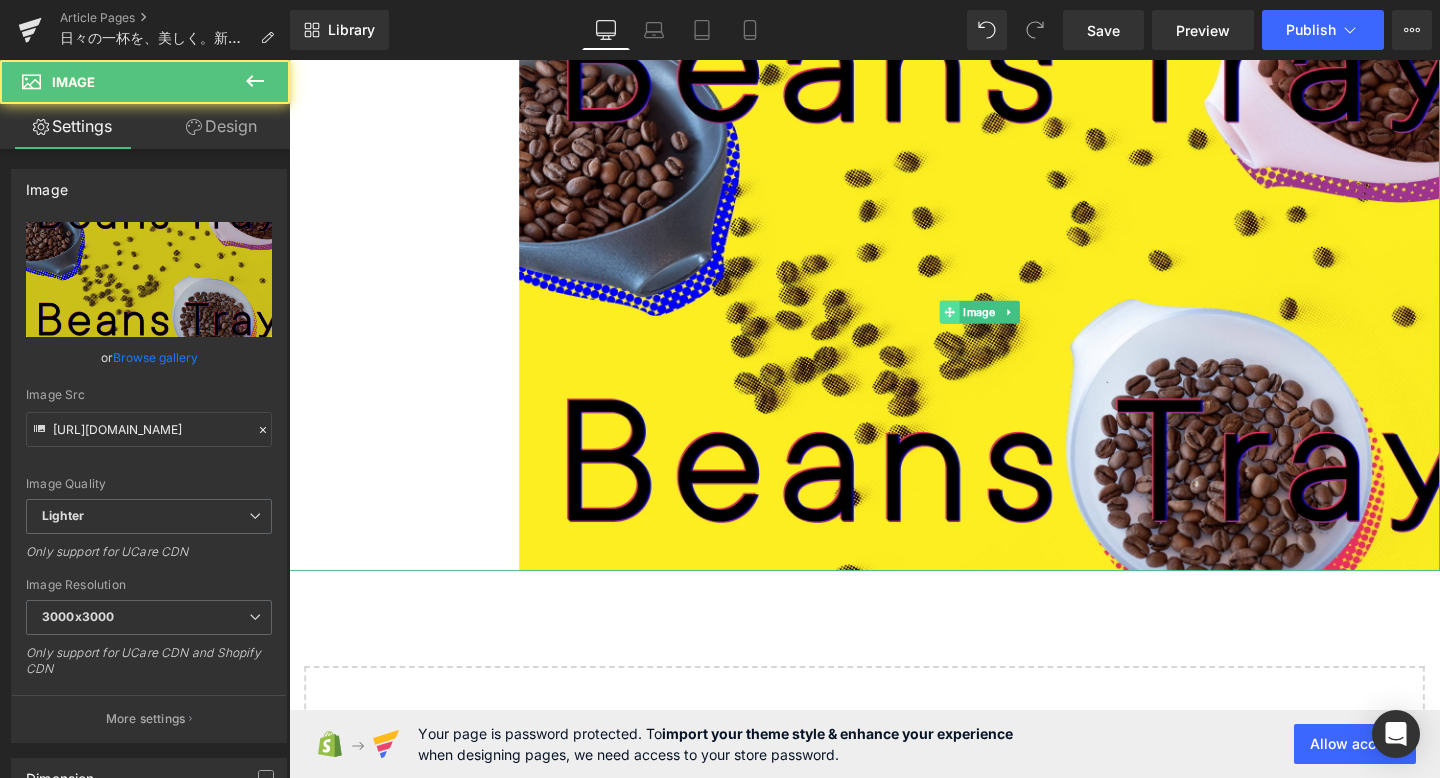 click on "Image" at bounding box center (894, 325) 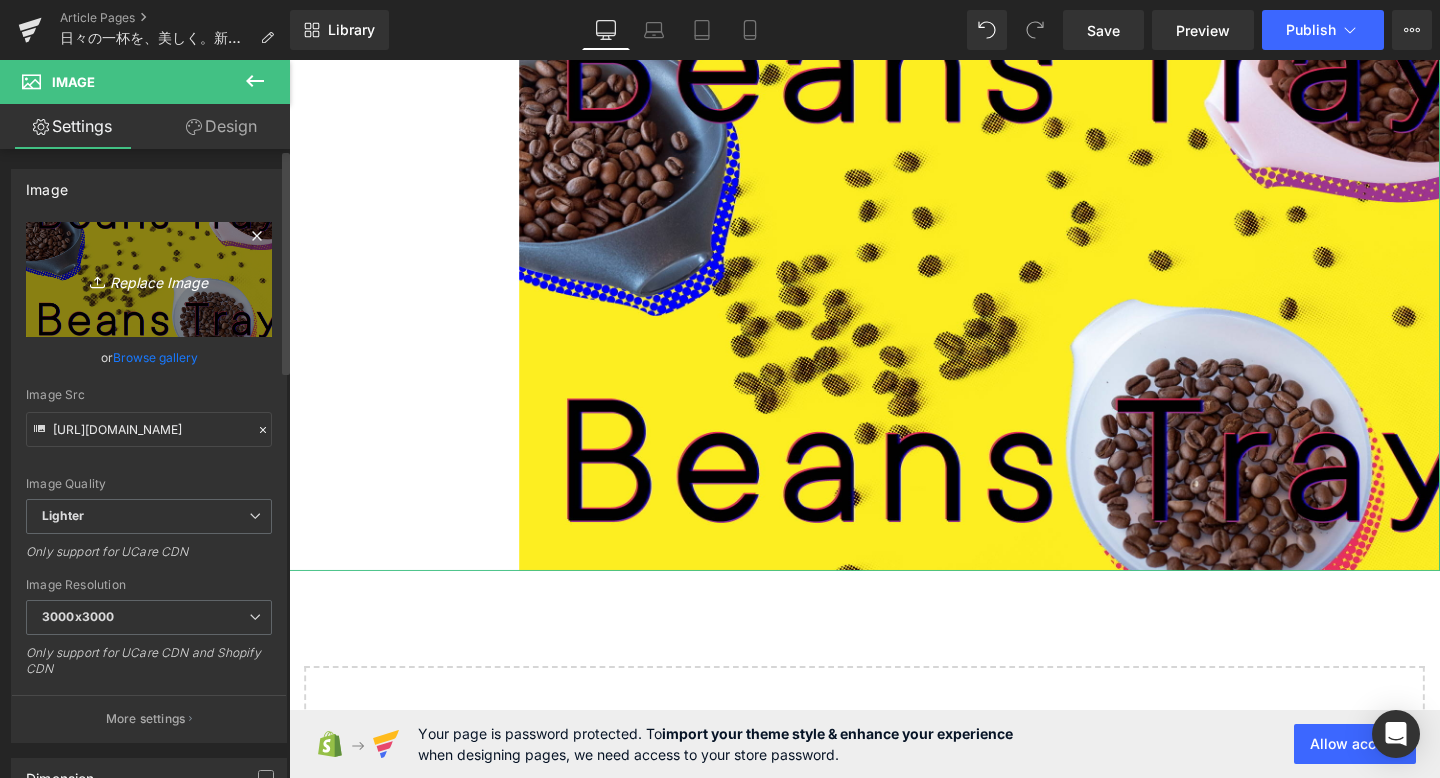 click on "Replace Image" at bounding box center (149, 279) 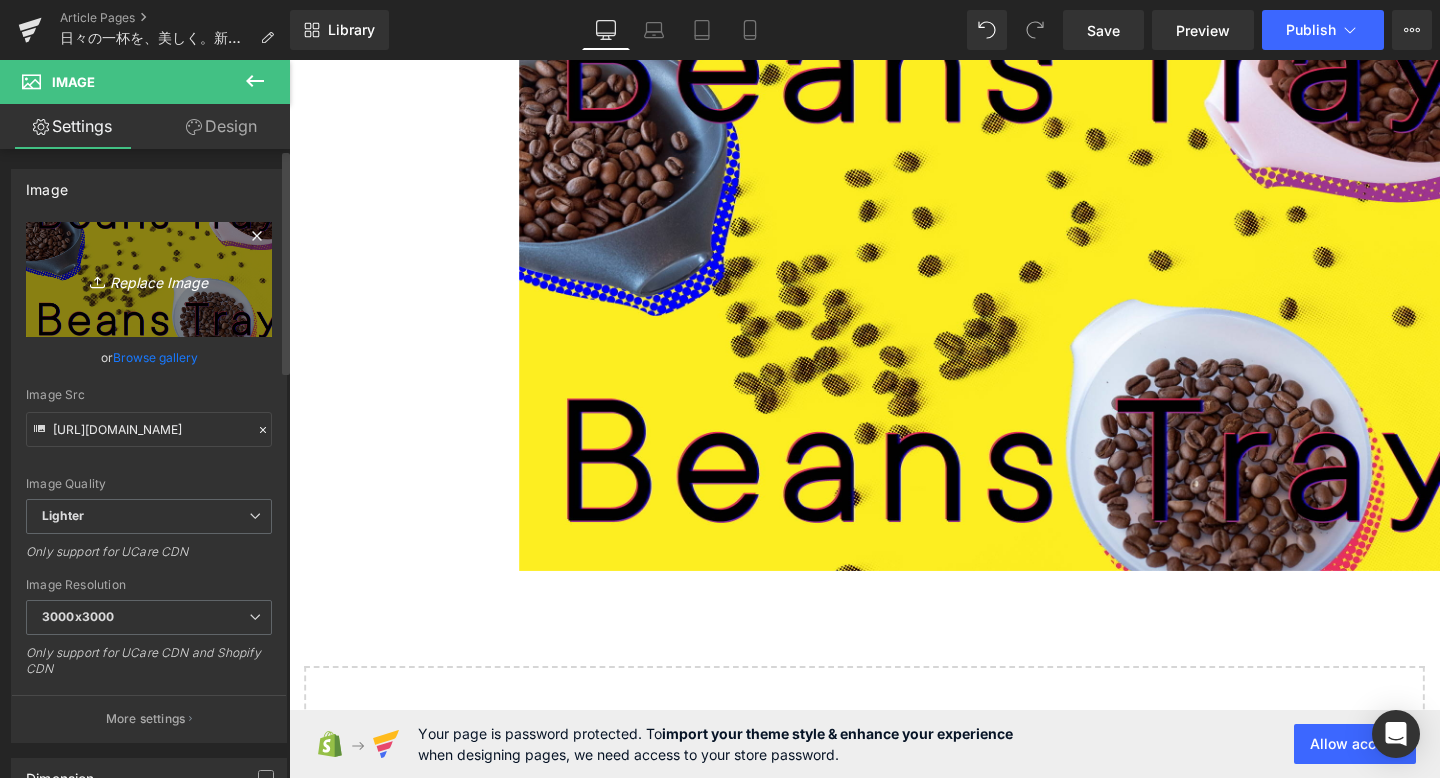 type on "C:\fakepath\ORIGAMI_BT_KV_fix_other2.jpg" 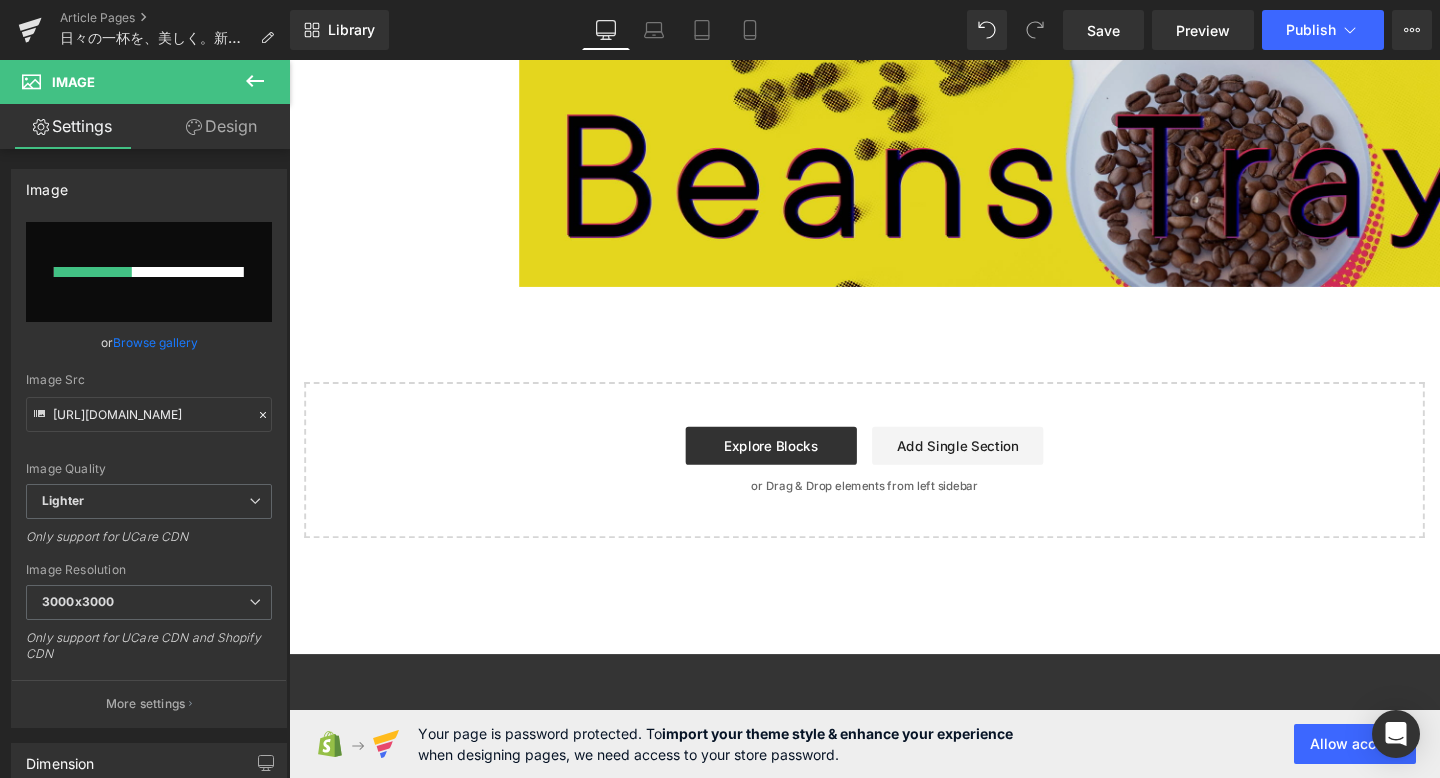 scroll, scrollTop: 4017, scrollLeft: 0, axis: vertical 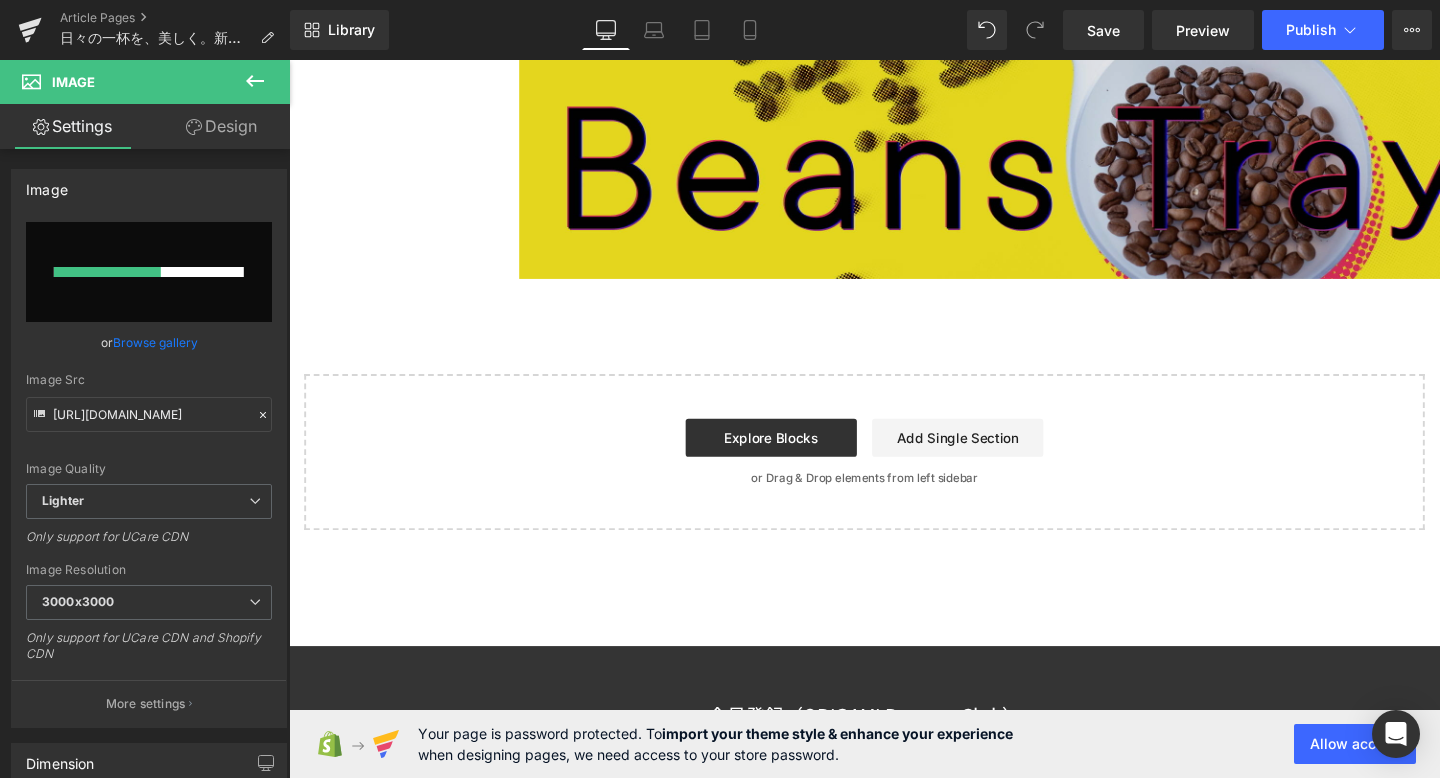 type 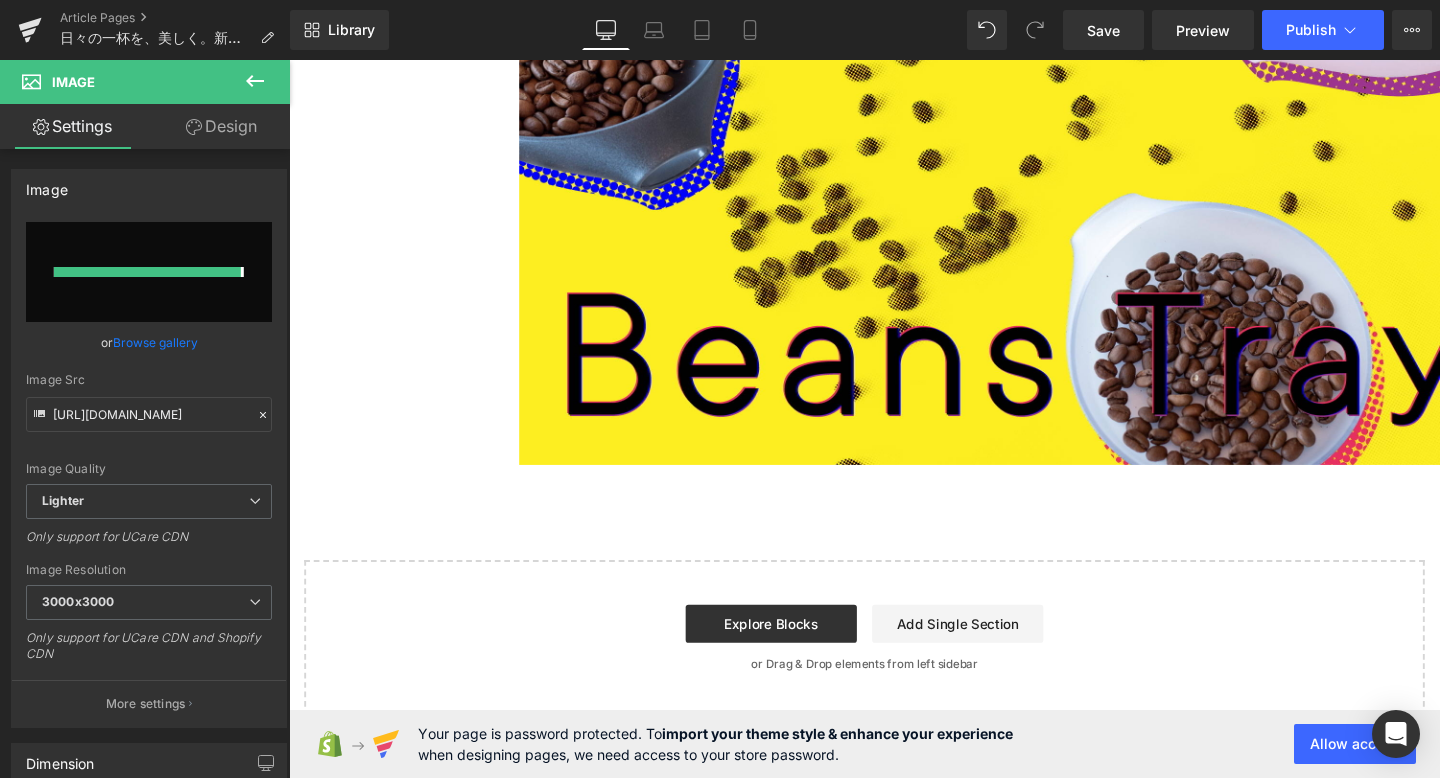type on "[URL][DOMAIN_NAME]" 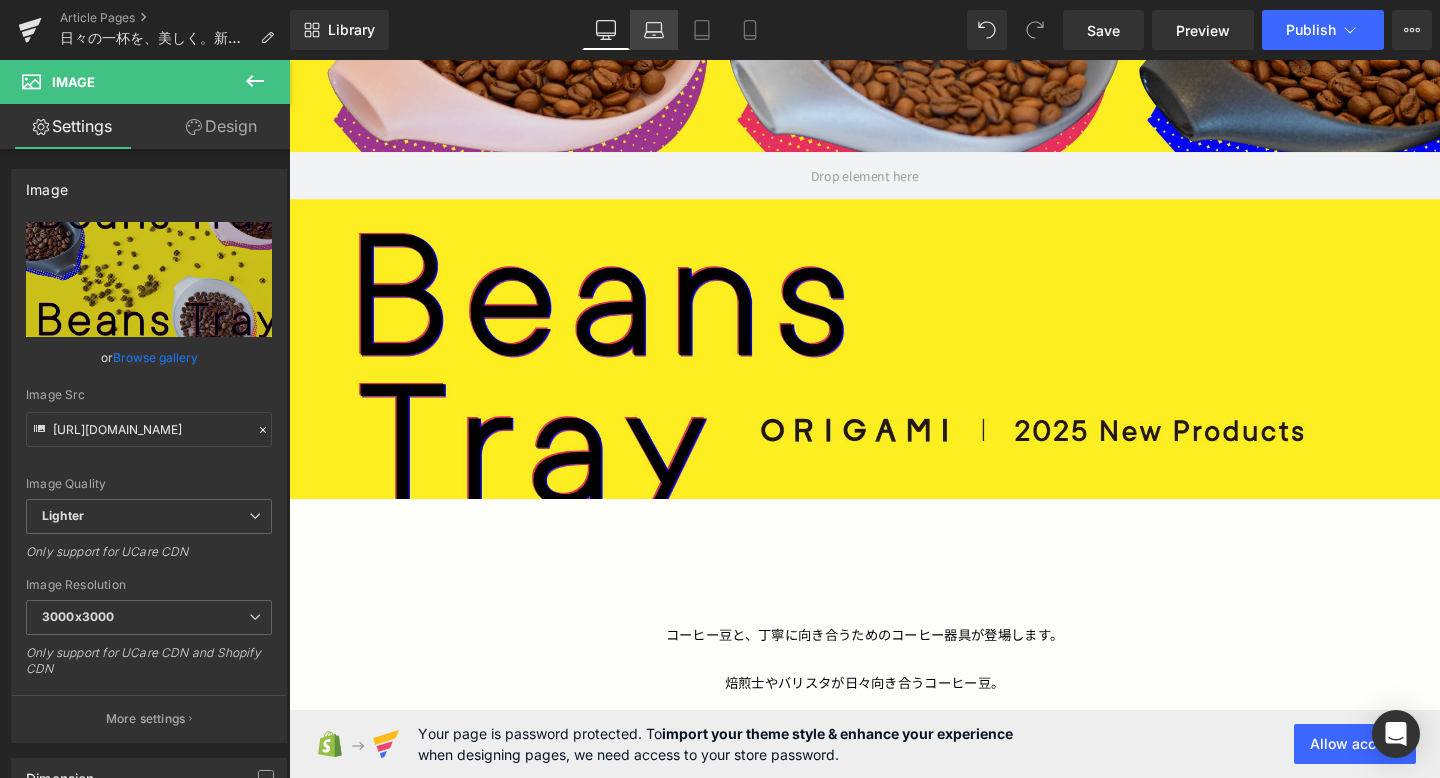 click 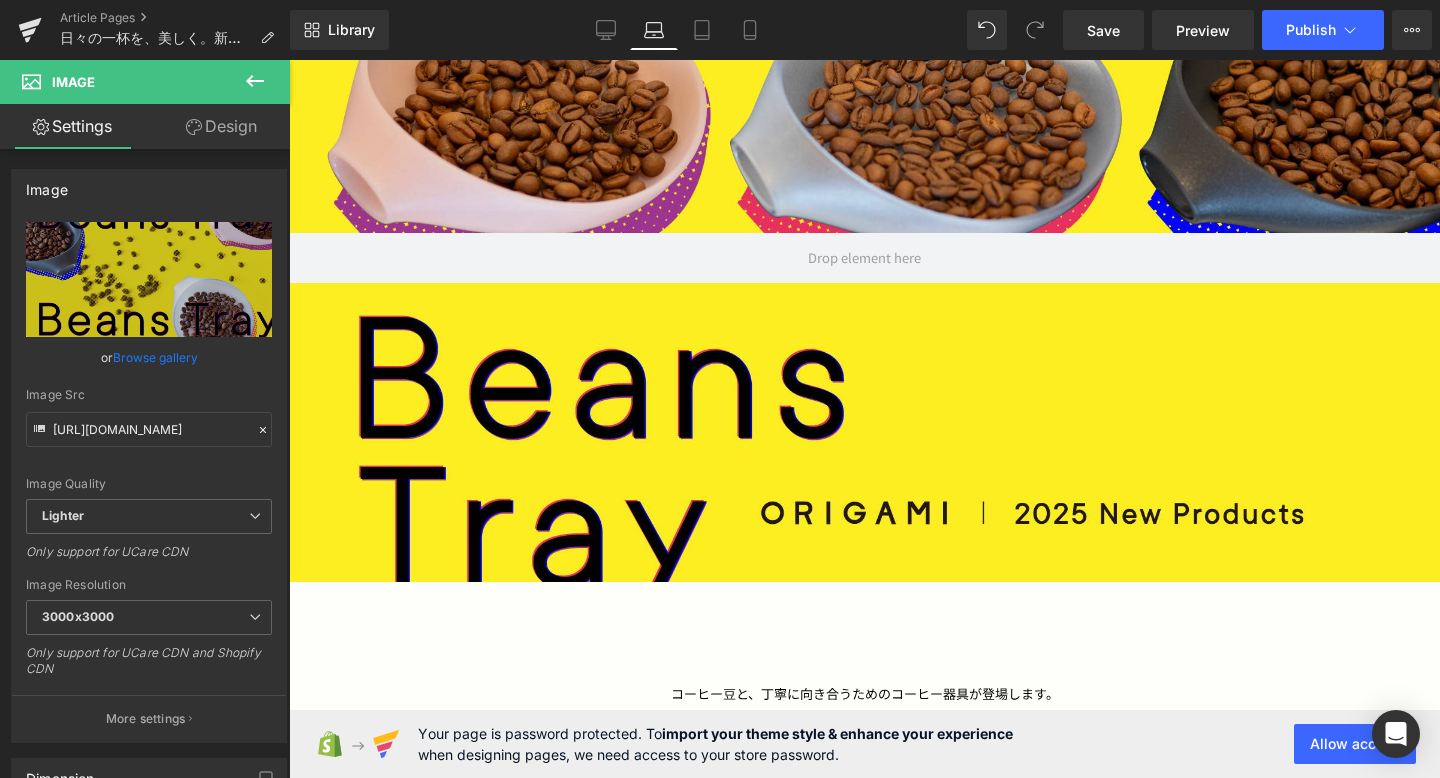 scroll, scrollTop: 448, scrollLeft: 0, axis: vertical 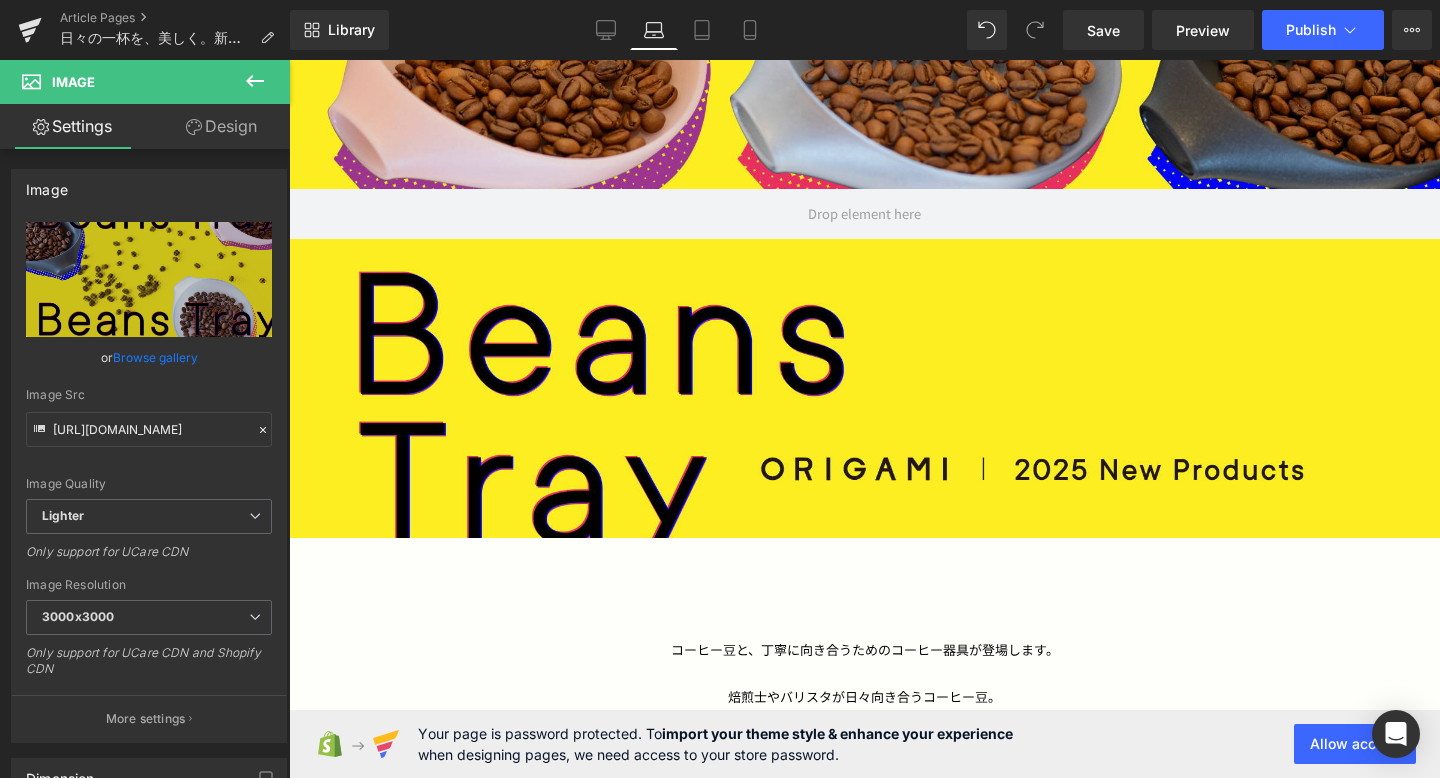 click at bounding box center (864, 213) 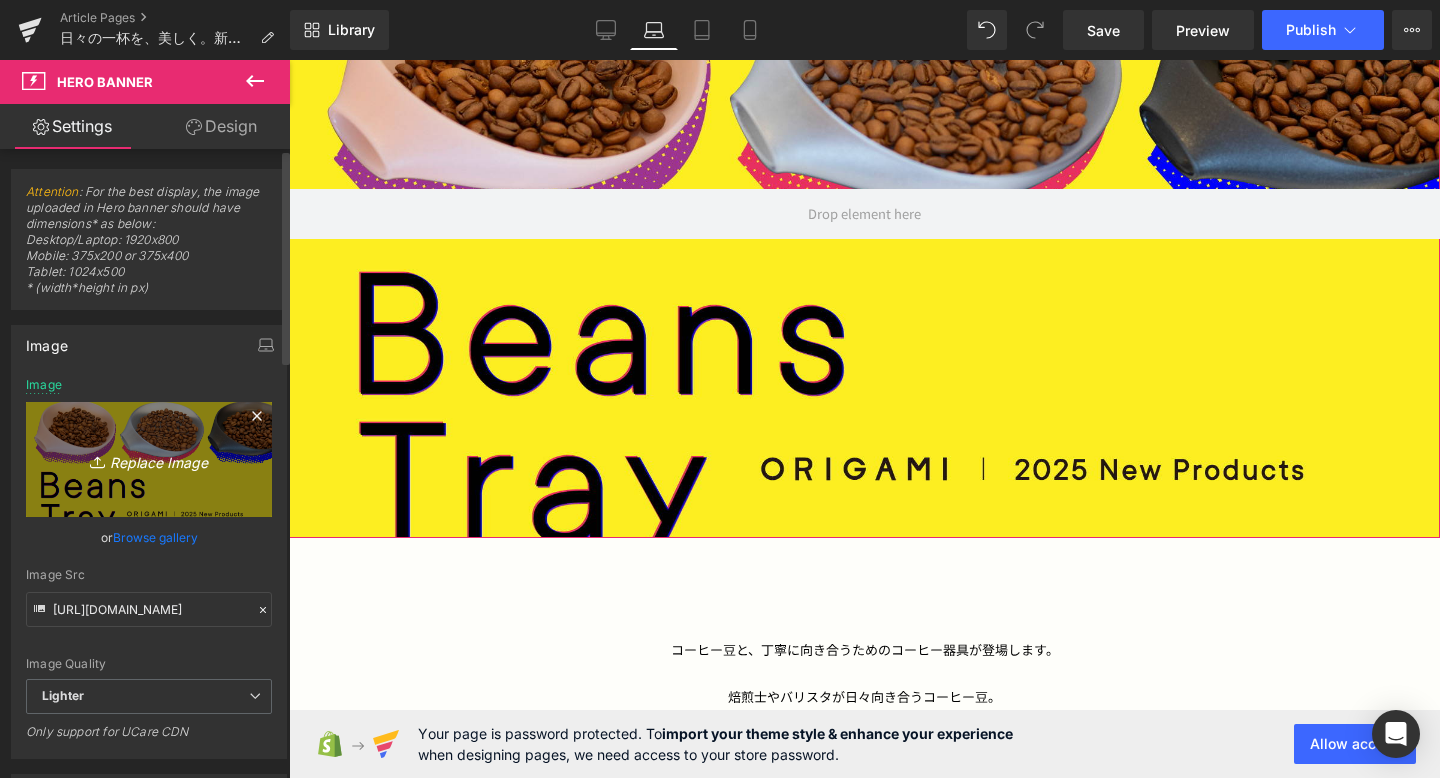 click on "Replace Image" at bounding box center (149, 459) 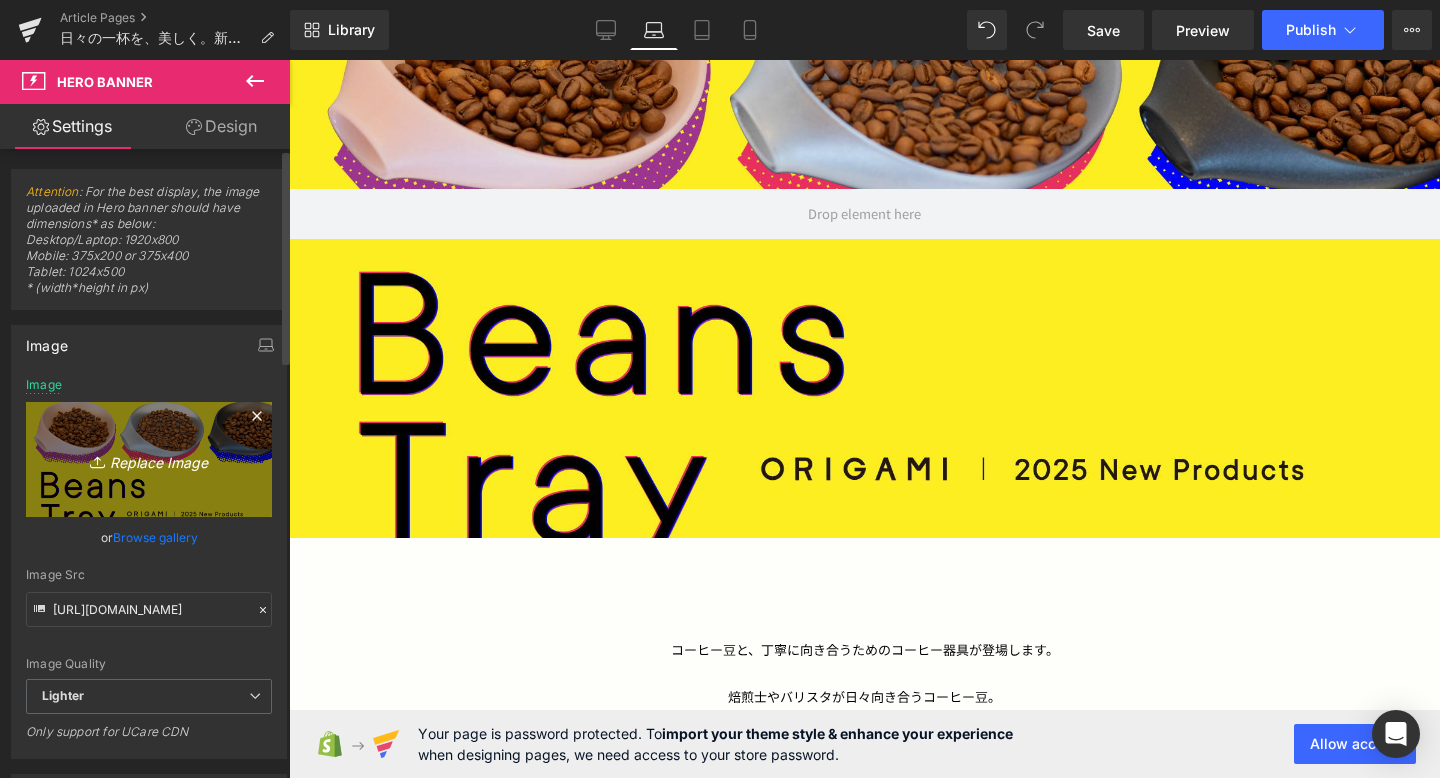 type on "C:\fakepath\ORIGAMI_BT_KV_fix_KV.jpg" 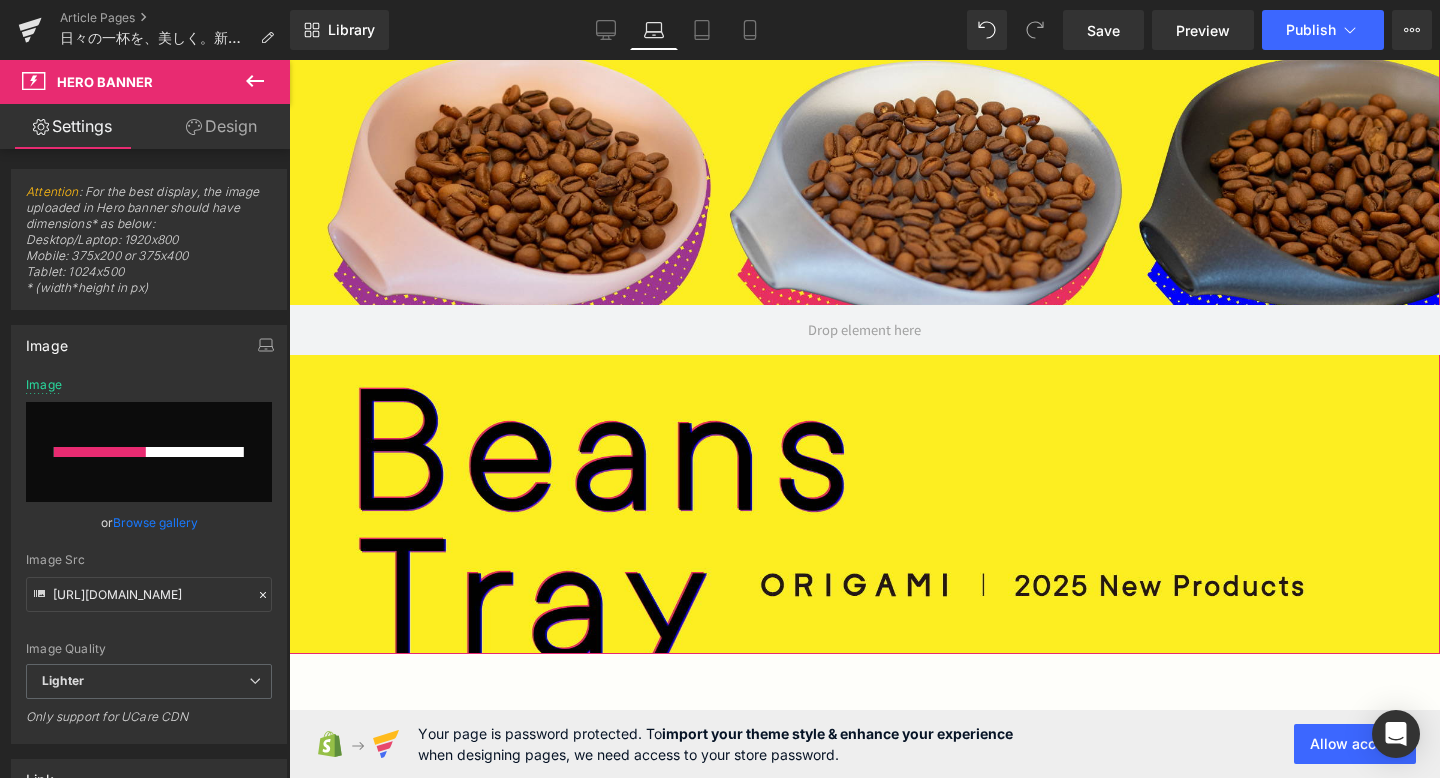 scroll, scrollTop: 329, scrollLeft: 0, axis: vertical 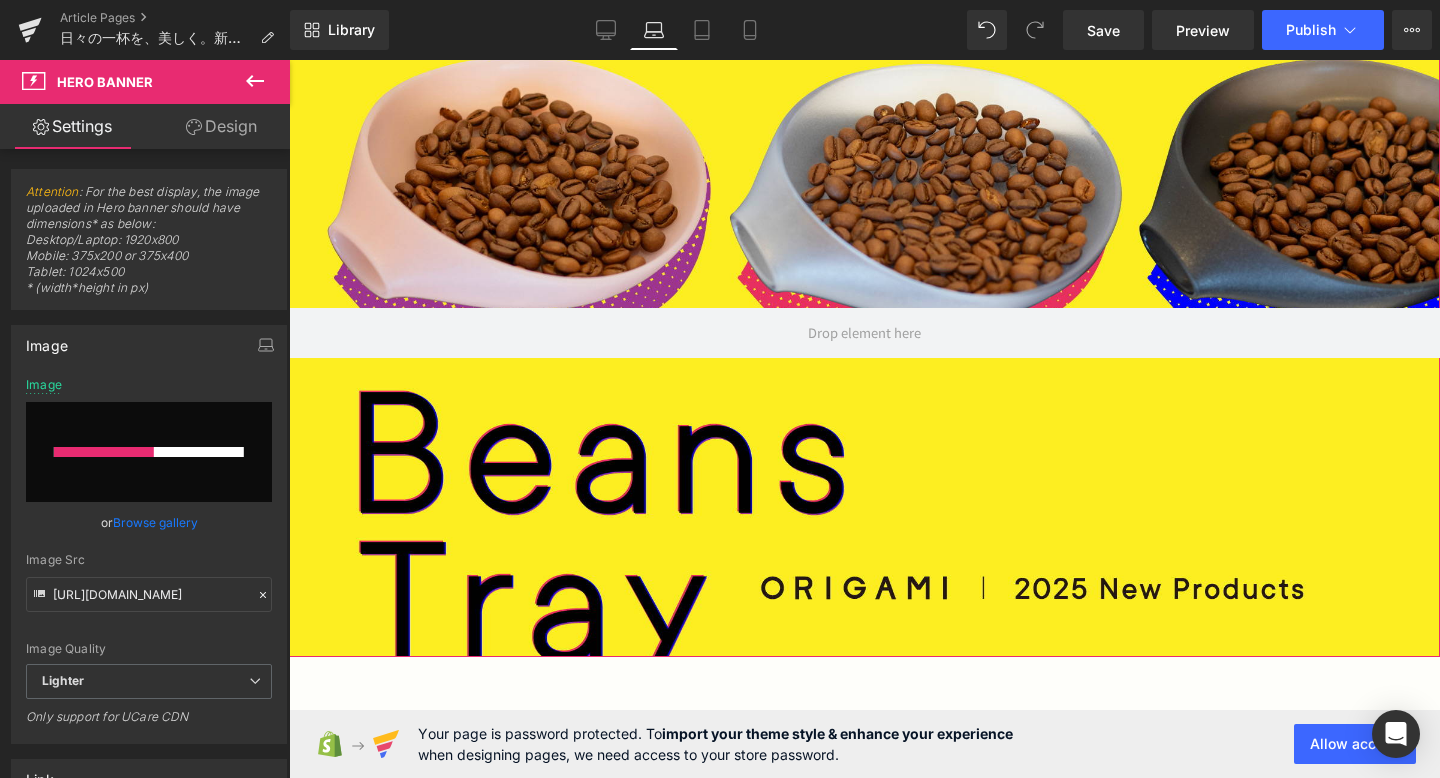 type 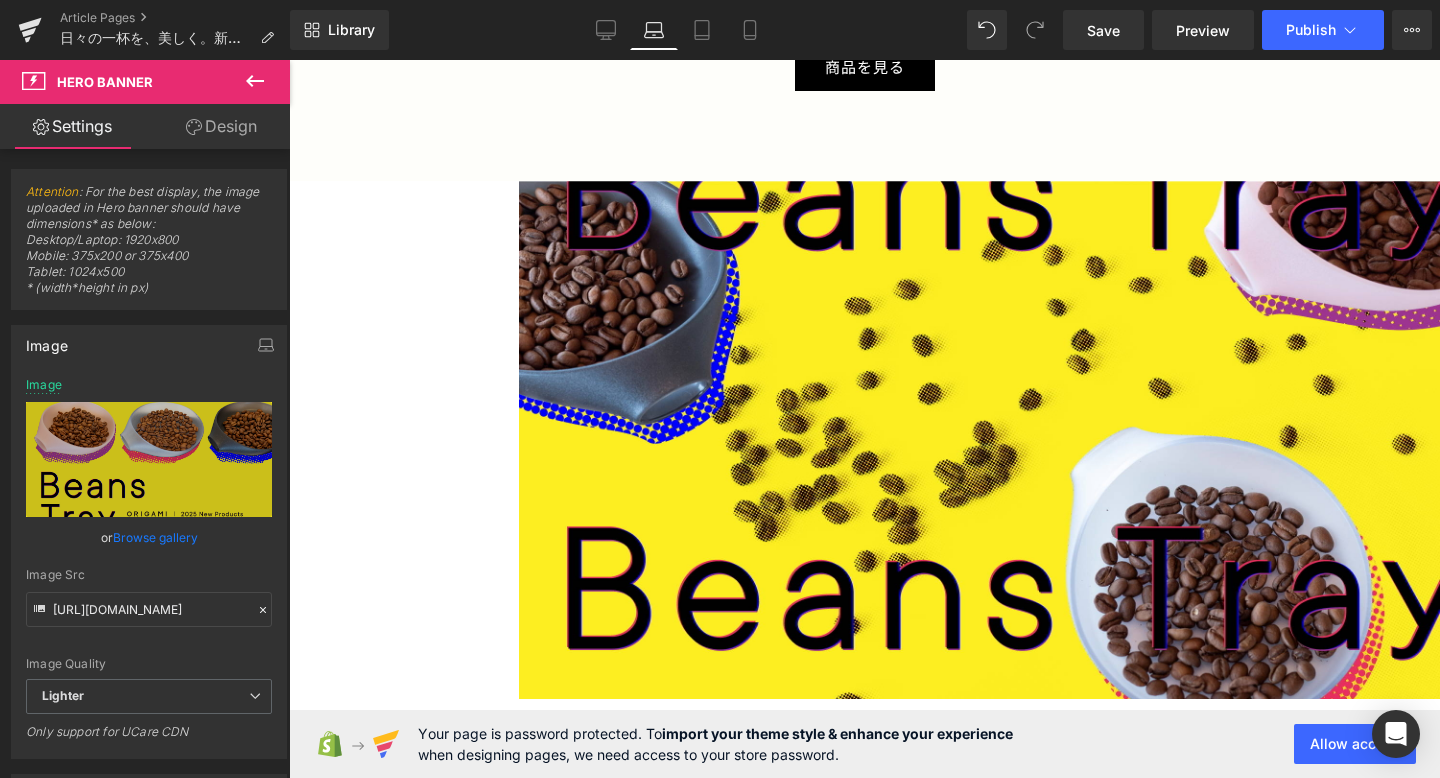 scroll, scrollTop: 4032, scrollLeft: 0, axis: vertical 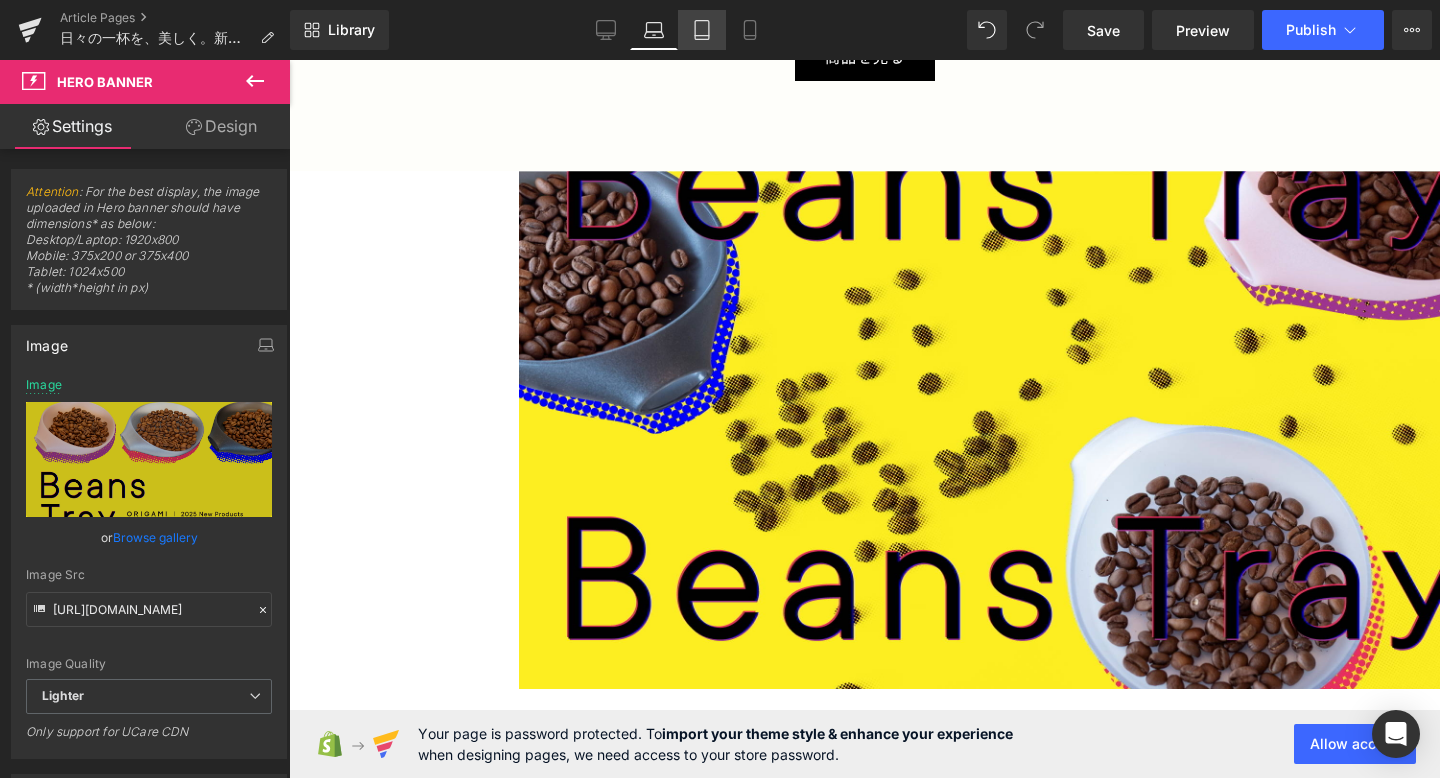 click on "Tablet" at bounding box center [702, 30] 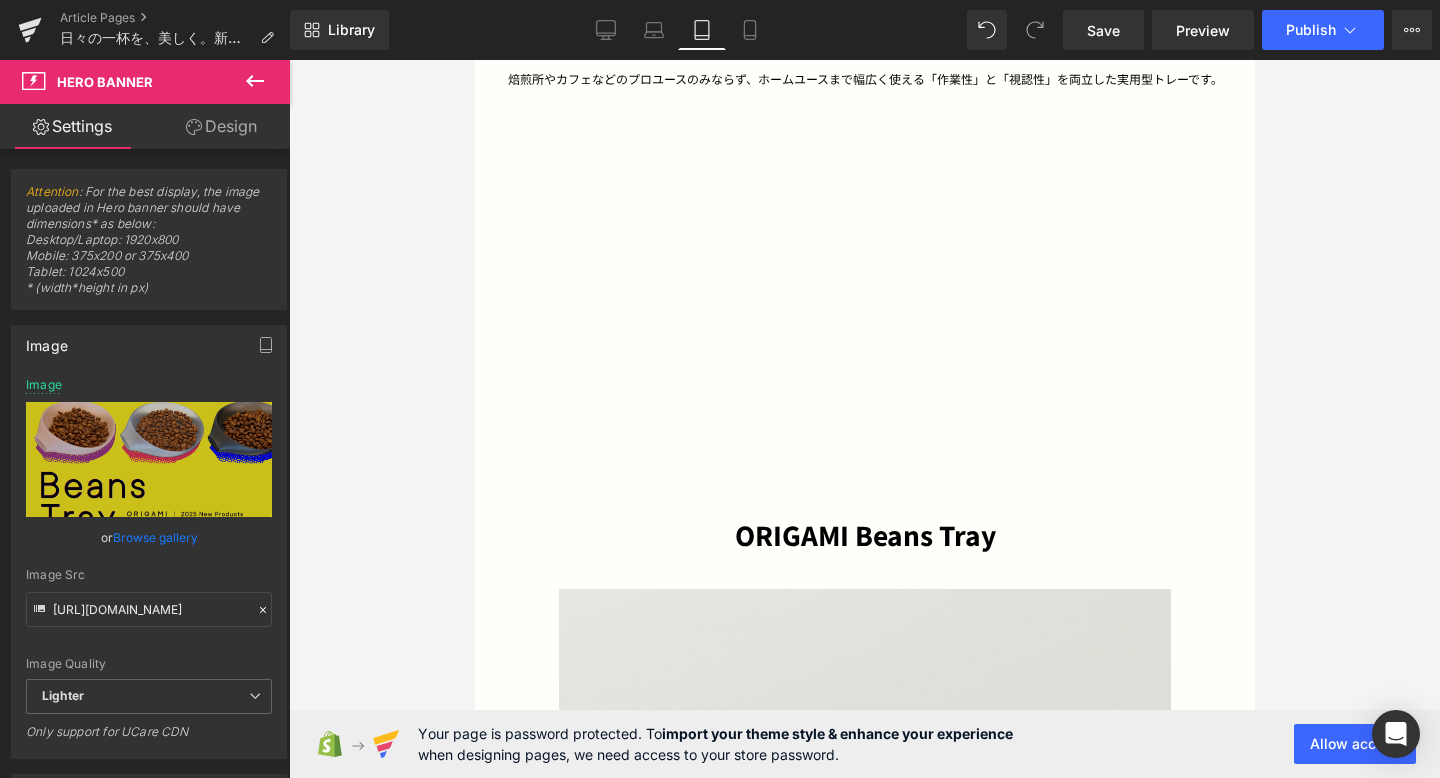 scroll, scrollTop: 10, scrollLeft: 0, axis: vertical 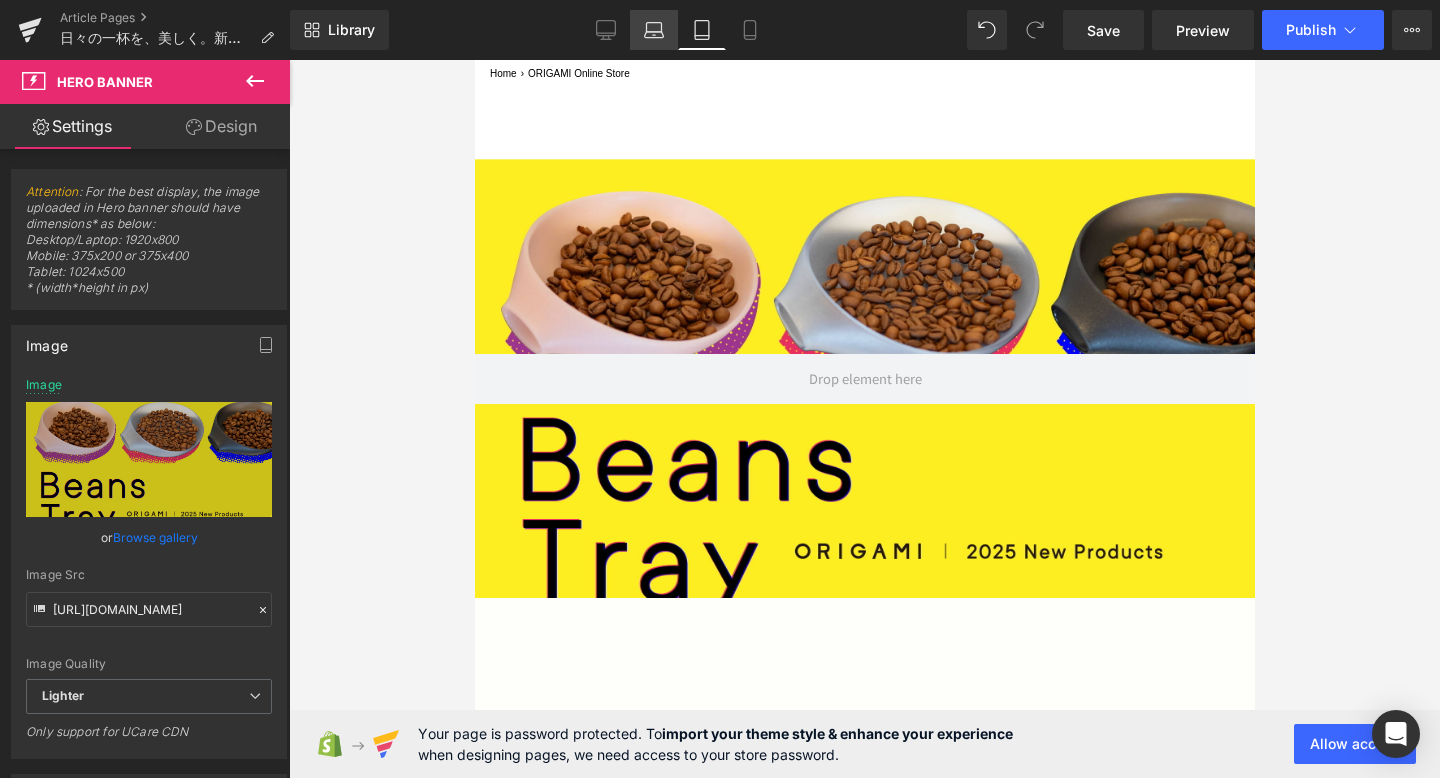click 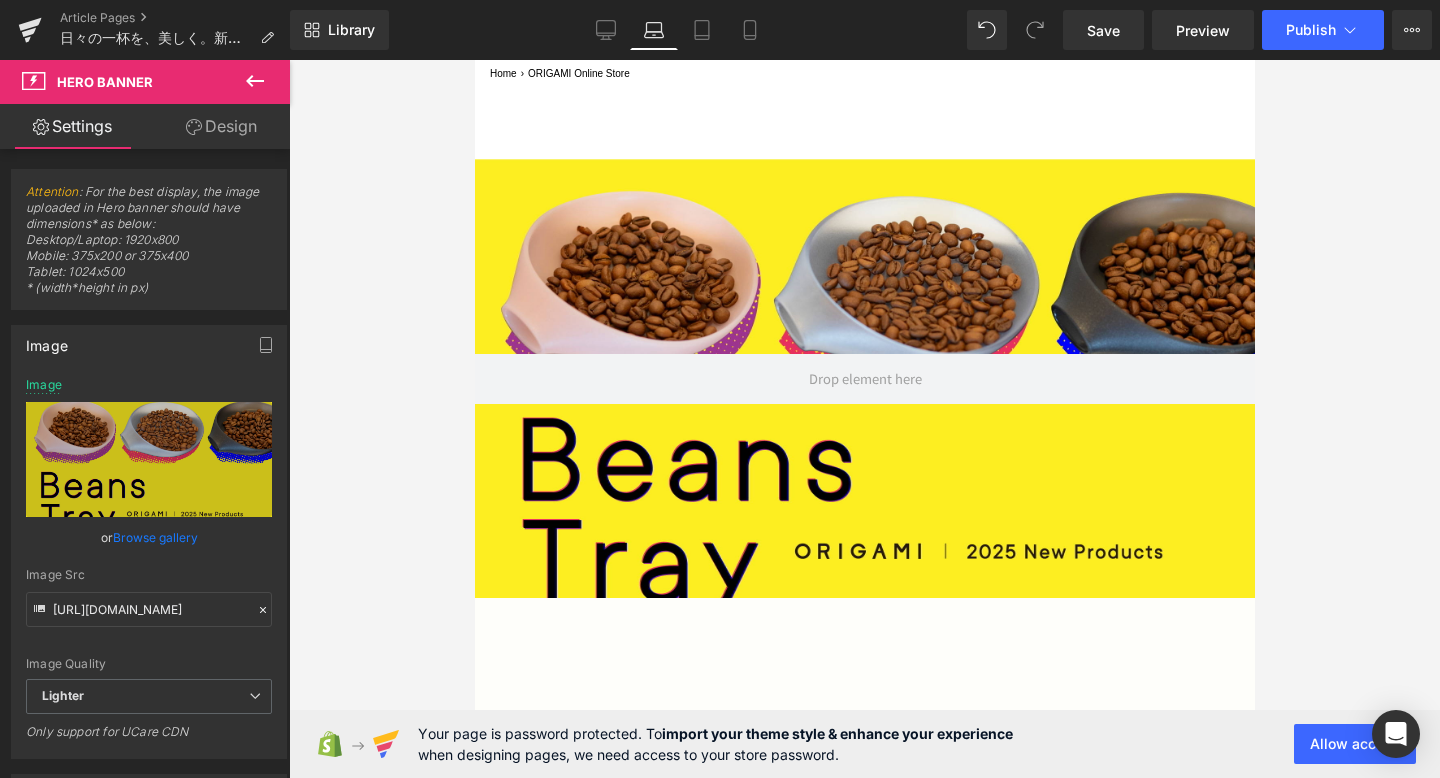 type on "[URL][DOMAIN_NAME]" 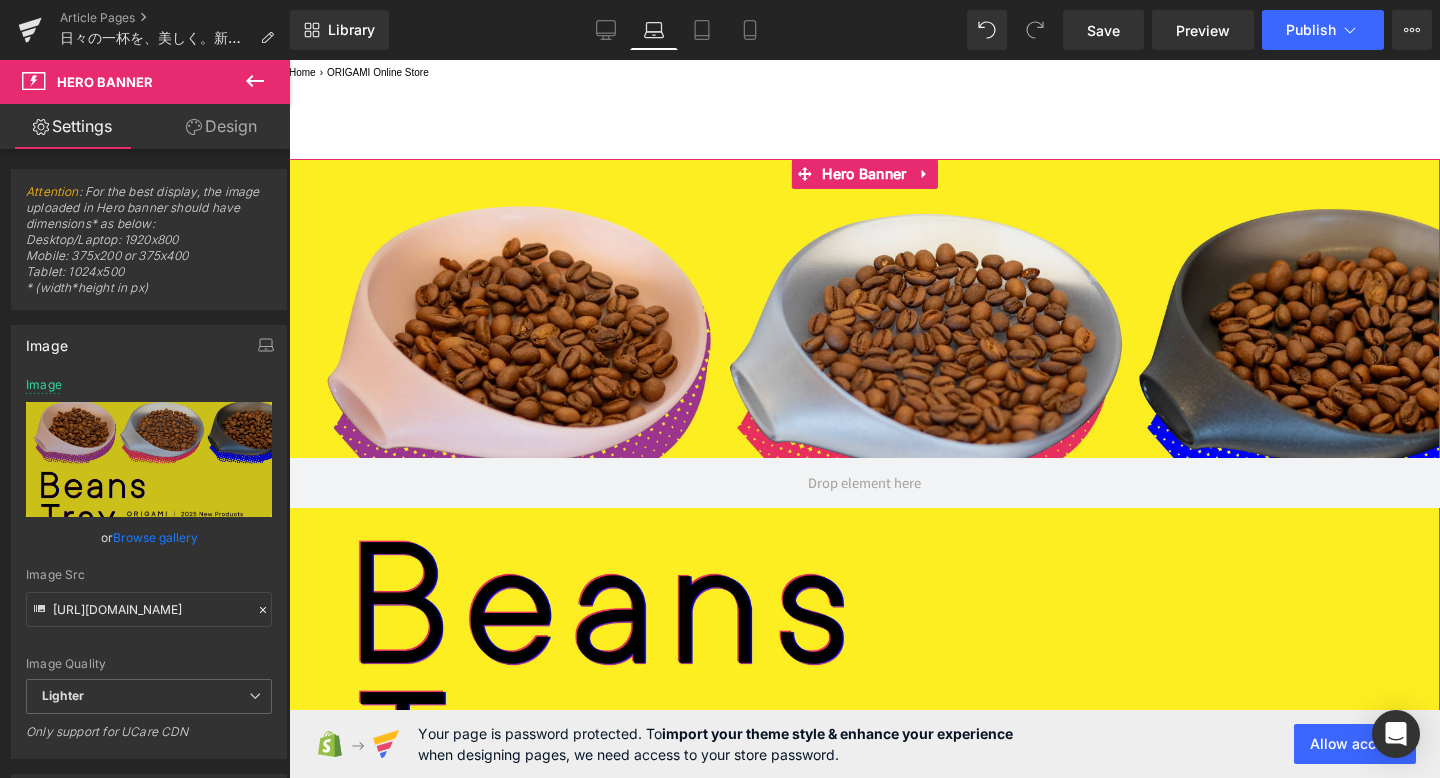 click at bounding box center (864, 482) 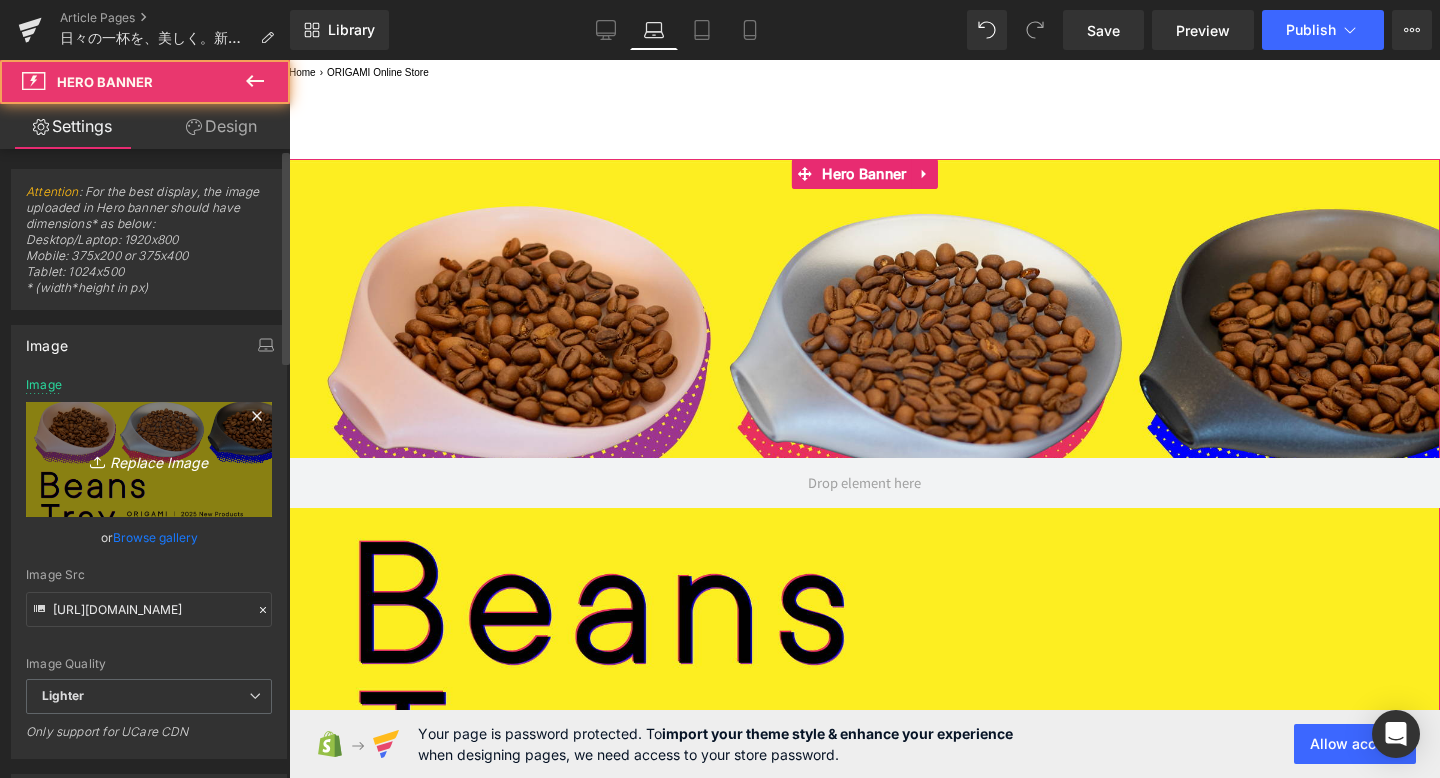 click on "Replace Image" at bounding box center [149, 459] 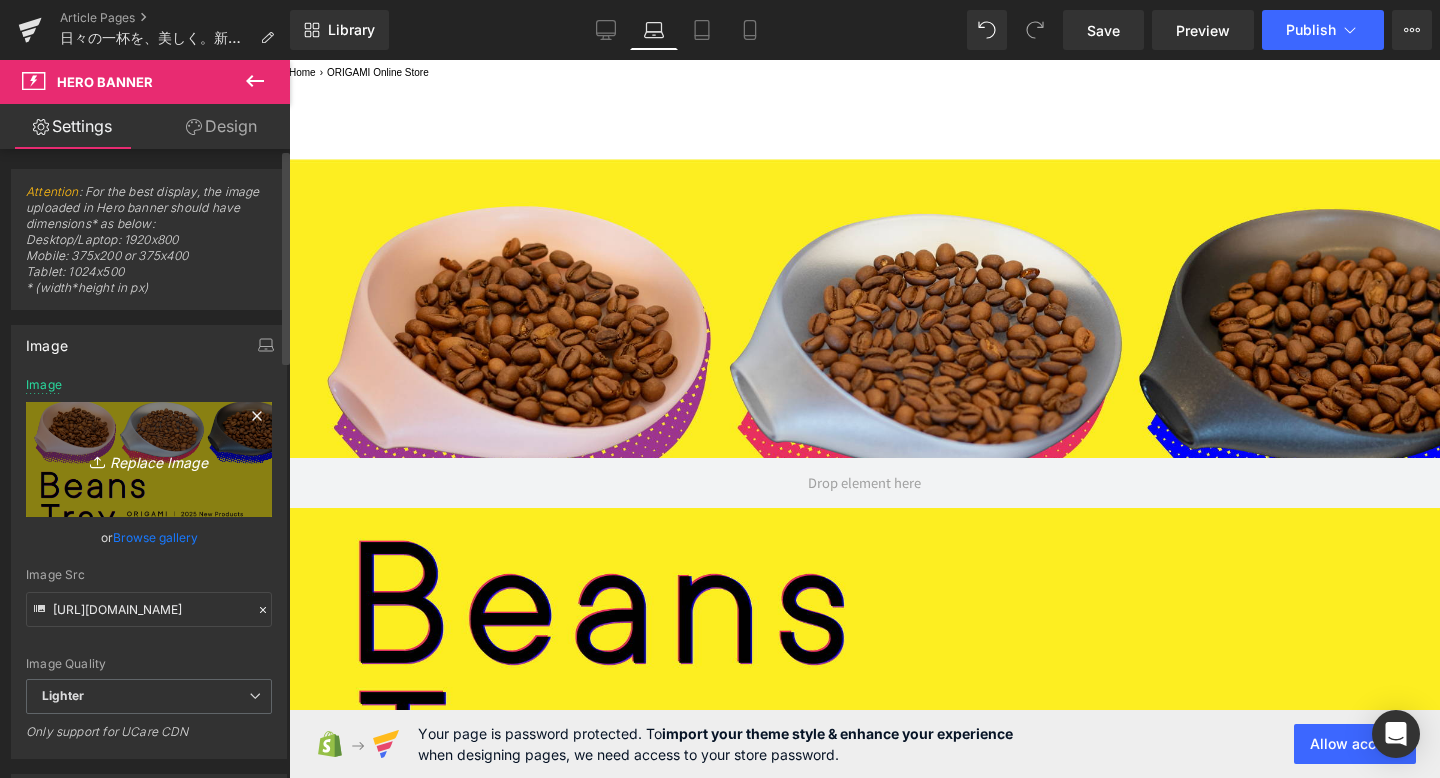 type on "C:\fakepath\ORIGAMI_BT_KV_fix_KV.jpg" 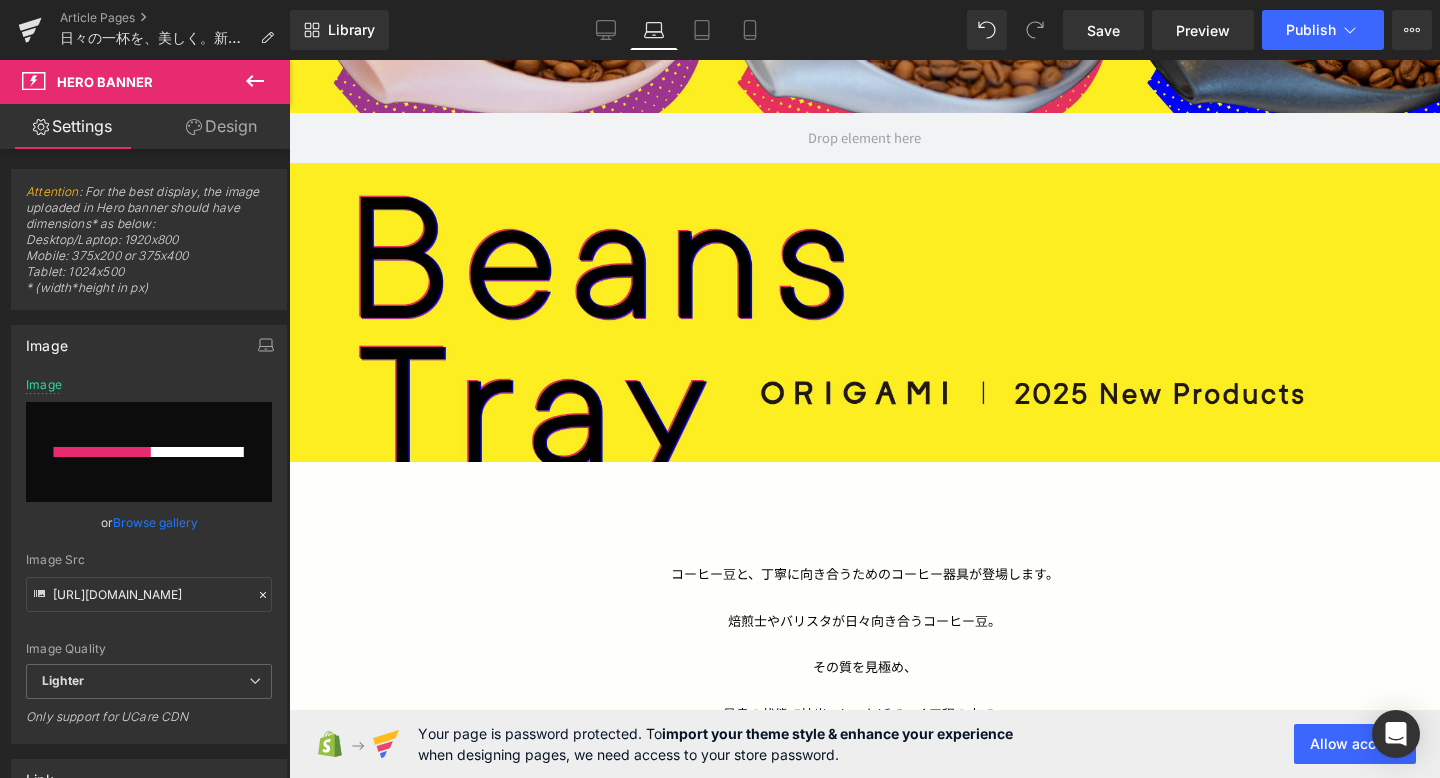scroll, scrollTop: 522, scrollLeft: 0, axis: vertical 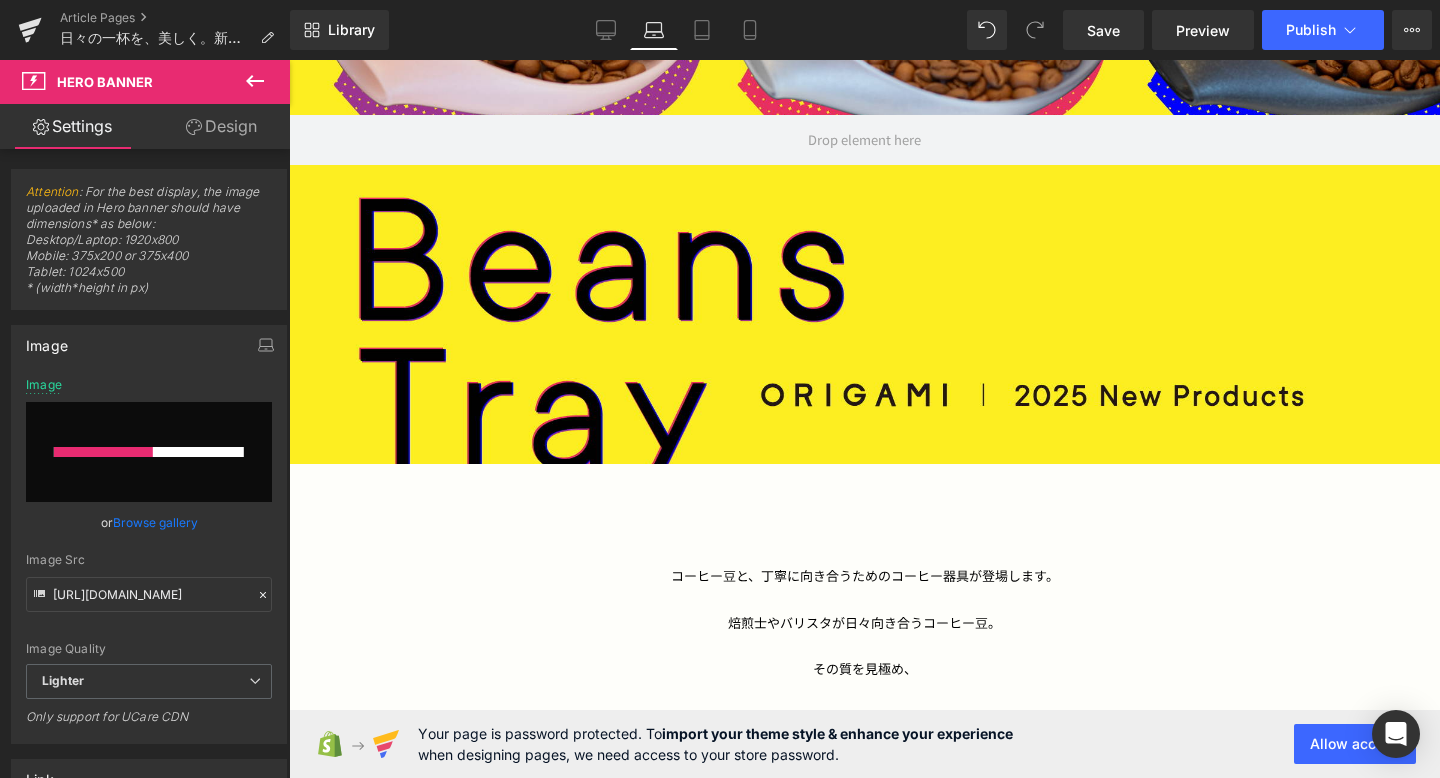 type 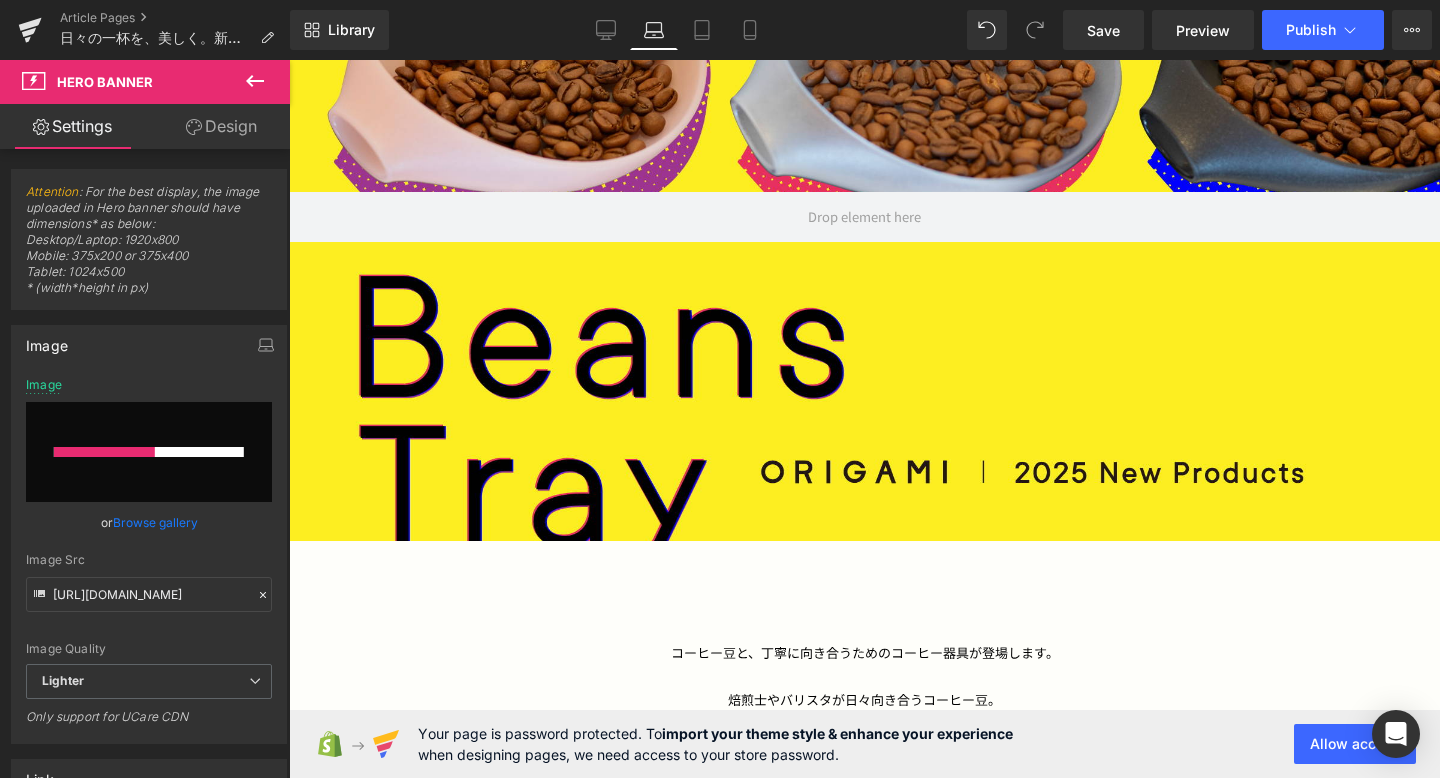 scroll, scrollTop: 435, scrollLeft: 0, axis: vertical 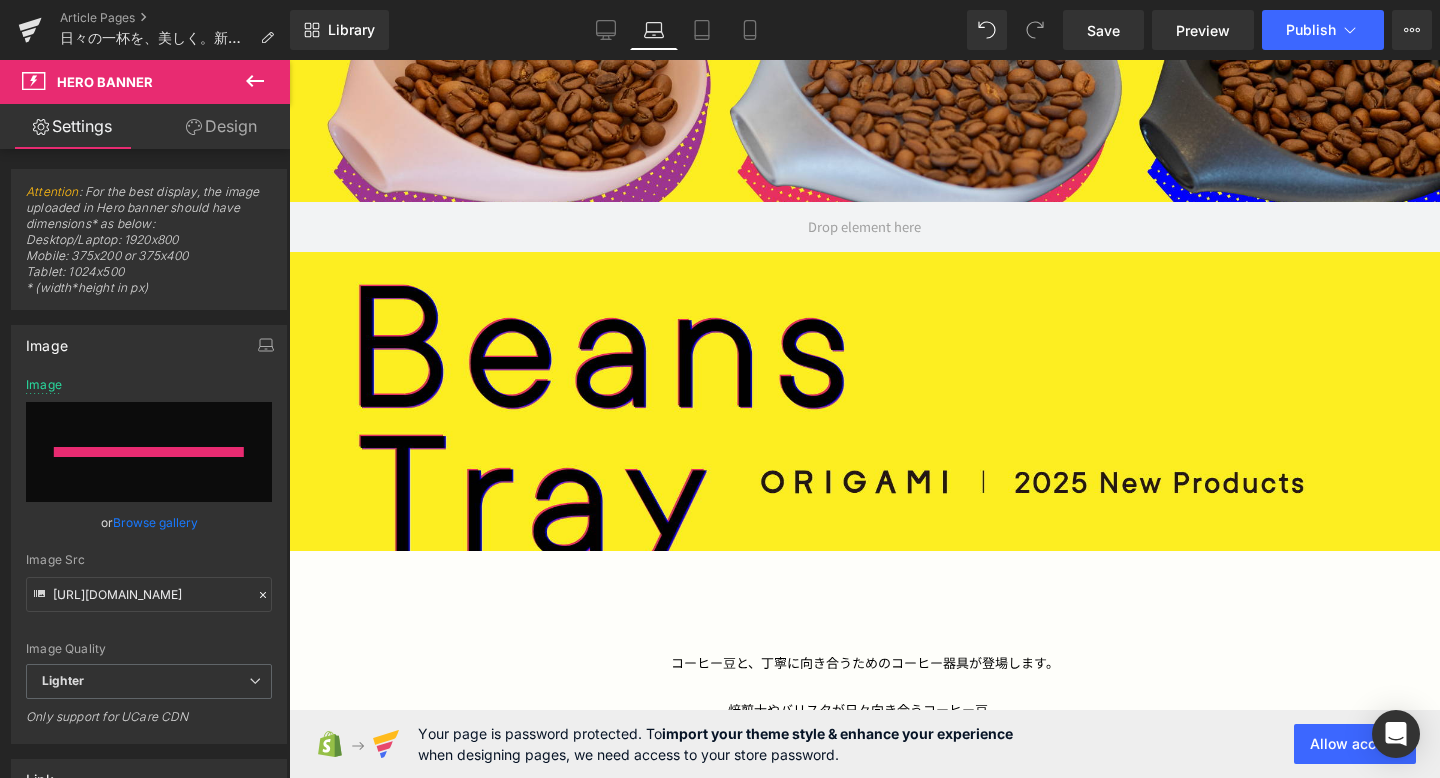 type on "[URL][DOMAIN_NAME]" 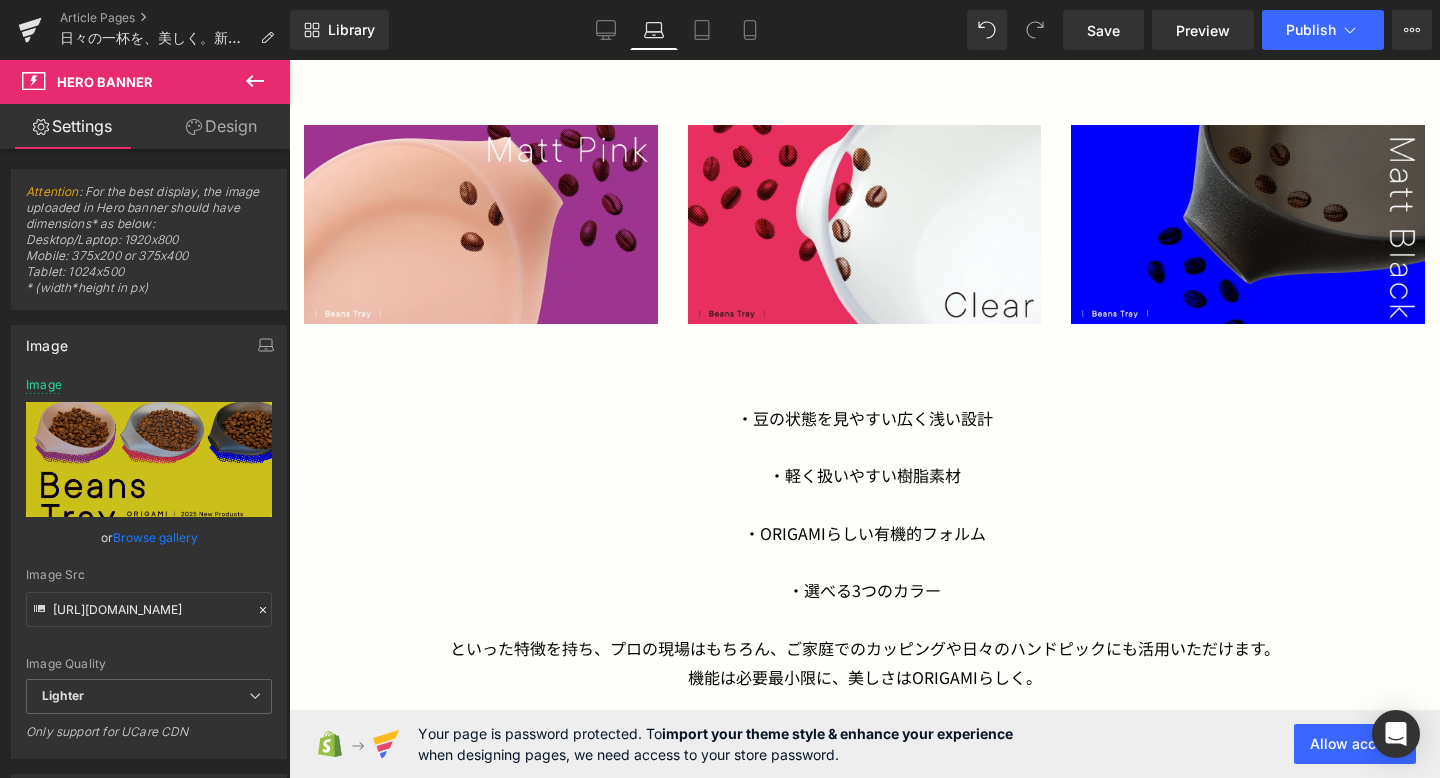 scroll, scrollTop: 1576, scrollLeft: 0, axis: vertical 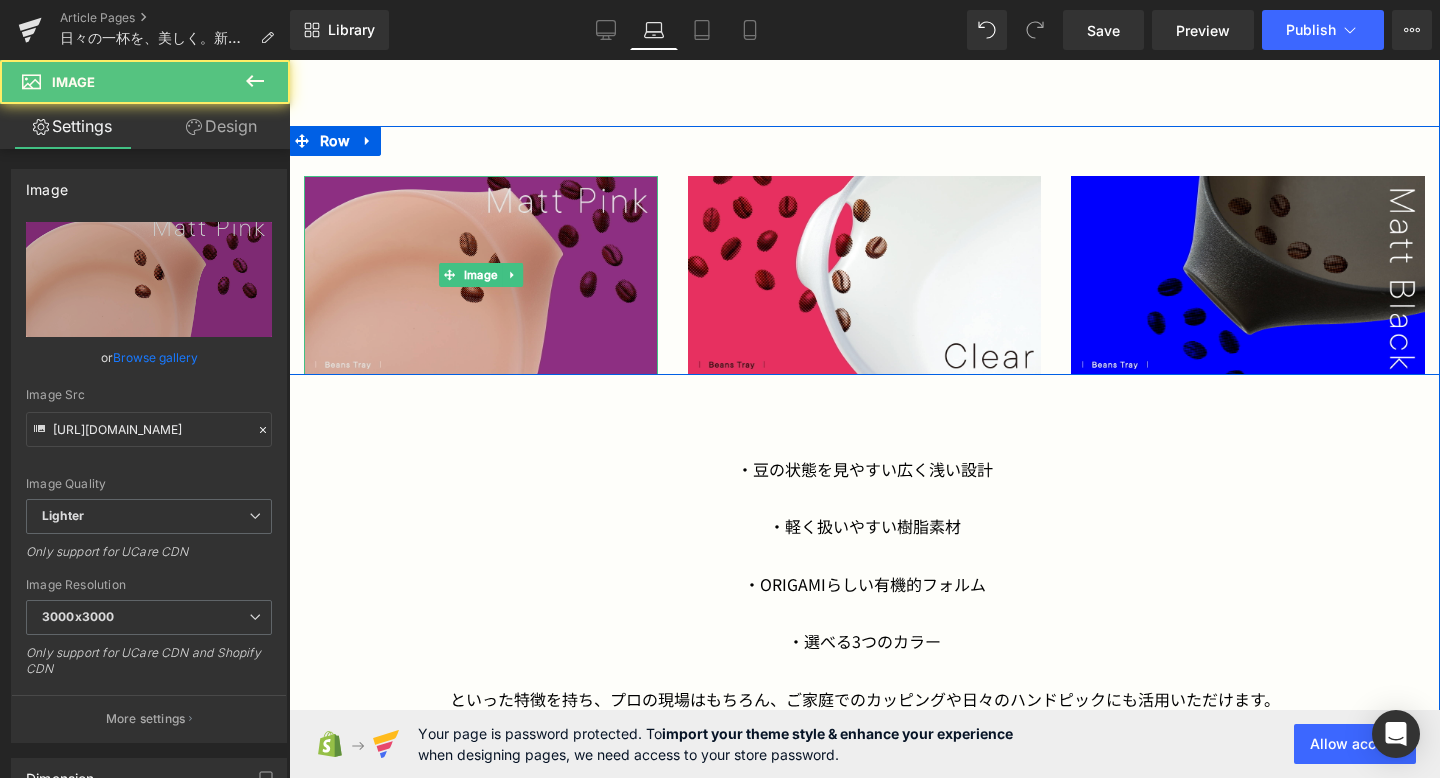 click at bounding box center [481, 275] 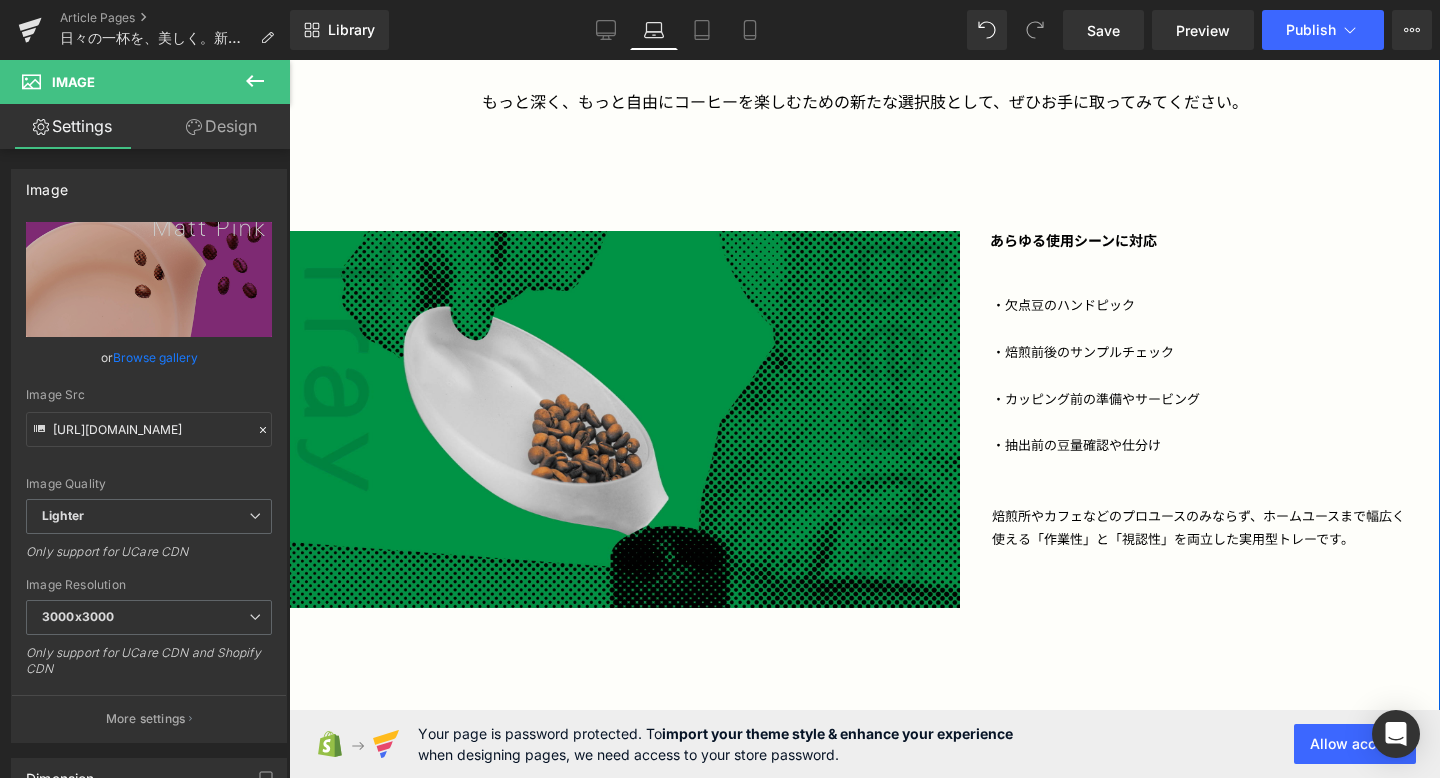 scroll, scrollTop: 2333, scrollLeft: 0, axis: vertical 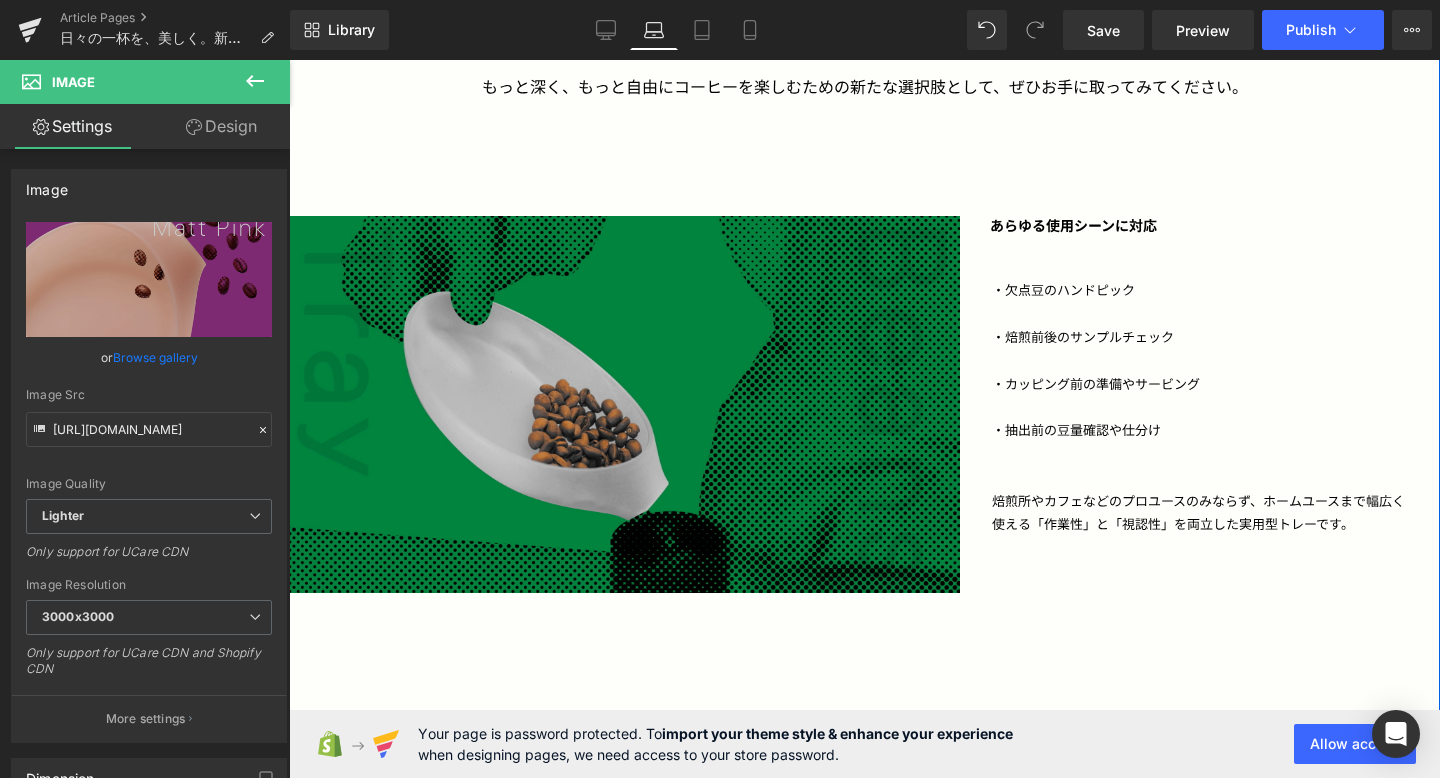 click at bounding box center [624, 405] 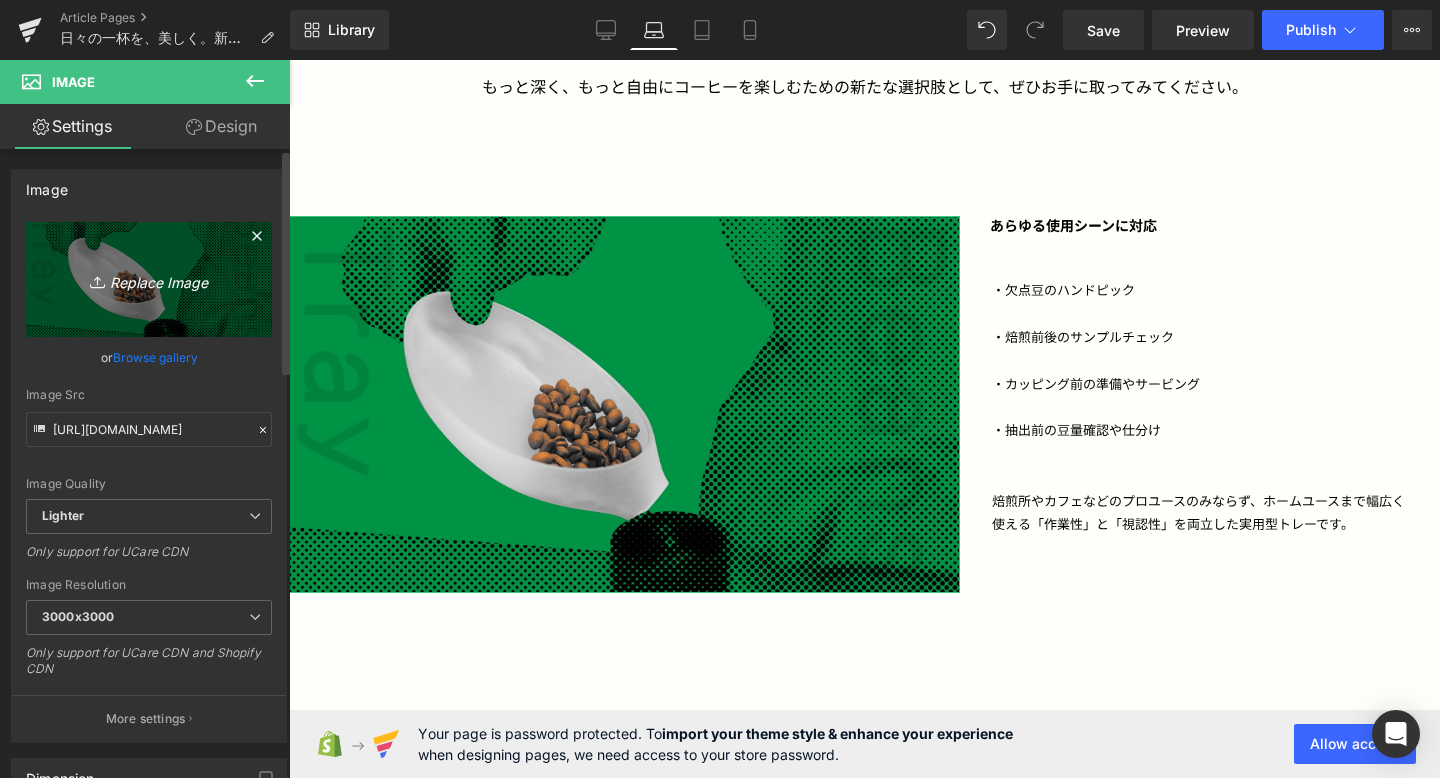 click on "Replace Image" at bounding box center (149, 279) 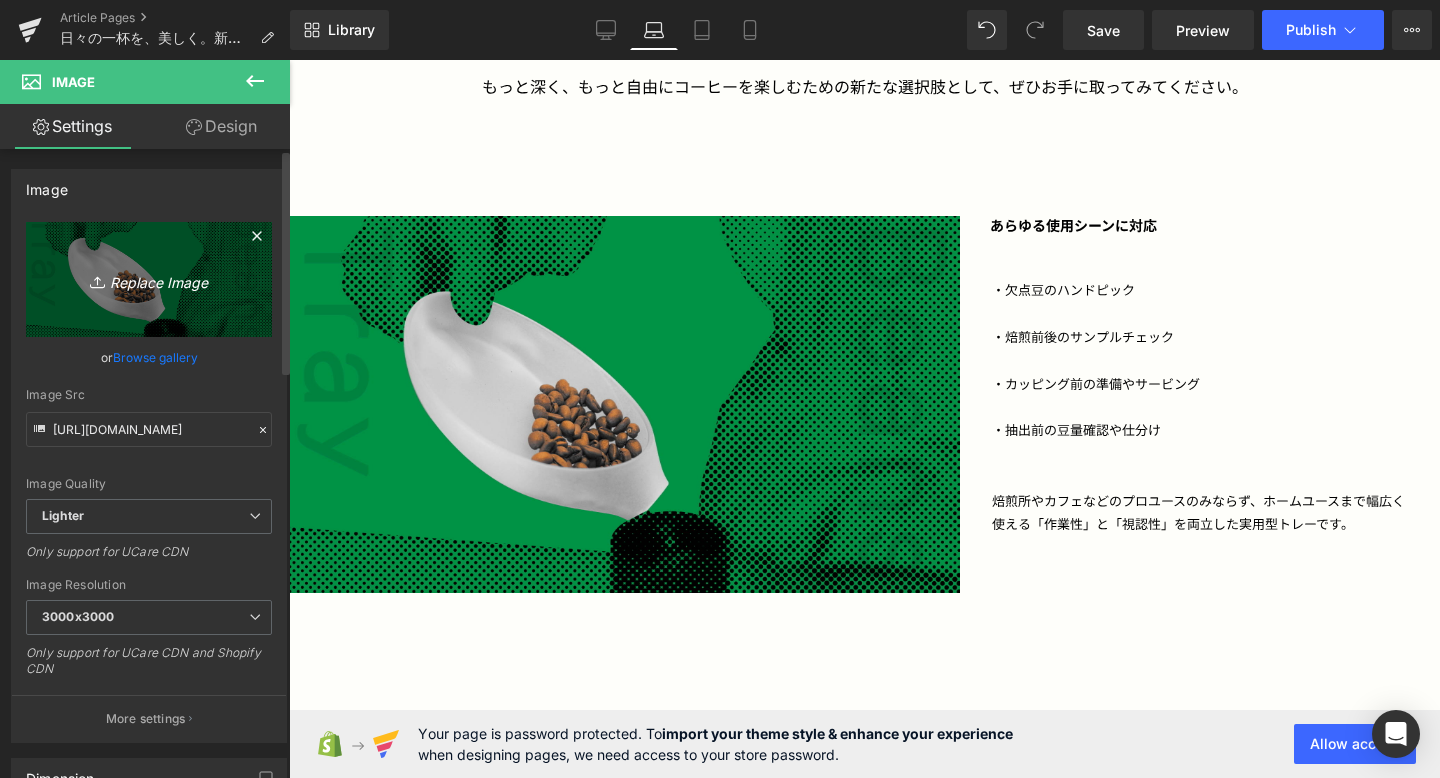 type on "C:\fakepath\ORIGAMI_BT_KV_fix_other.jpg" 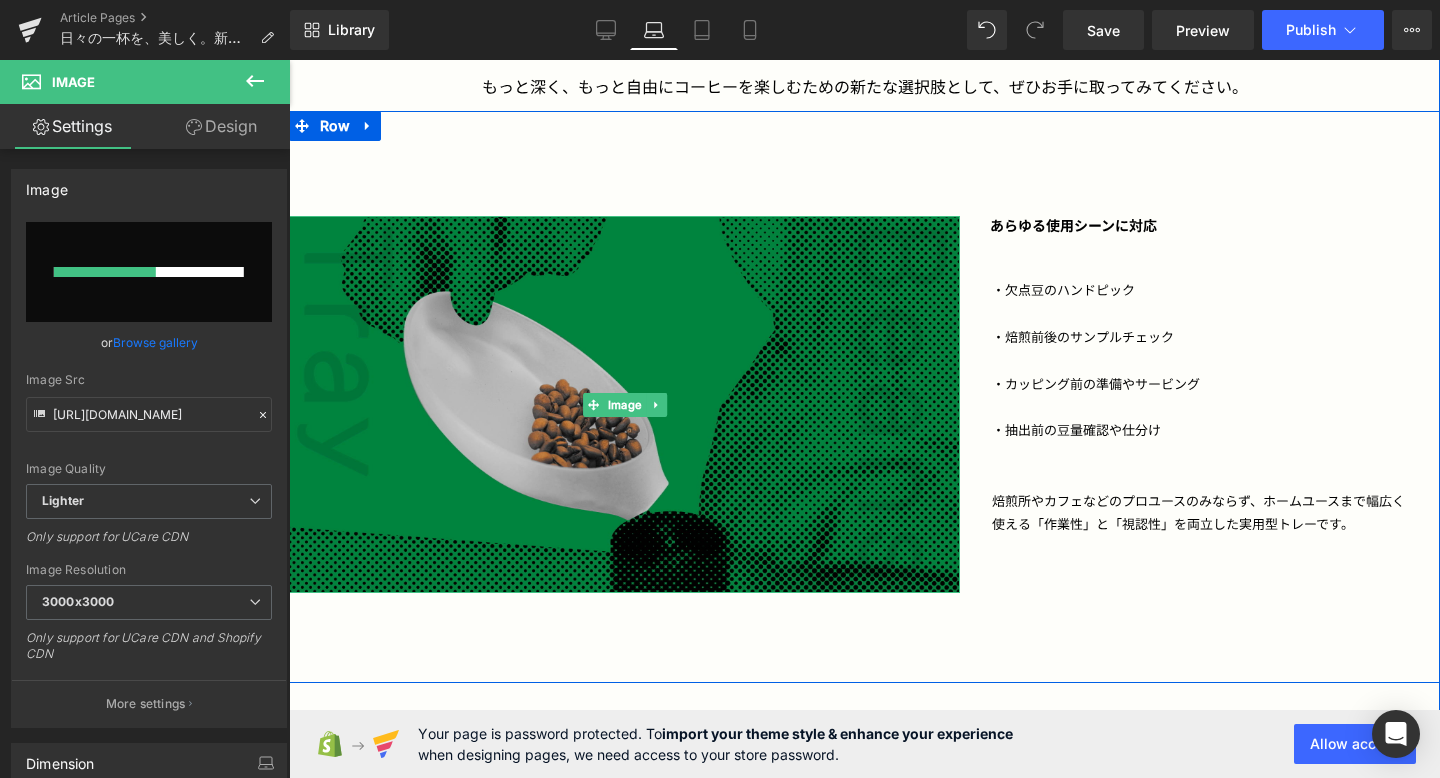type 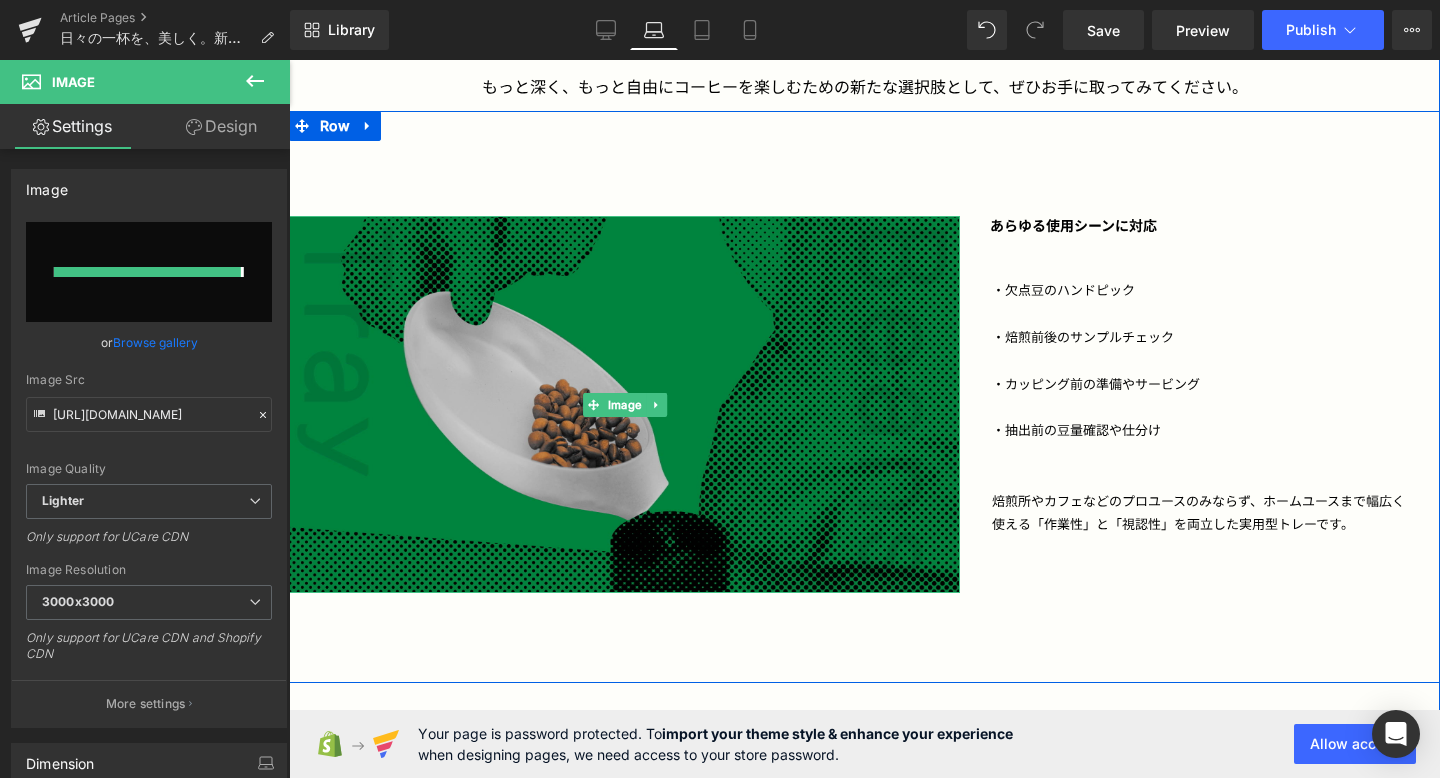 type on "[URL][DOMAIN_NAME]" 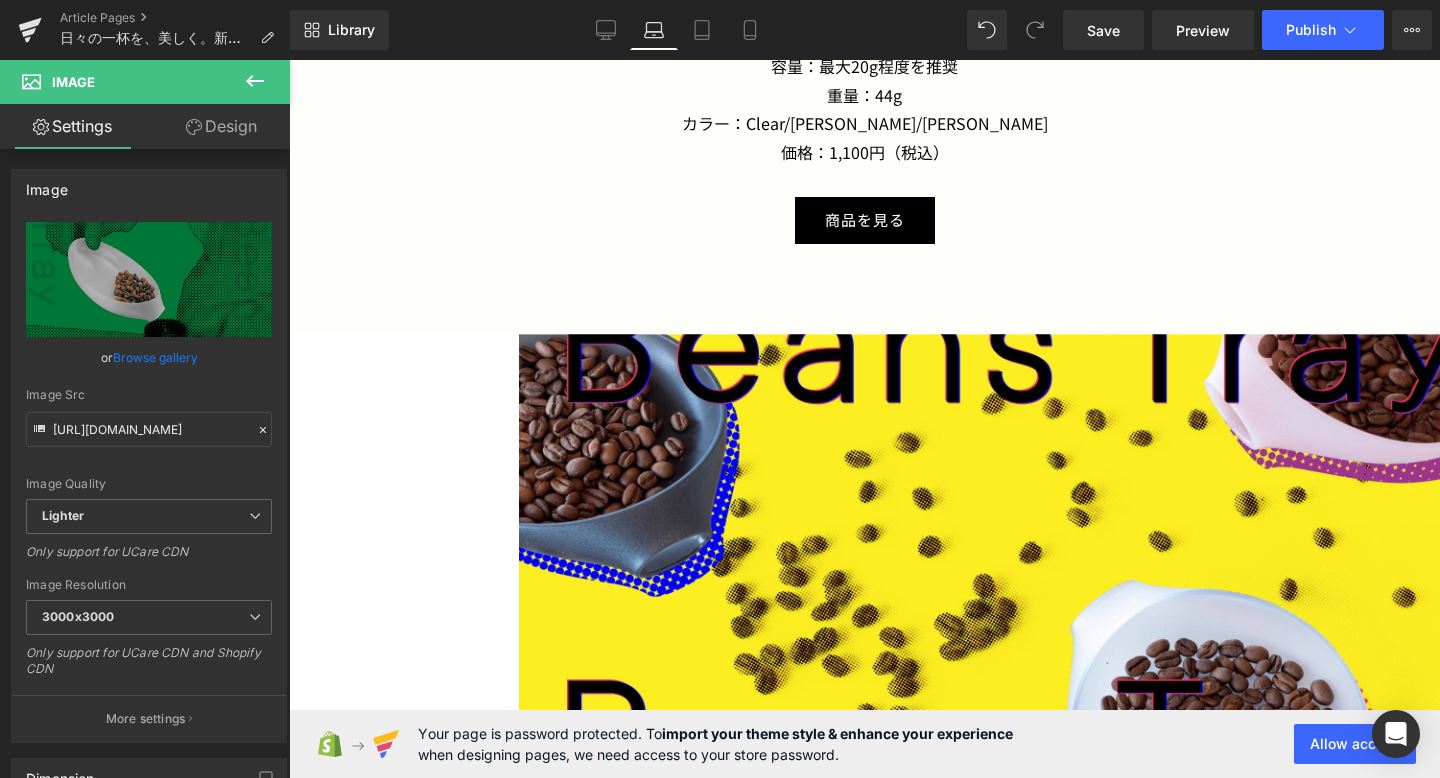 scroll, scrollTop: 3871, scrollLeft: 0, axis: vertical 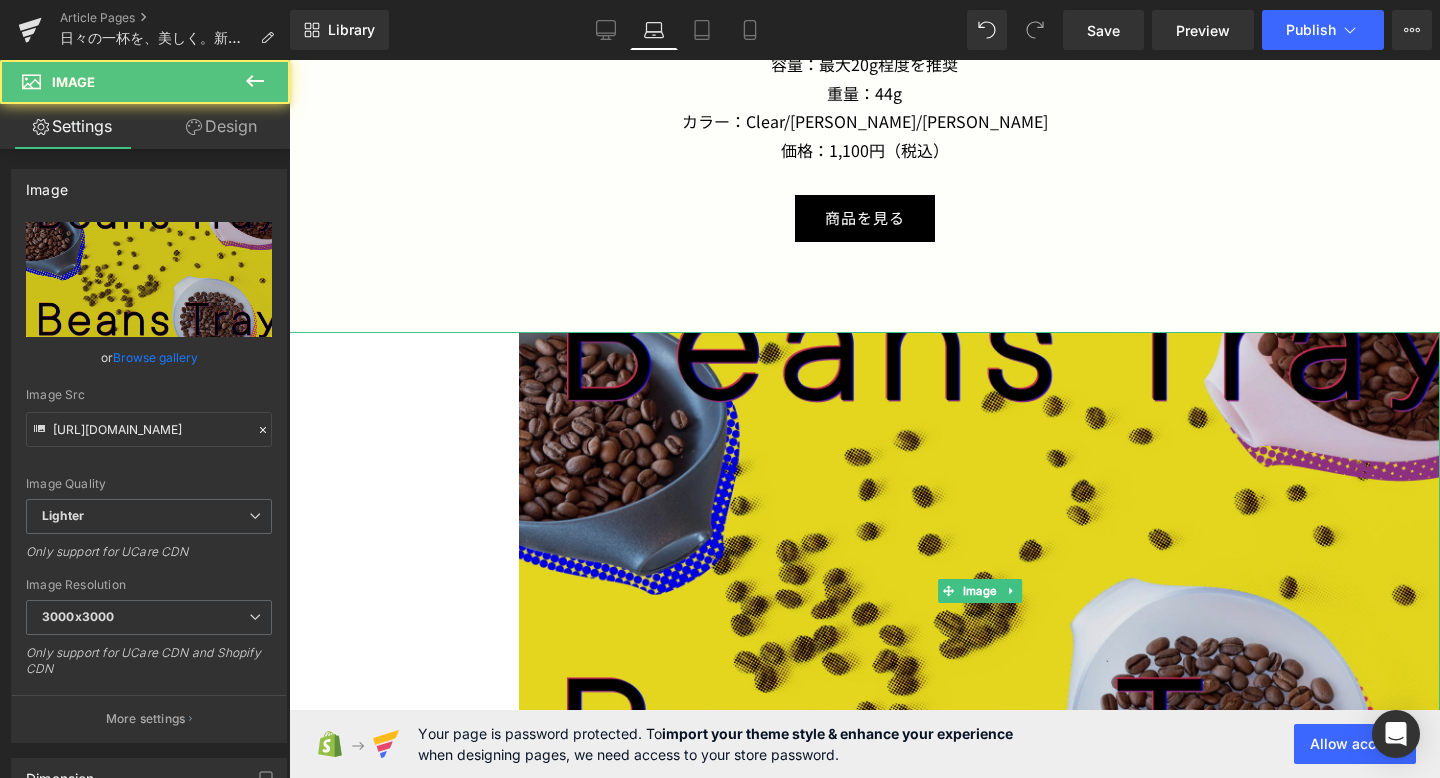click at bounding box center [979, 591] 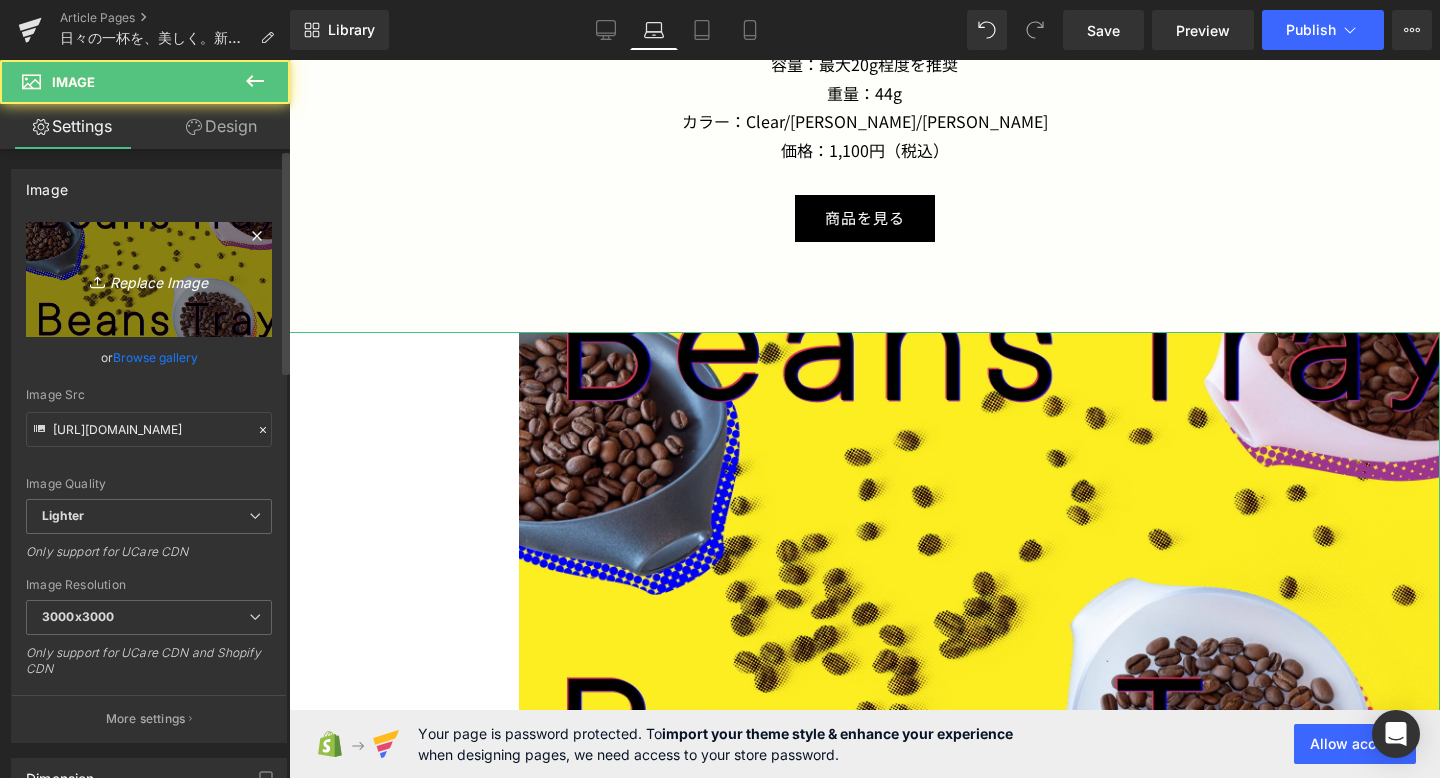 click on "Replace Image" at bounding box center [149, 279] 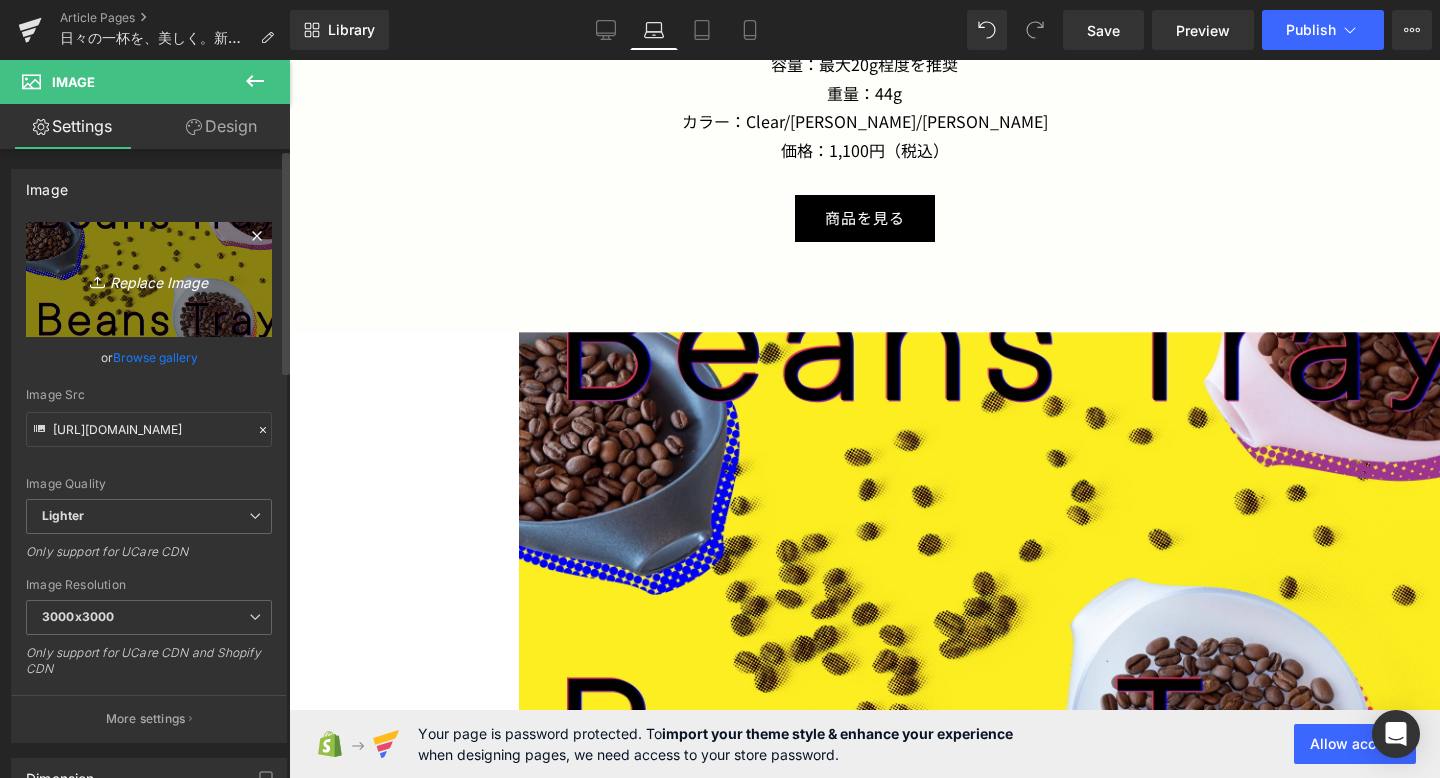 type on "C:\fakepath\ORIGAMI_BT_KV_fix_other2.jpg" 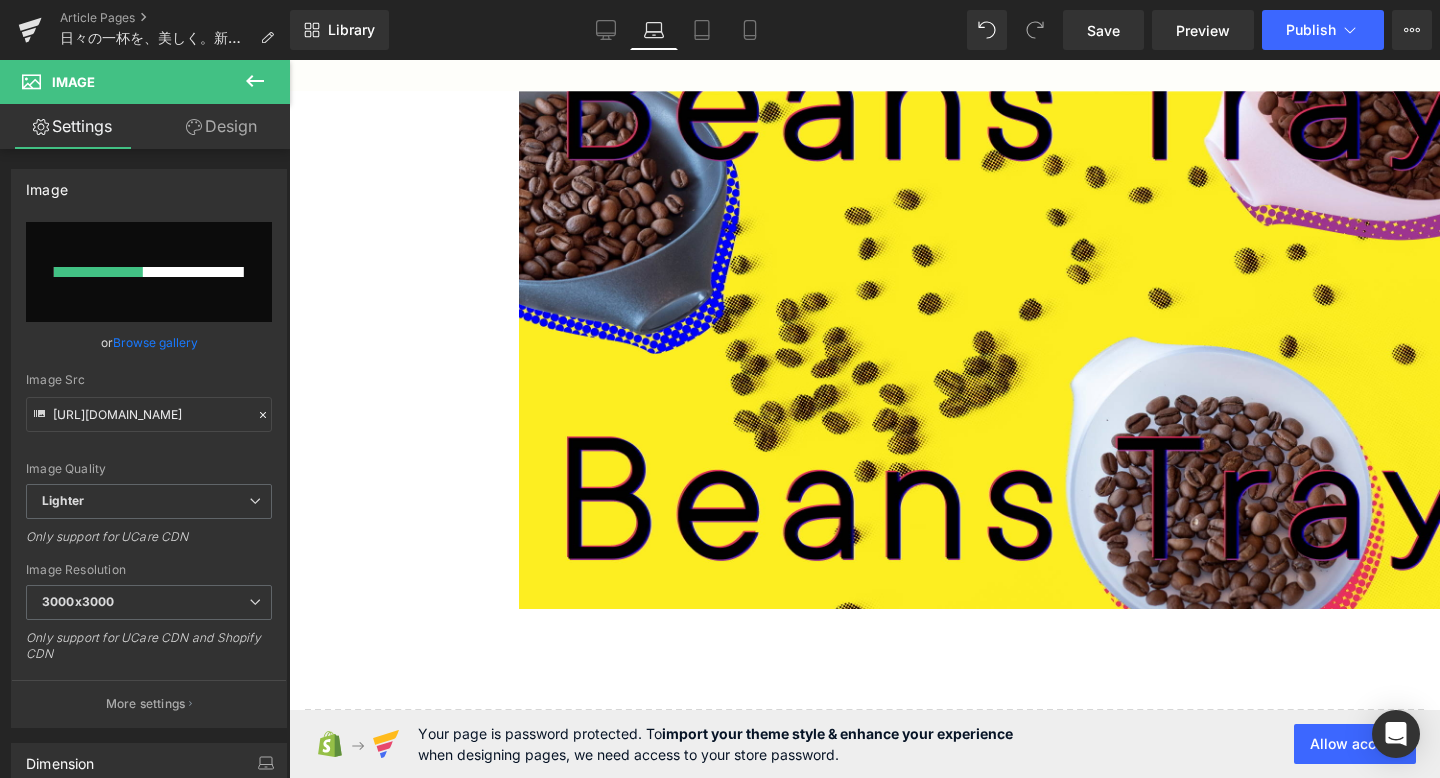 scroll, scrollTop: 4114, scrollLeft: 0, axis: vertical 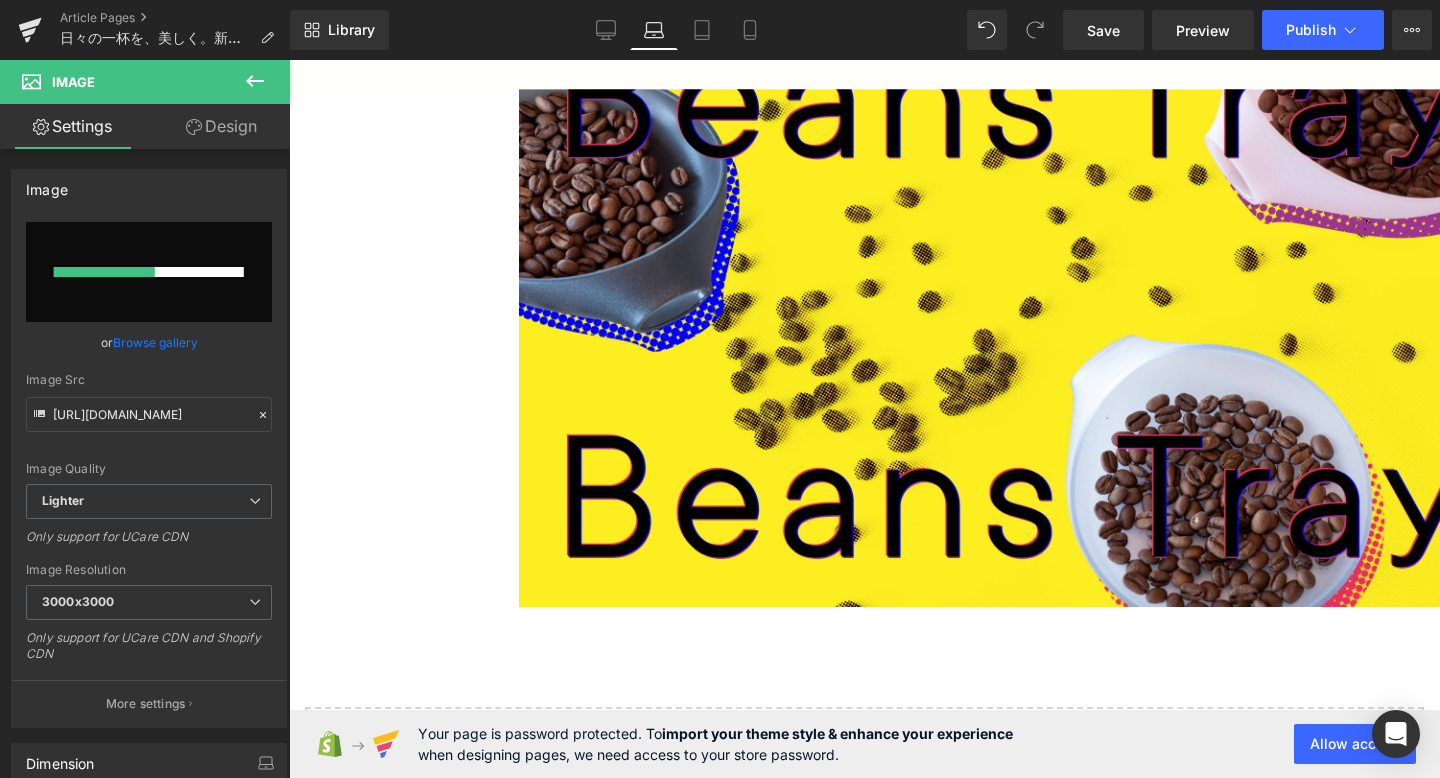 type 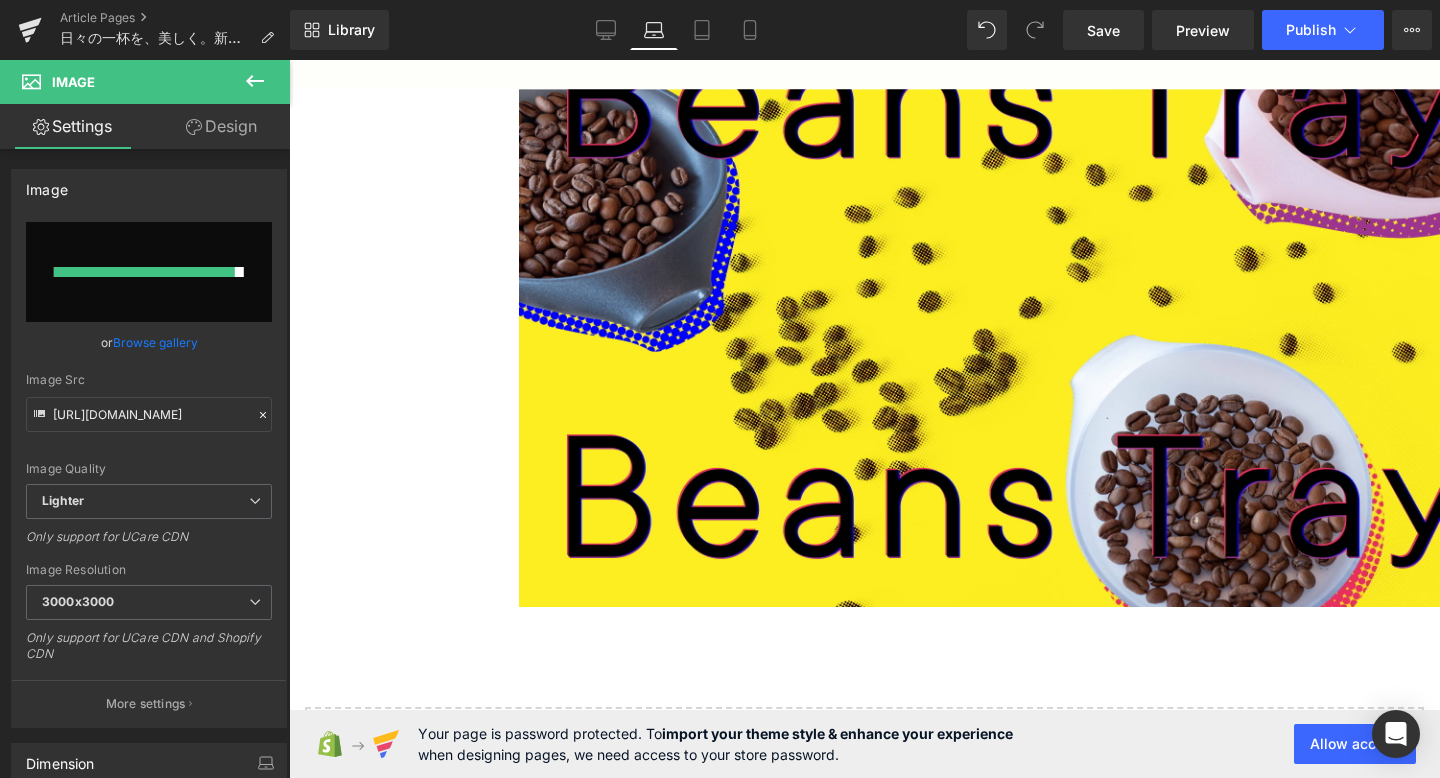 type on "[URL][DOMAIN_NAME]" 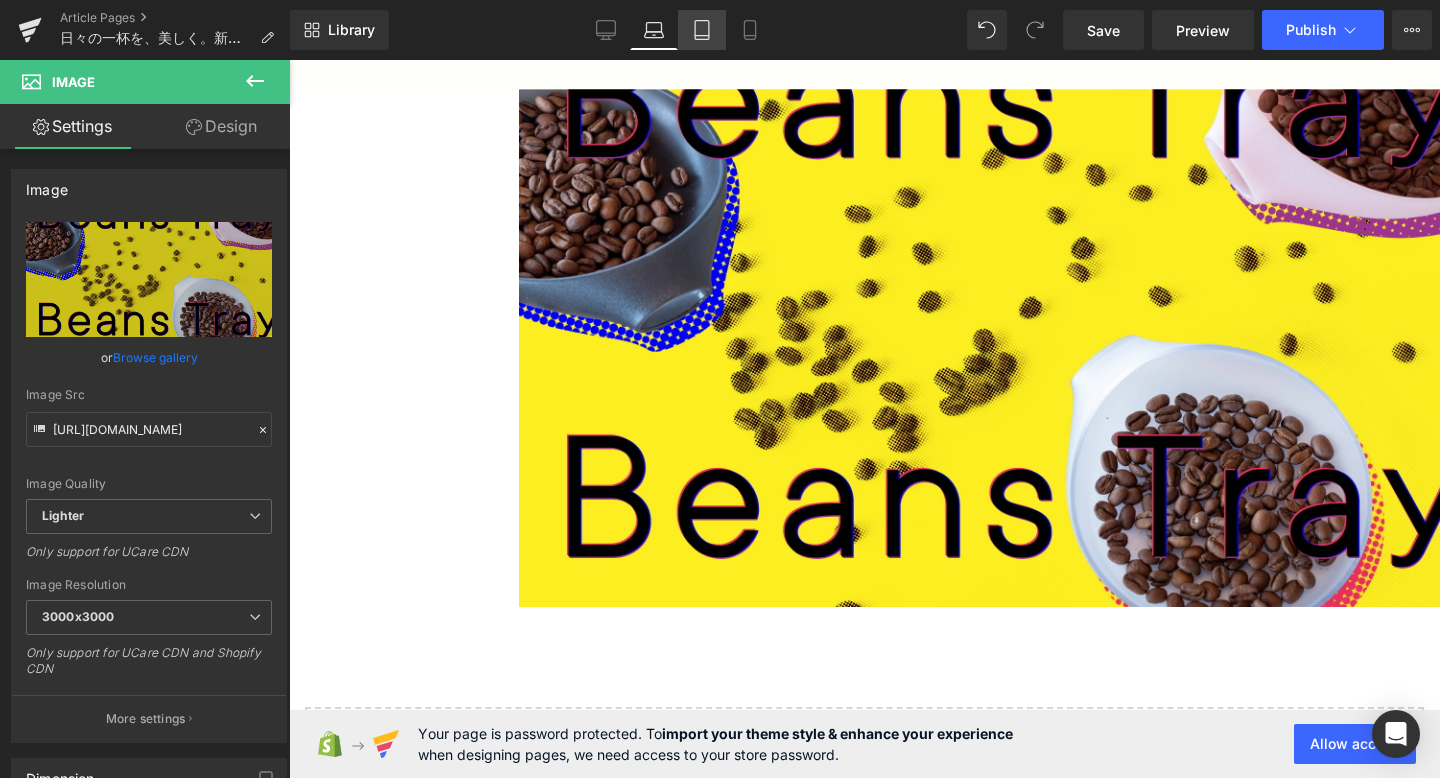 click 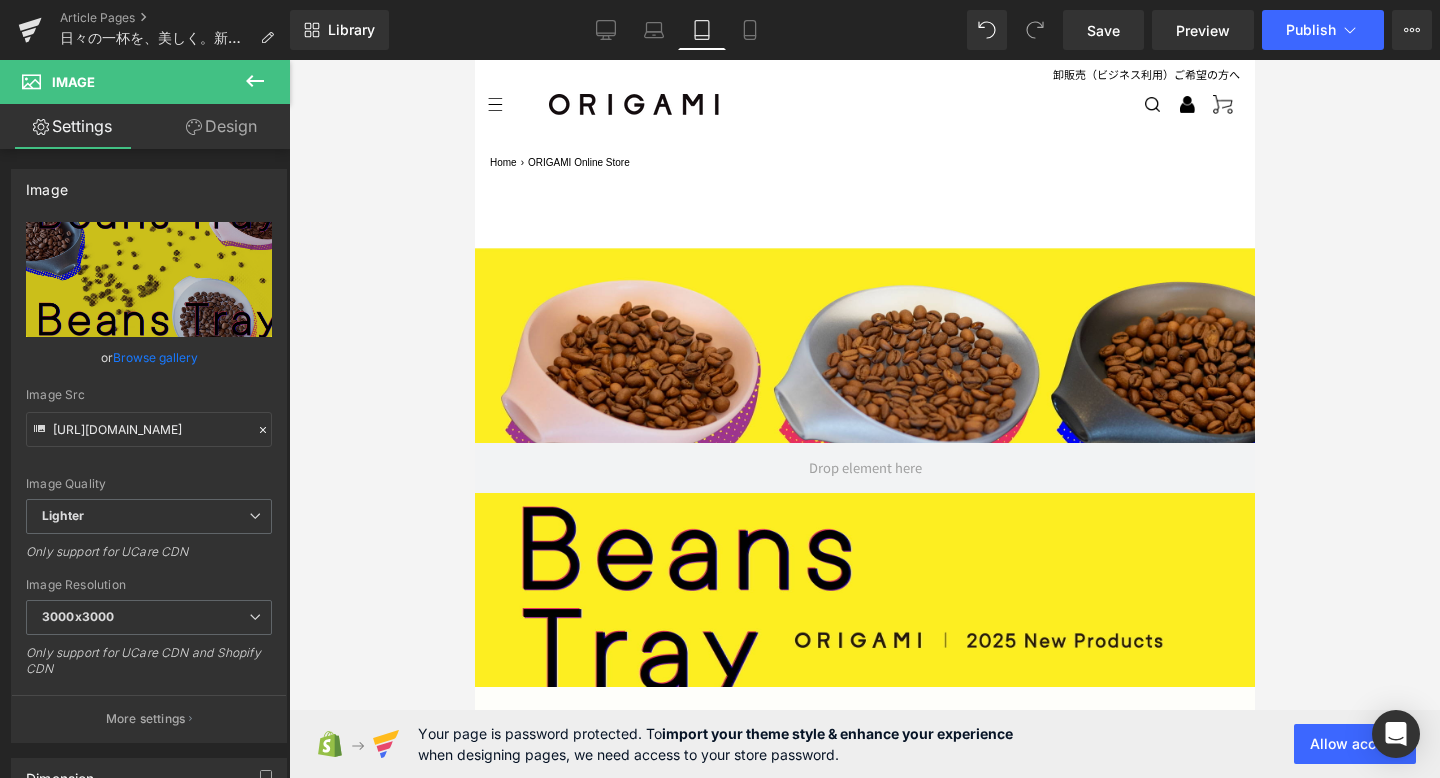 scroll, scrollTop: 0, scrollLeft: 0, axis: both 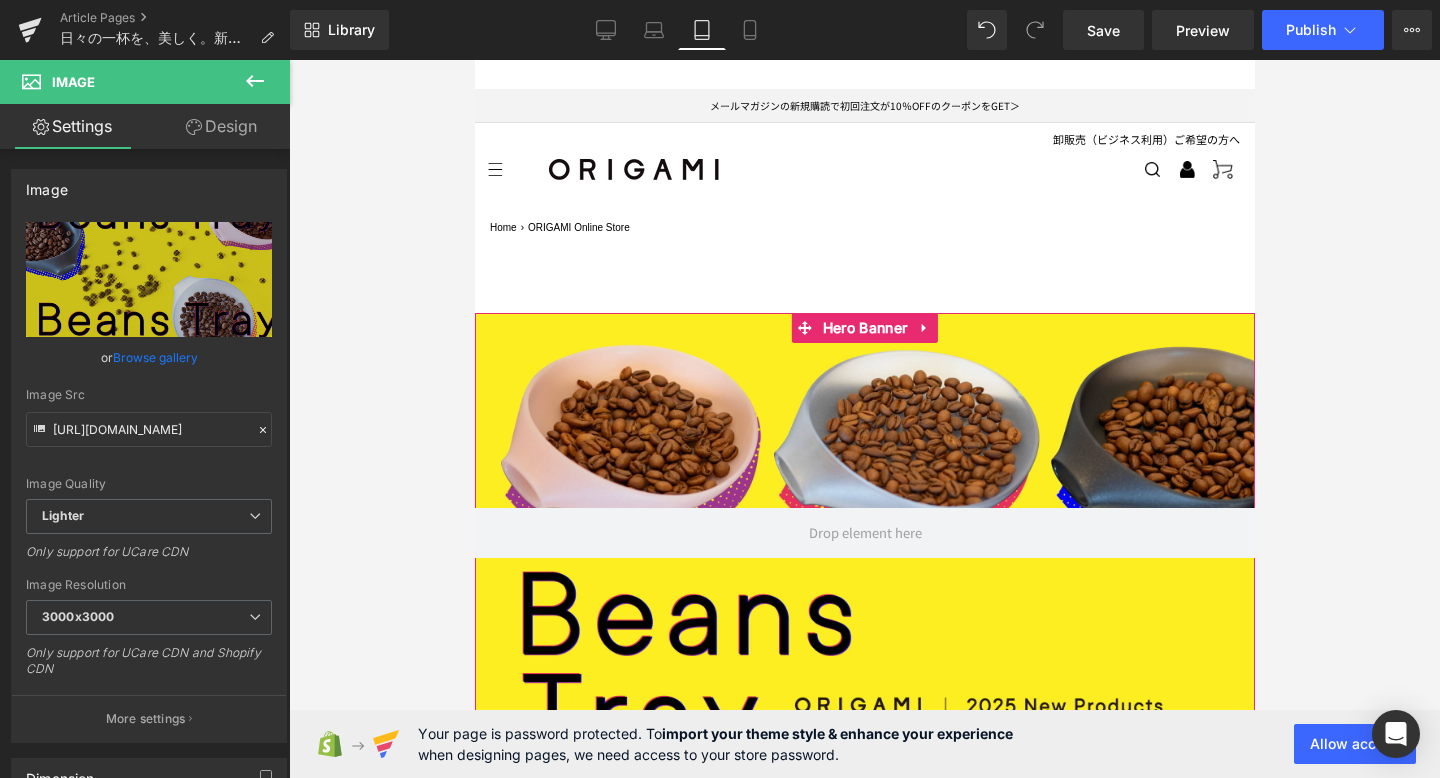 click at bounding box center (864, 532) 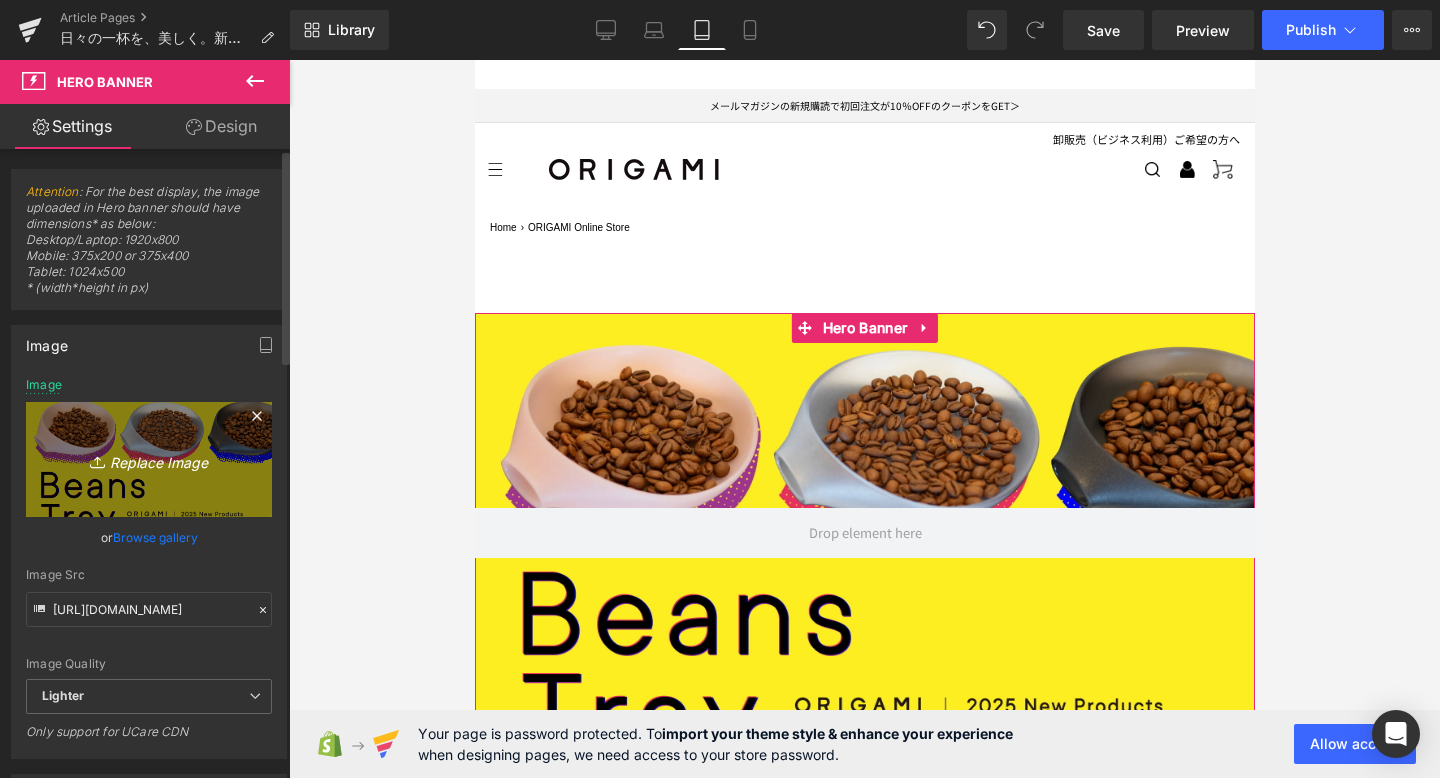 click on "Replace Image" at bounding box center (149, 459) 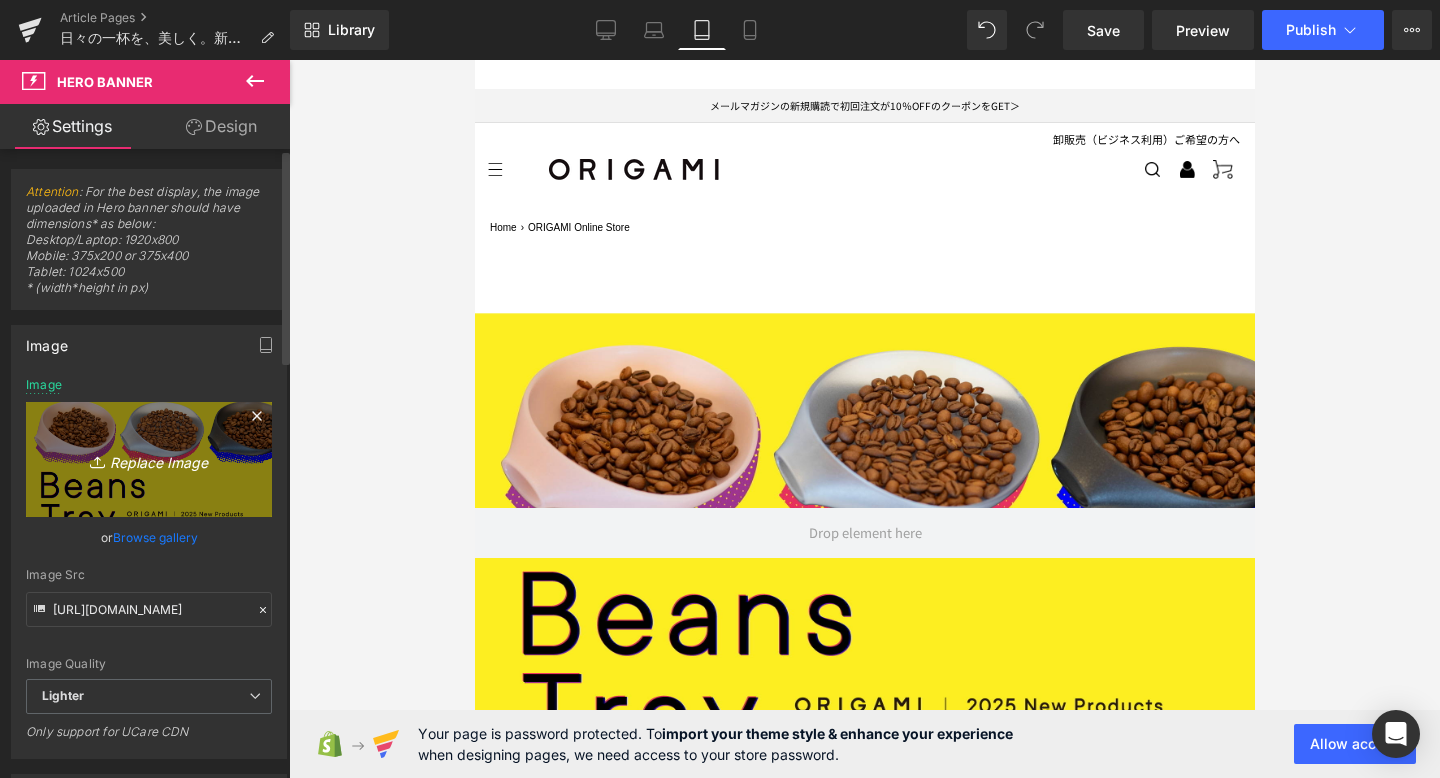 type on "C:\fakepath\ORIGAMI_BT_KV_fix_KV.jpg" 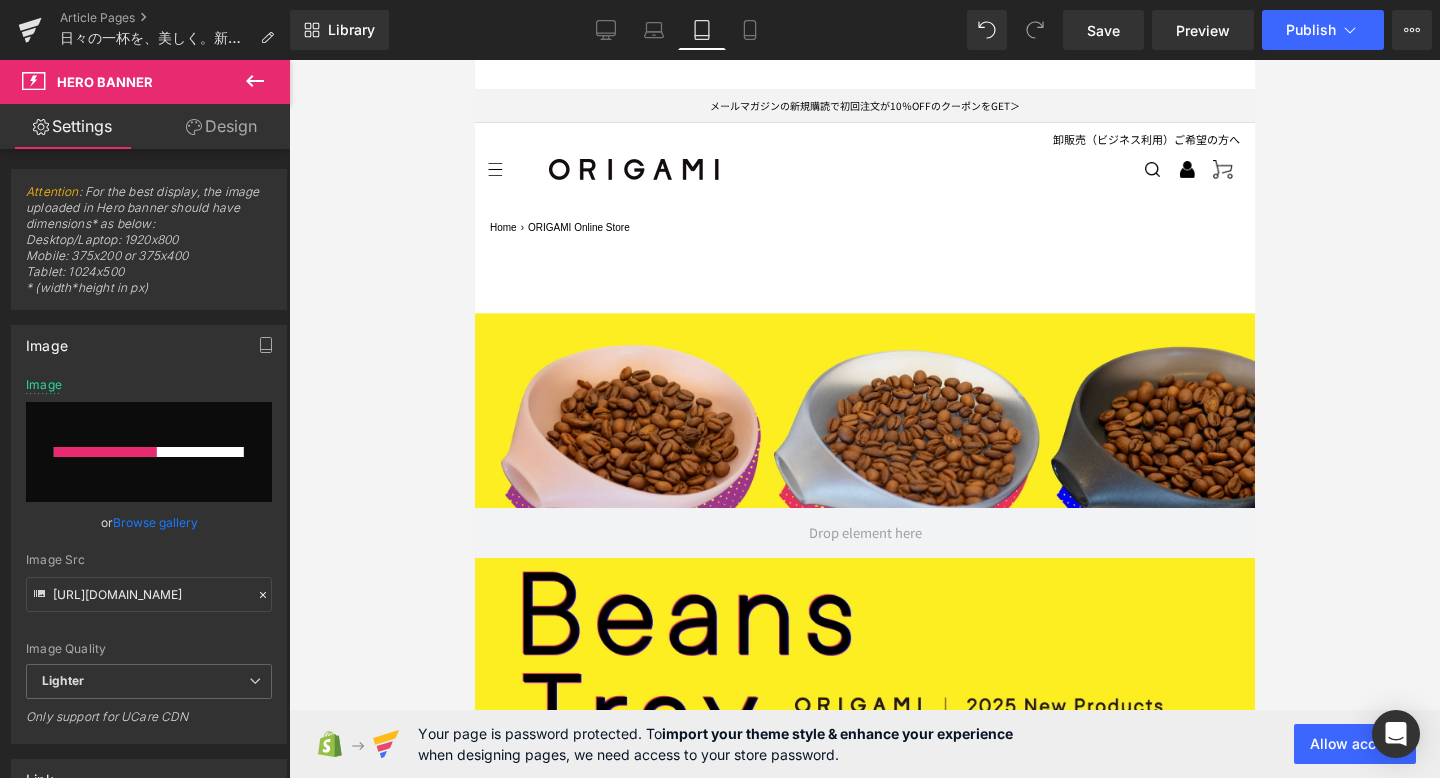 type 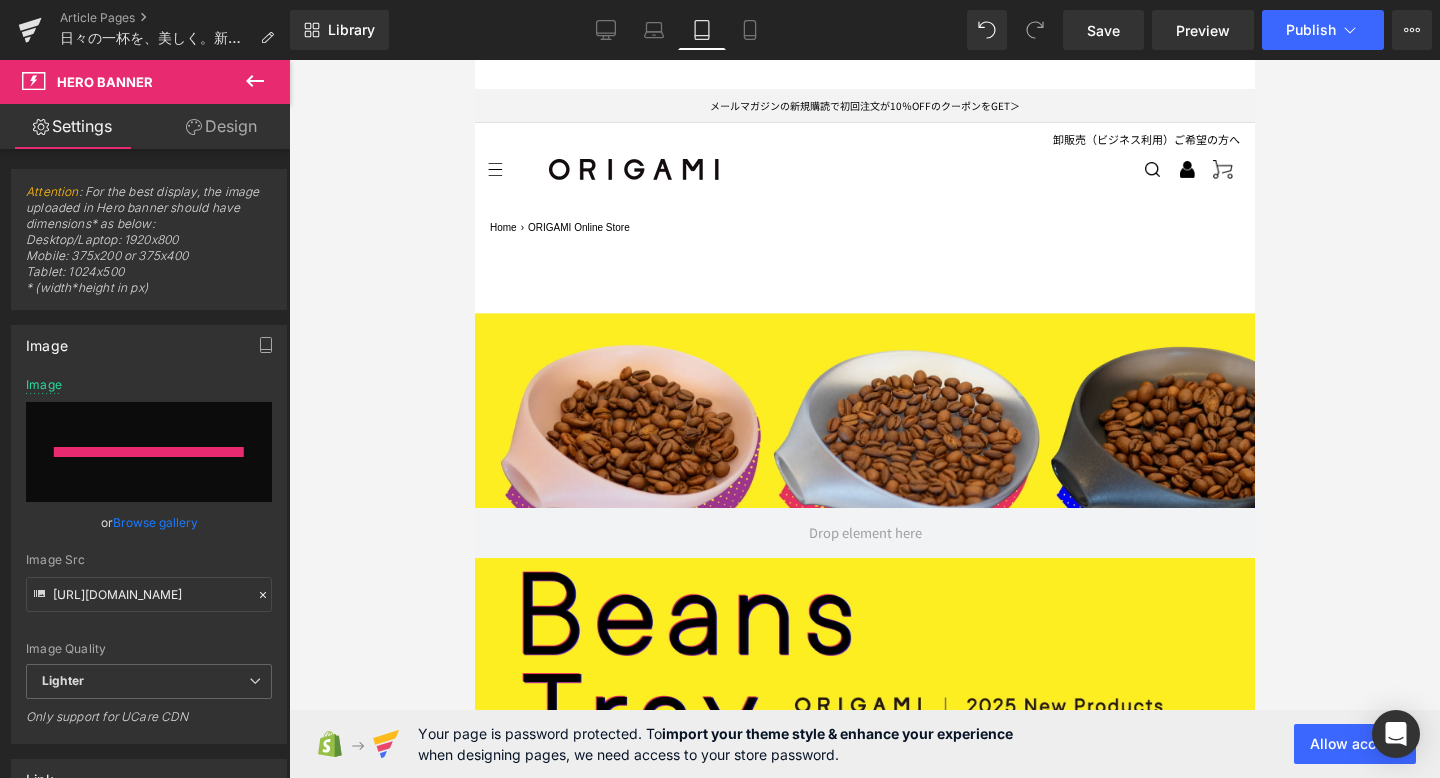 type on "[URL][DOMAIN_NAME]" 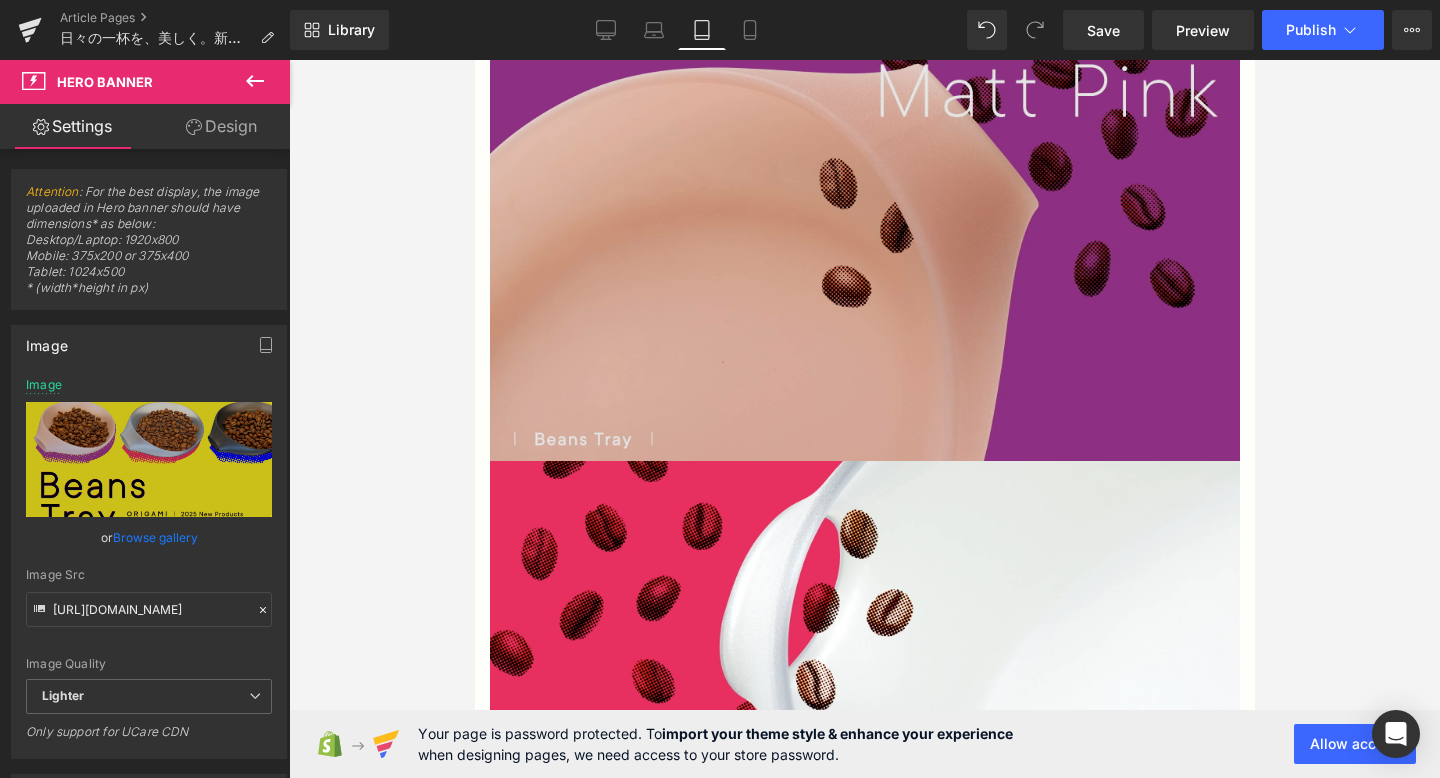 scroll, scrollTop: 1480, scrollLeft: 0, axis: vertical 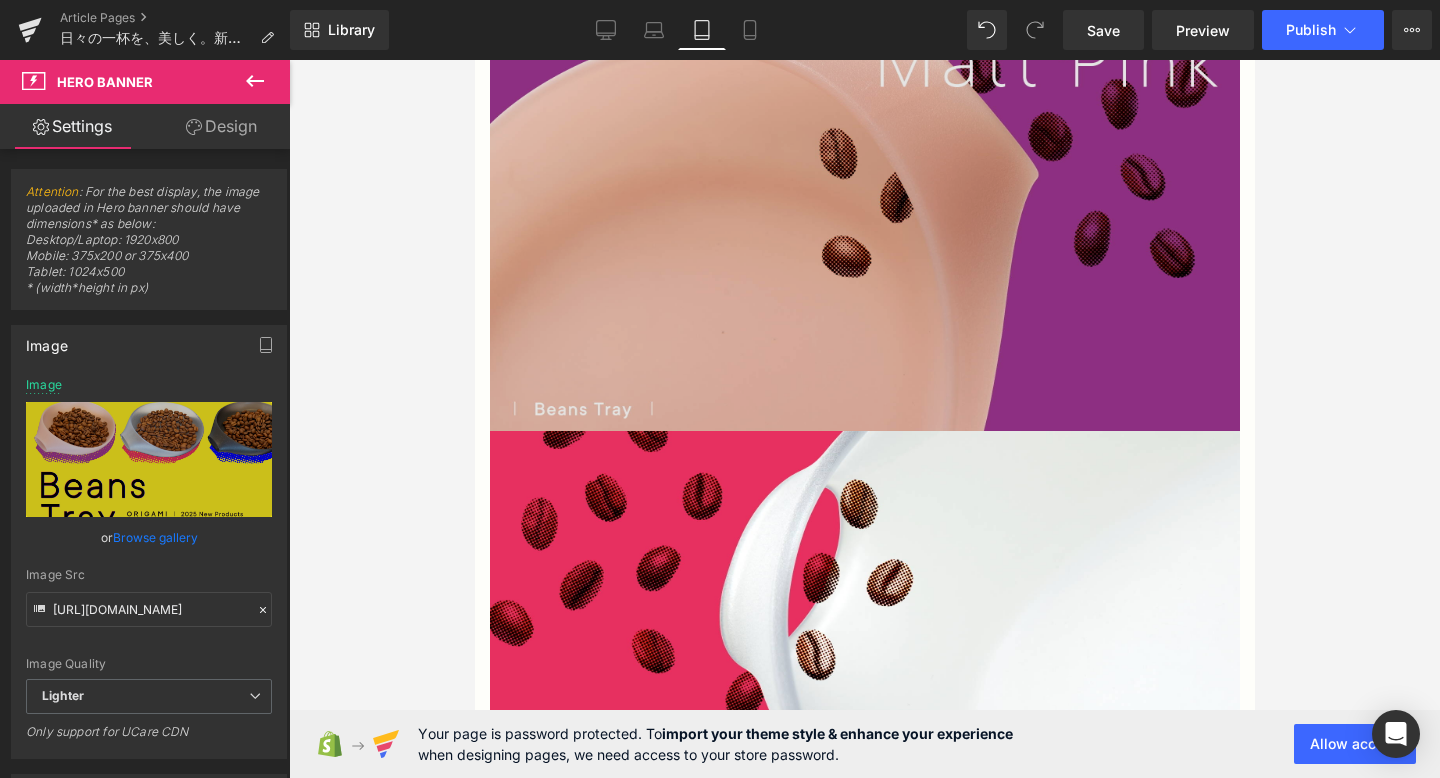 click at bounding box center (864, 220) 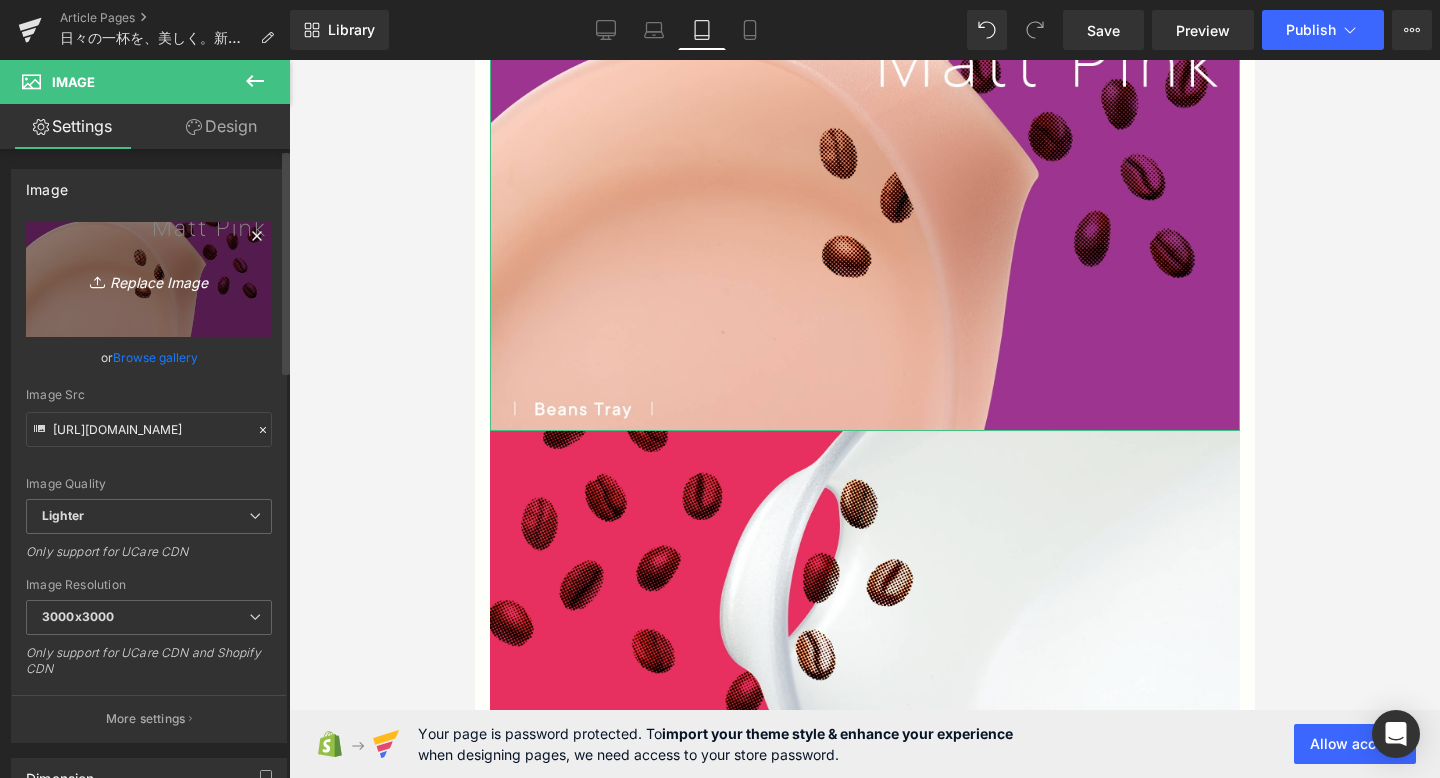 click on "Replace Image" at bounding box center [149, 279] 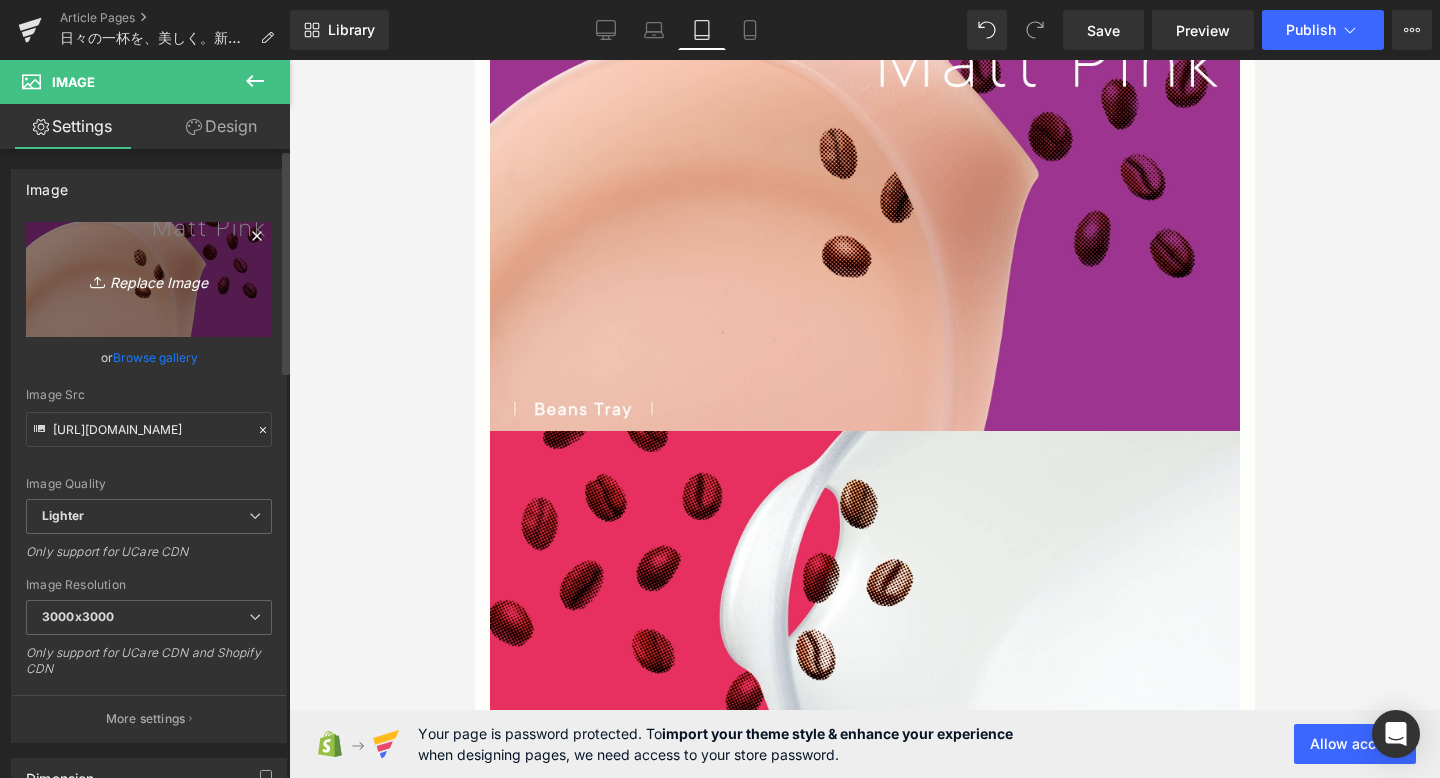 type on "C:\fakepath\ORIGAMI_BT_KV_fix_pink.jpg" 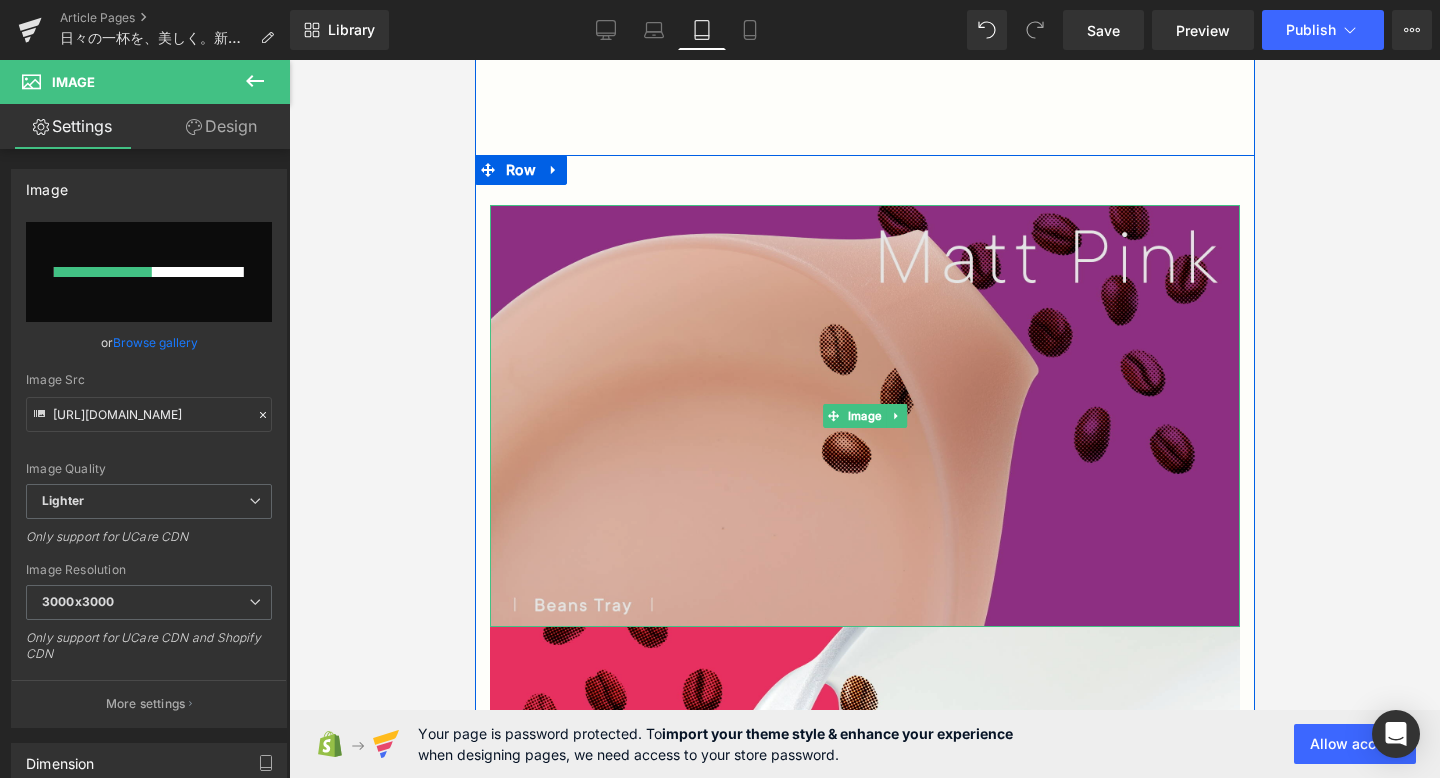 scroll, scrollTop: 1277, scrollLeft: 0, axis: vertical 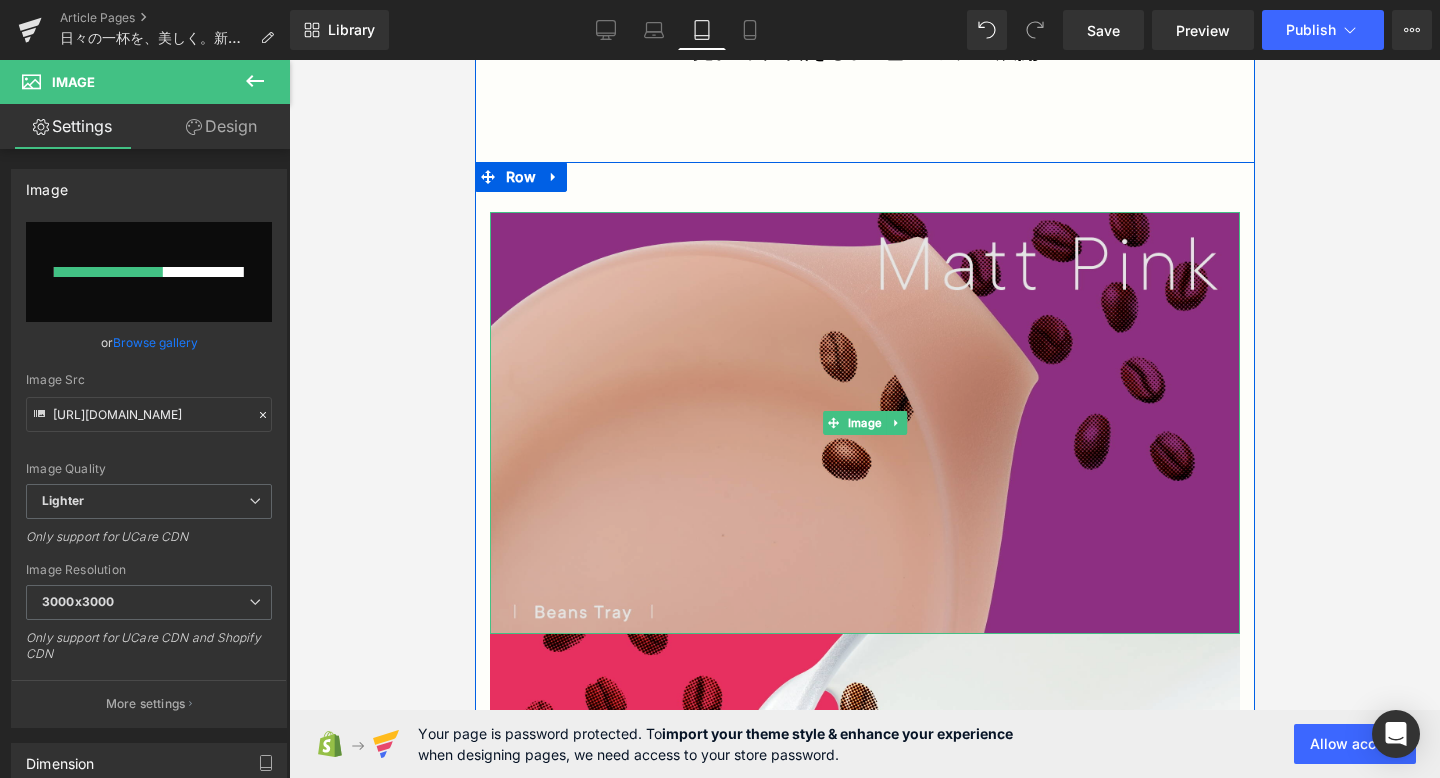 type 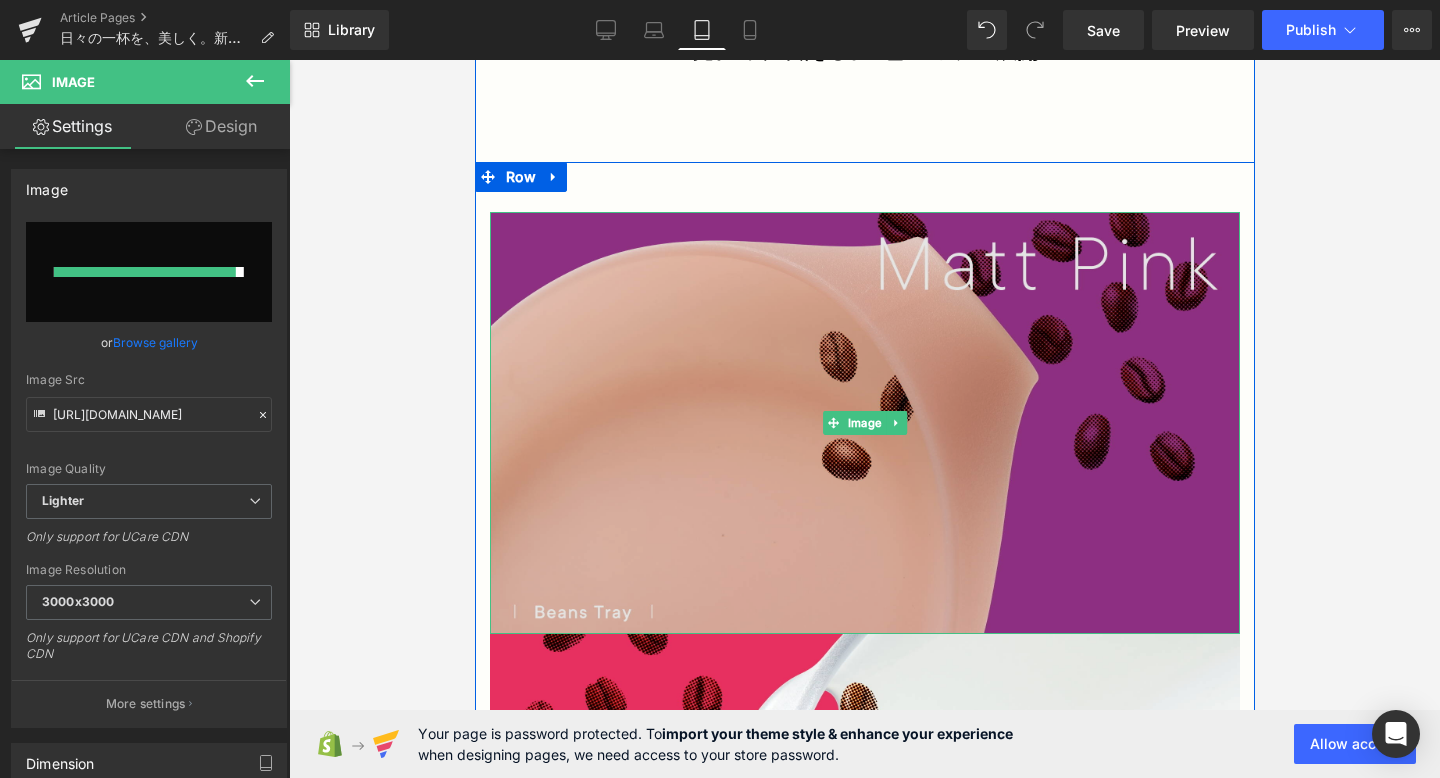 type on "[URL][DOMAIN_NAME]" 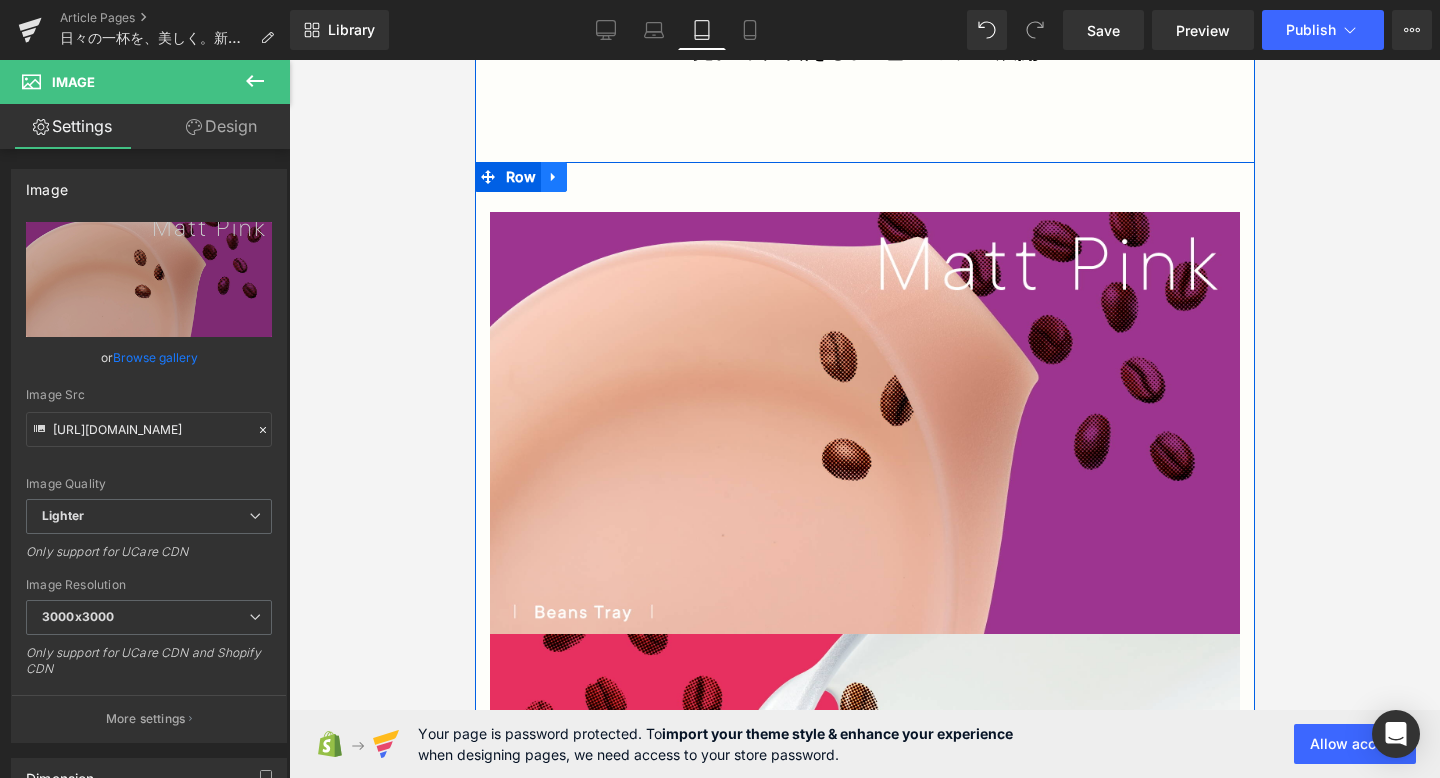 click at bounding box center (553, 177) 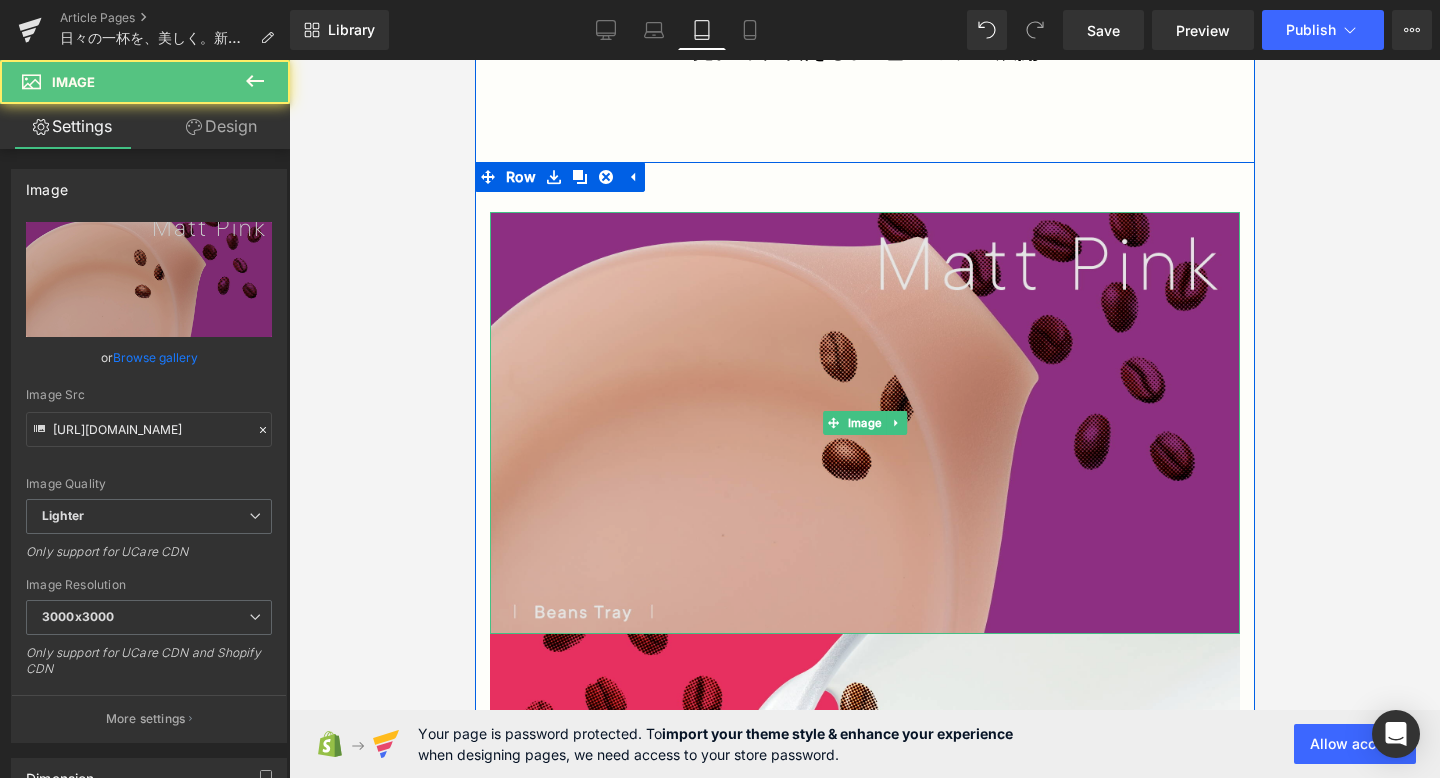 click at bounding box center (864, 423) 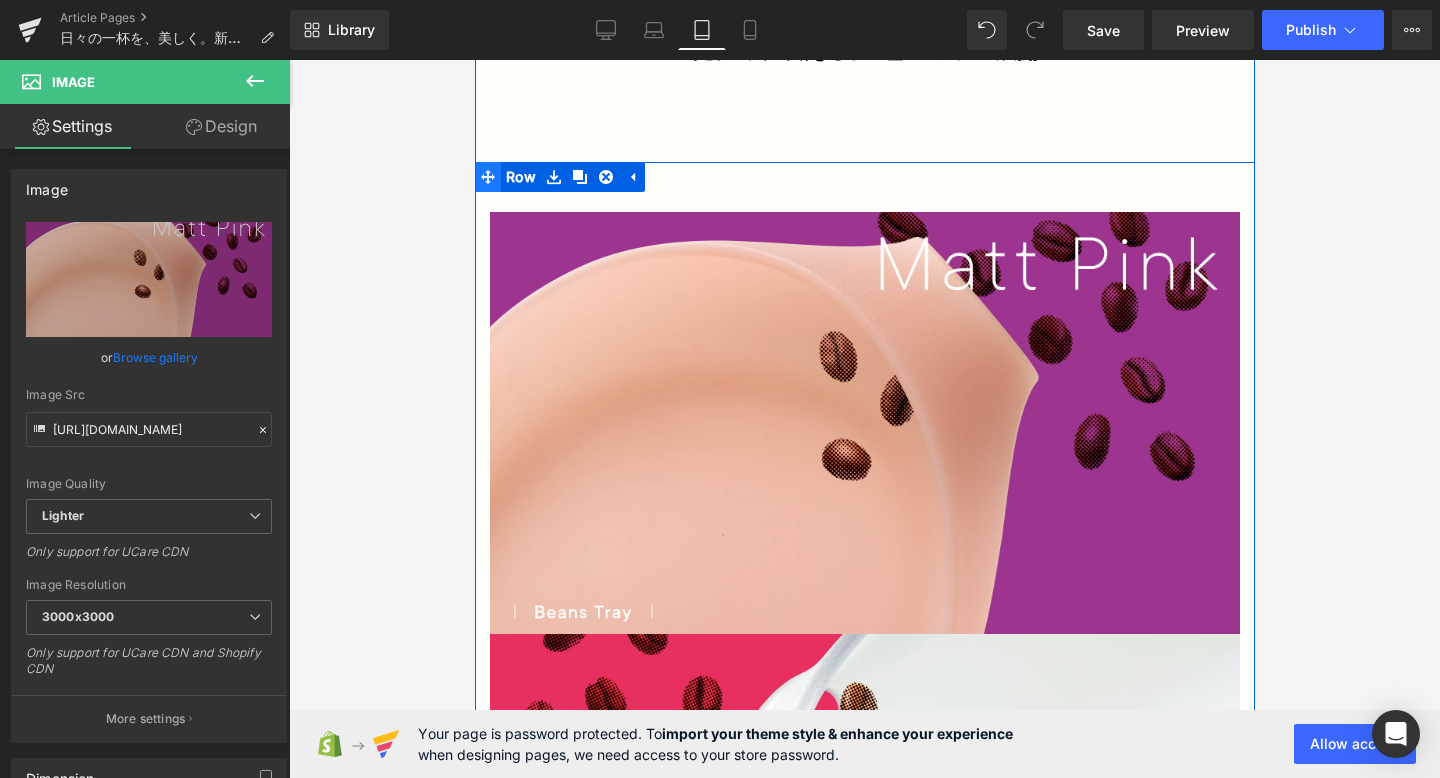 click 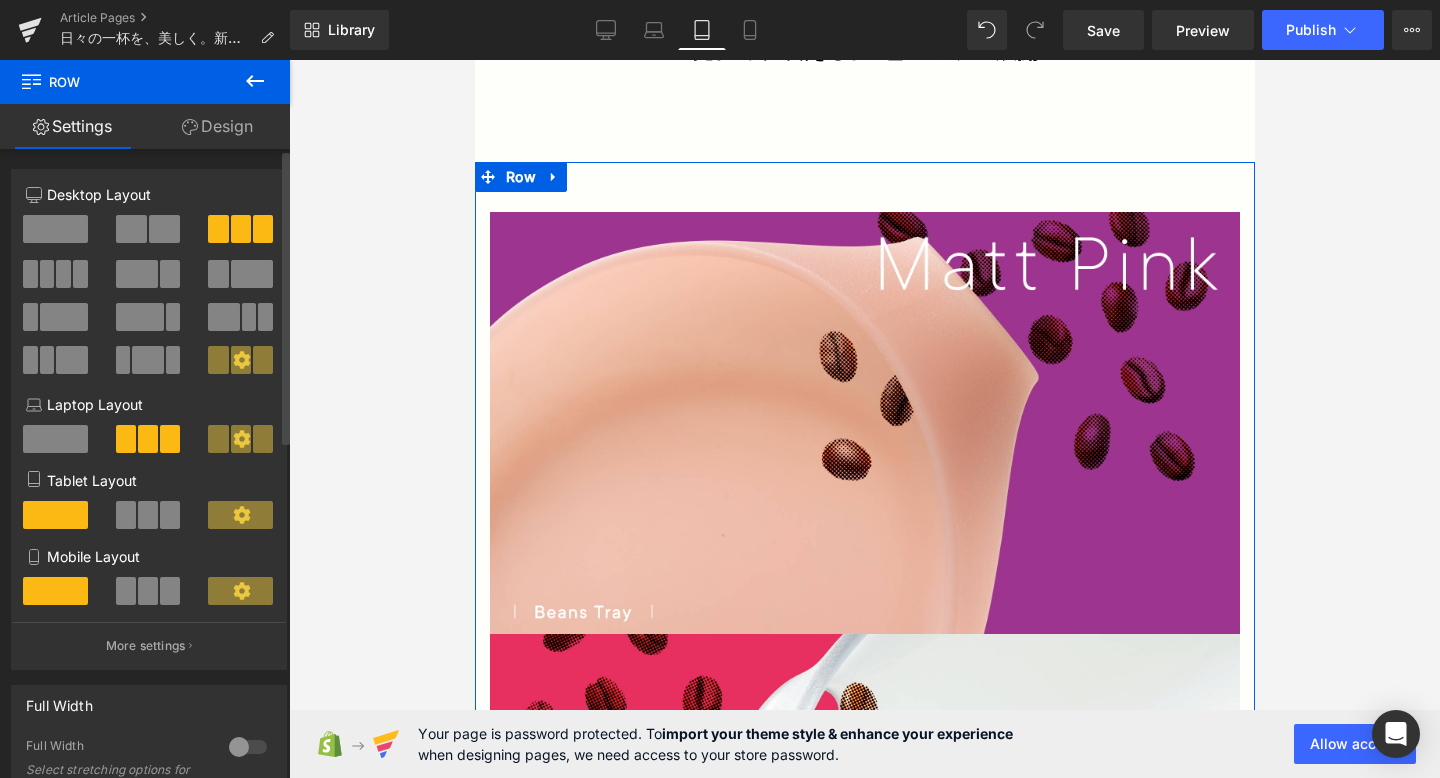click at bounding box center [126, 515] 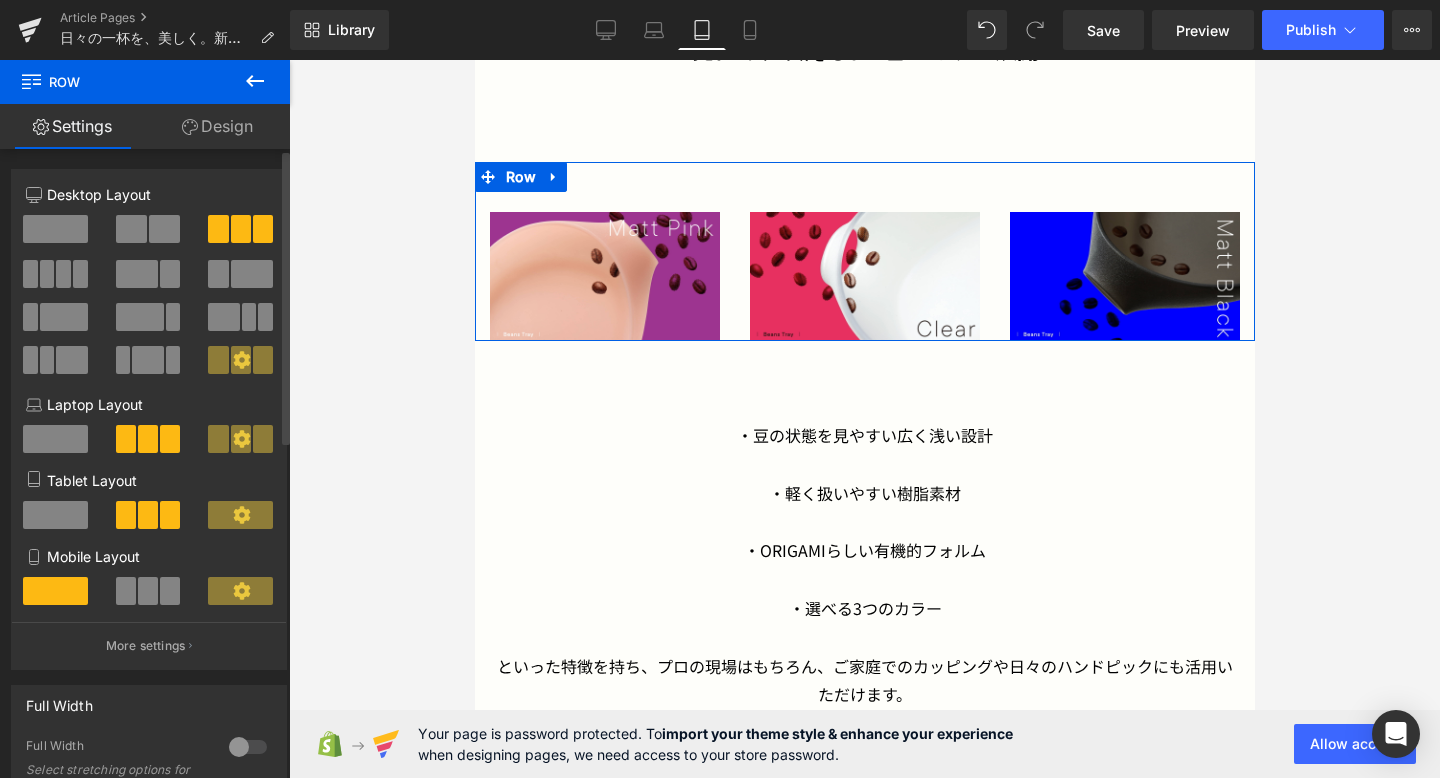 click at bounding box center [148, 591] 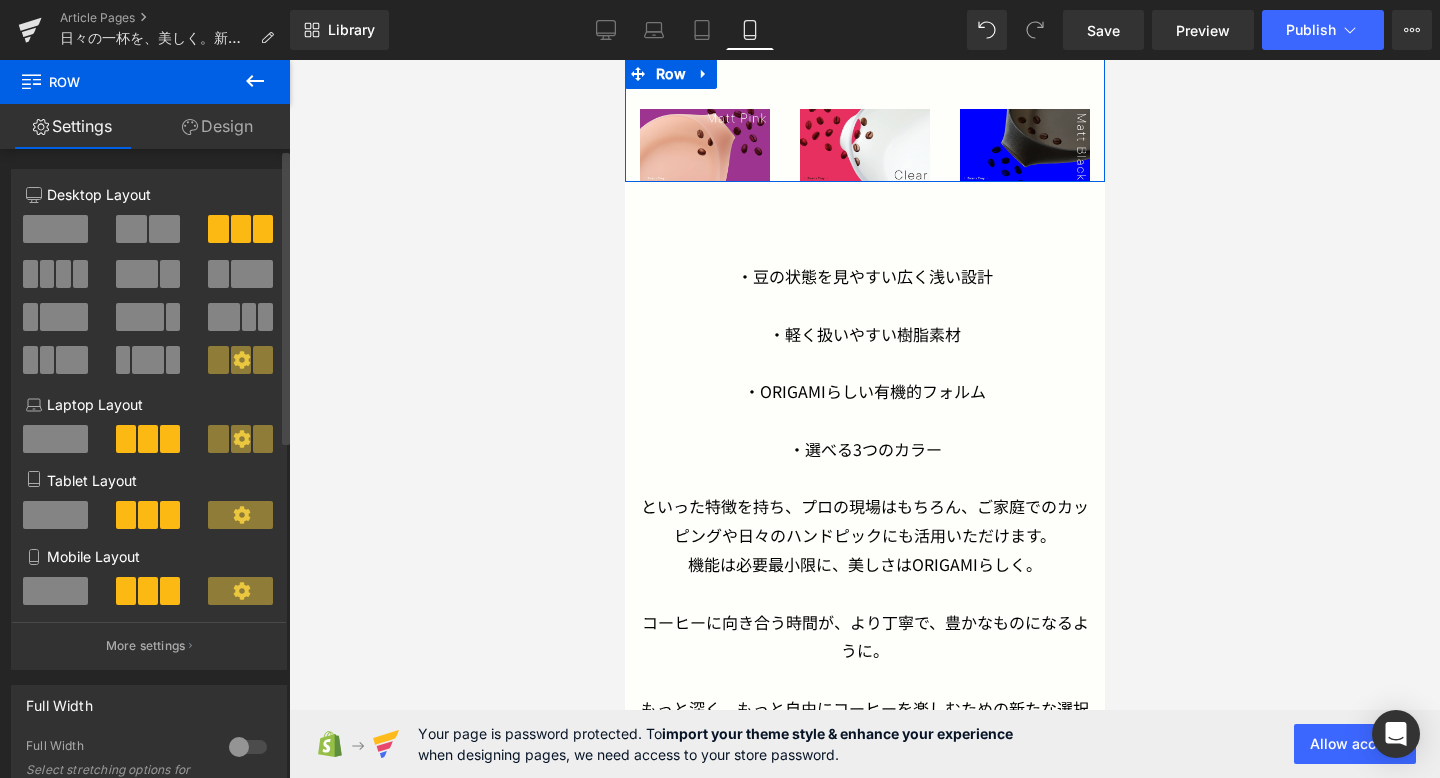scroll, scrollTop: 1174, scrollLeft: 0, axis: vertical 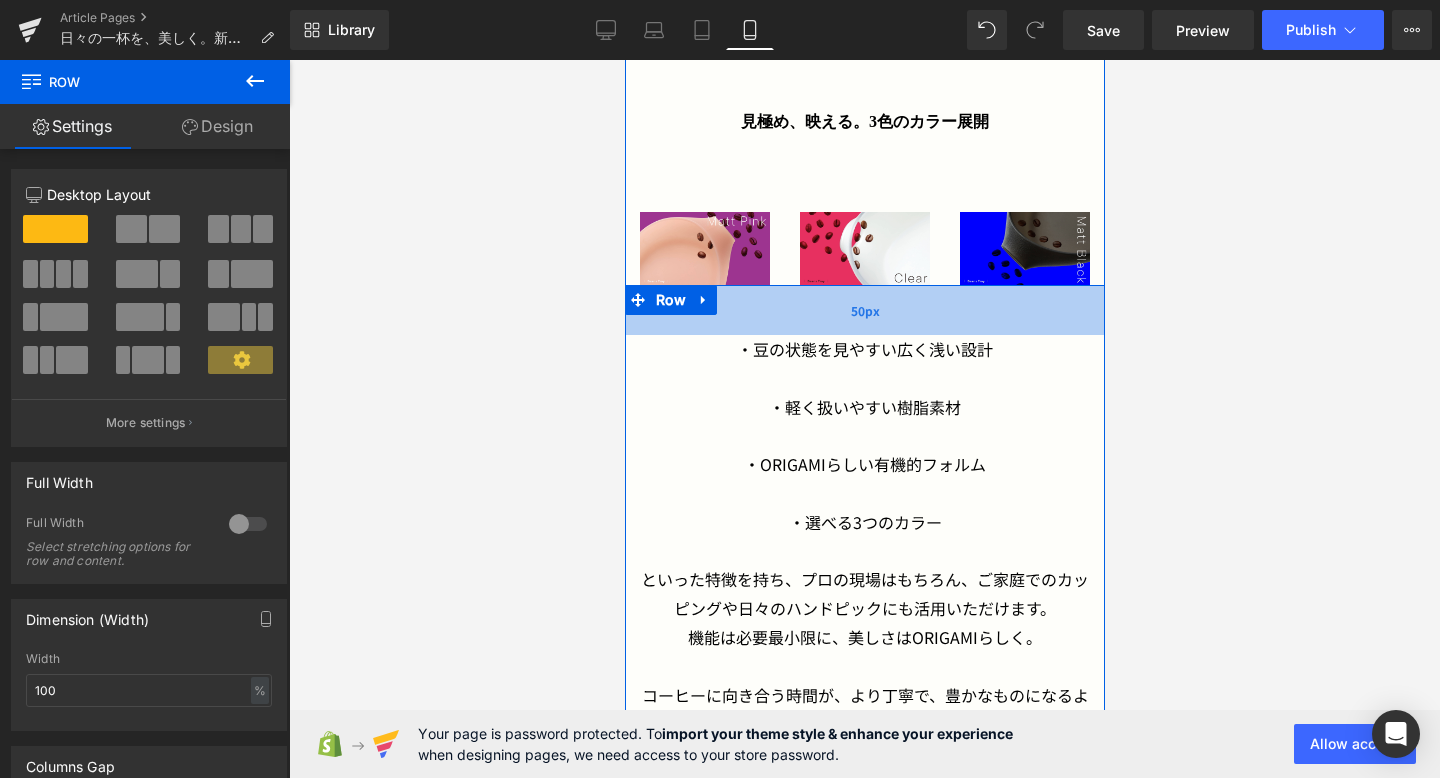 drag, startPoint x: 851, startPoint y: 346, endPoint x: 855, endPoint y: 317, distance: 29.274563 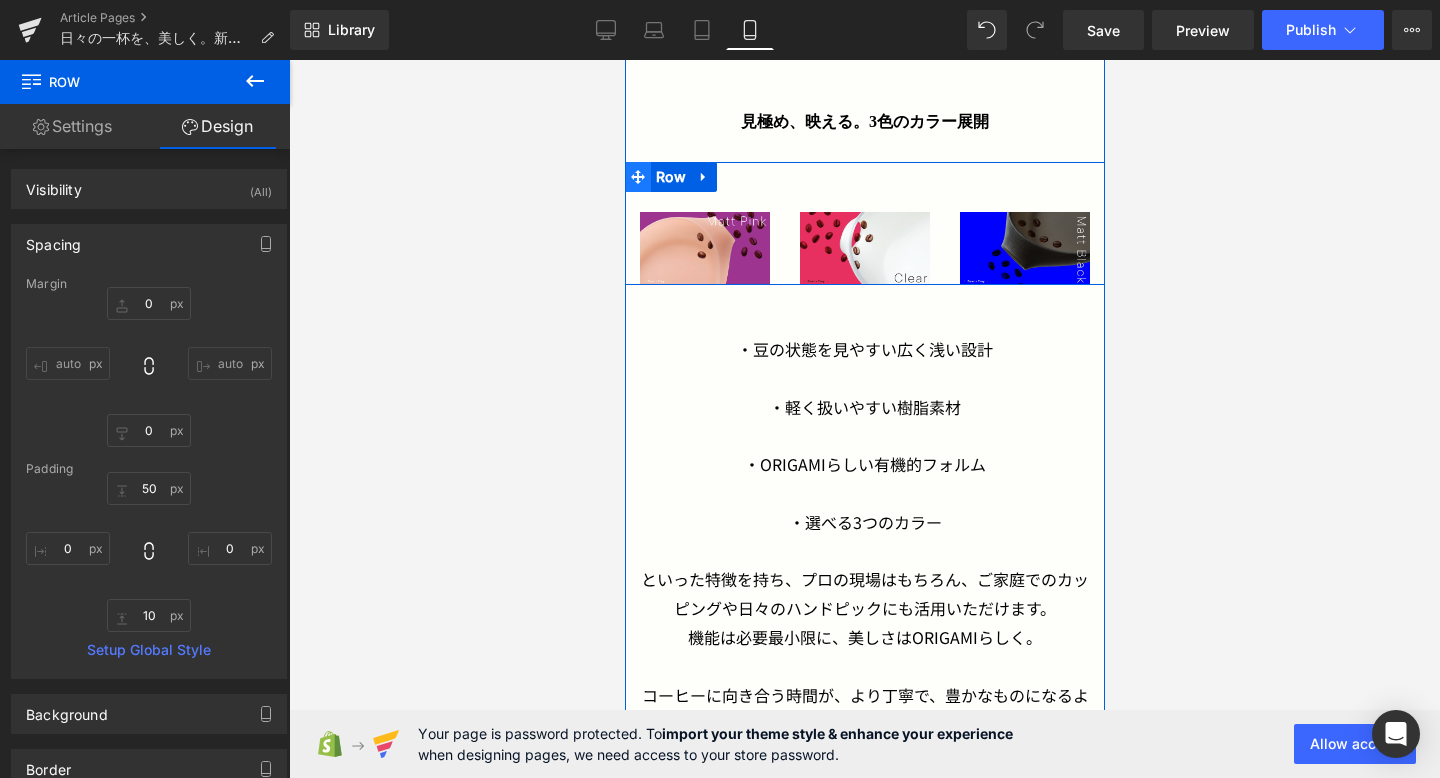 click 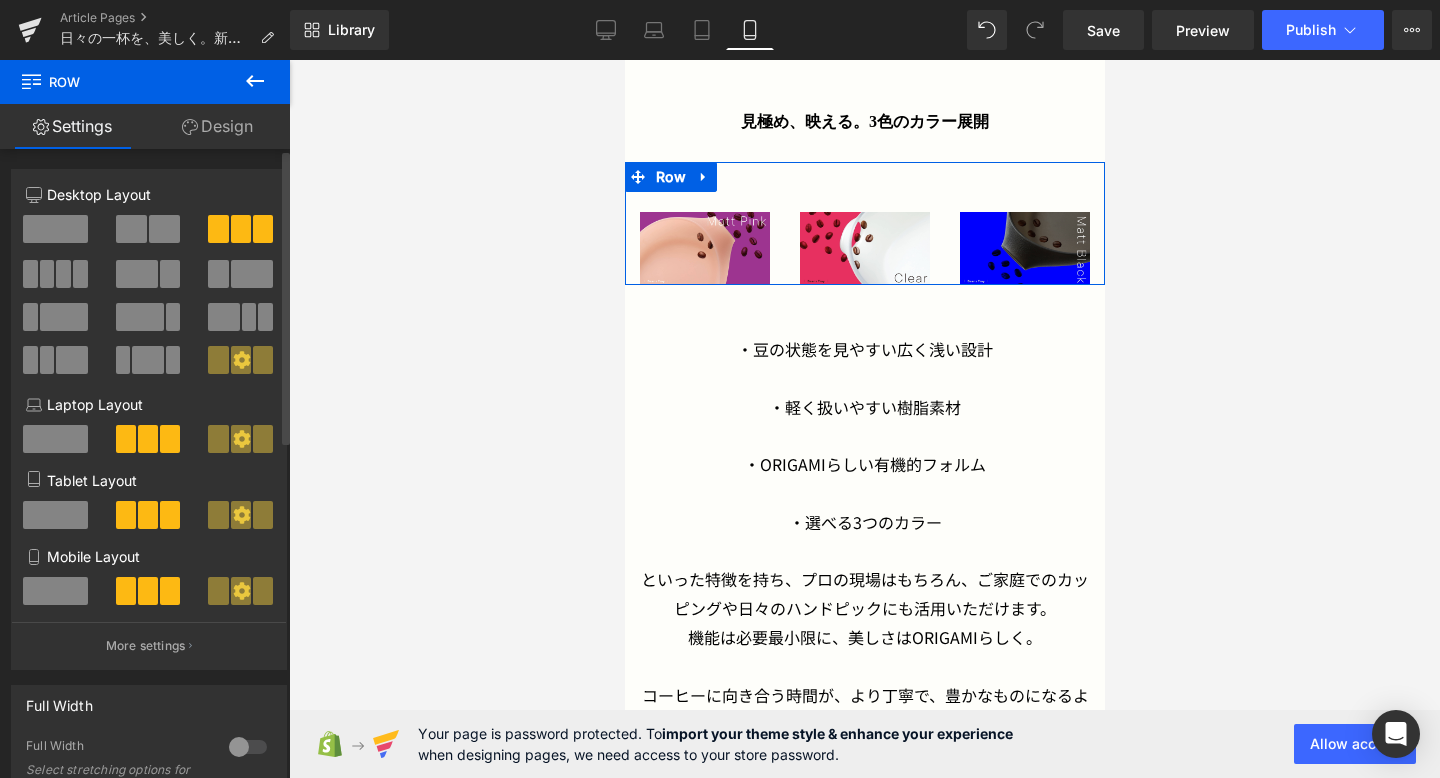 click at bounding box center [55, 591] 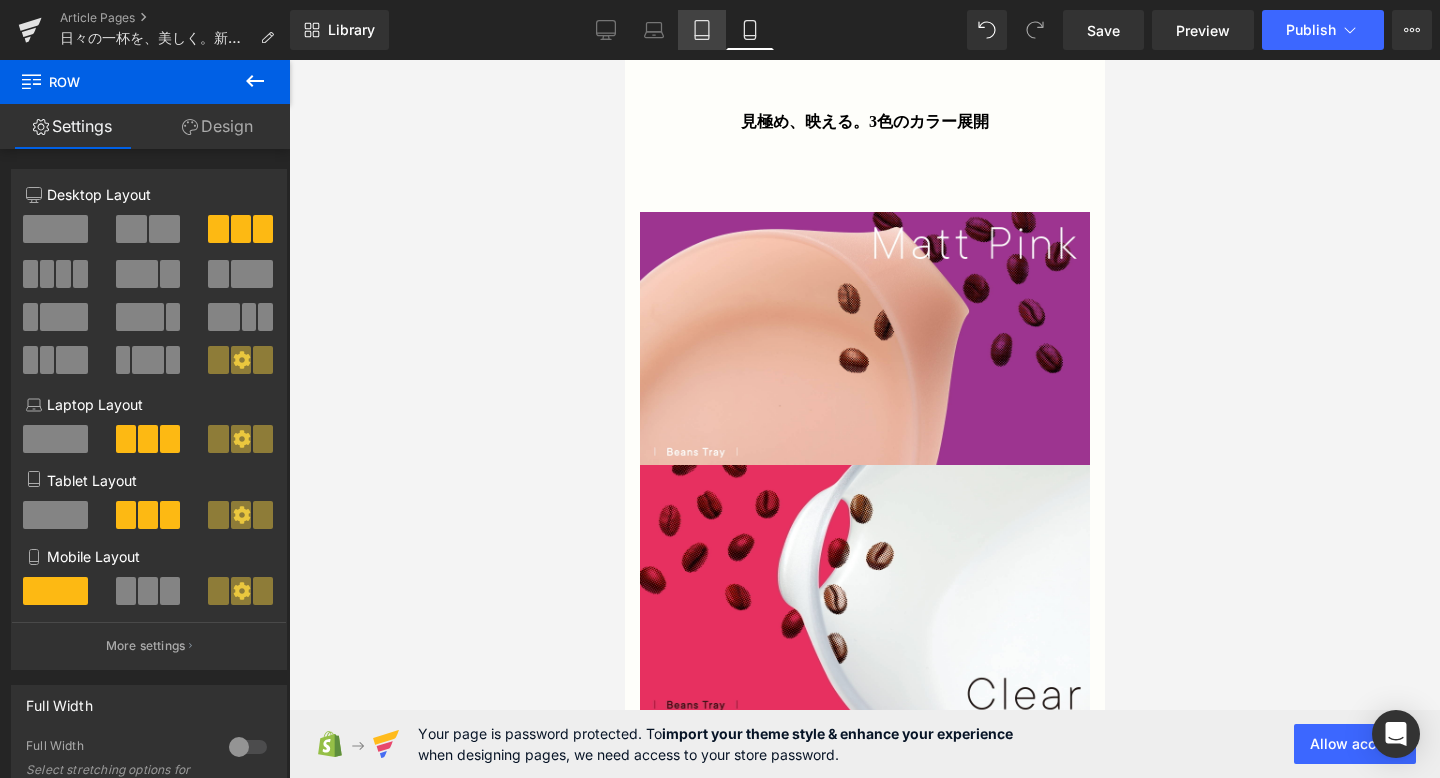 click on "Tablet" at bounding box center (702, 30) 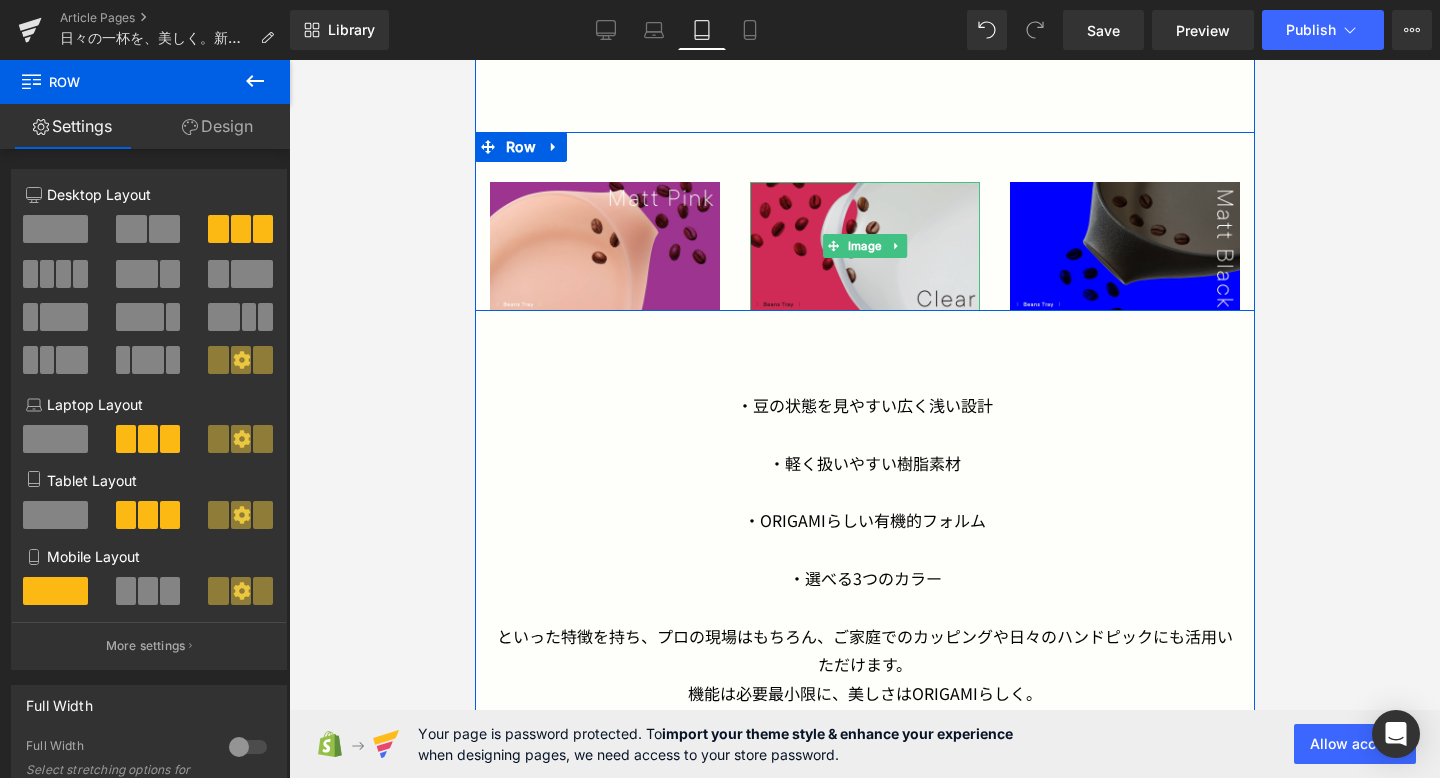 scroll, scrollTop: 1306, scrollLeft: 0, axis: vertical 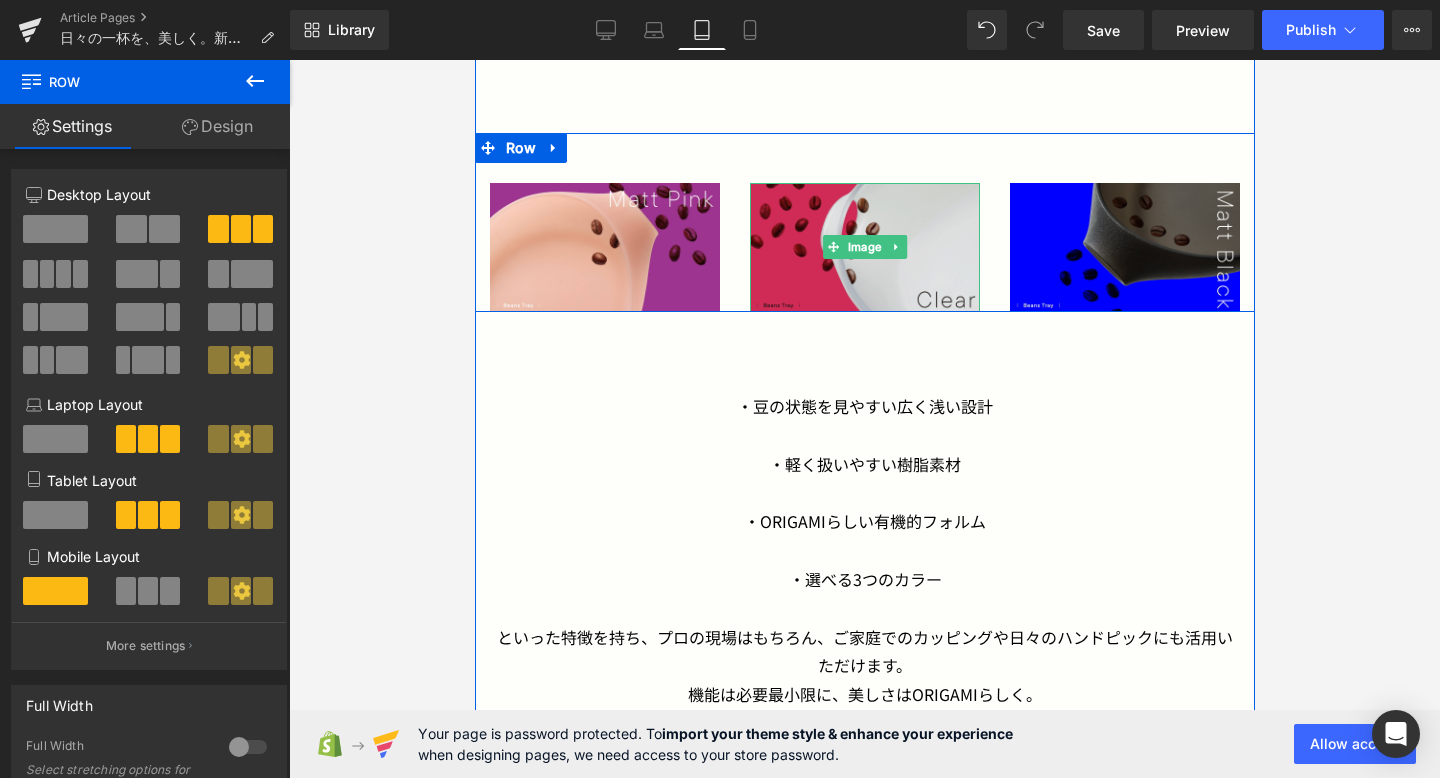 click at bounding box center [864, 247] 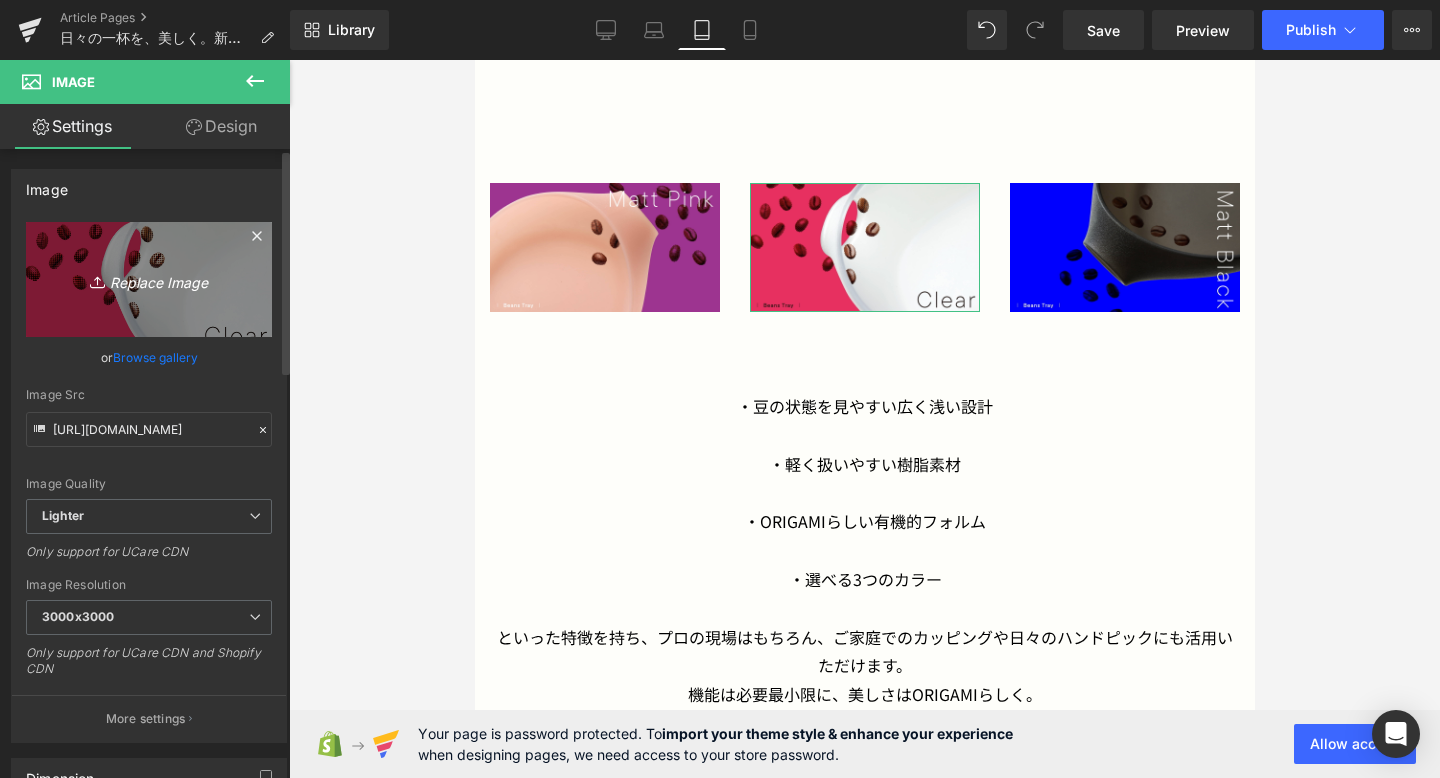 click on "Replace Image" at bounding box center [149, 279] 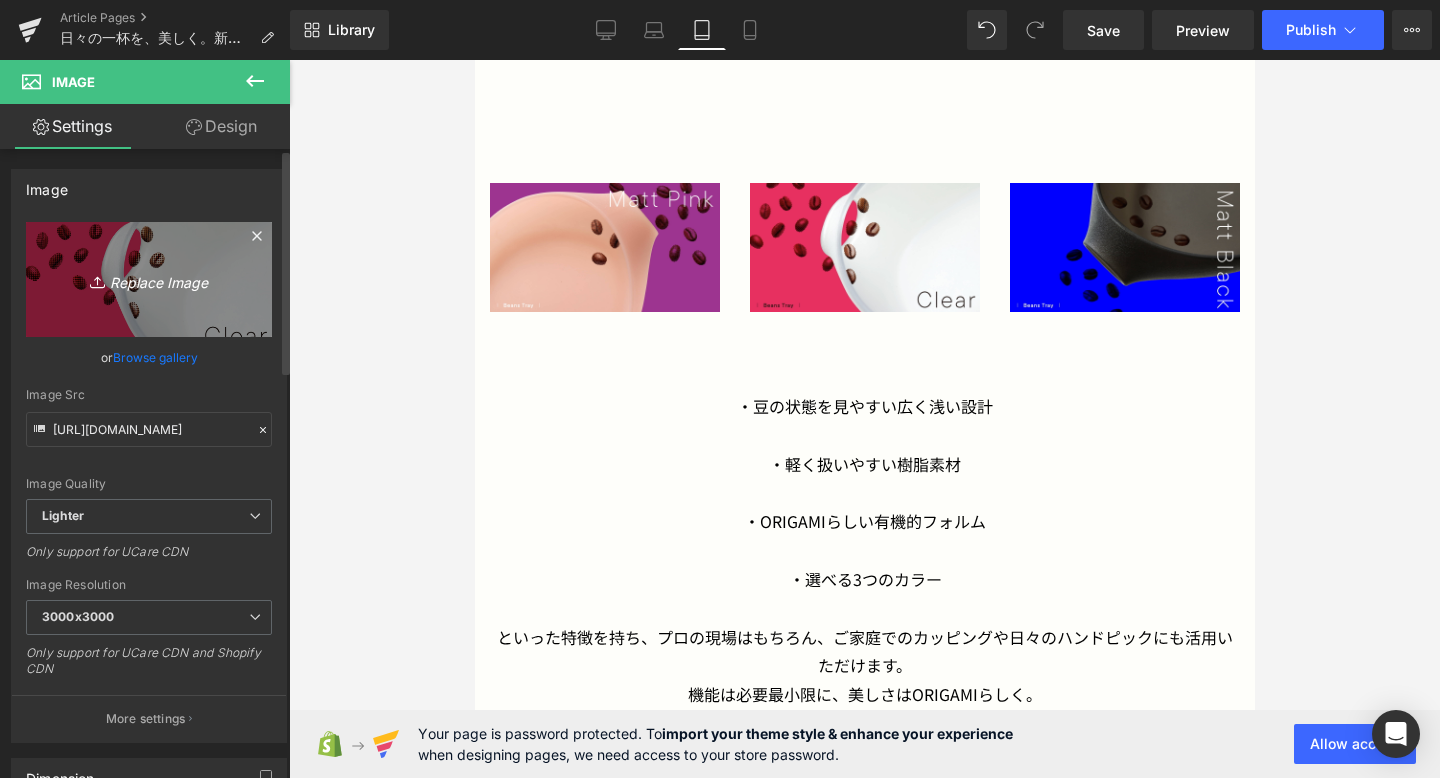 type on "C:\fakepath\ORIGAMI_BT_KV_fix_clear.jpg" 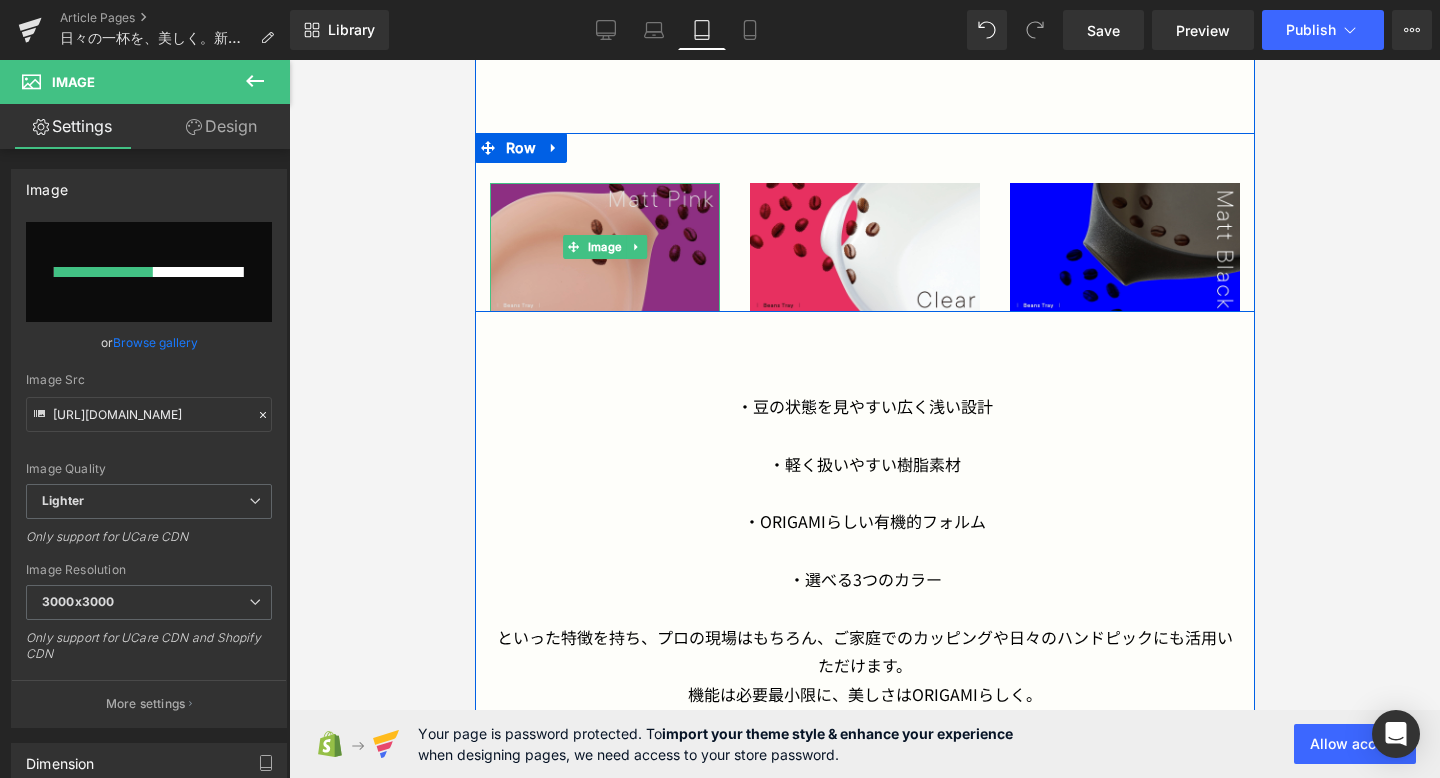type 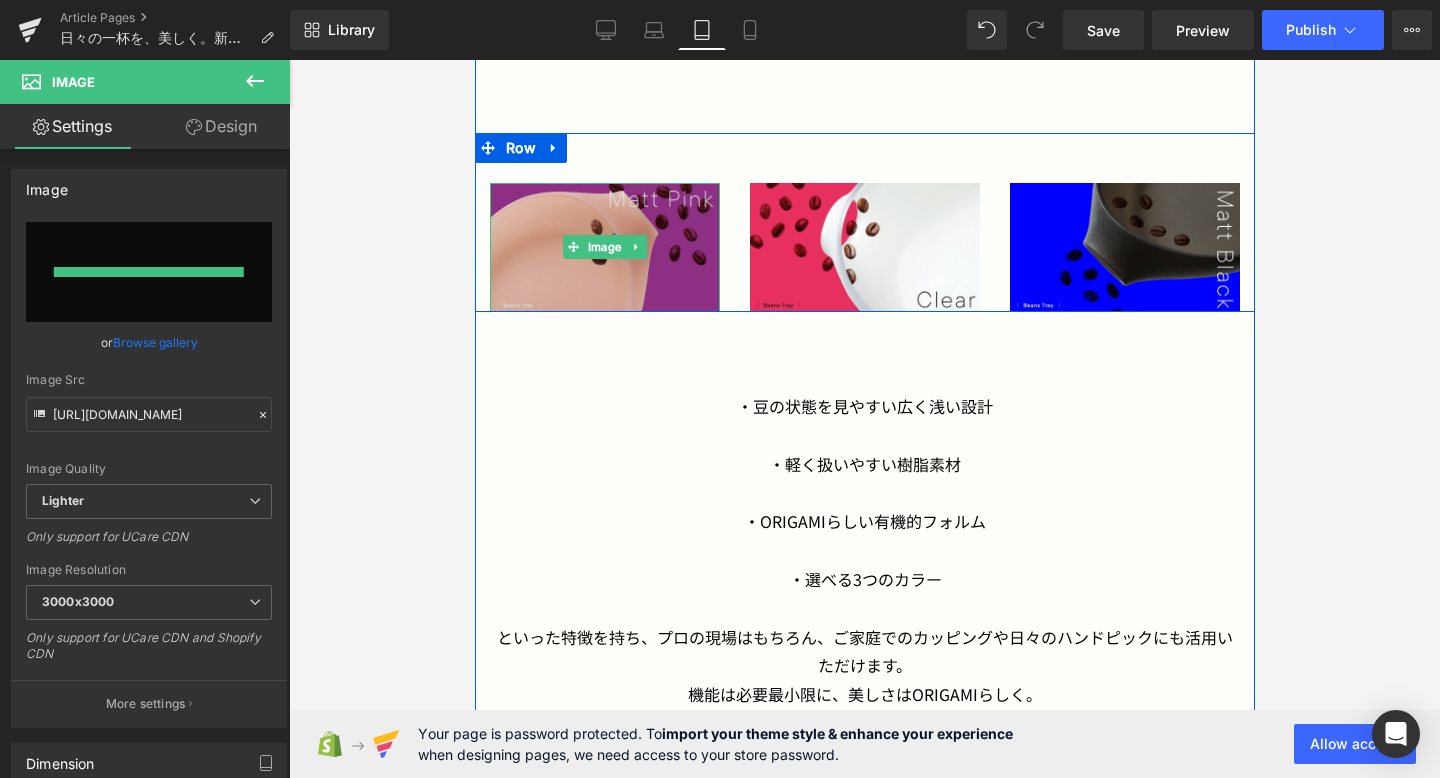 type on "[URL][DOMAIN_NAME]" 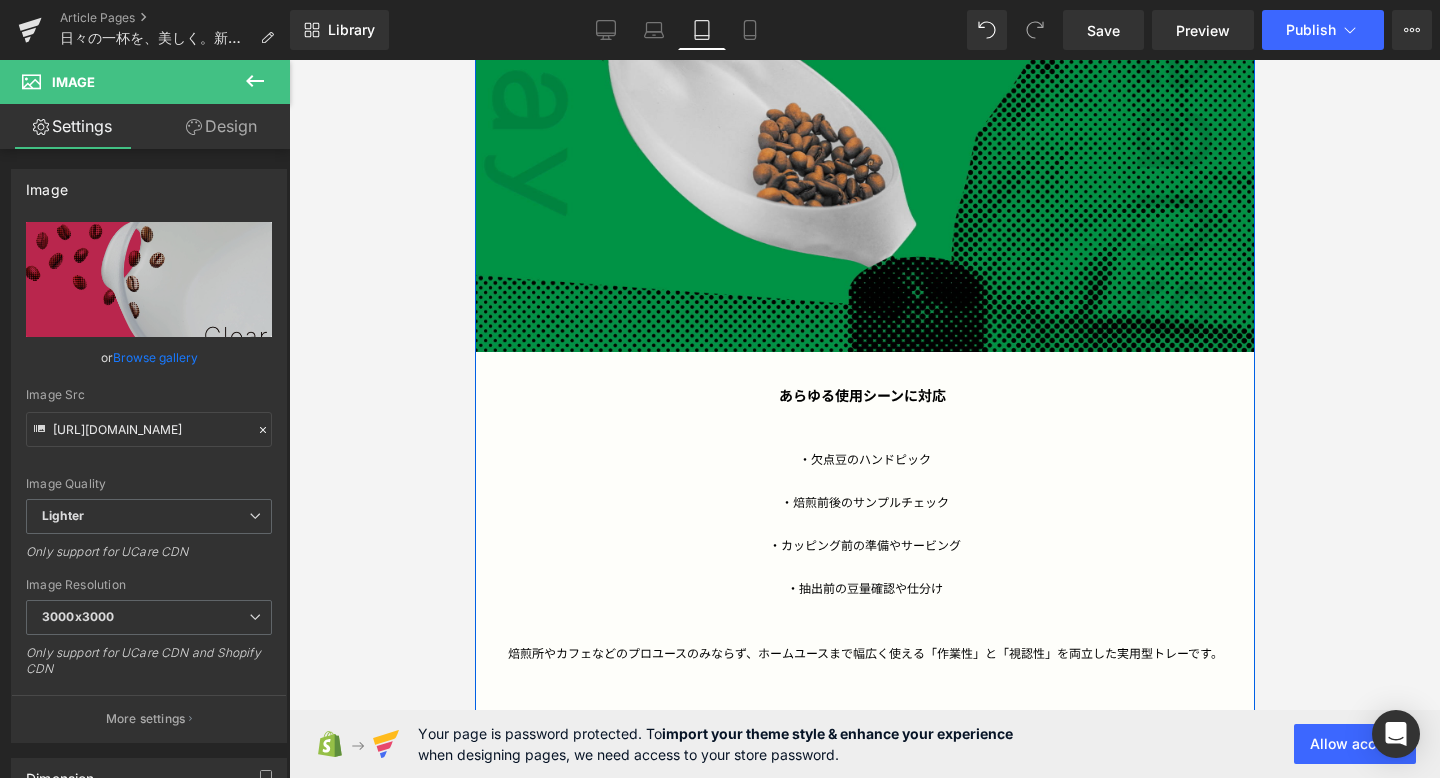 scroll, scrollTop: 2319, scrollLeft: 0, axis: vertical 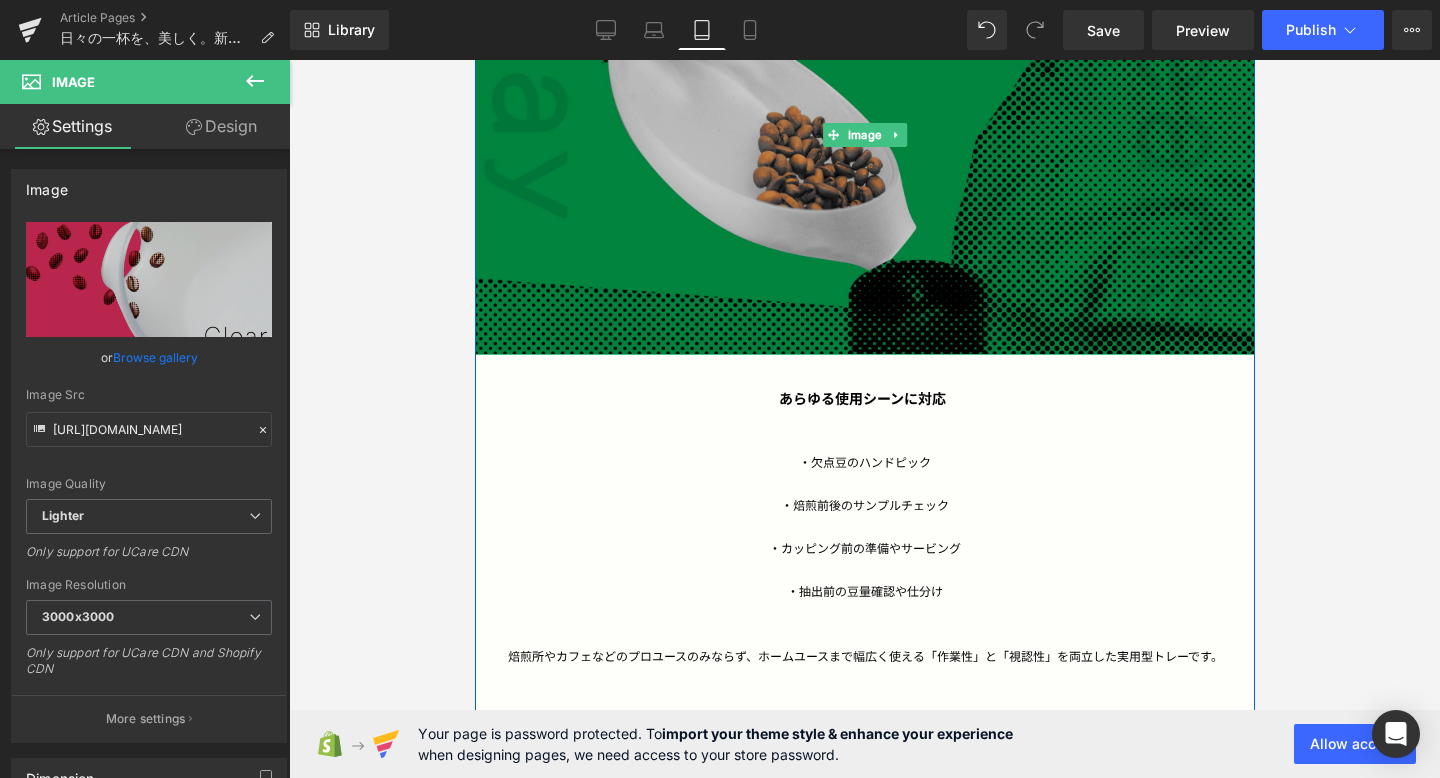 click at bounding box center [864, 135] 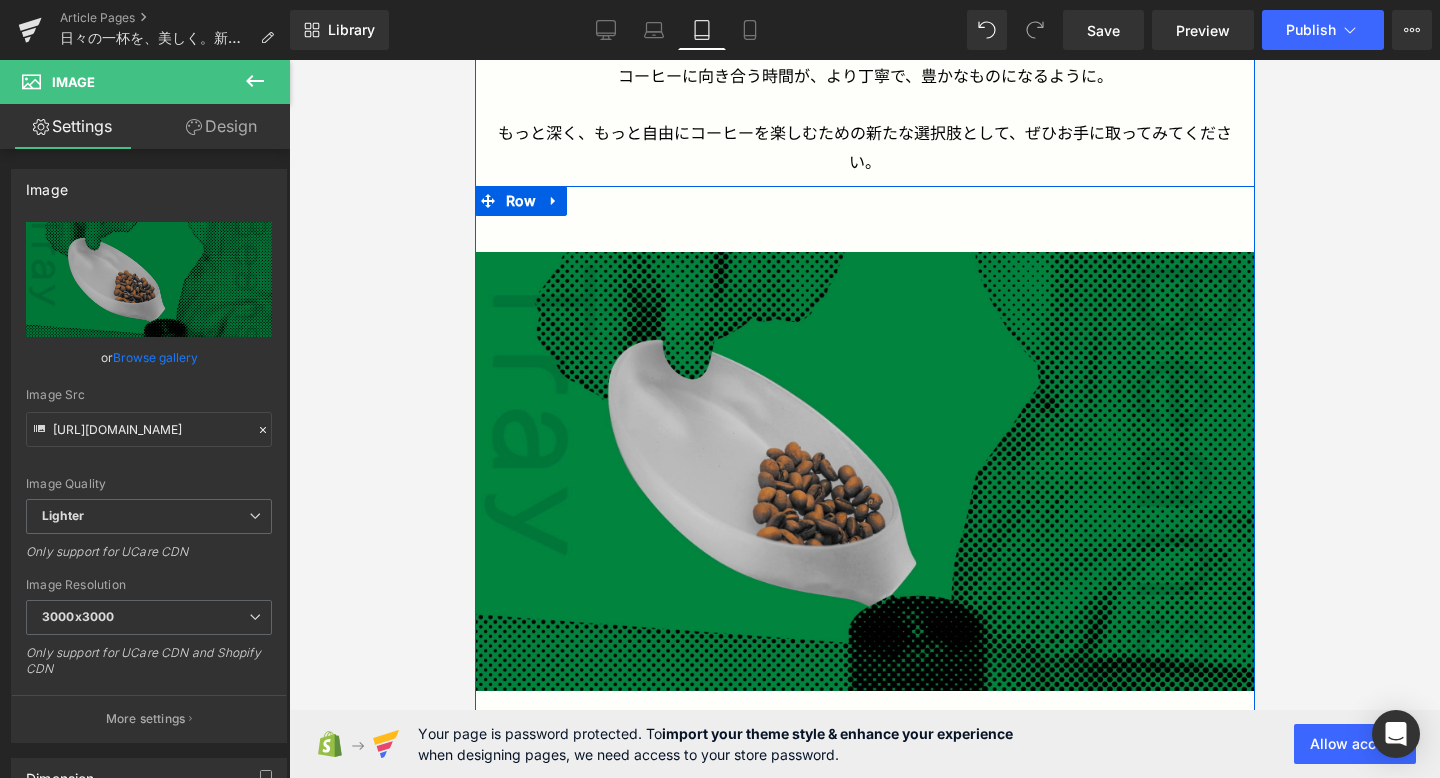 scroll, scrollTop: 1980, scrollLeft: 0, axis: vertical 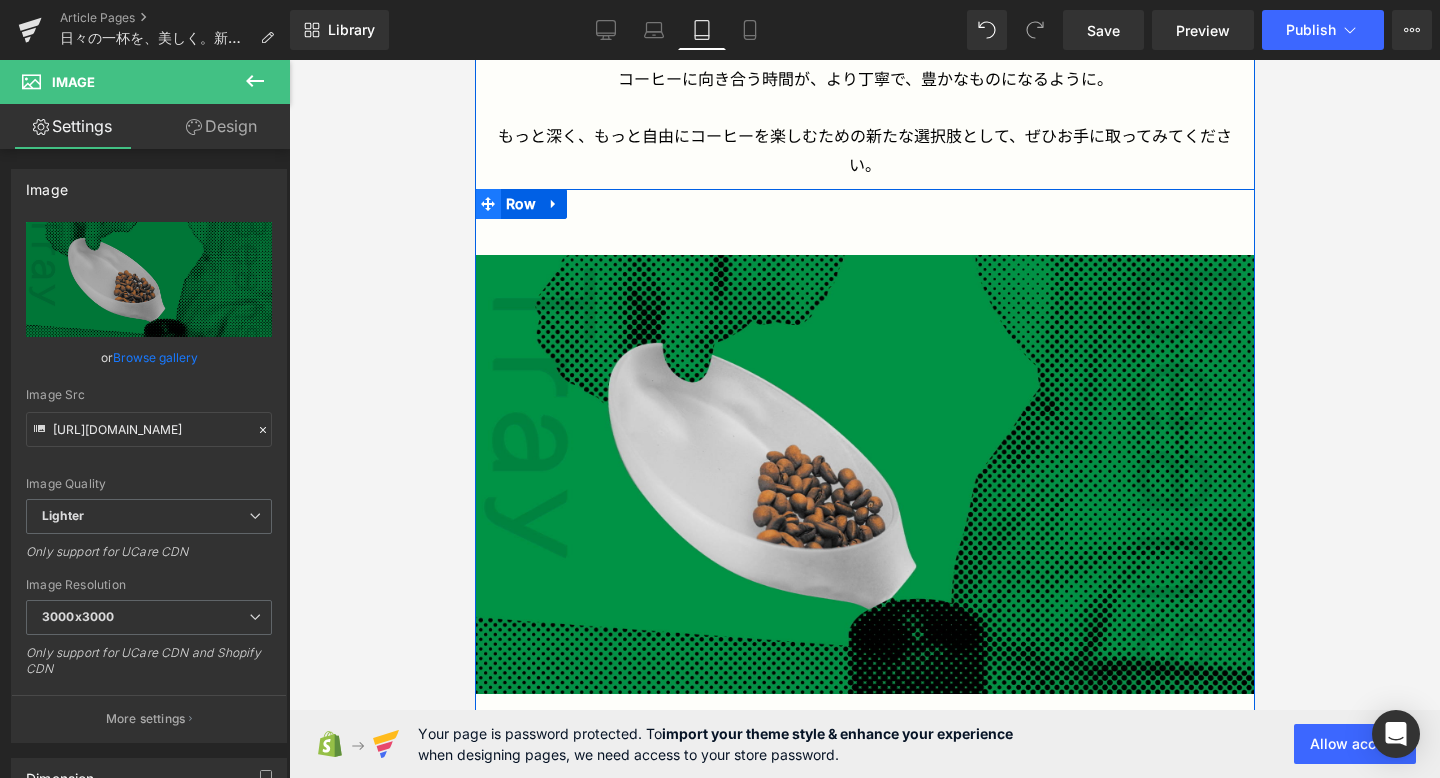 click 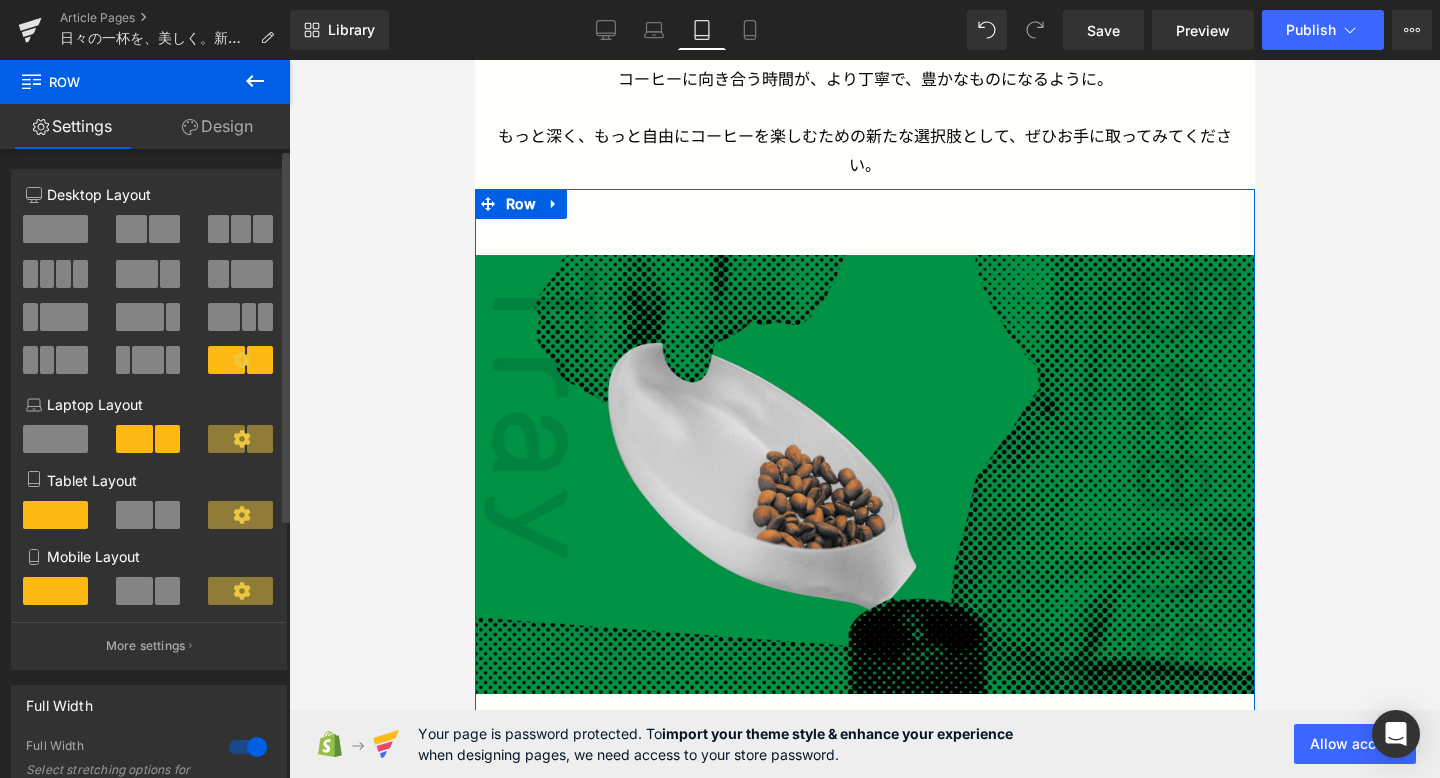 click at bounding box center [168, 515] 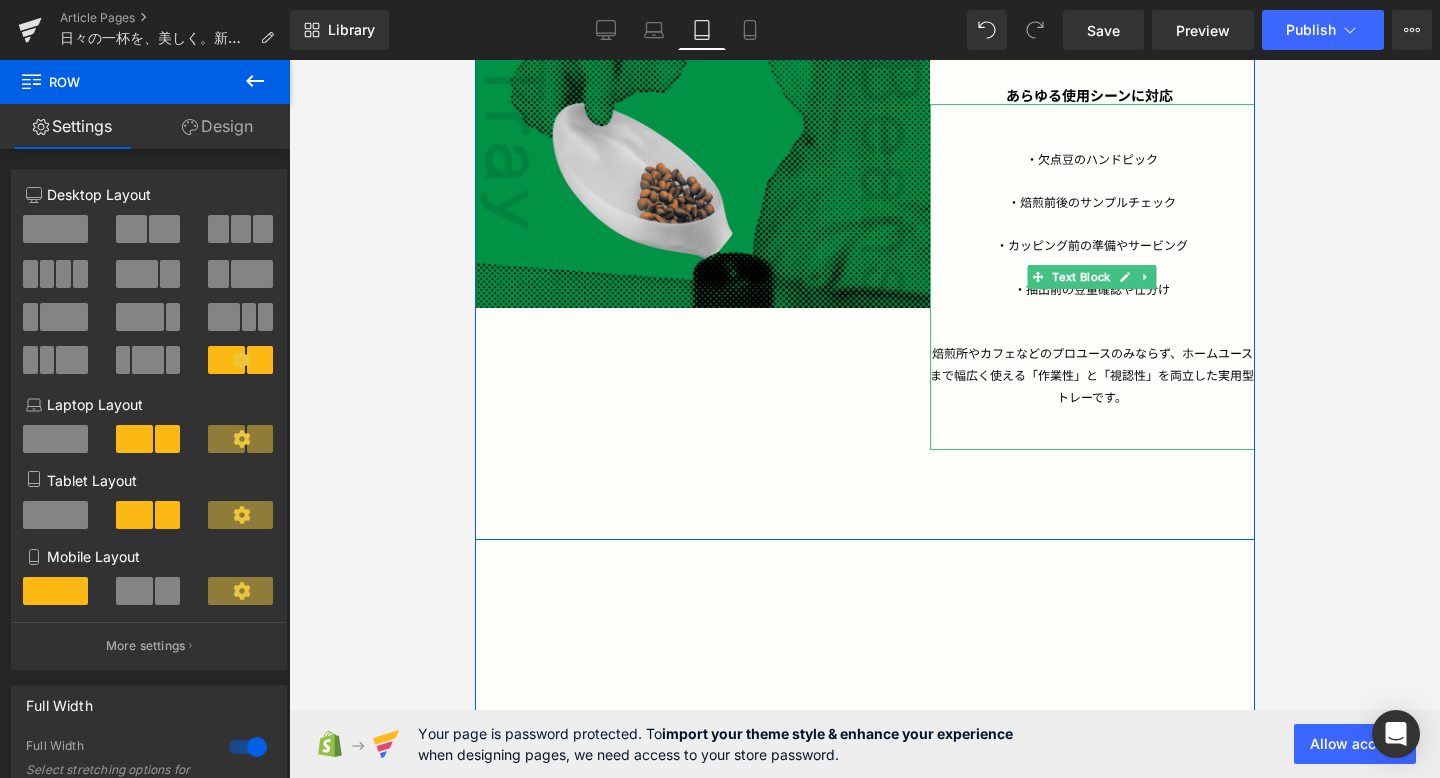 scroll, scrollTop: 2186, scrollLeft: 0, axis: vertical 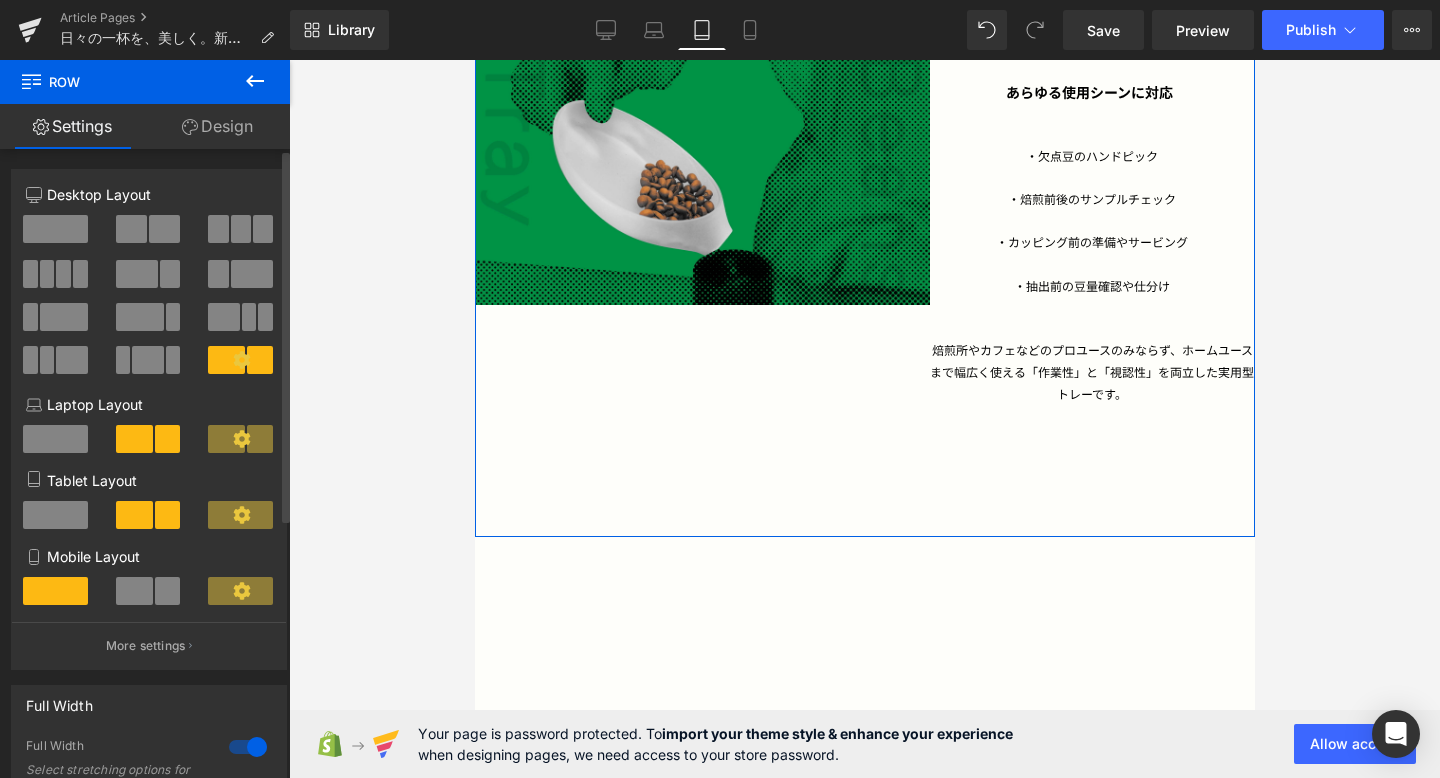 click at bounding box center (55, 515) 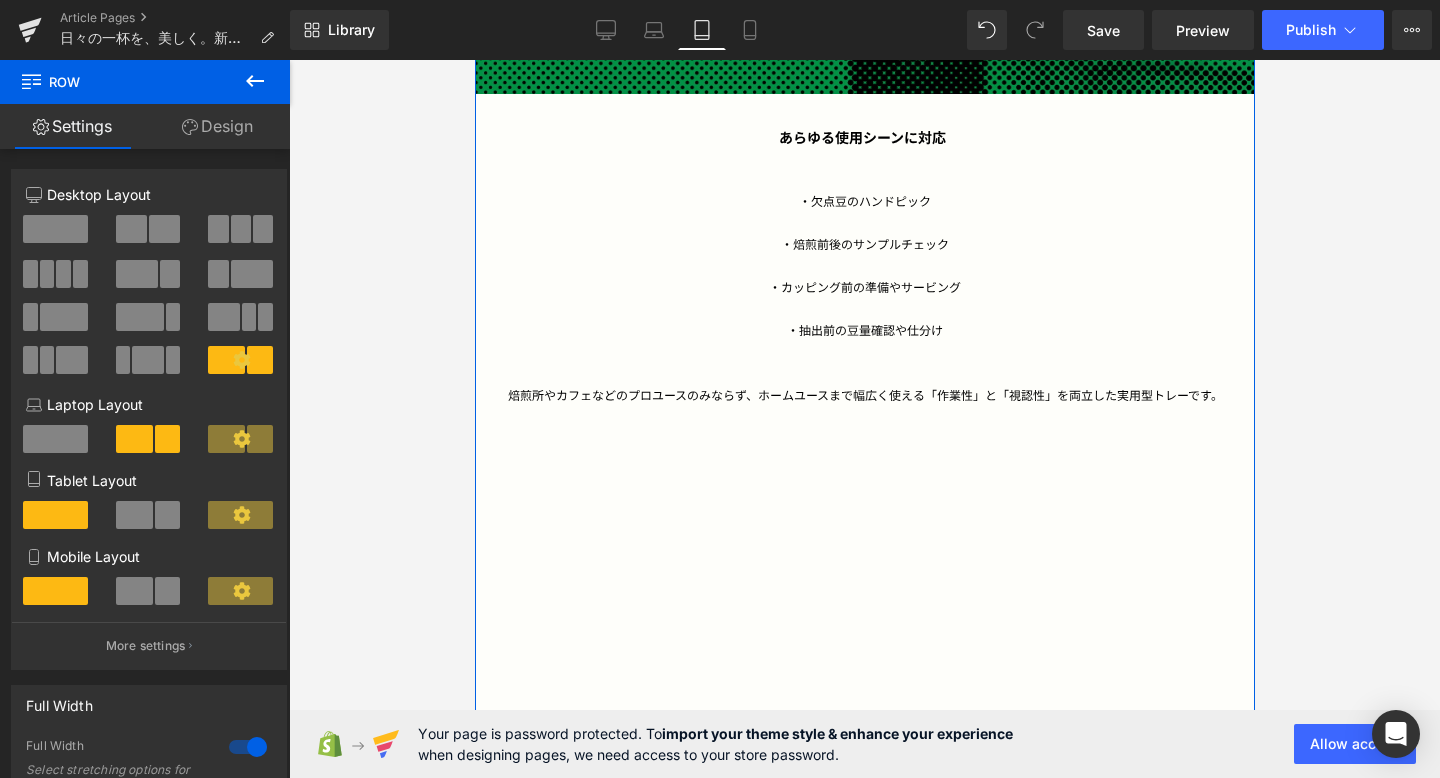 scroll, scrollTop: 2575, scrollLeft: 0, axis: vertical 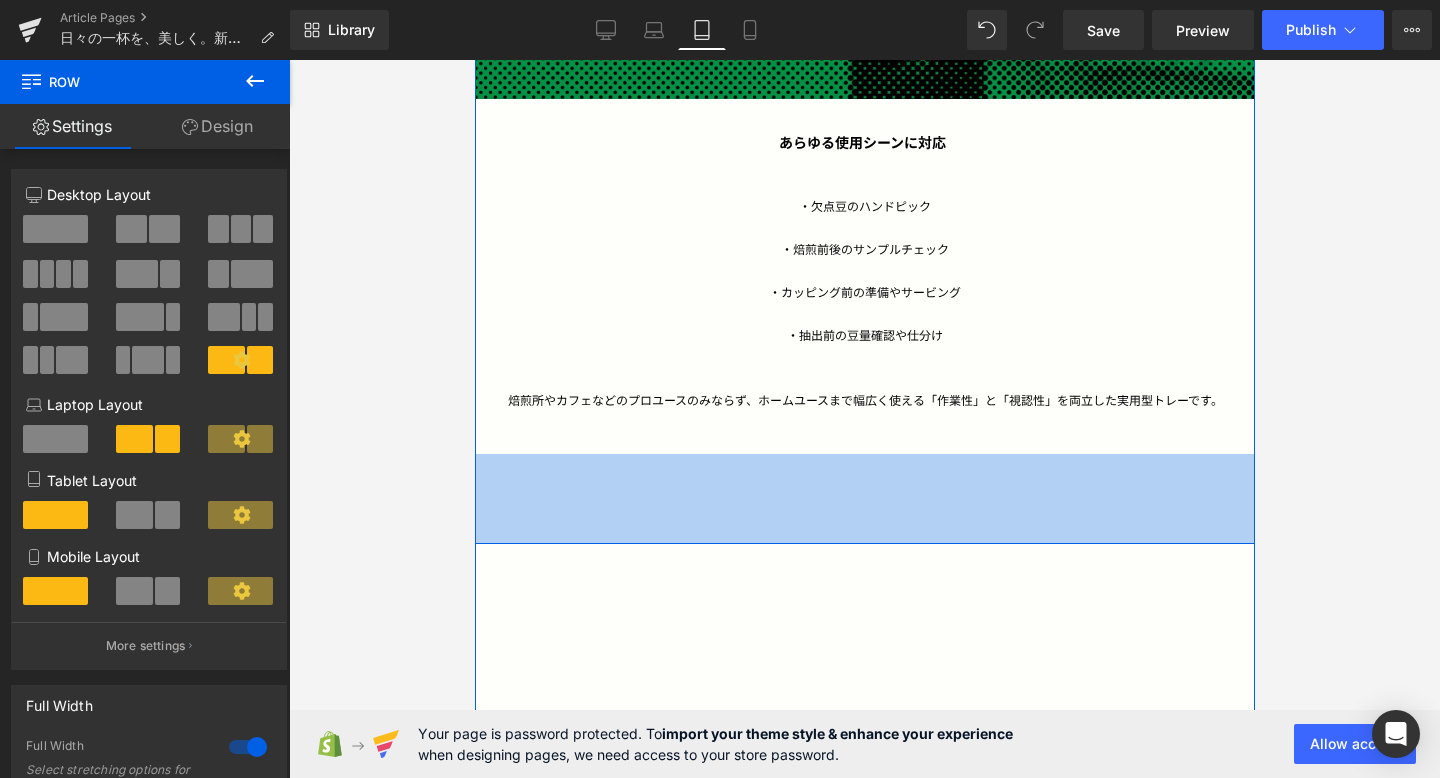 click on "90px" at bounding box center [864, 499] 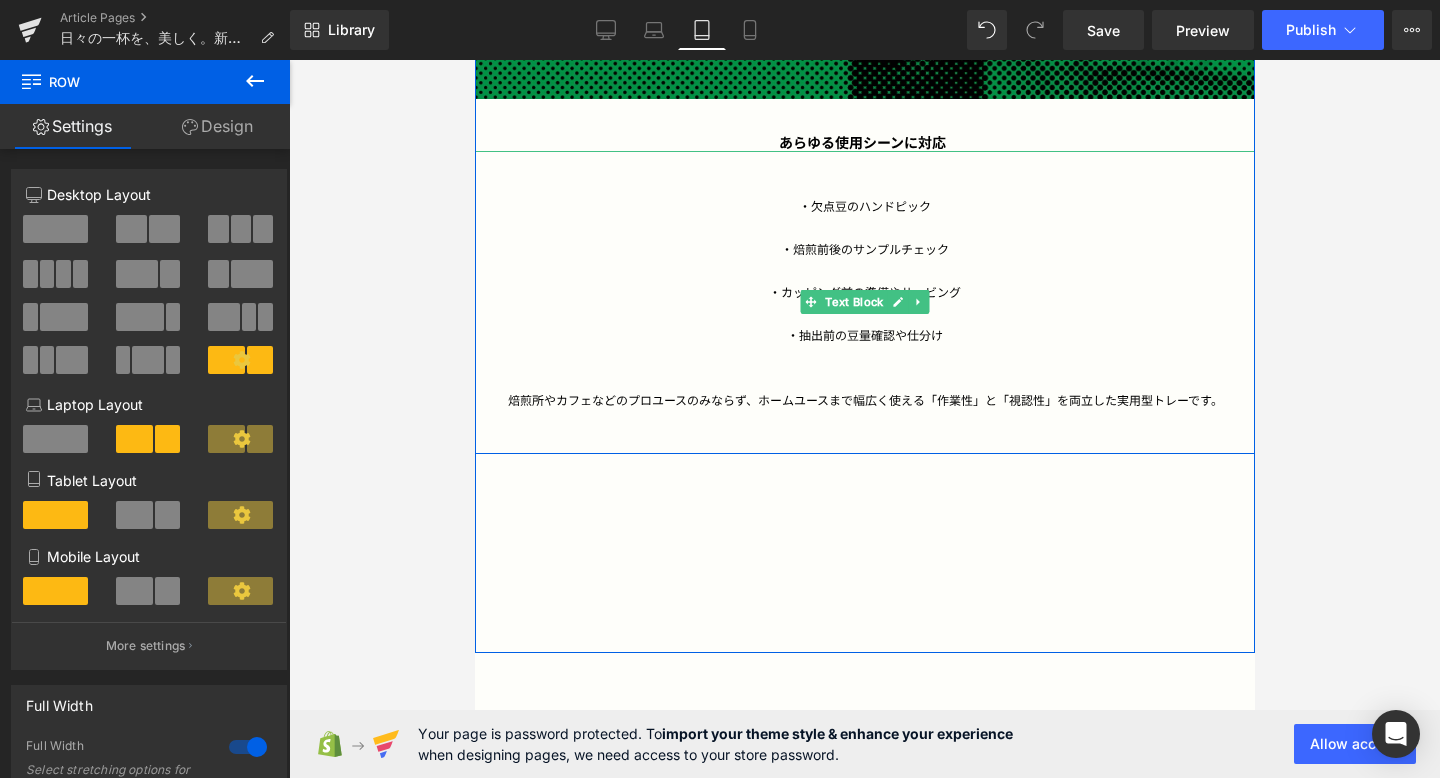 drag, startPoint x: 823, startPoint y: 542, endPoint x: 828, endPoint y: 406, distance: 136.09187 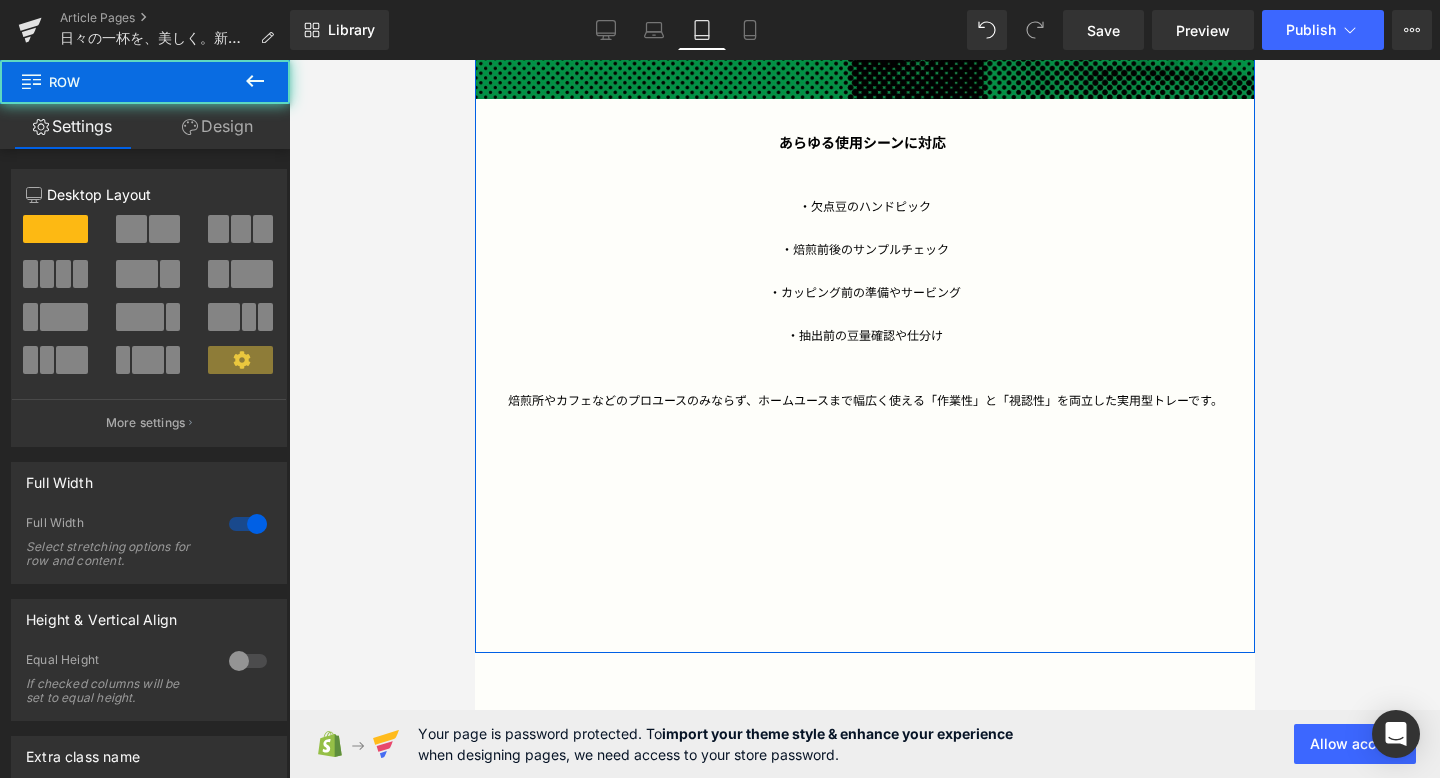click on "コーヒー豆と、丁寧に向き合うためのコーヒー器具が登場します。 焙煎士やバリスタが日々向き合うコーヒー豆。 その質を見極め、 最良の状態で抽出へとつなげていく工程の中で、 欠かせない道具が「Beans Tray（ビーンズトレー）」です。 ORIGAMIから新たに登場するビーンズトレーは、コーヒーバッグからトレーにコーヒー豆を広げ、 豆の状態をチェックしたあと、ハンドグラインダーにストレスなく移せるよう設計しています。 Text Block         見極め、映える。 3色のカラー展開 Heading         Image         Image         Image         Row         ・豆の状態を見やすい広く浅い設計 ・軽く扱いやすい樹脂素材 ・ORIGAMIらしい有機的フォルム ・選べる3つのカラー 機能は必要最小限に、美しさはORIGAMIらしく。 Text Block         Row   50px       Image         あらゆる使用シーンに対応" at bounding box center (864, -585) 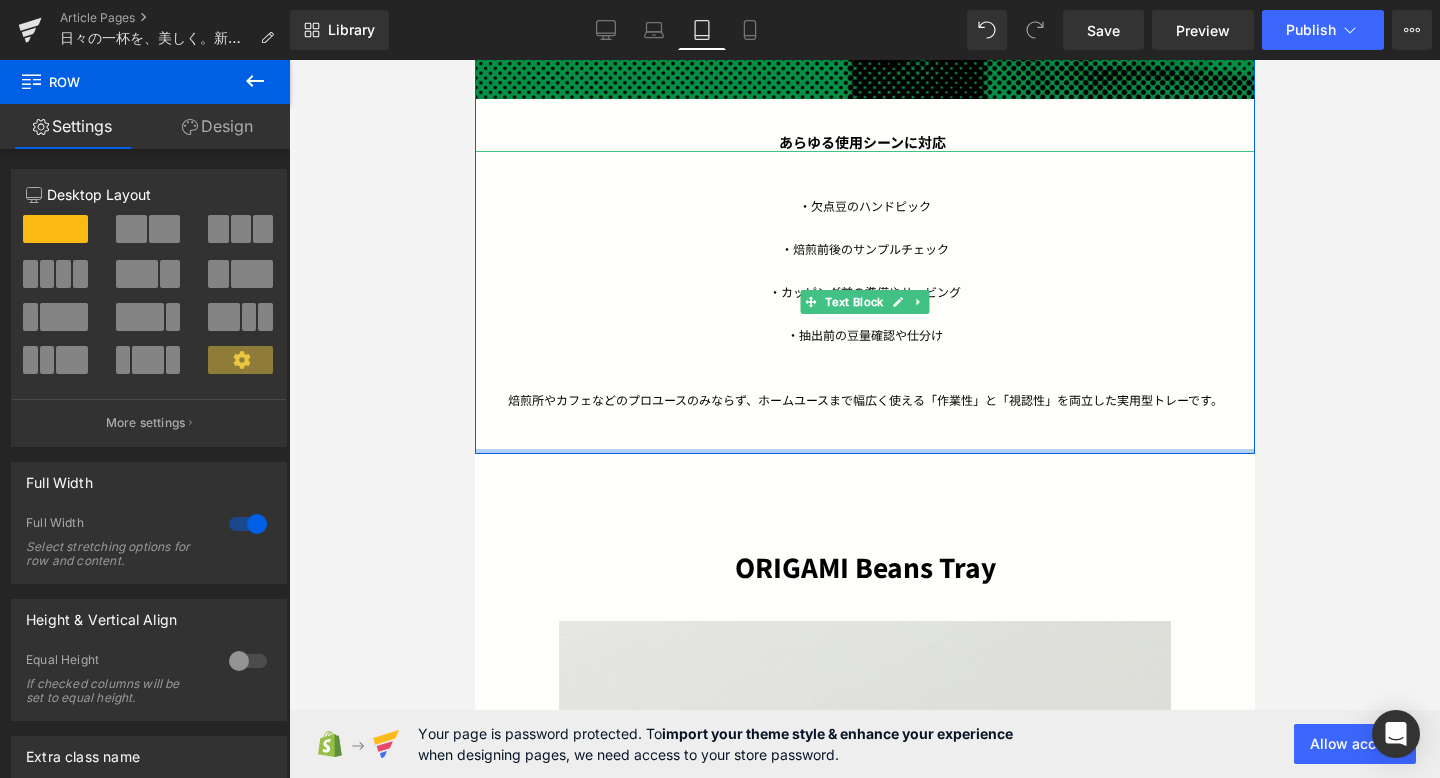 drag, startPoint x: 856, startPoint y: 649, endPoint x: 866, endPoint y: 413, distance: 236.21178 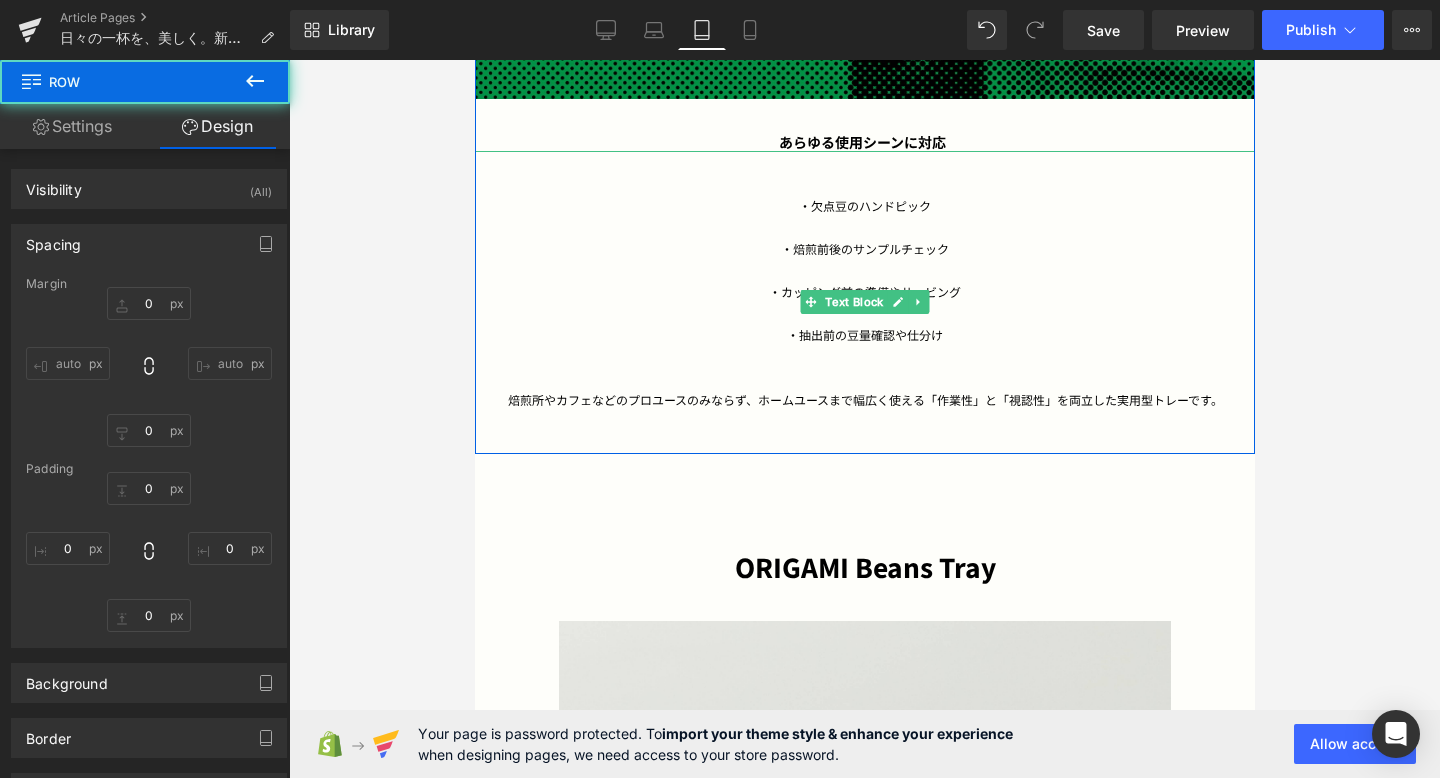 type on "0" 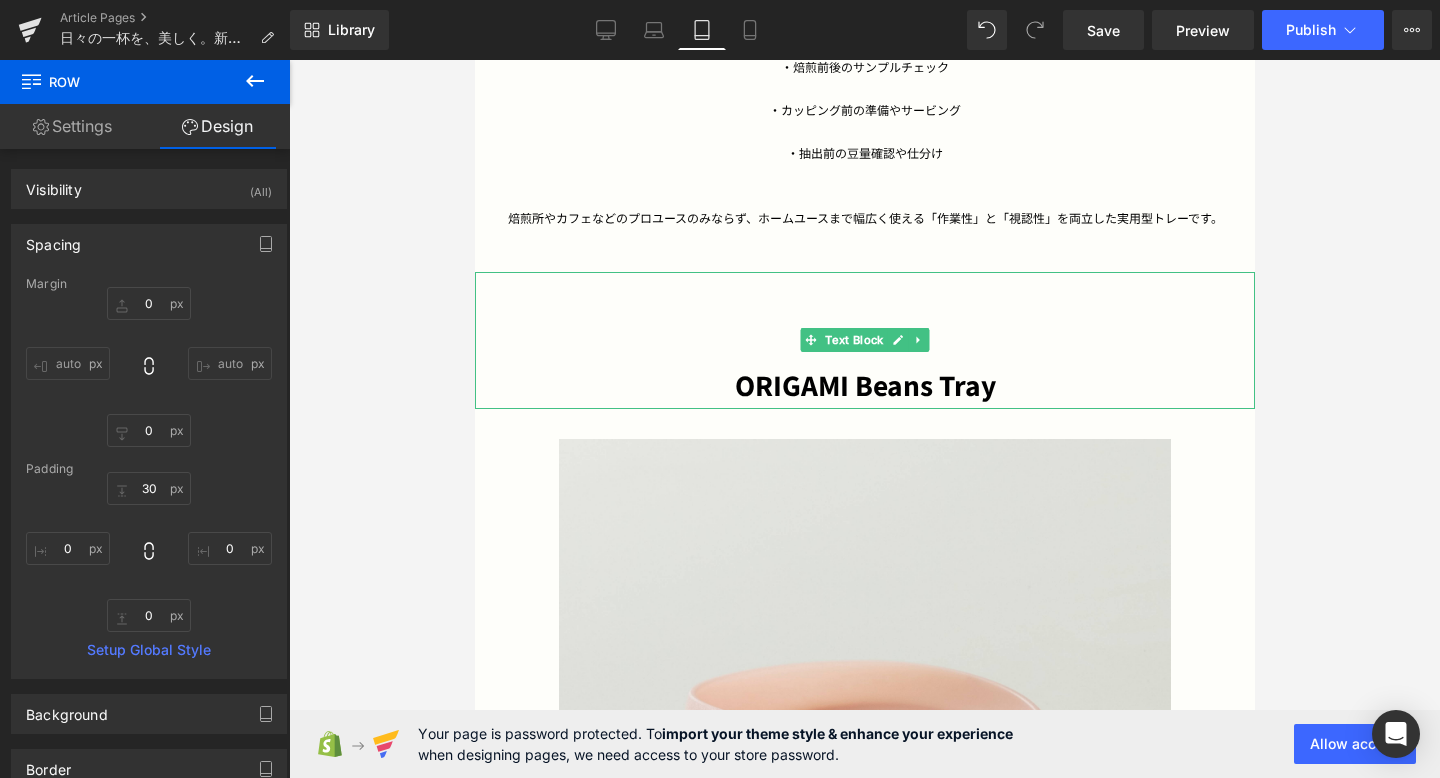 scroll, scrollTop: 2760, scrollLeft: 0, axis: vertical 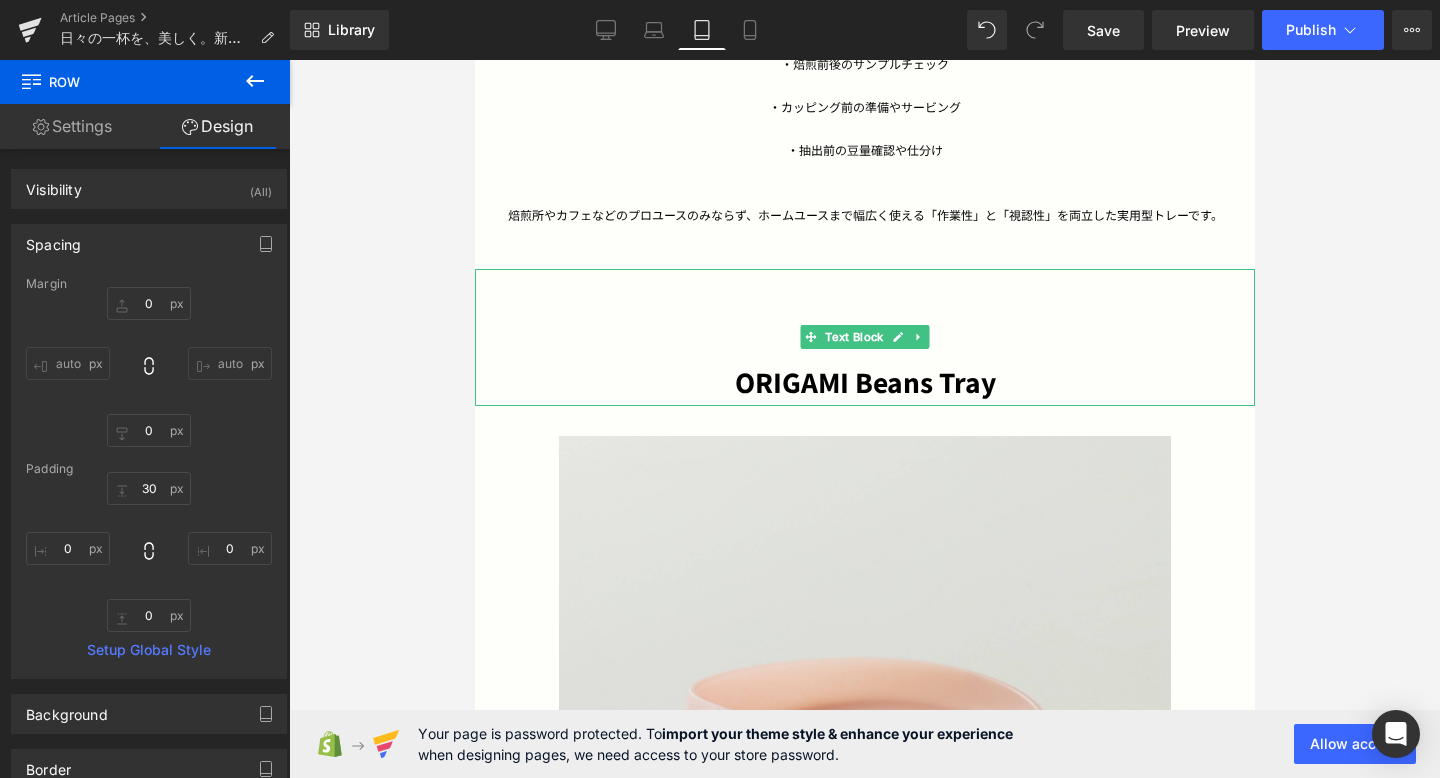 click on "ORIGAMI Beans Tray" at bounding box center (864, 337) 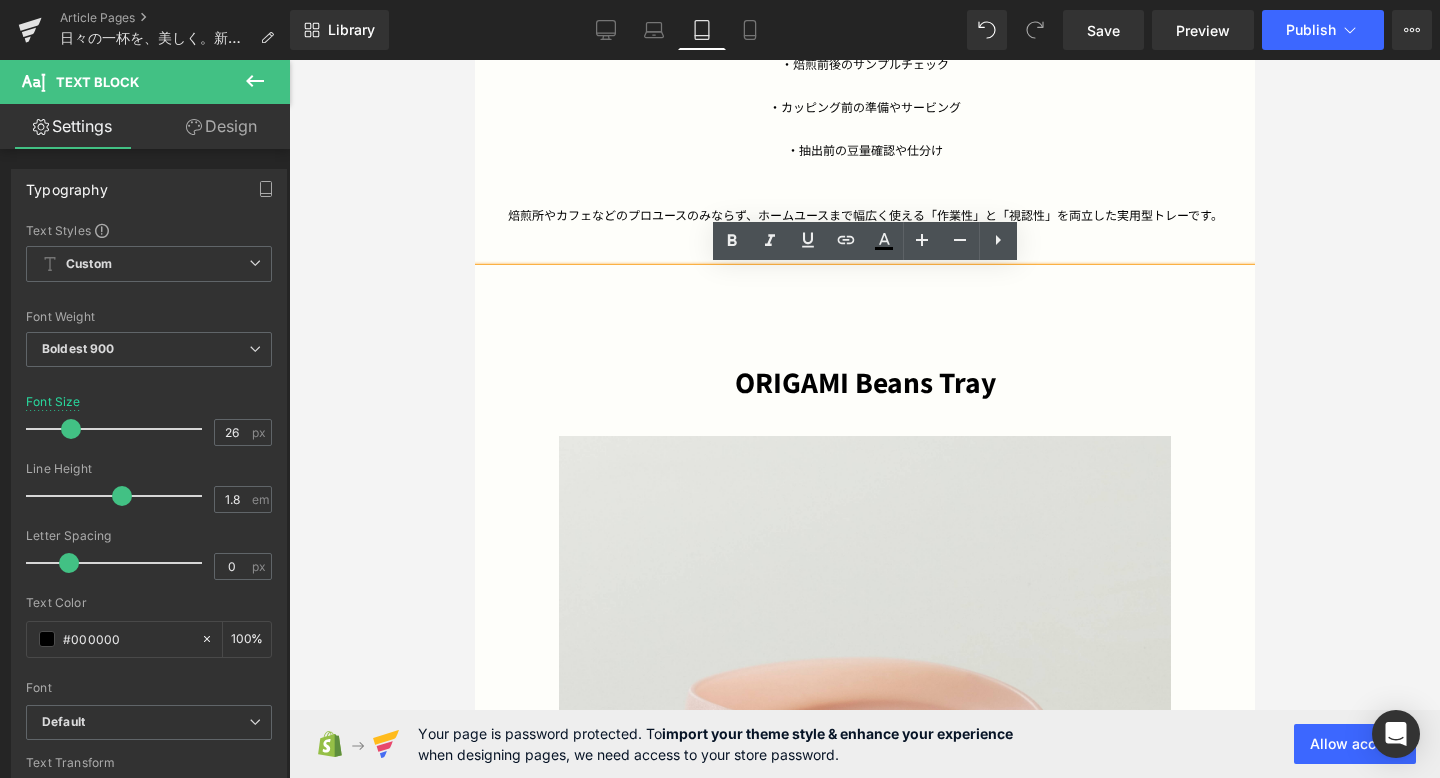 click on "ORIGAMI Beans Tray" at bounding box center (864, 337) 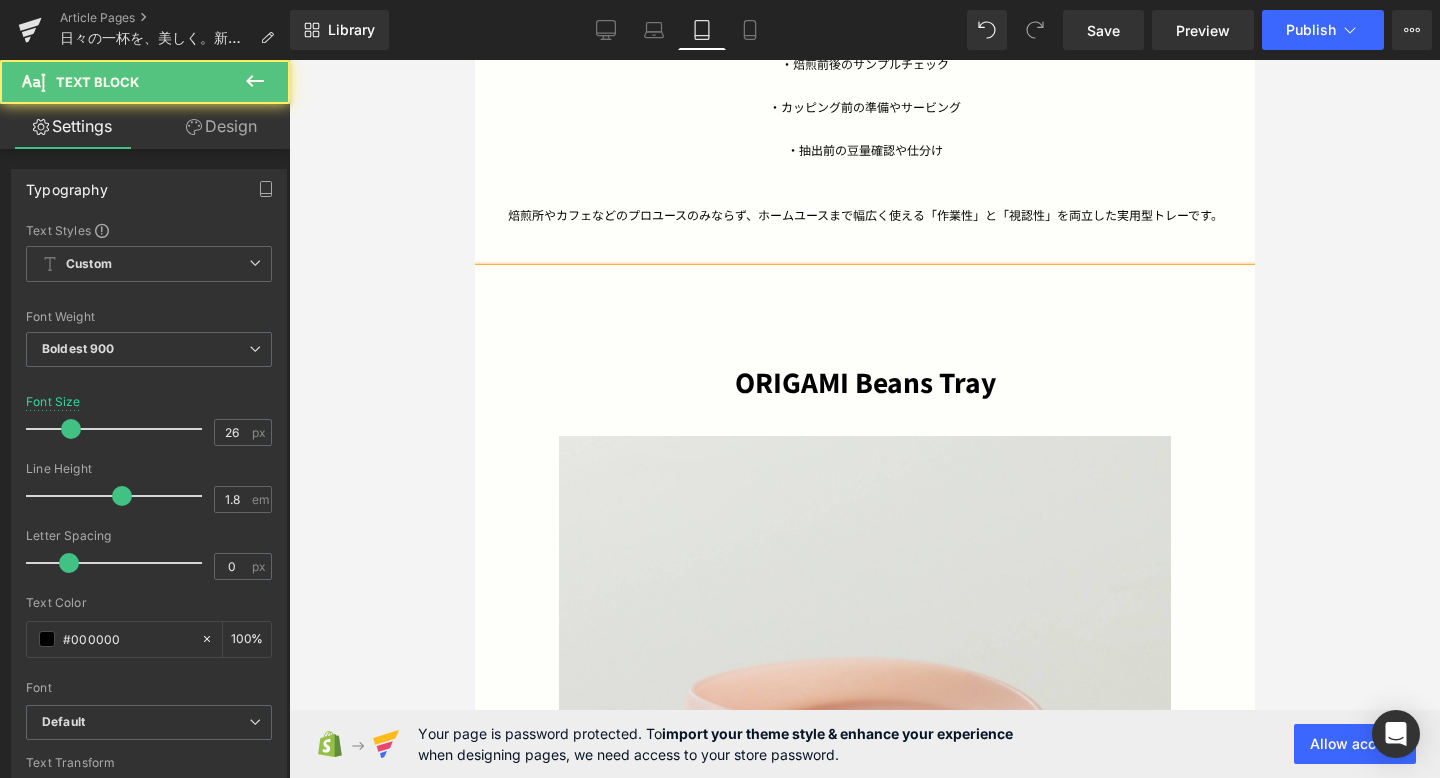 click on "ORIGAMI Beans Tray" at bounding box center [864, 337] 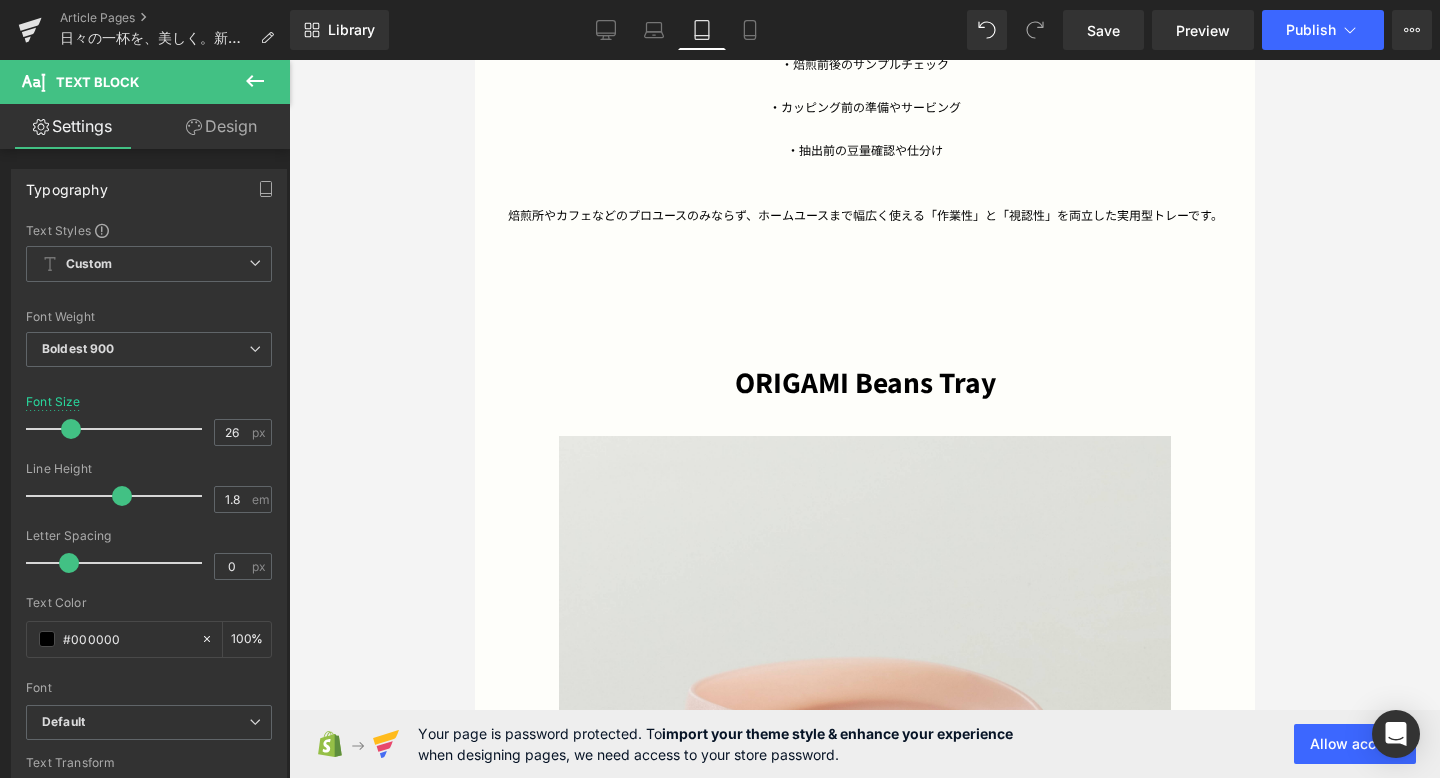 click on "Design" at bounding box center (221, 126) 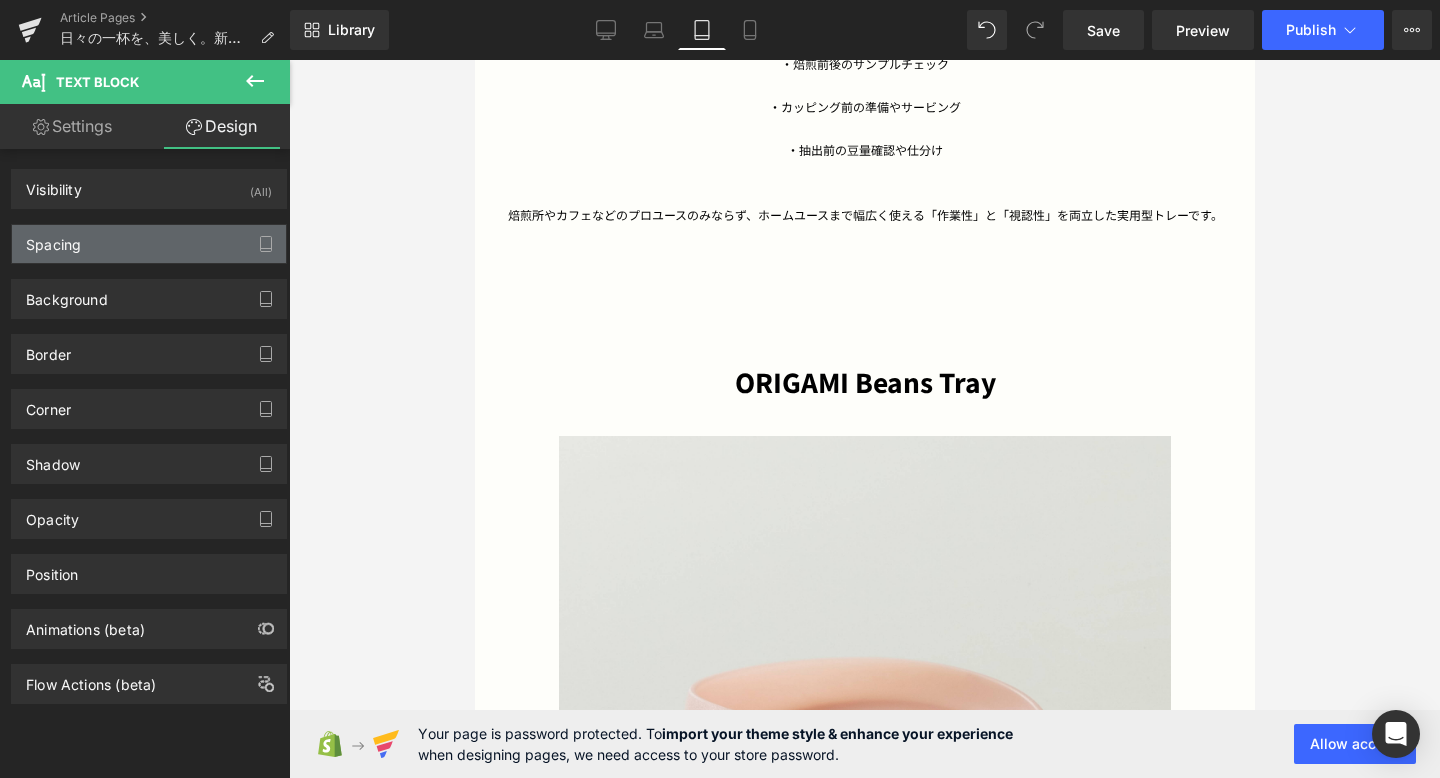 click on "Spacing" at bounding box center (149, 244) 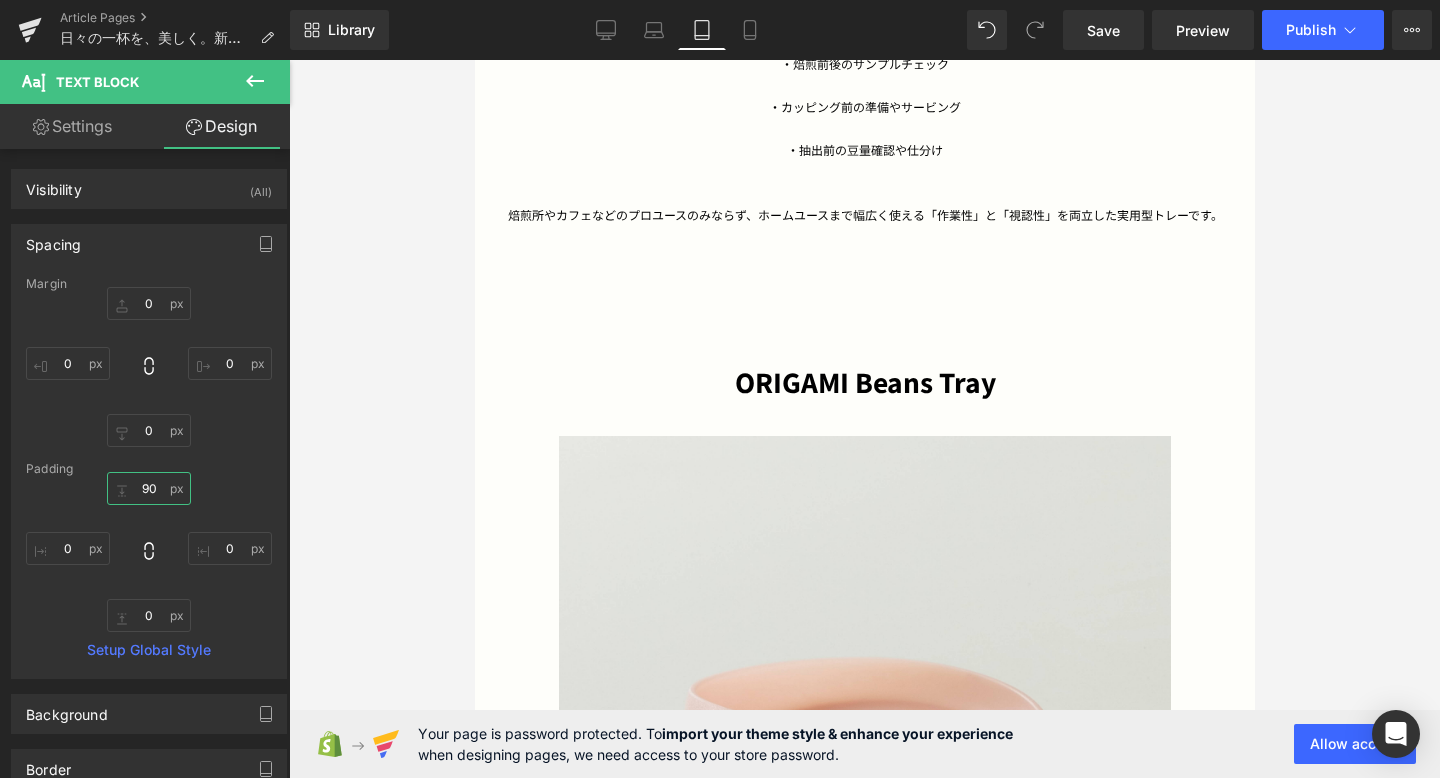 click on "90" at bounding box center [149, 488] 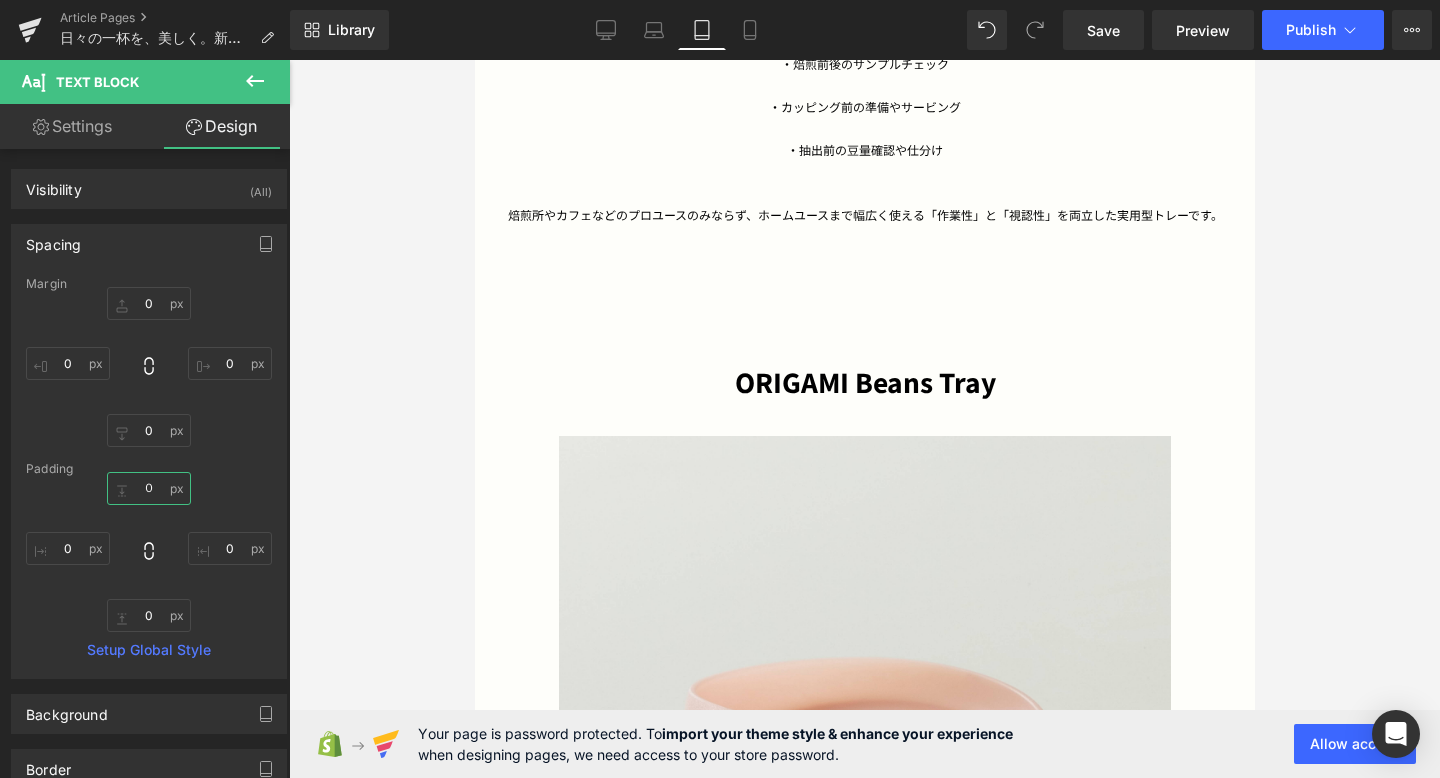 type 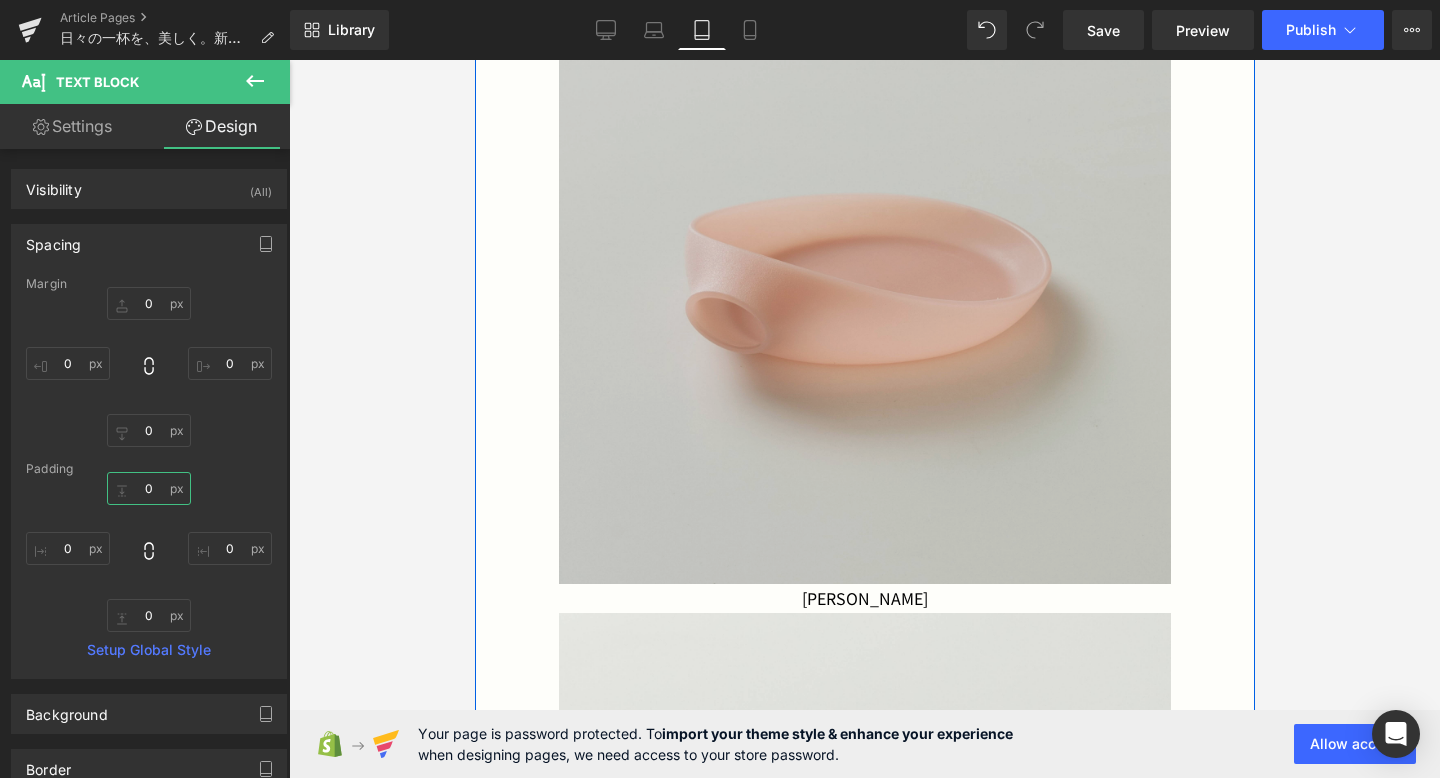 scroll, scrollTop: 2814, scrollLeft: 0, axis: vertical 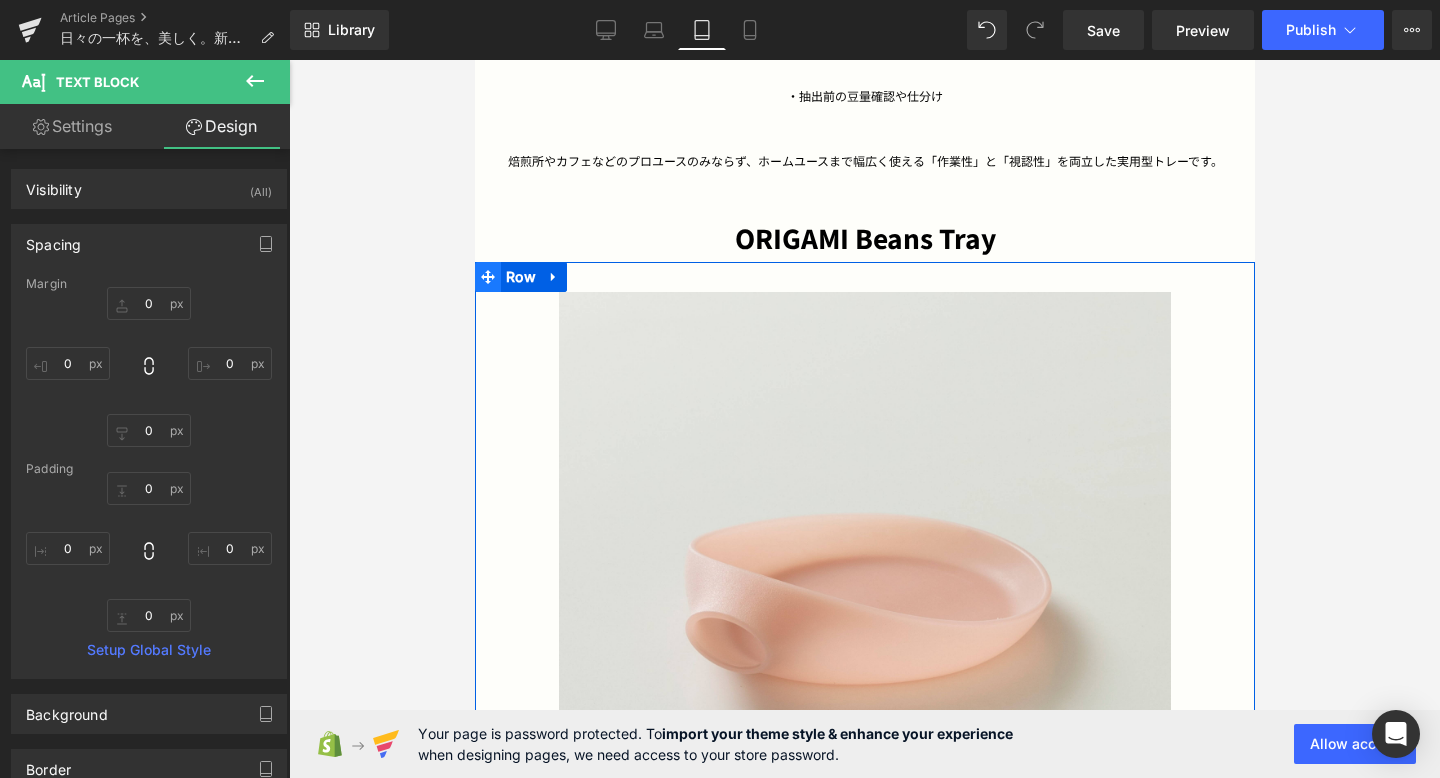 click 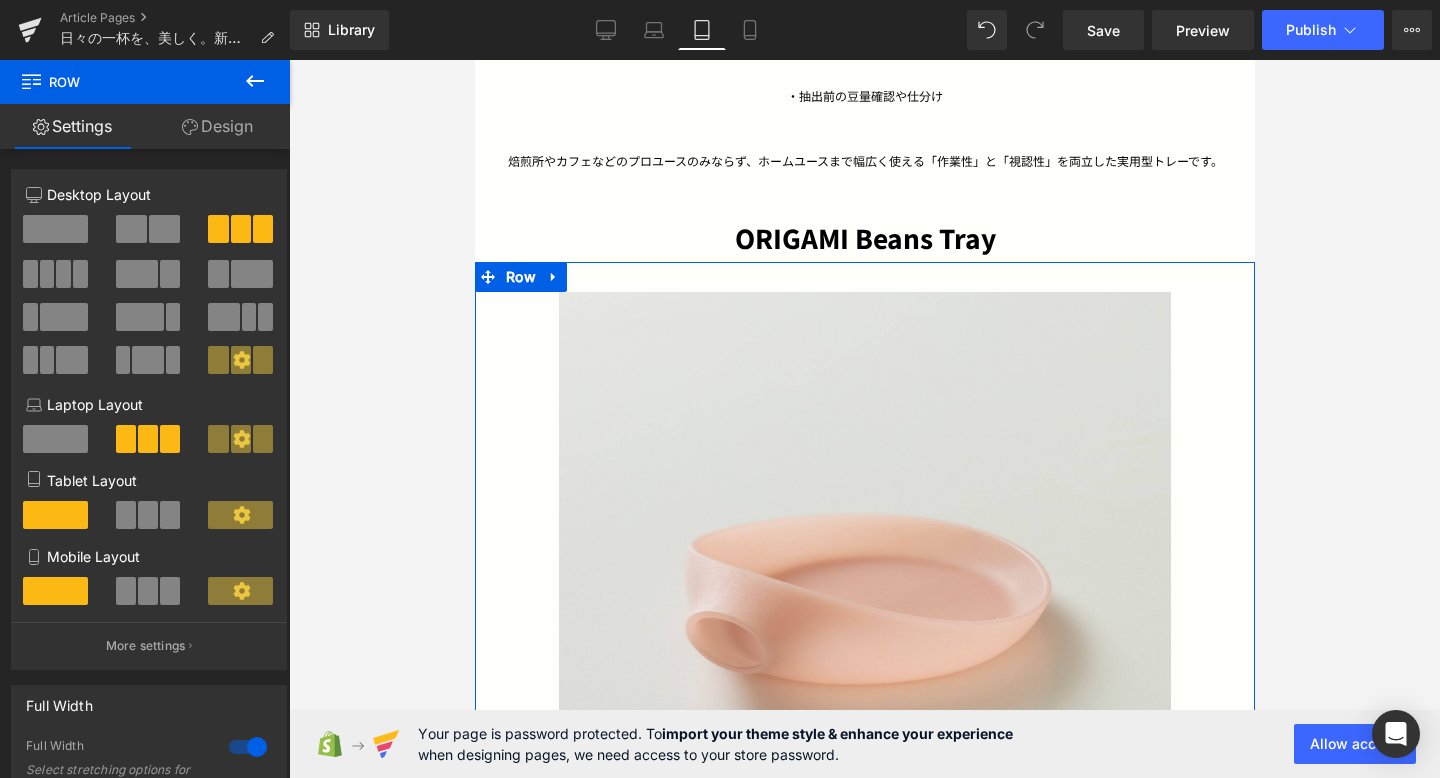 click at bounding box center (148, 515) 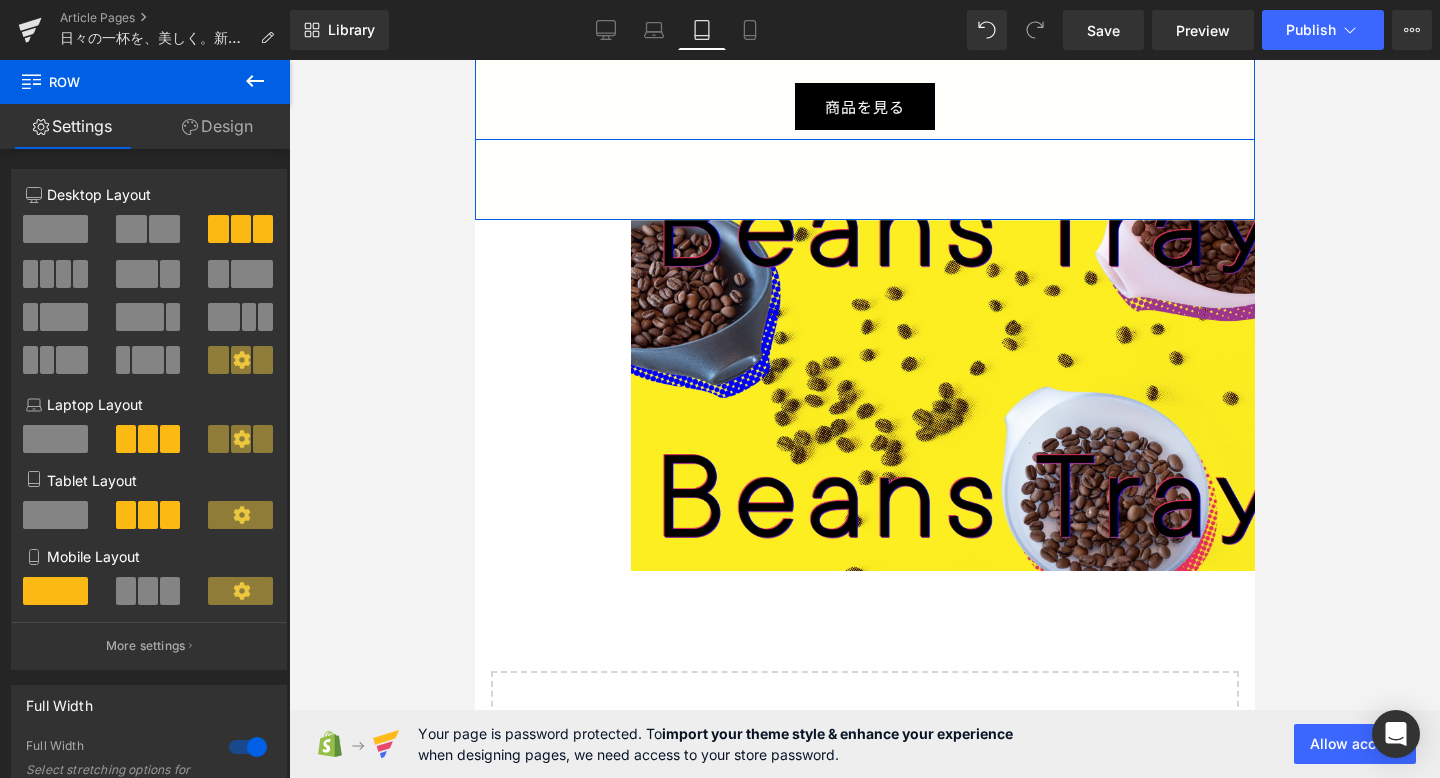scroll, scrollTop: 3604, scrollLeft: 0, axis: vertical 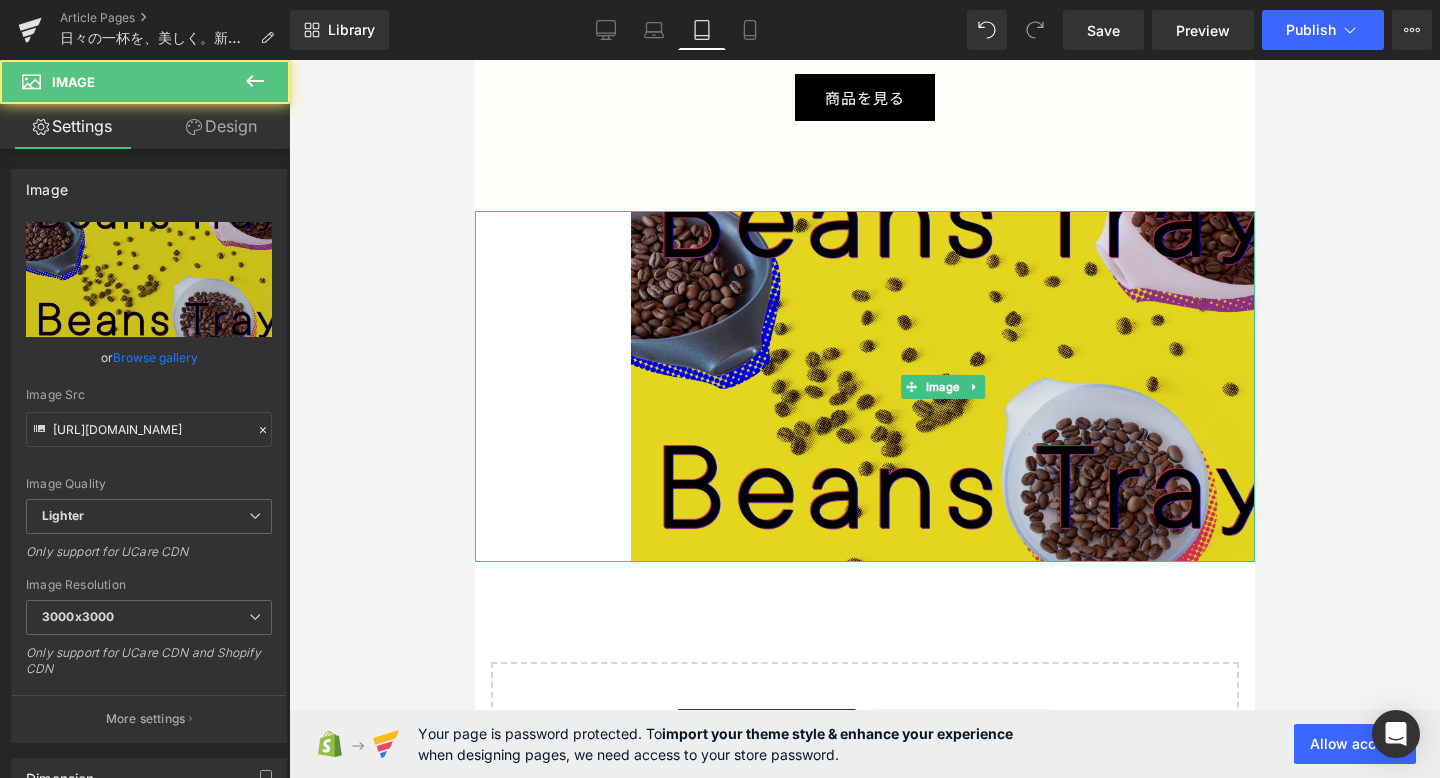 click at bounding box center [942, 386] 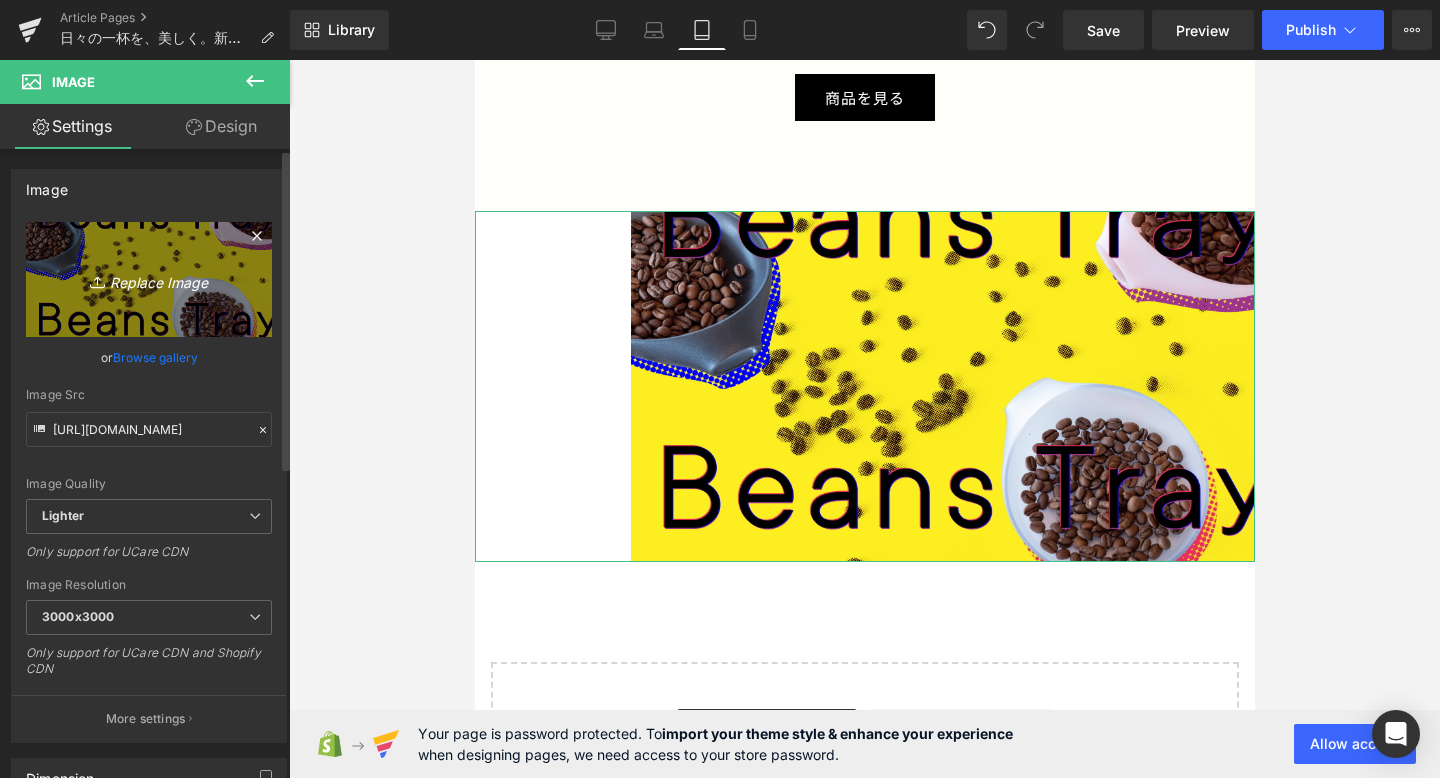 click on "Replace Image" at bounding box center [149, 279] 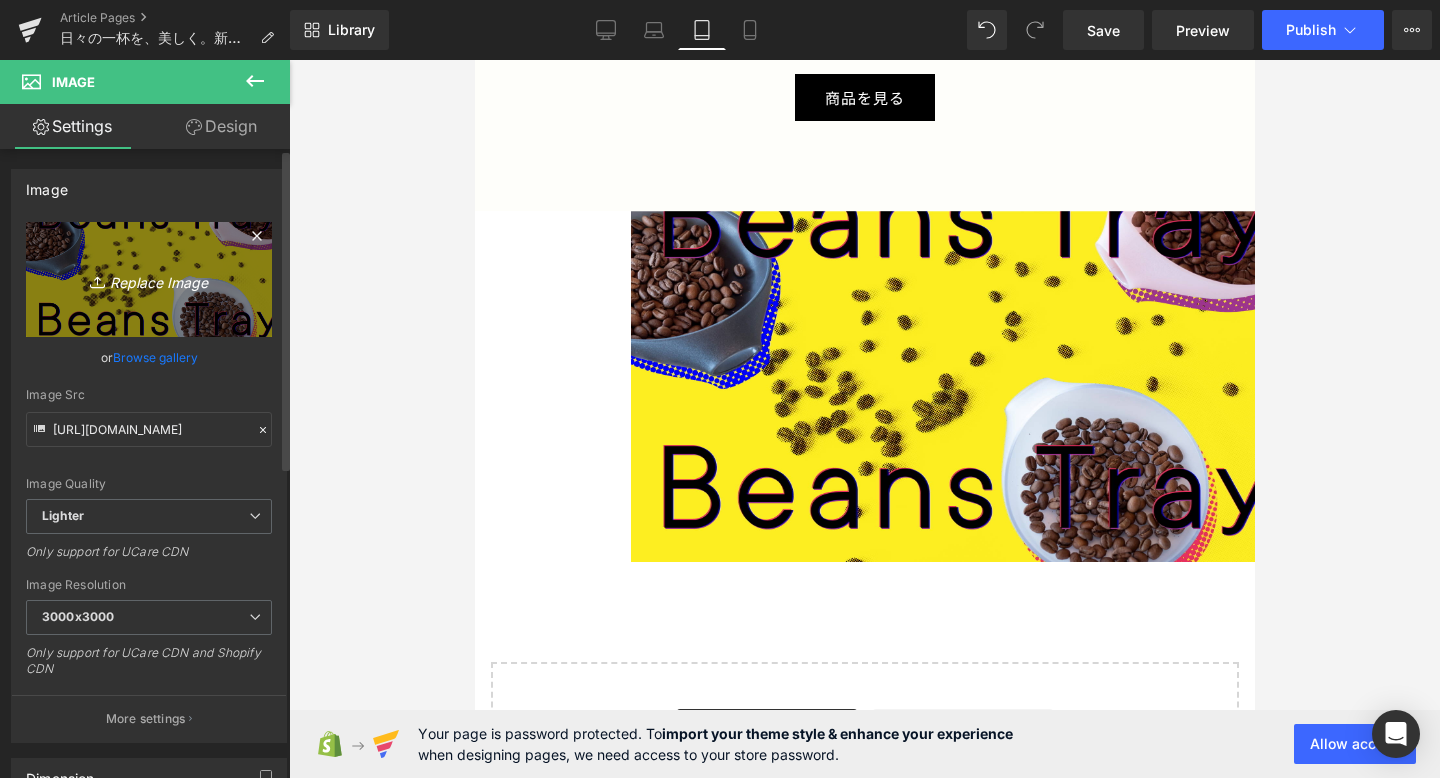 type on "C:\fakepath\ORIGAMI_BT_KV_fix_other2.jpg" 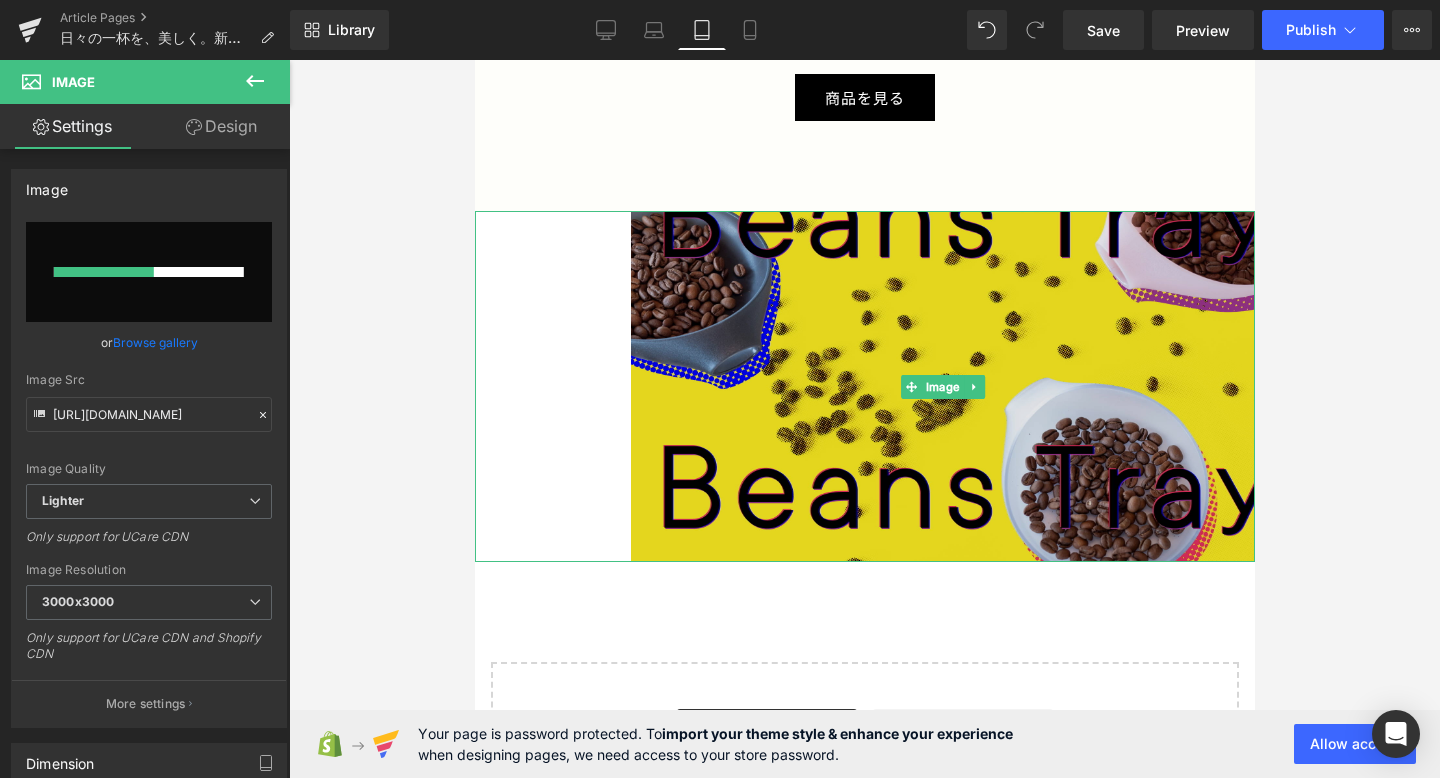 type 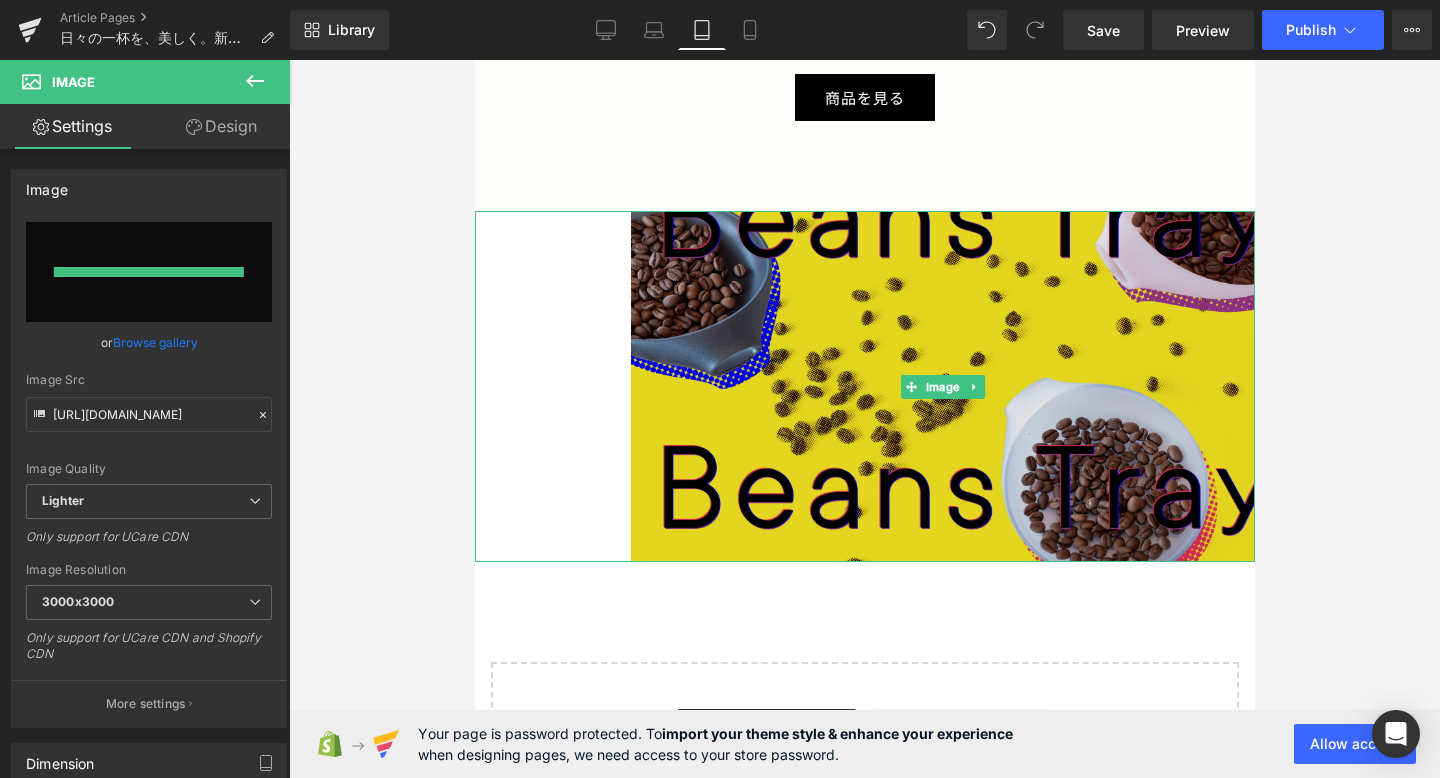 type on "[URL][DOMAIN_NAME]" 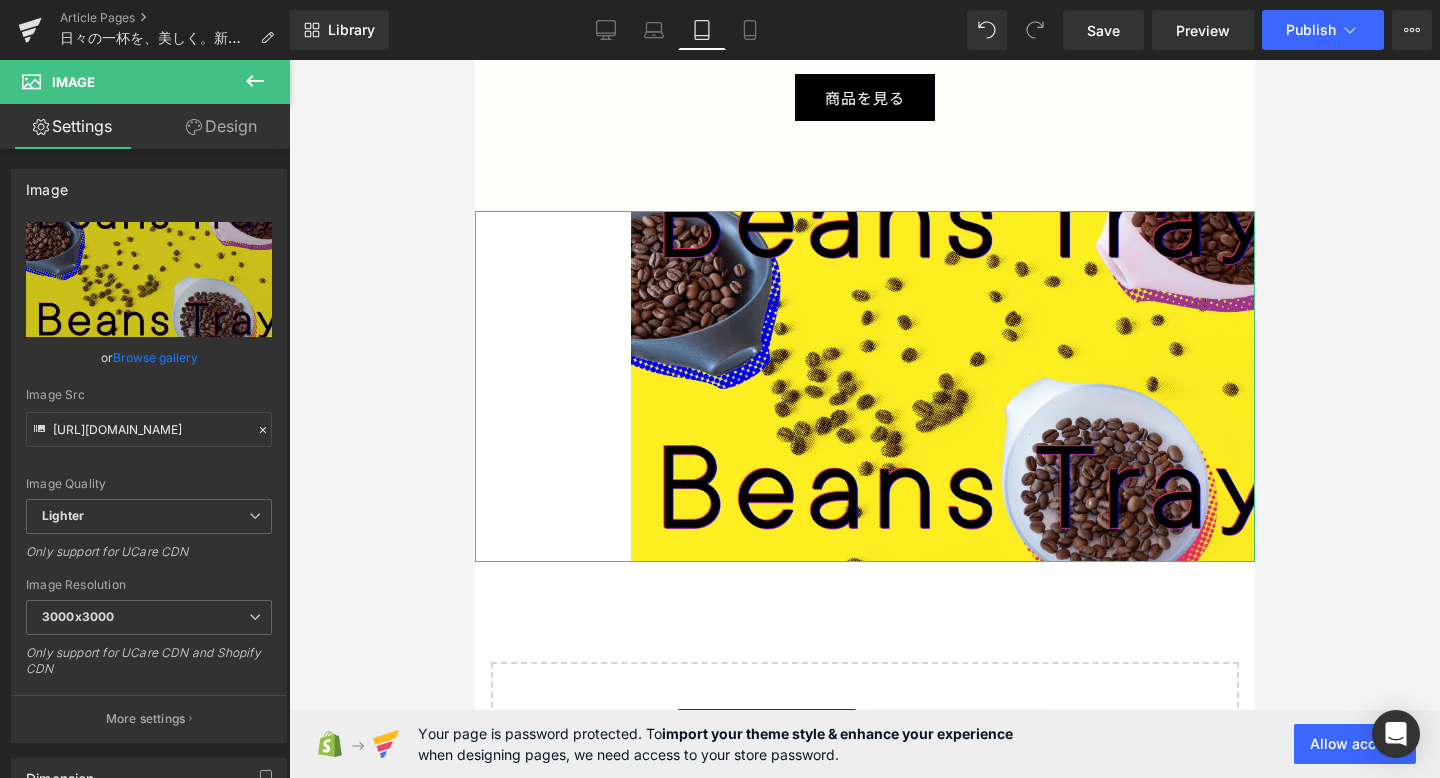 click on "Design" at bounding box center [221, 126] 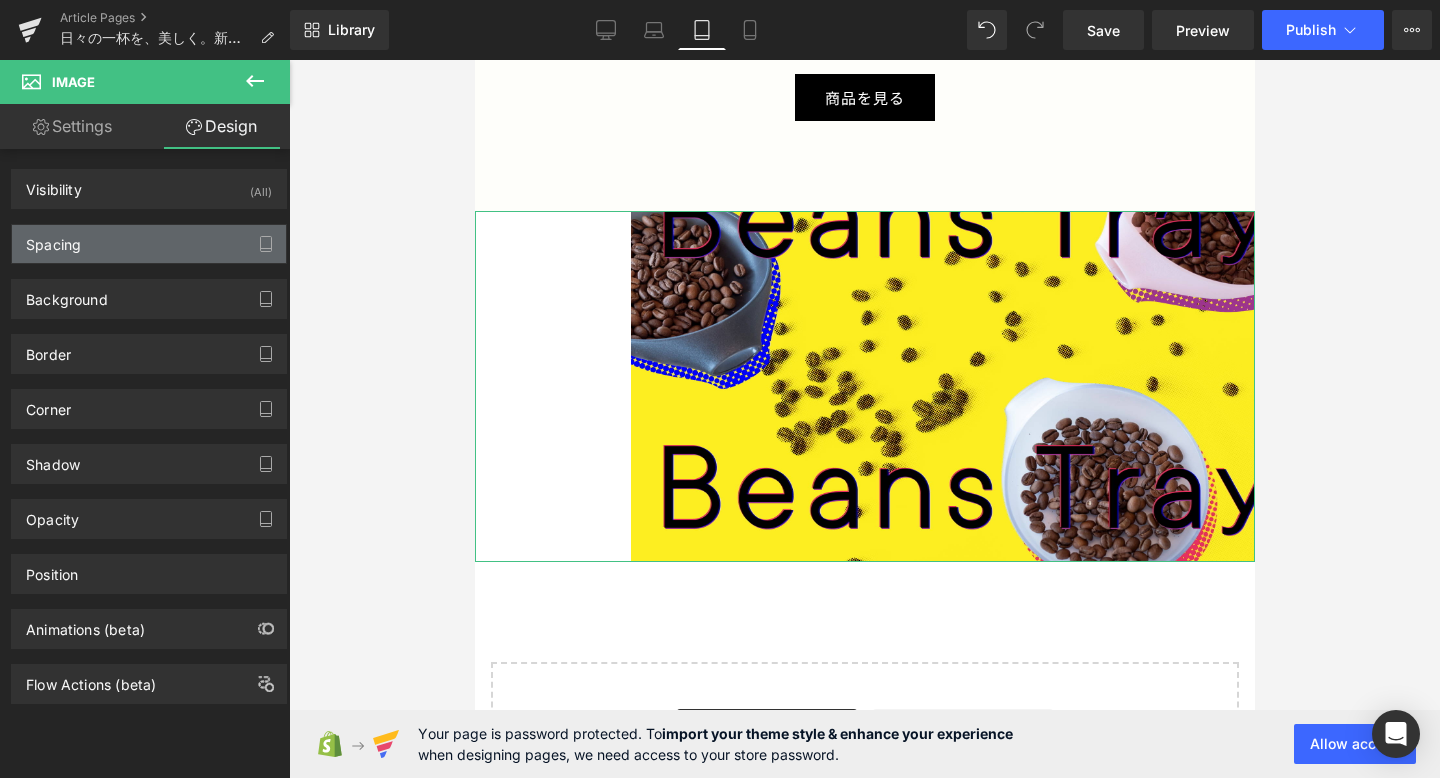 click on "Spacing" at bounding box center [149, 244] 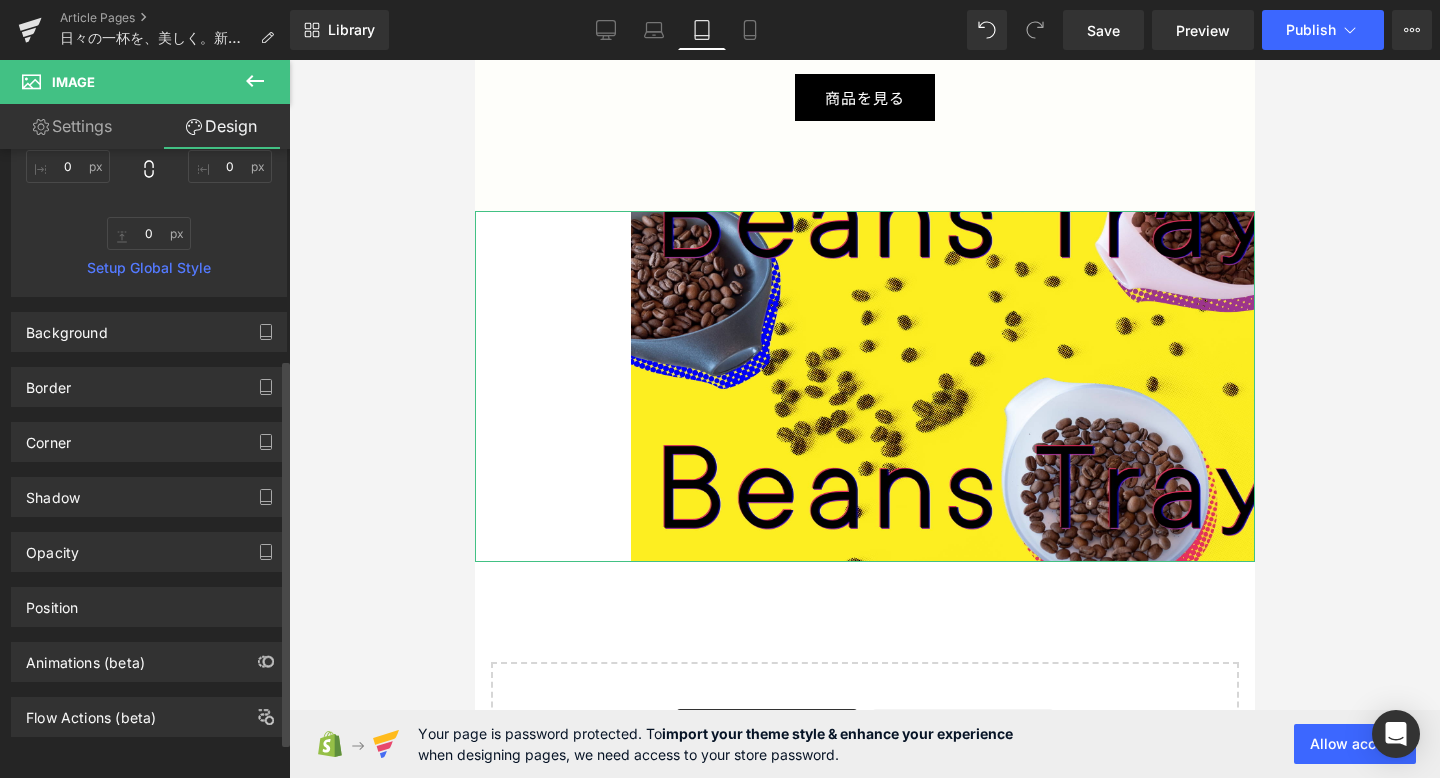 scroll, scrollTop: 0, scrollLeft: 0, axis: both 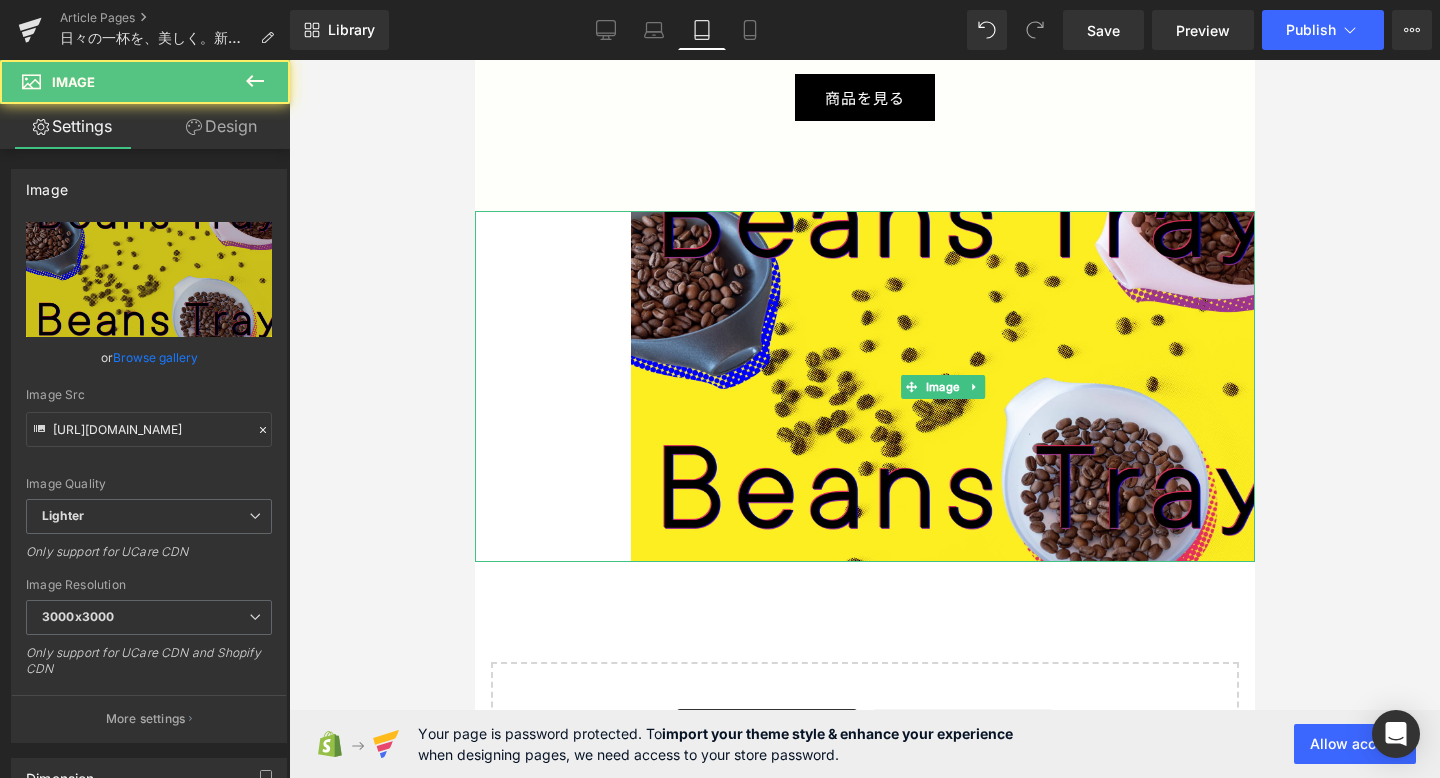 click at bounding box center [864, 386] 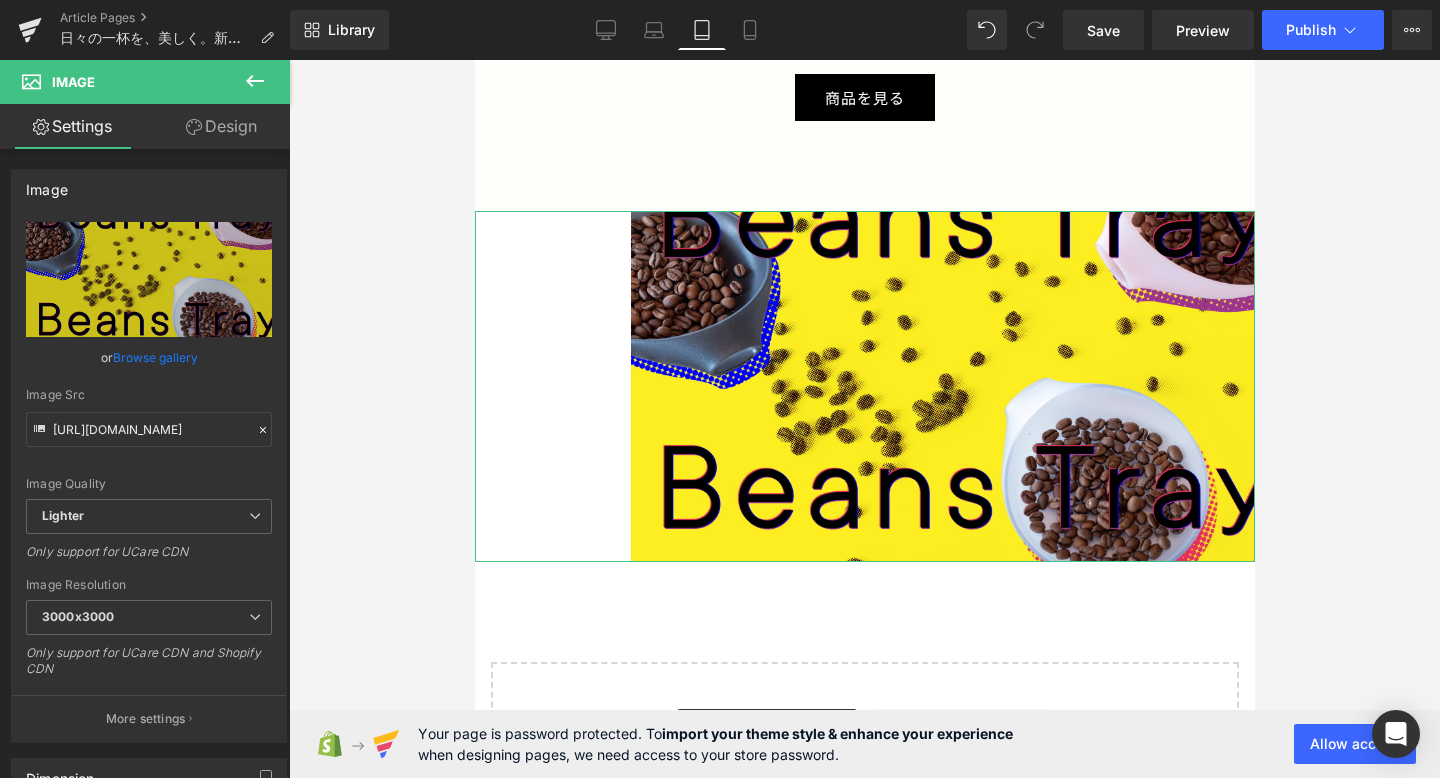 click on "Design" at bounding box center (221, 126) 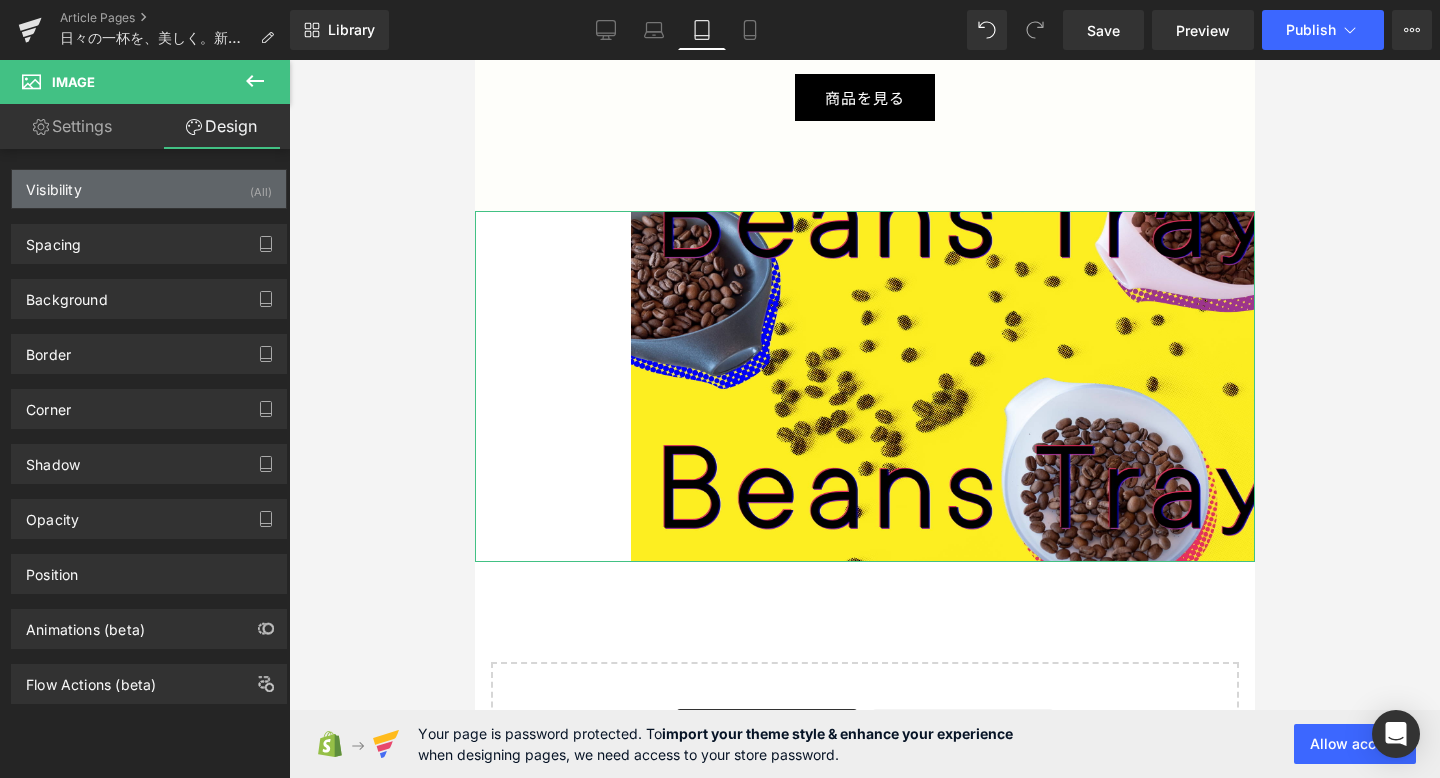 click on "Visibility
(All)" at bounding box center [149, 189] 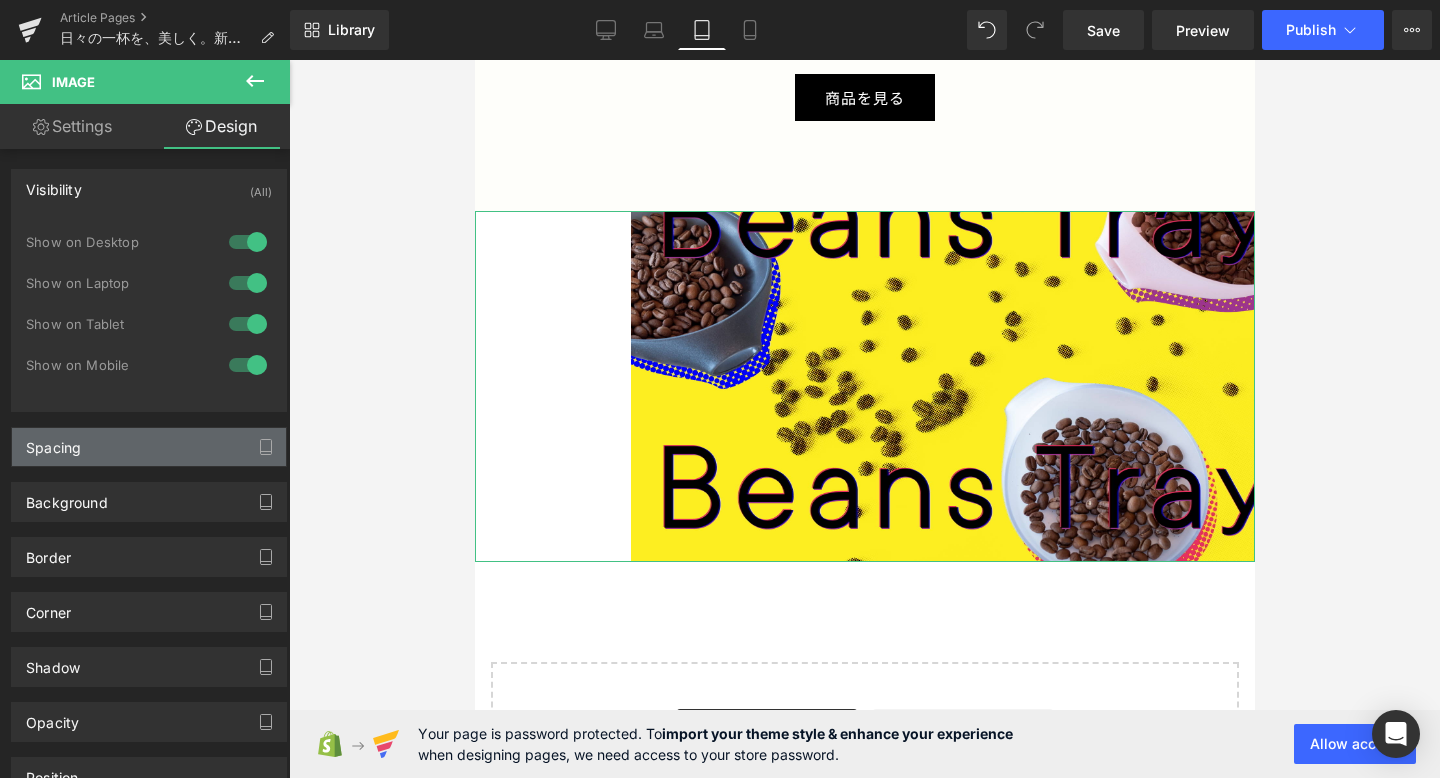 click on "Spacing" at bounding box center (149, 447) 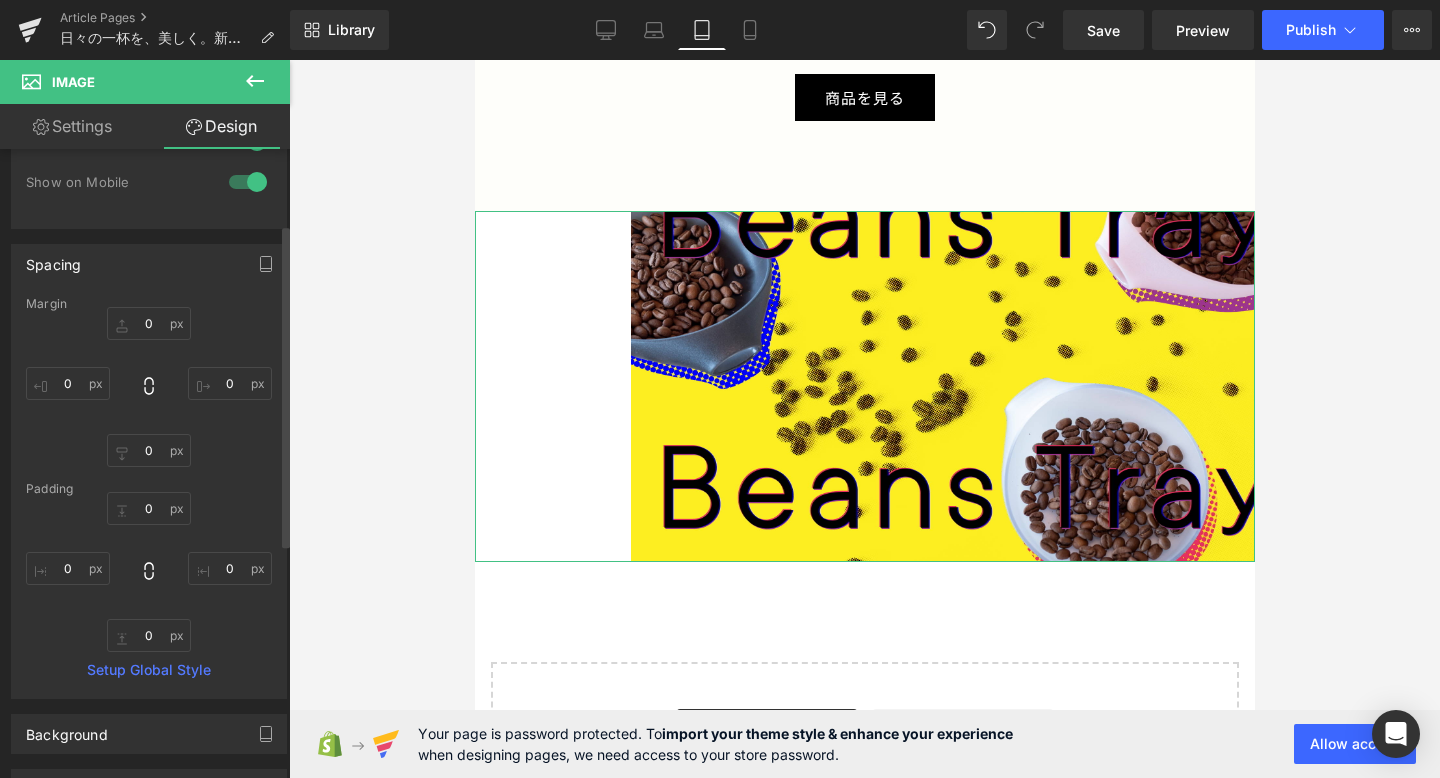 scroll, scrollTop: 3, scrollLeft: 0, axis: vertical 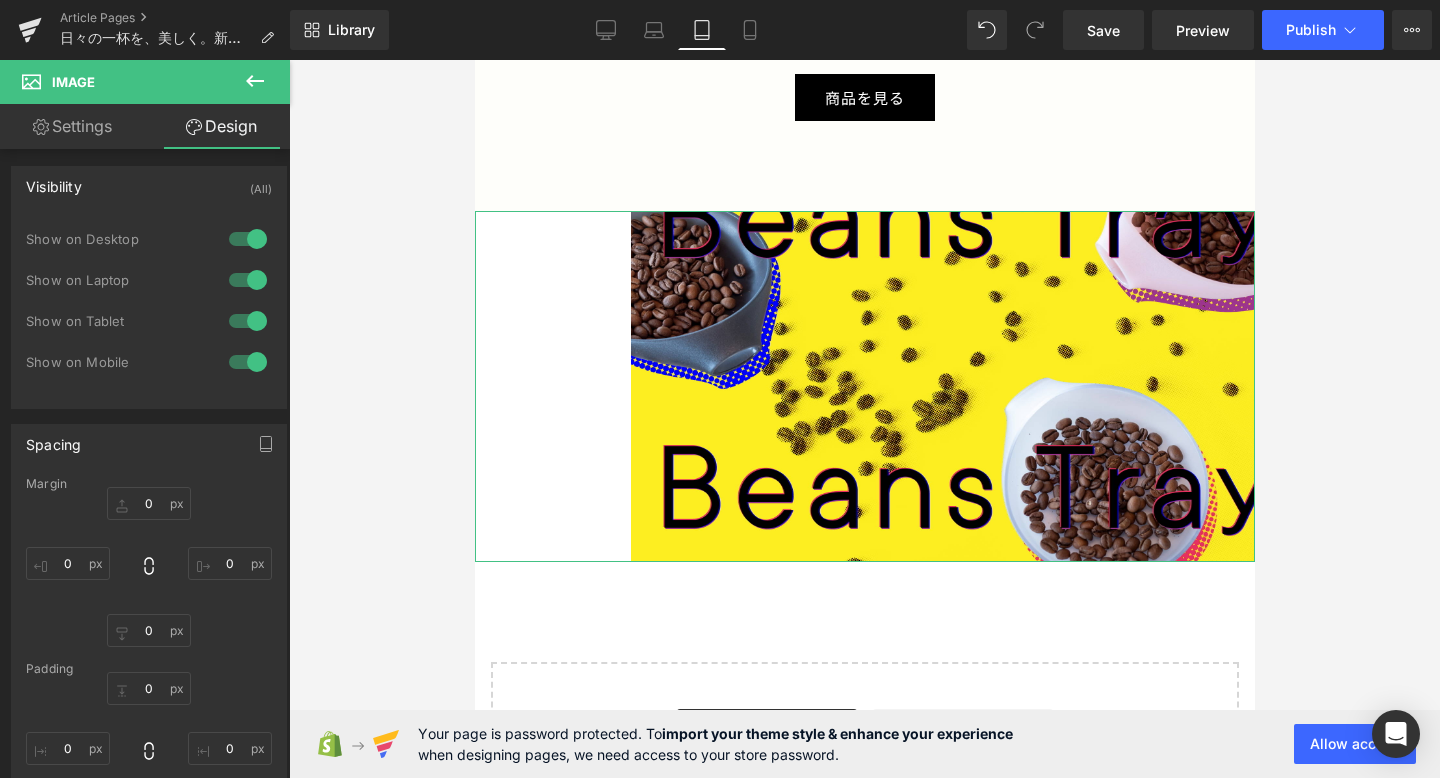 click on "Settings" at bounding box center (72, 126) 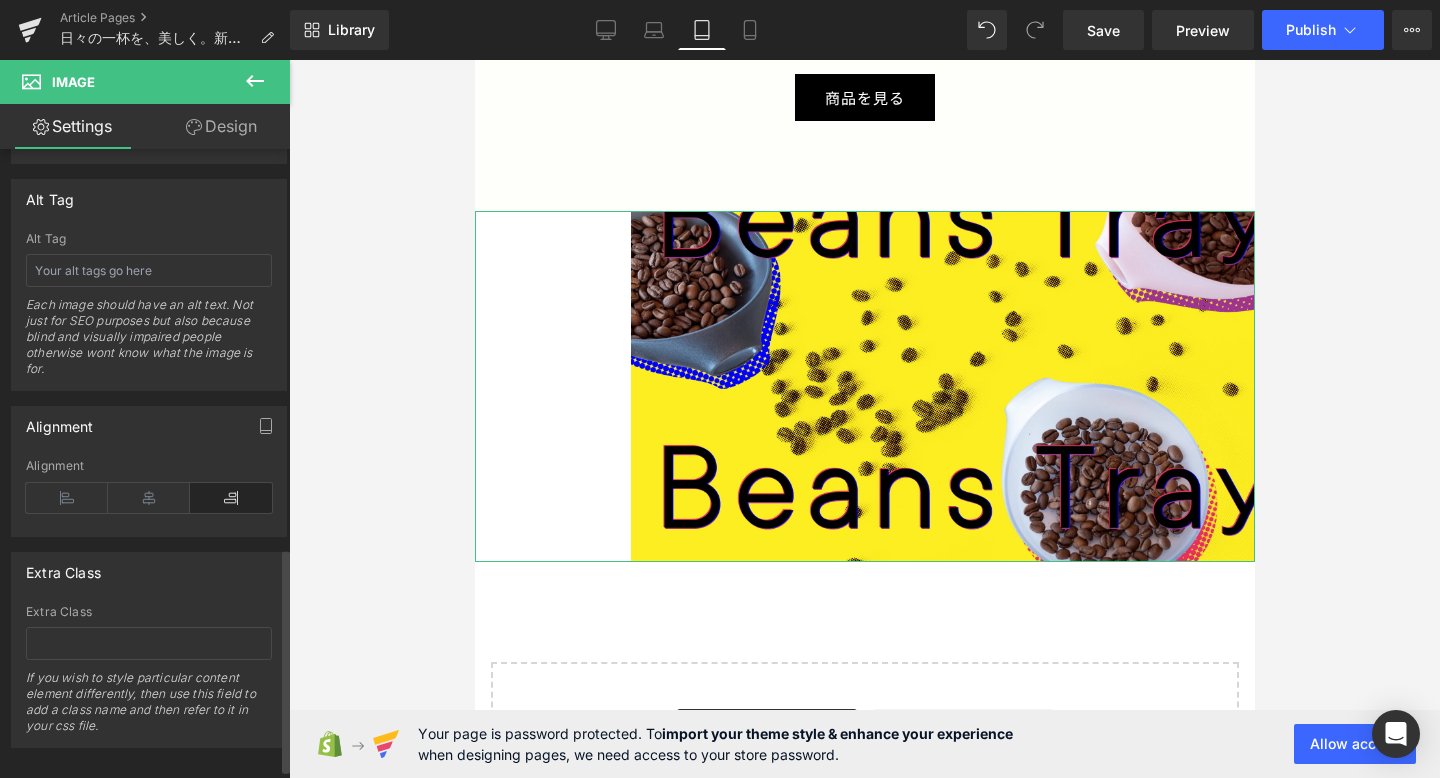 scroll, scrollTop: 1122, scrollLeft: 0, axis: vertical 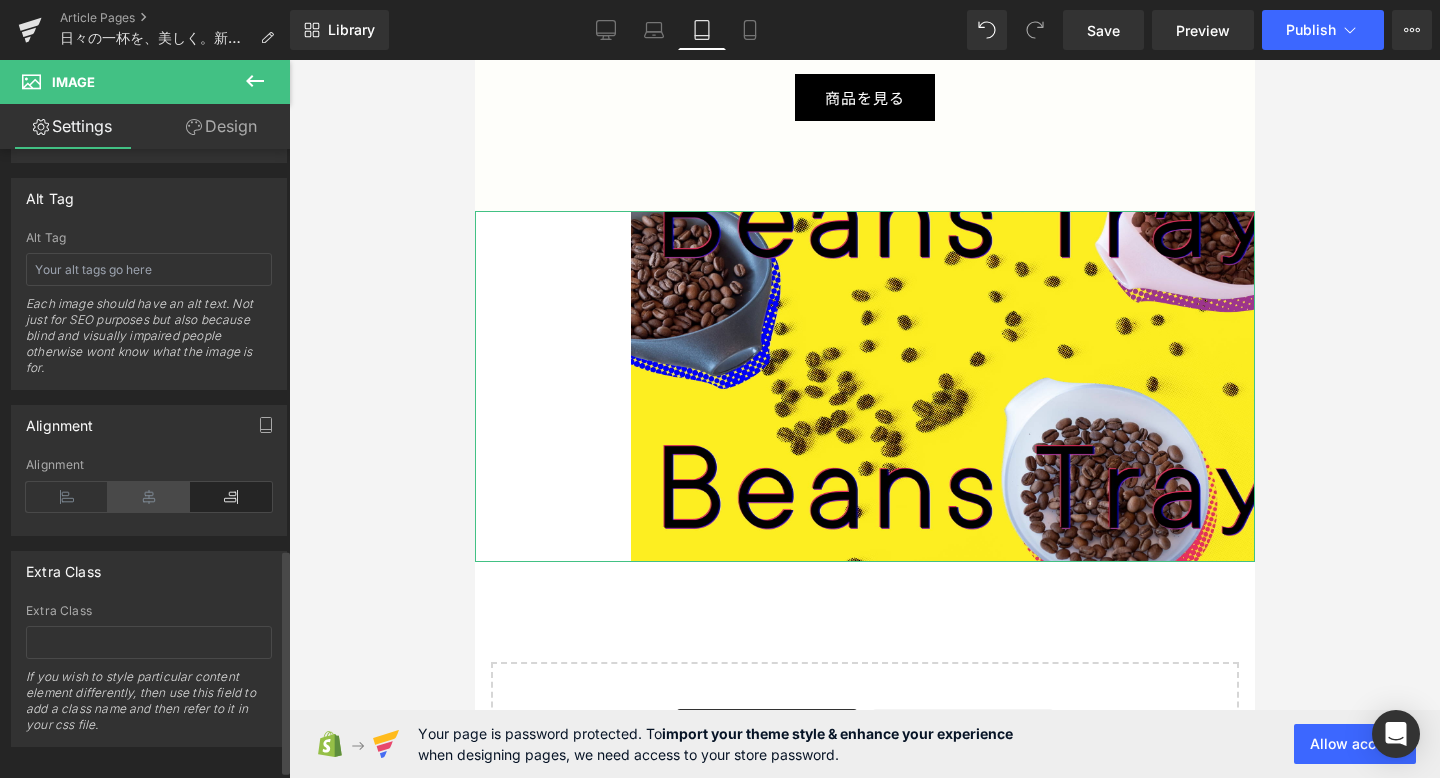 click at bounding box center (149, 497) 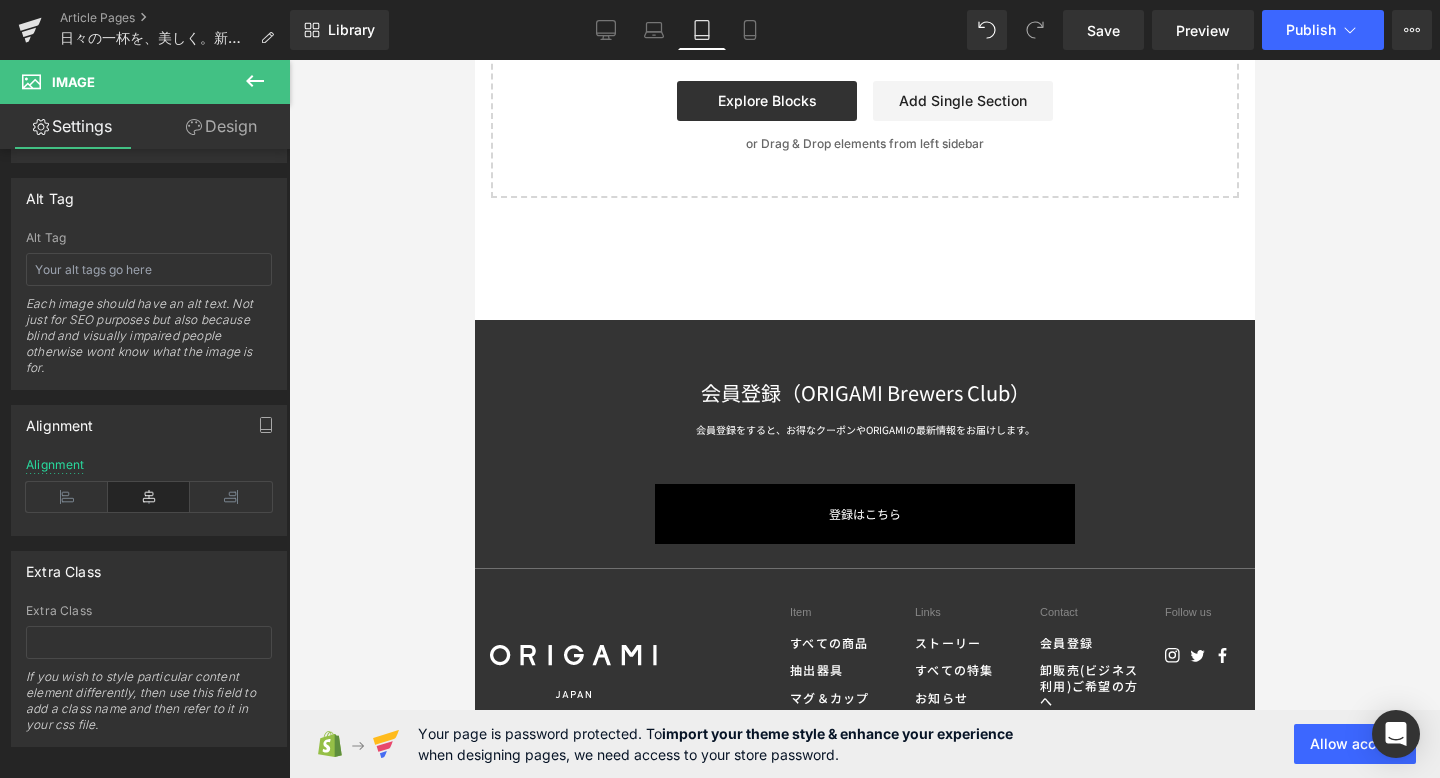 scroll, scrollTop: 4016, scrollLeft: 0, axis: vertical 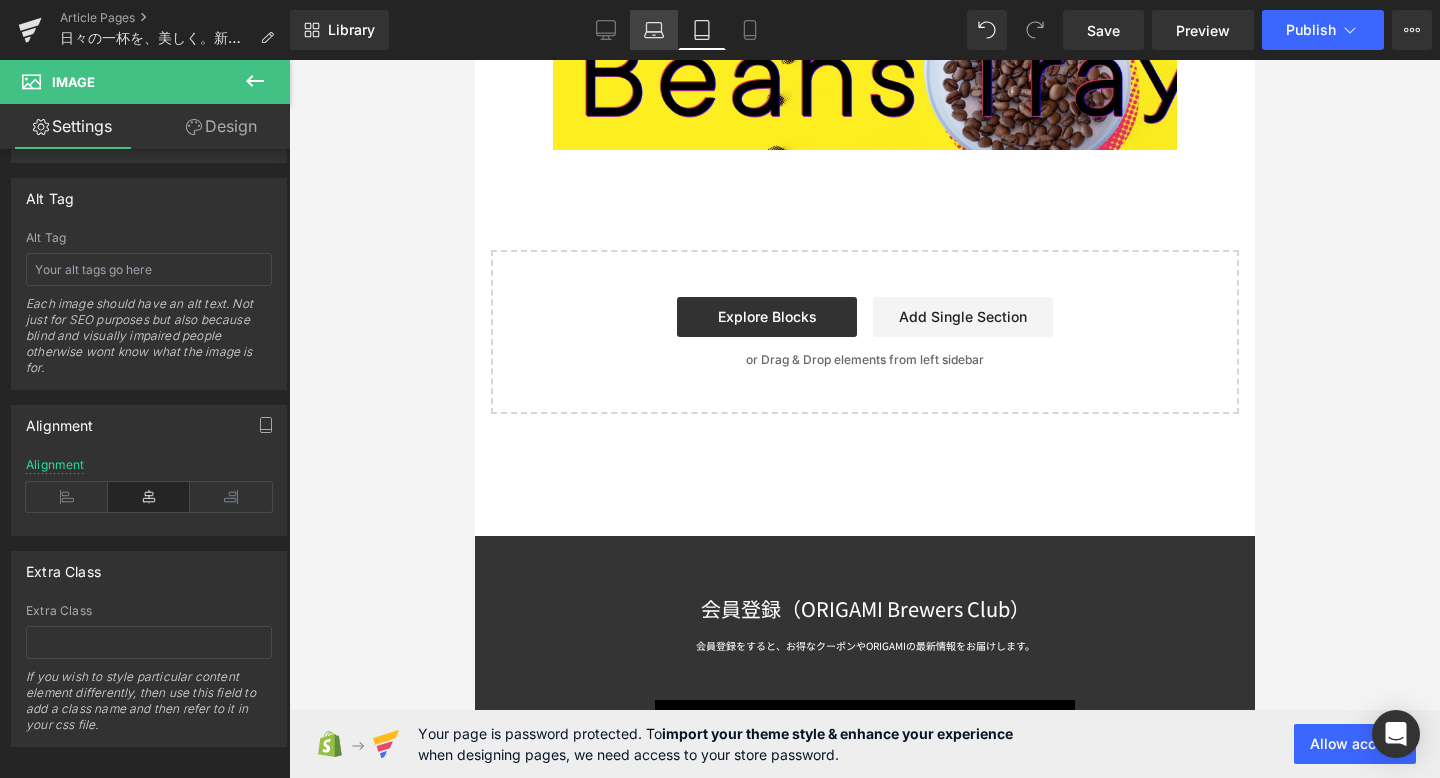 click on "Laptop" at bounding box center (654, 30) 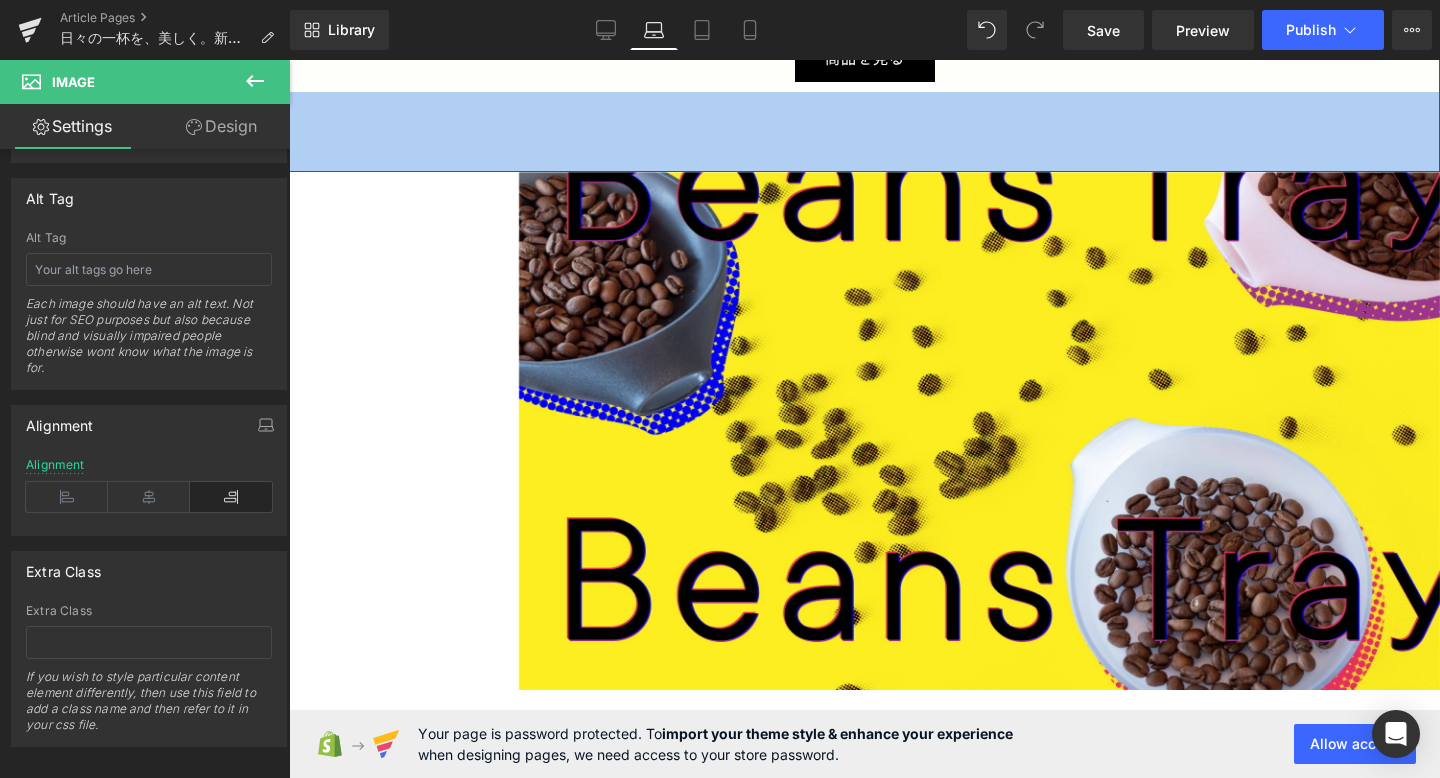 scroll, scrollTop: 4131, scrollLeft: 0, axis: vertical 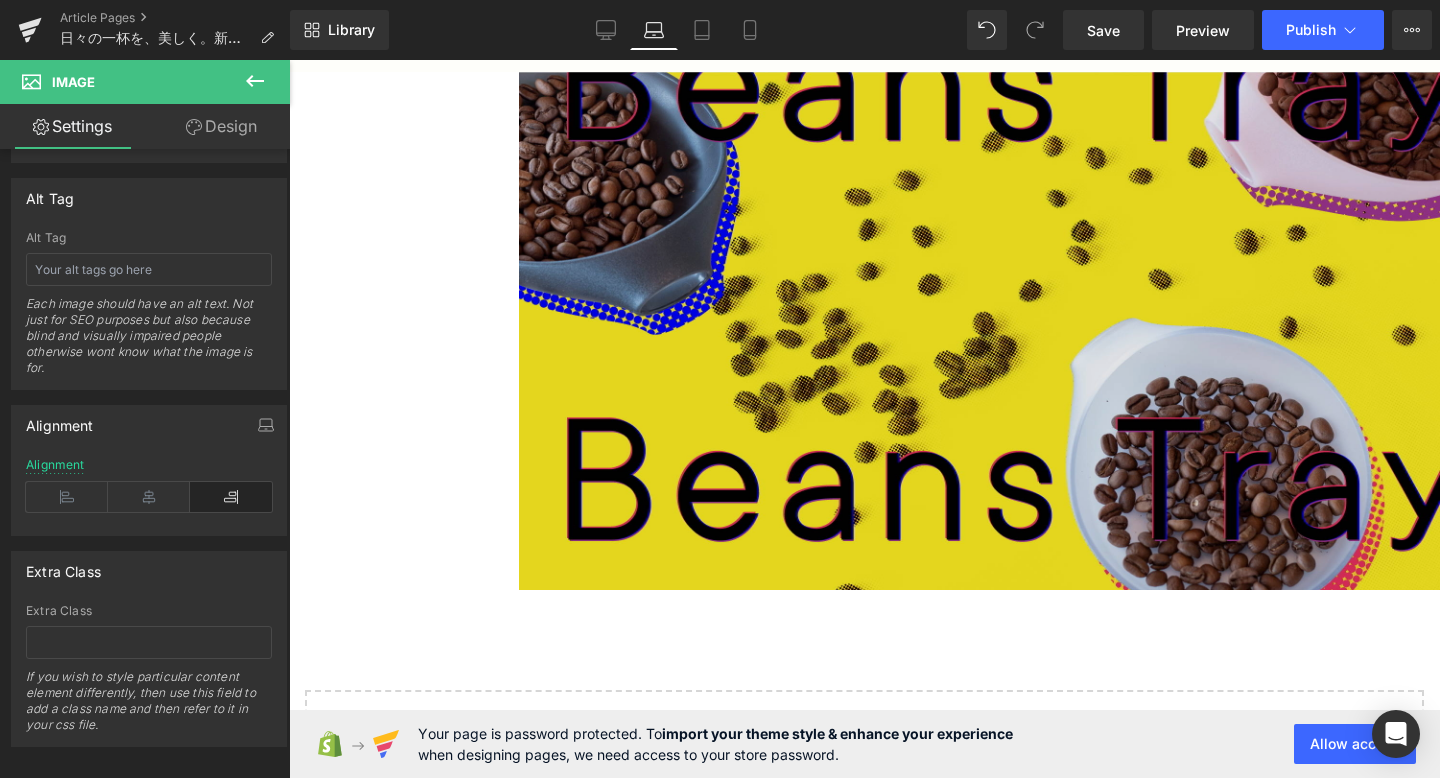 click at bounding box center [979, 331] 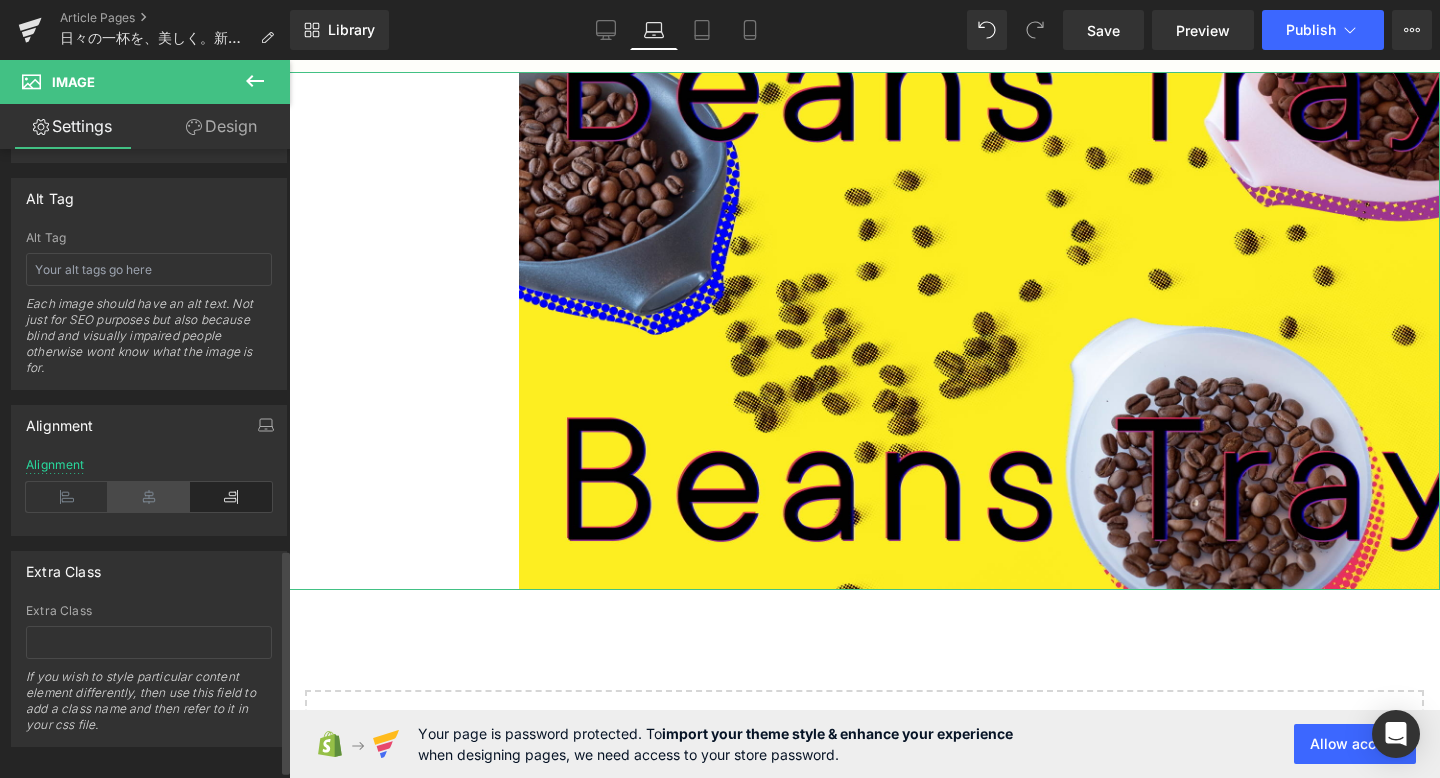 click at bounding box center [149, 497] 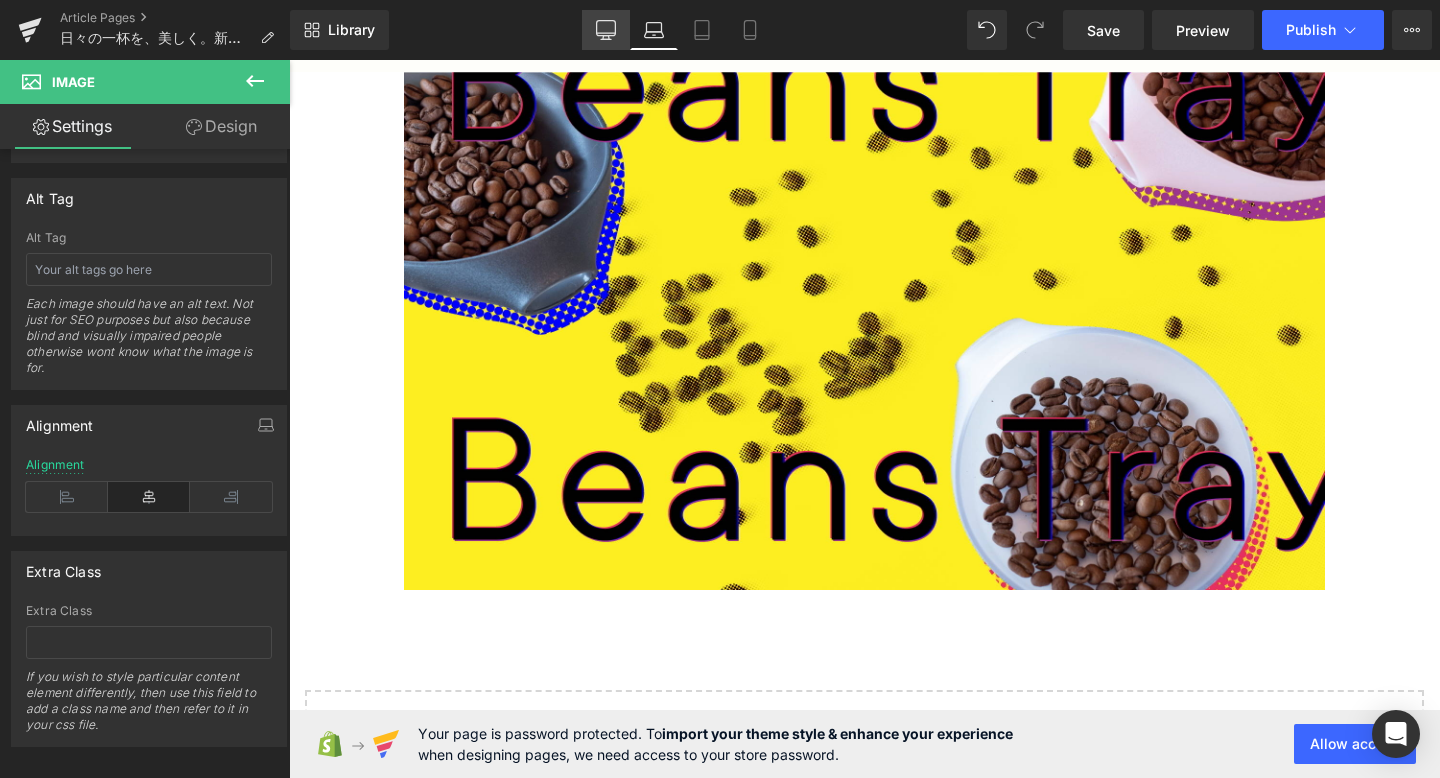click 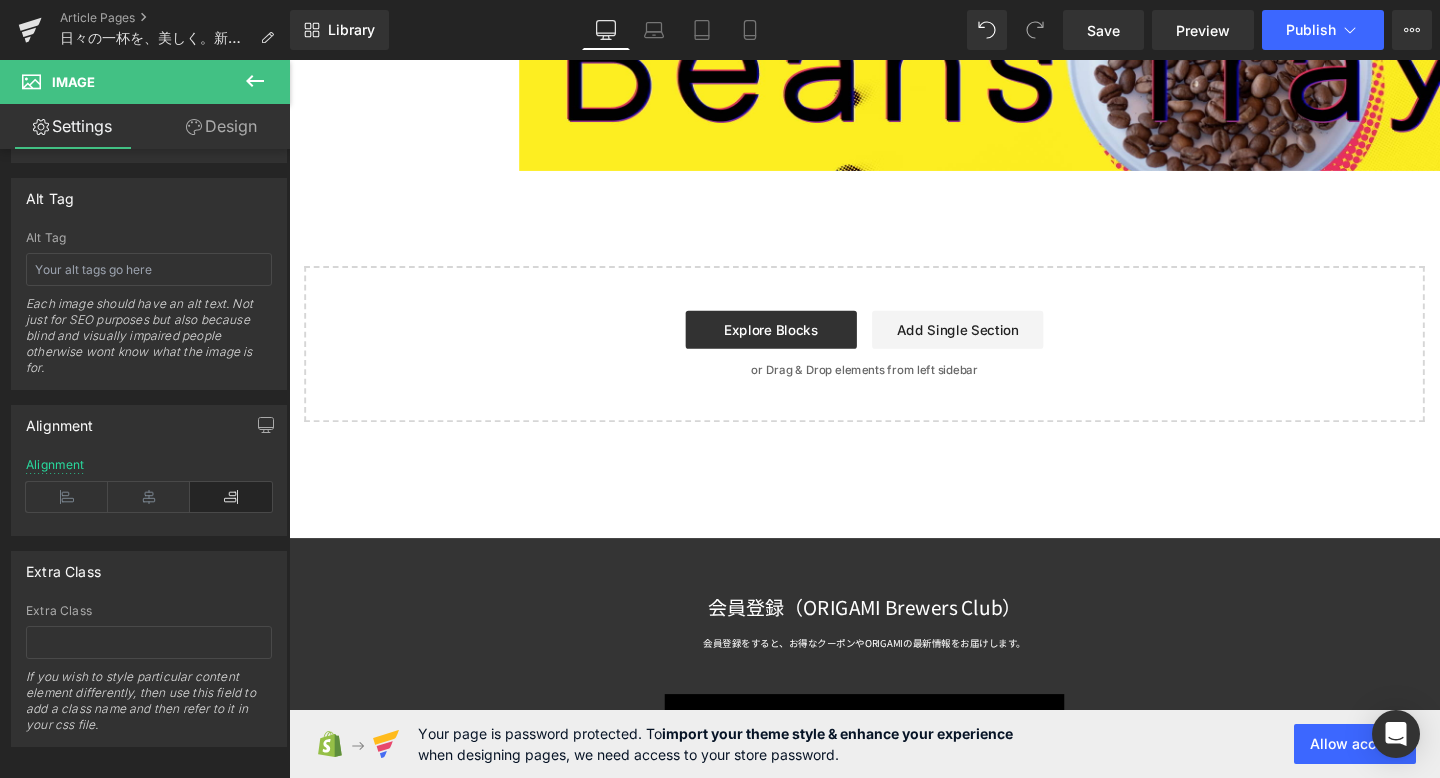 scroll, scrollTop: 3691, scrollLeft: 0, axis: vertical 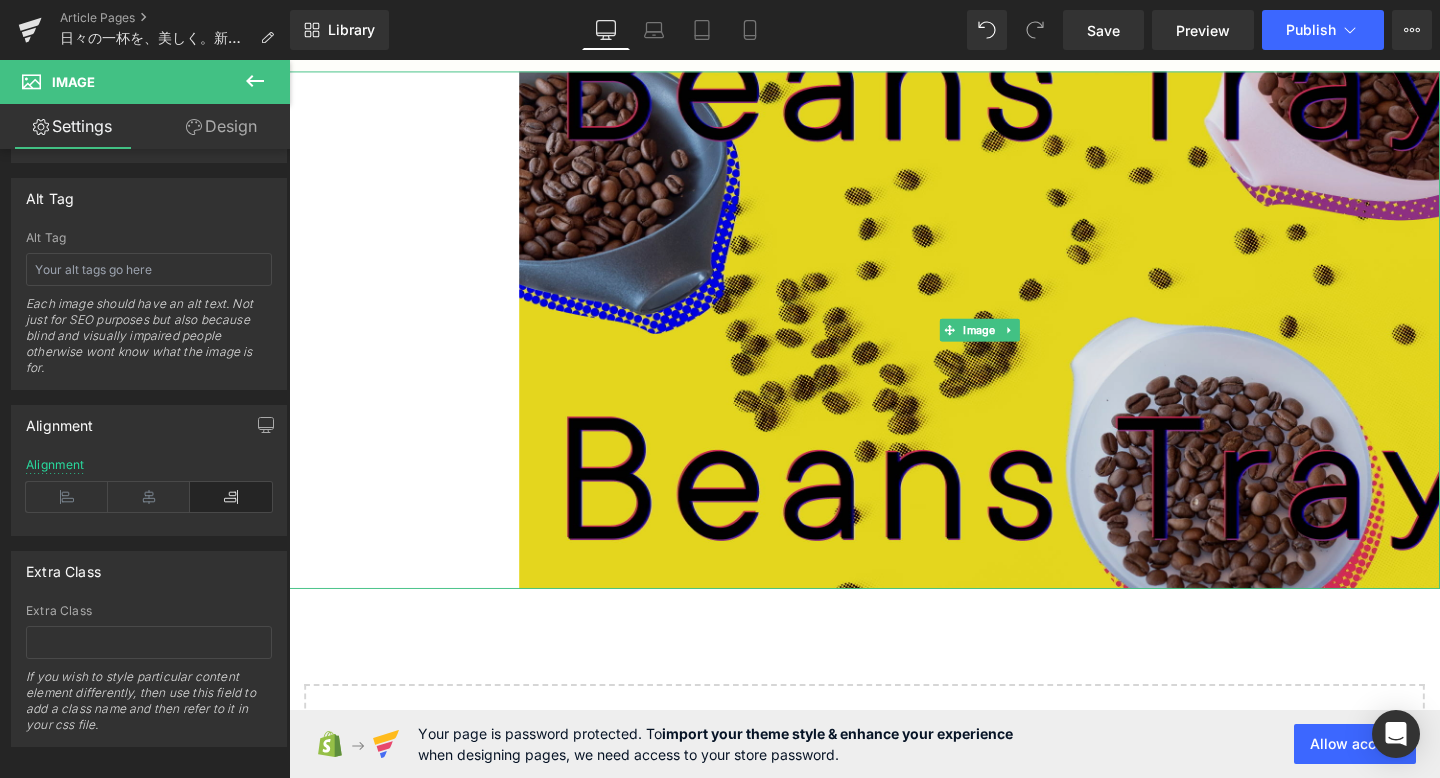 click at bounding box center [1015, 344] 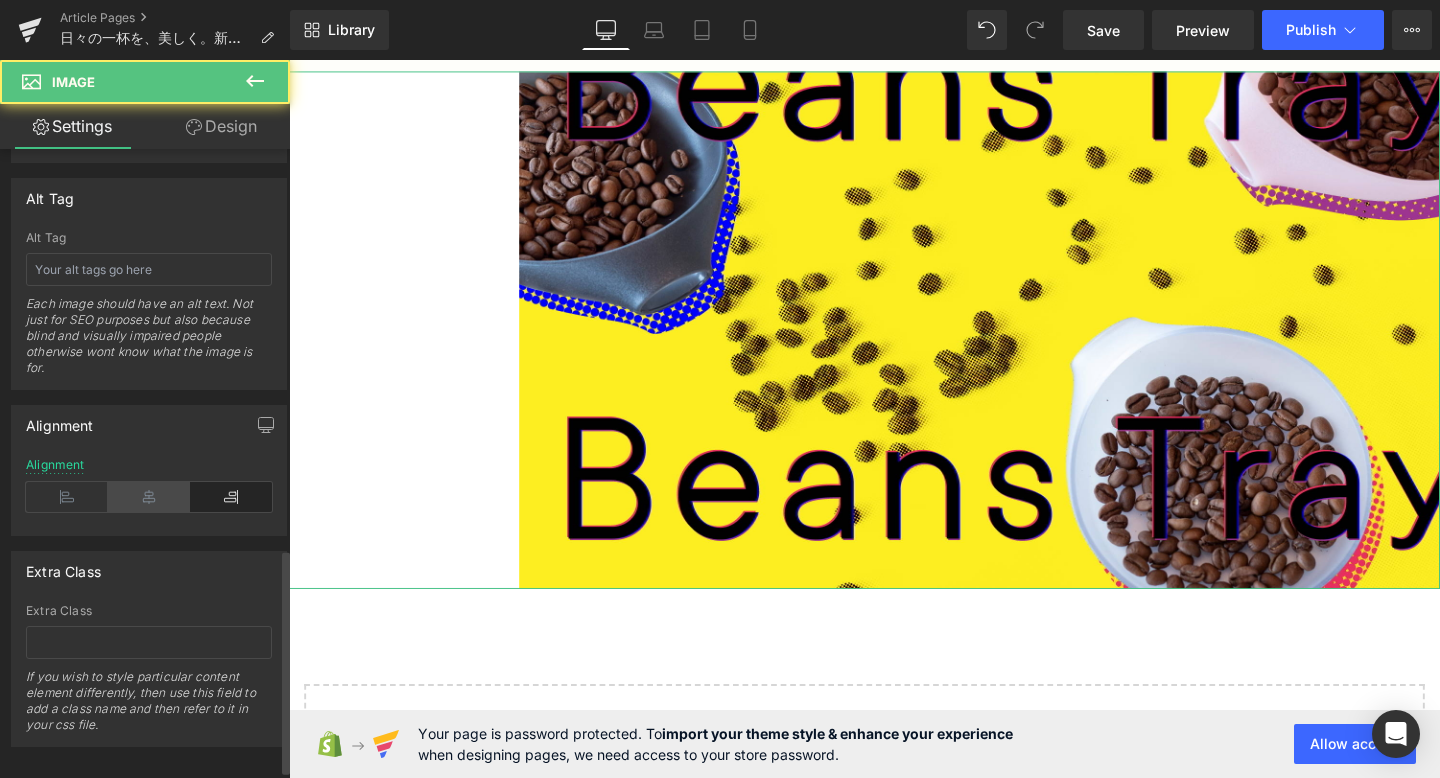 click at bounding box center [149, 497] 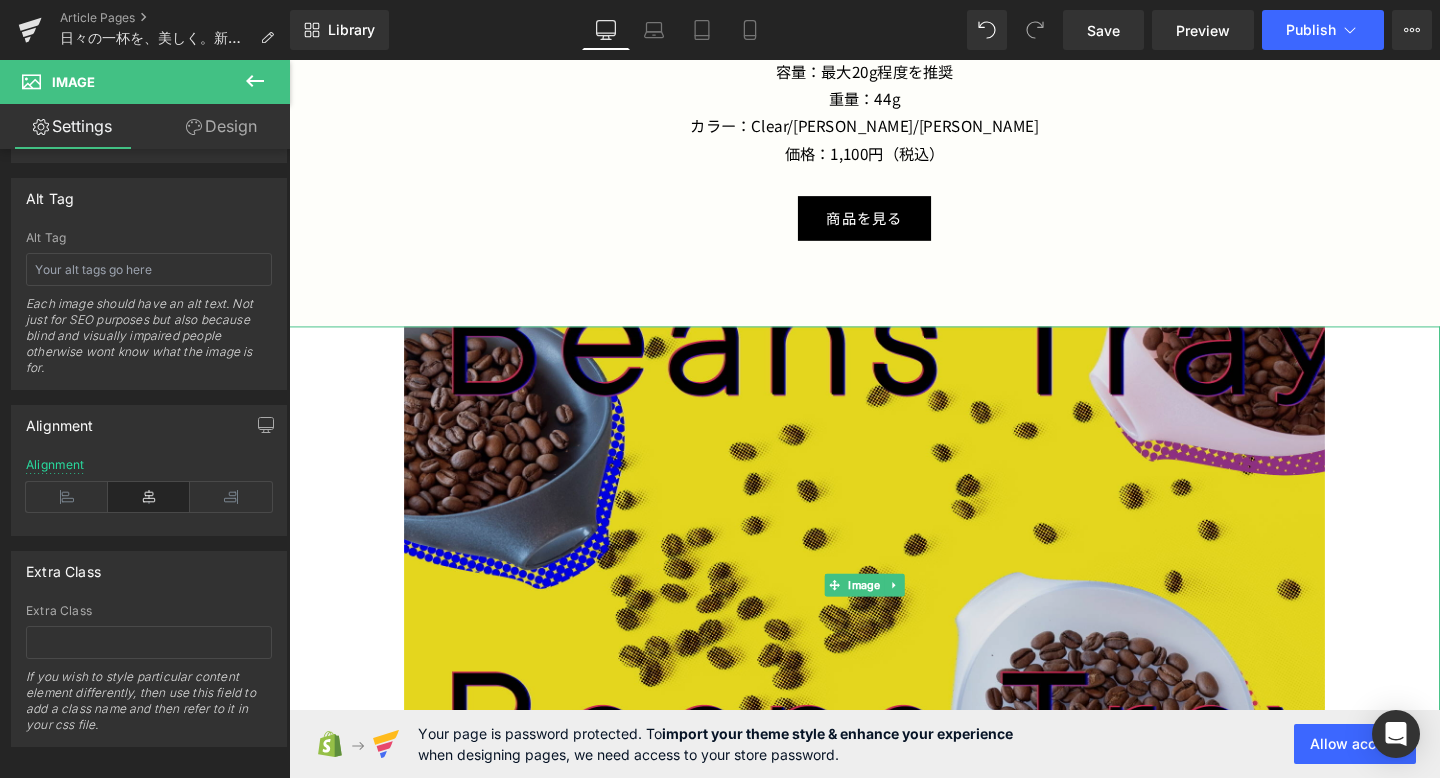 scroll, scrollTop: 3244, scrollLeft: 0, axis: vertical 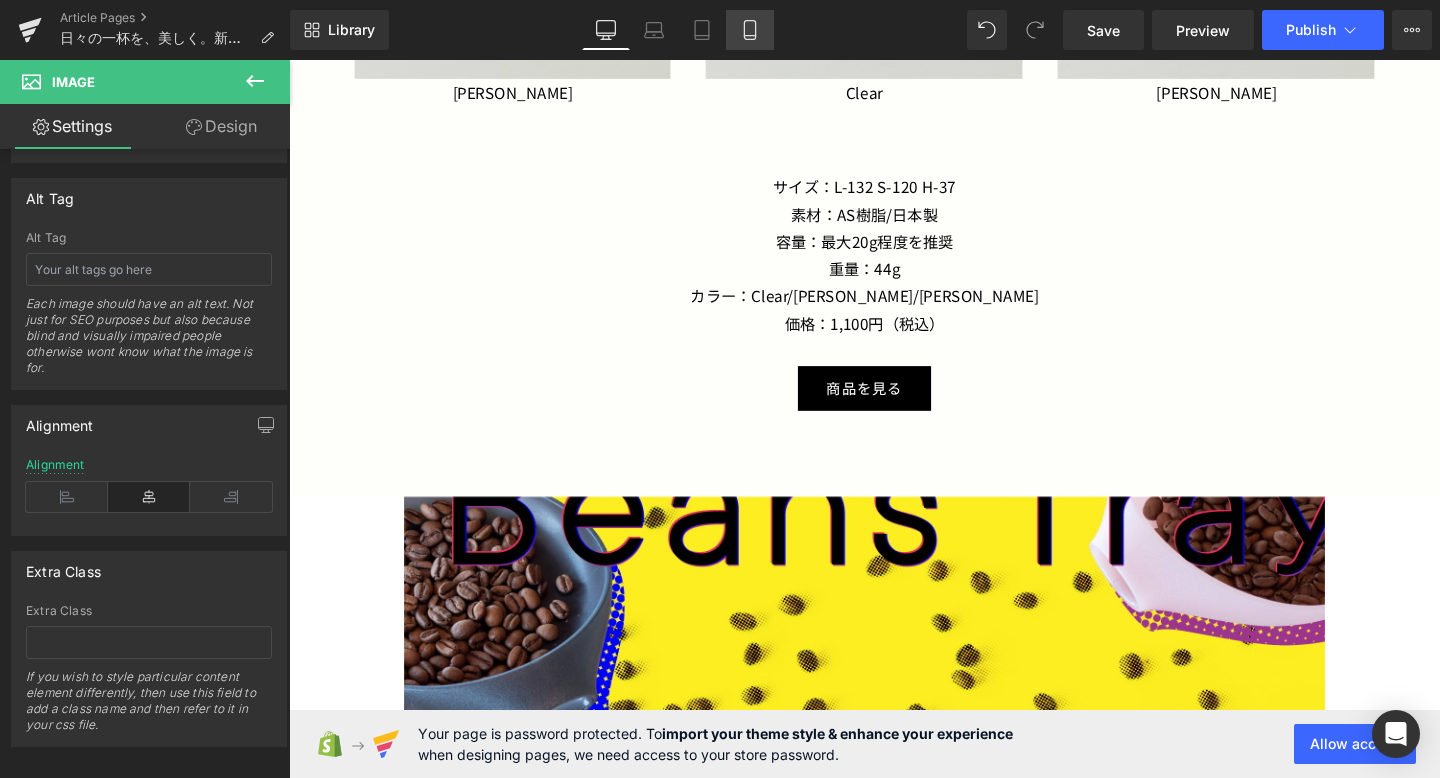 click on "Mobile" at bounding box center (750, 30) 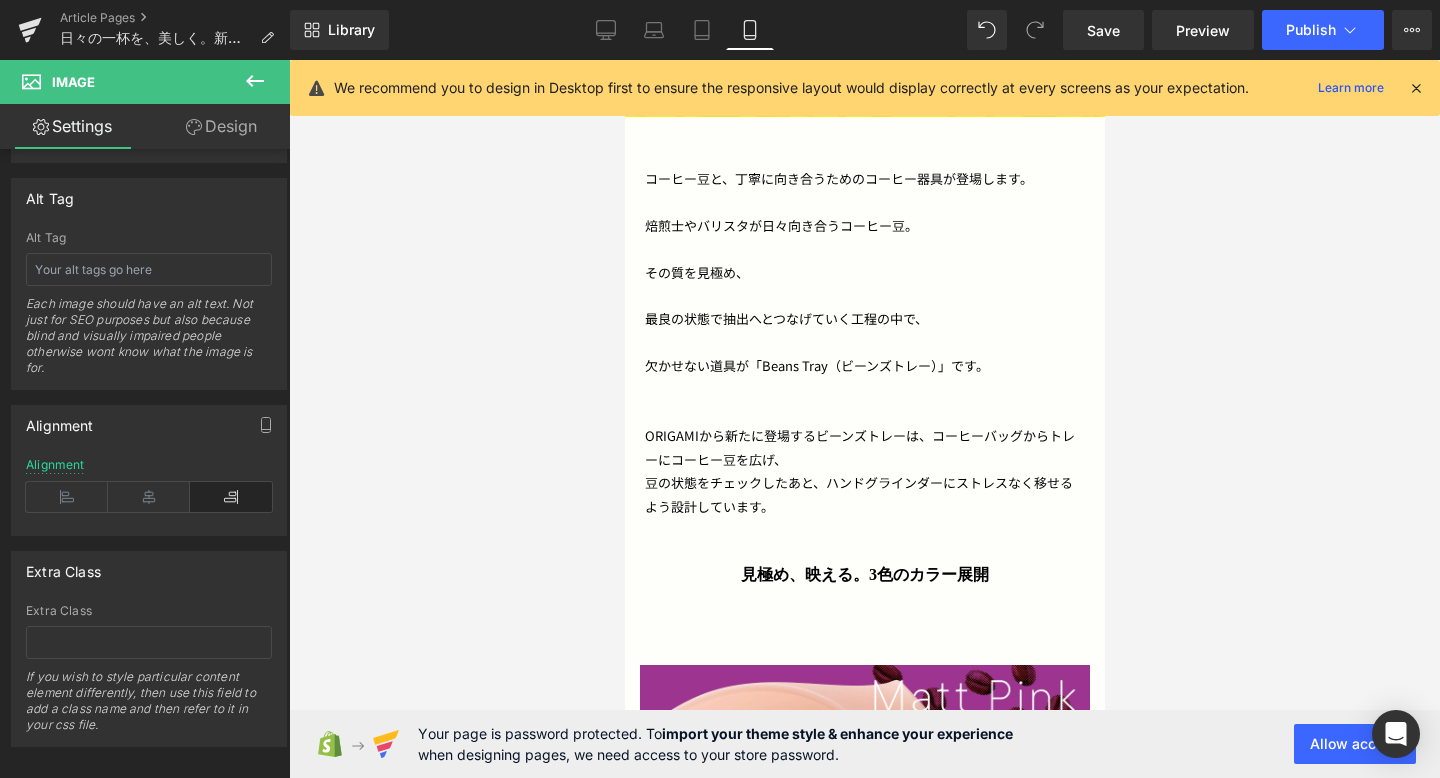 scroll, scrollTop: 0, scrollLeft: 0, axis: both 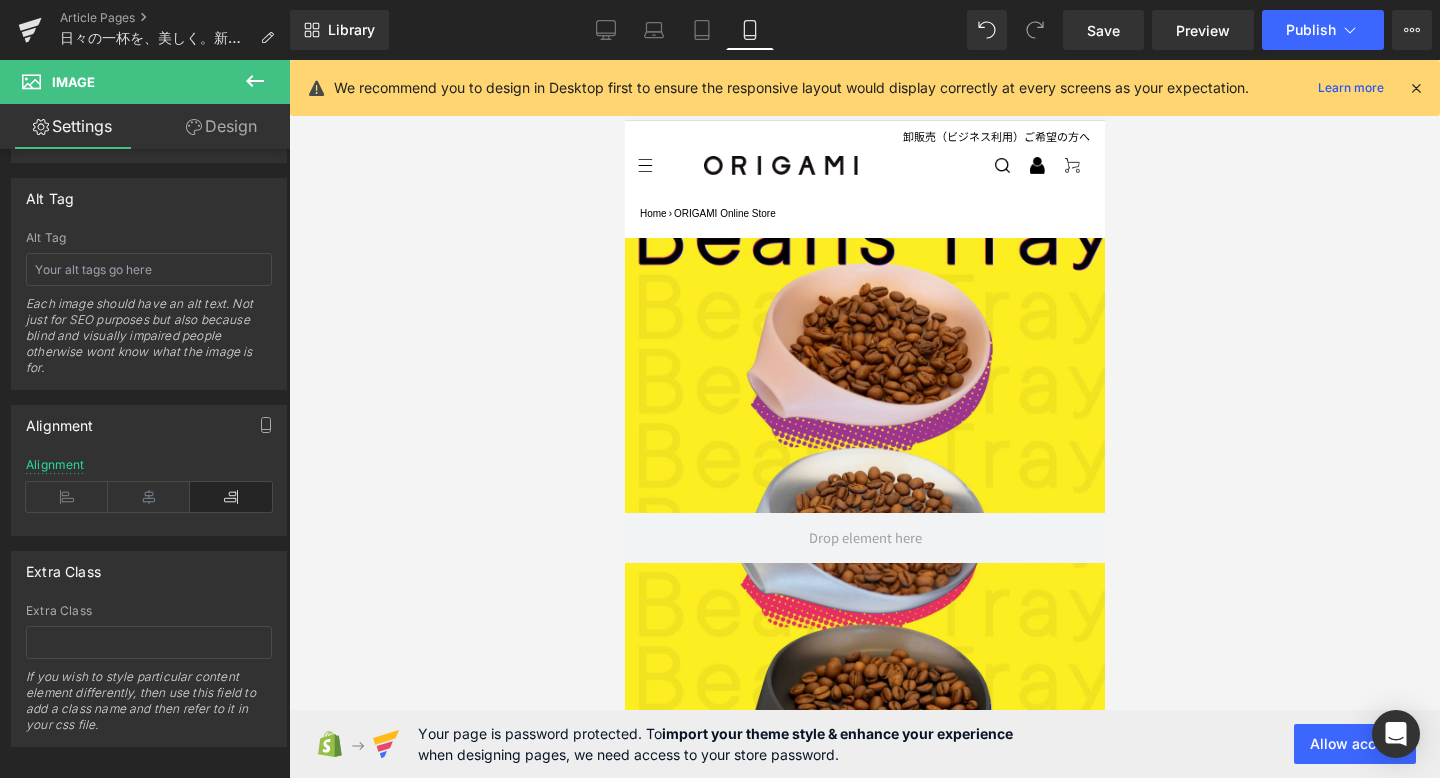 click at bounding box center [864, 538] 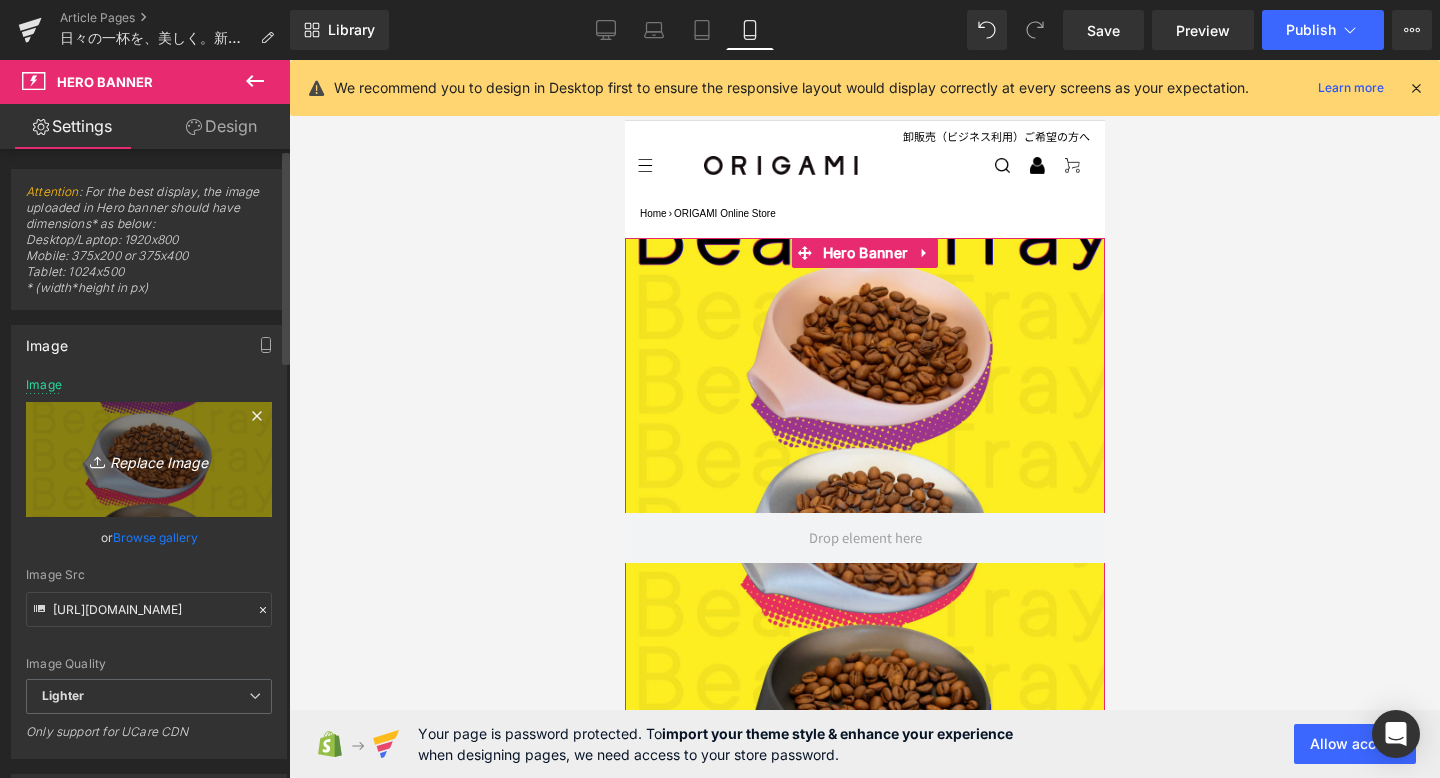 click on "Replace Image" at bounding box center (149, 459) 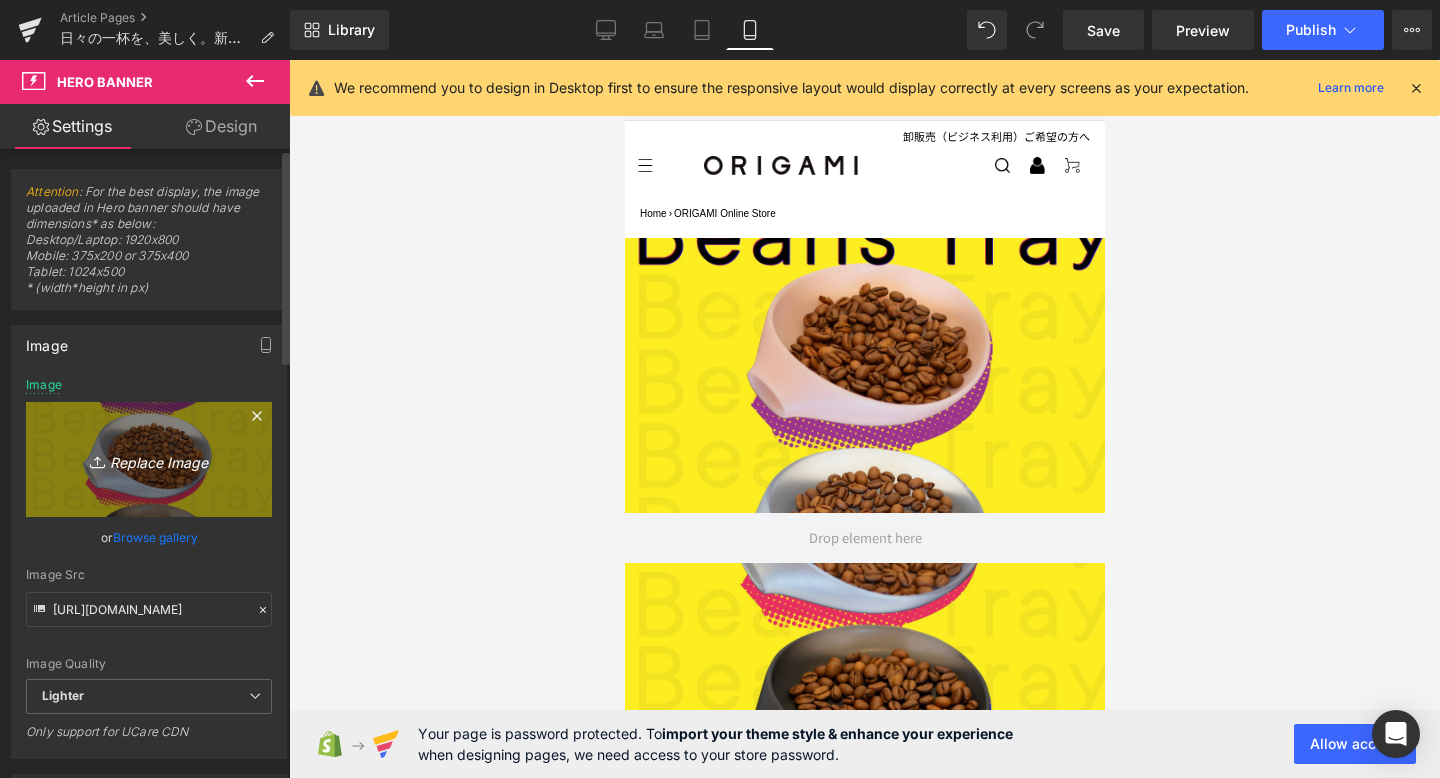 type on "C:\fakepath\ORIGAMI_BT_KV_IG_fix_KV.jpg" 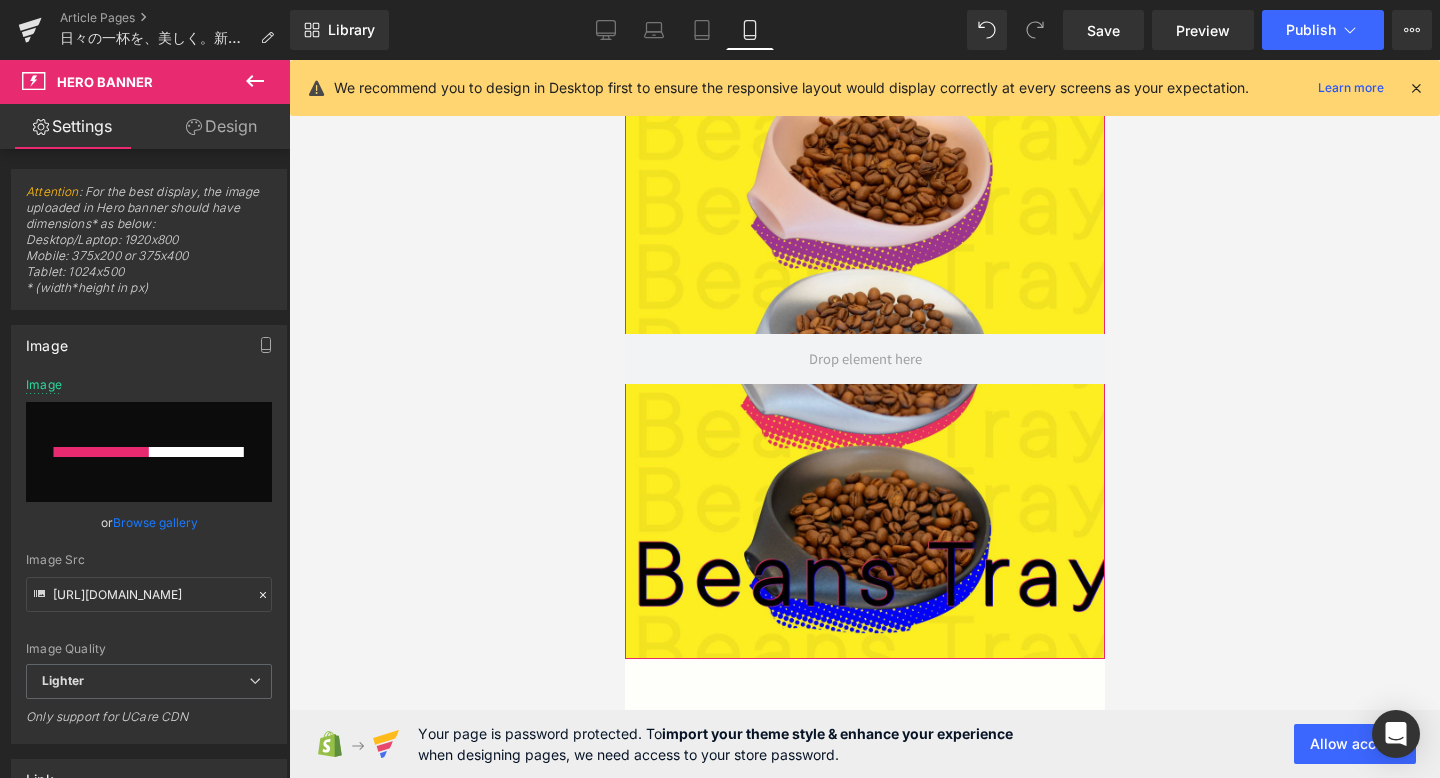 type 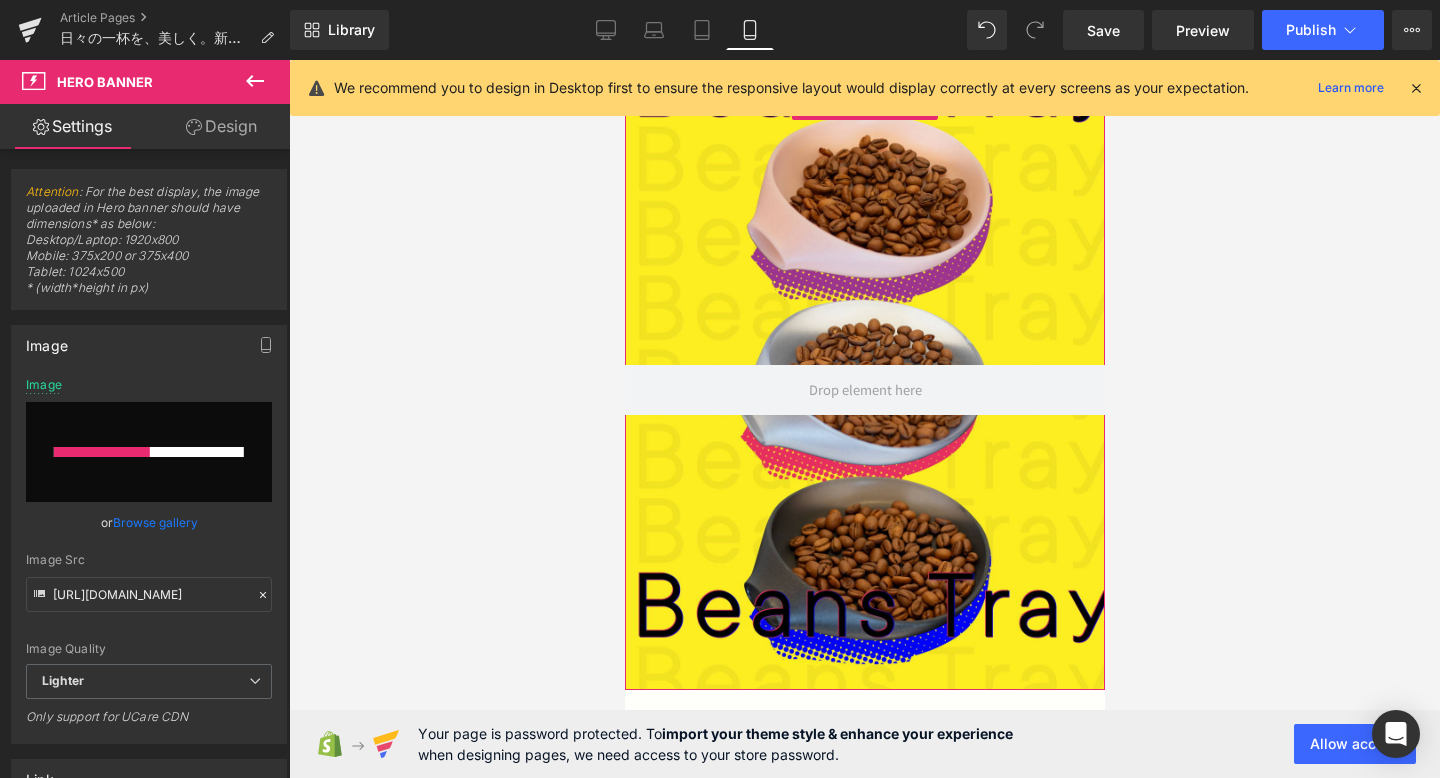 scroll, scrollTop: 143, scrollLeft: 0, axis: vertical 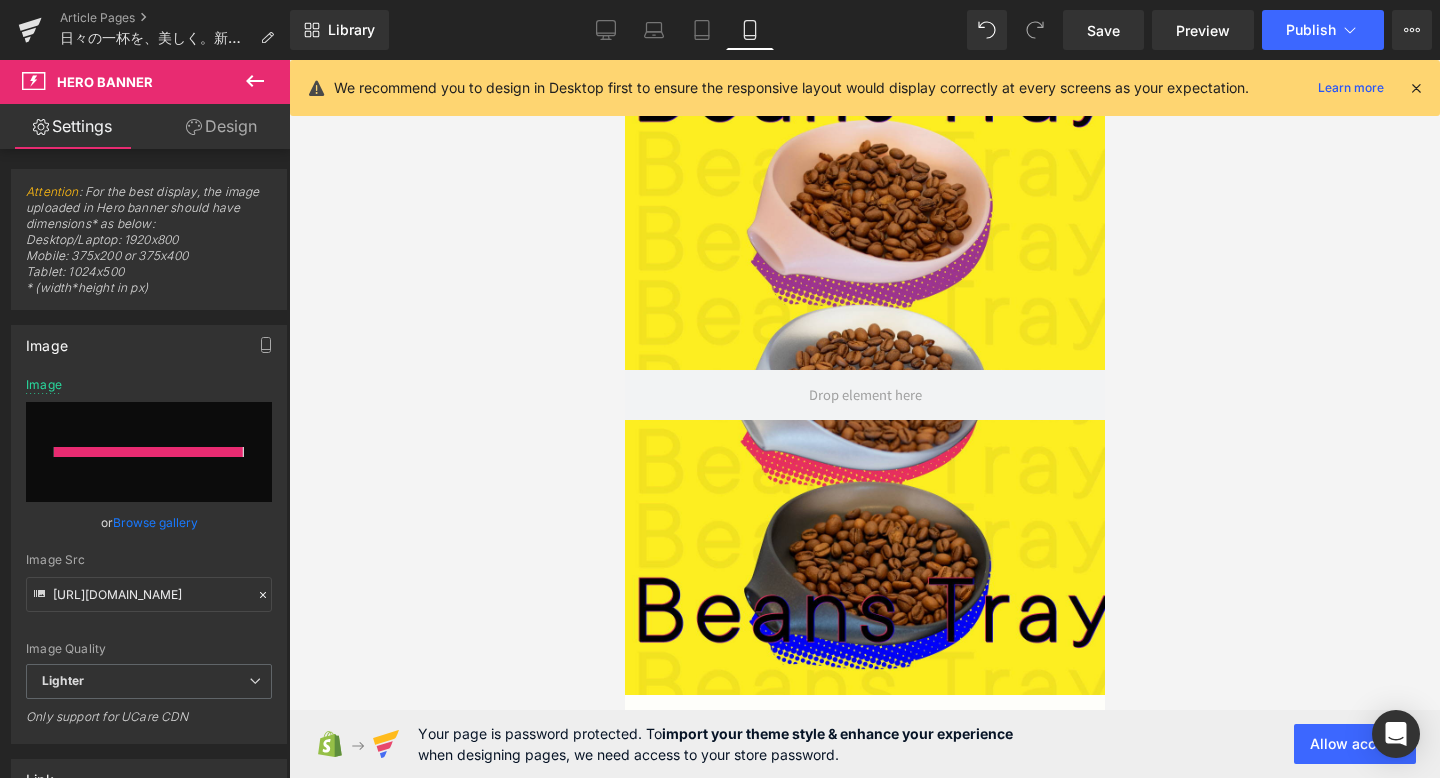 type on "[URL][DOMAIN_NAME]" 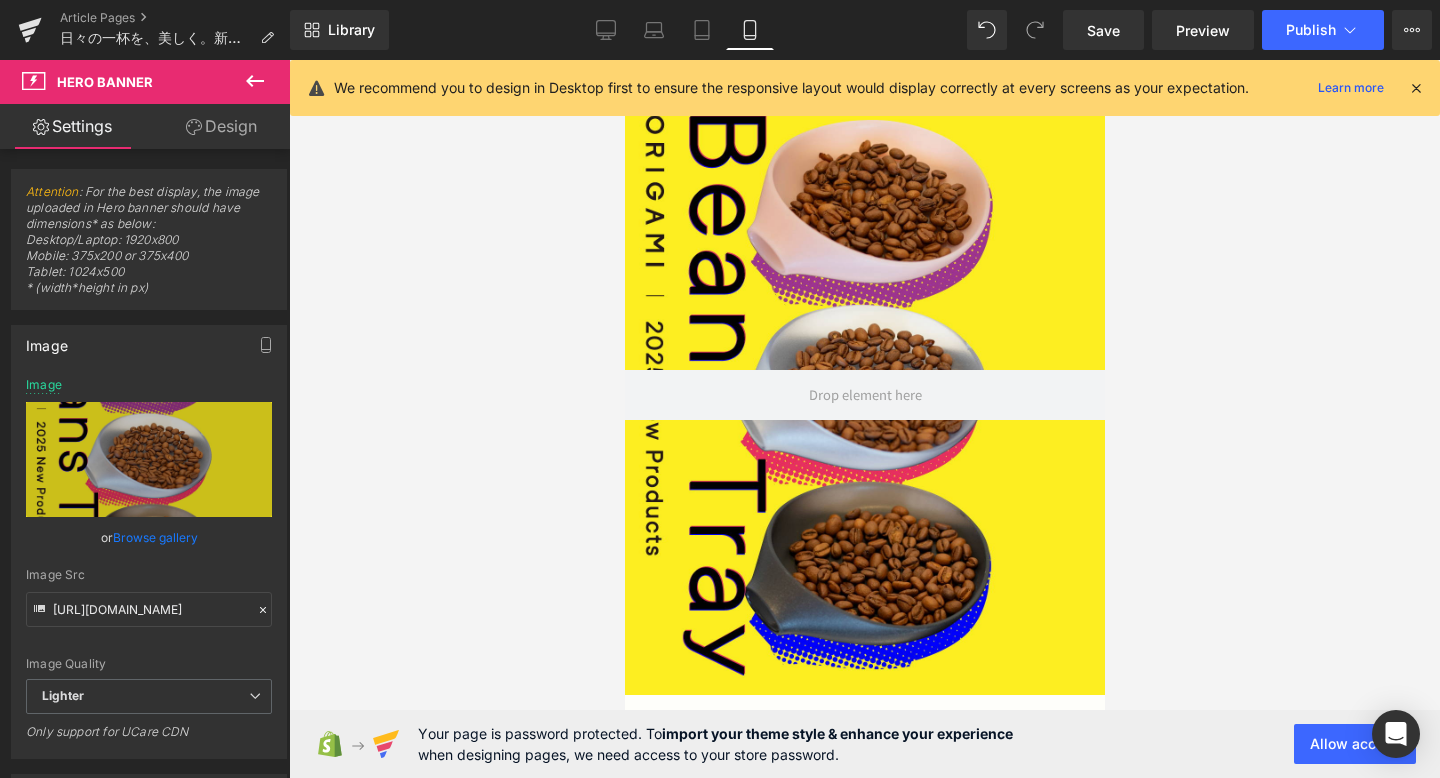 click at bounding box center (864, 419) 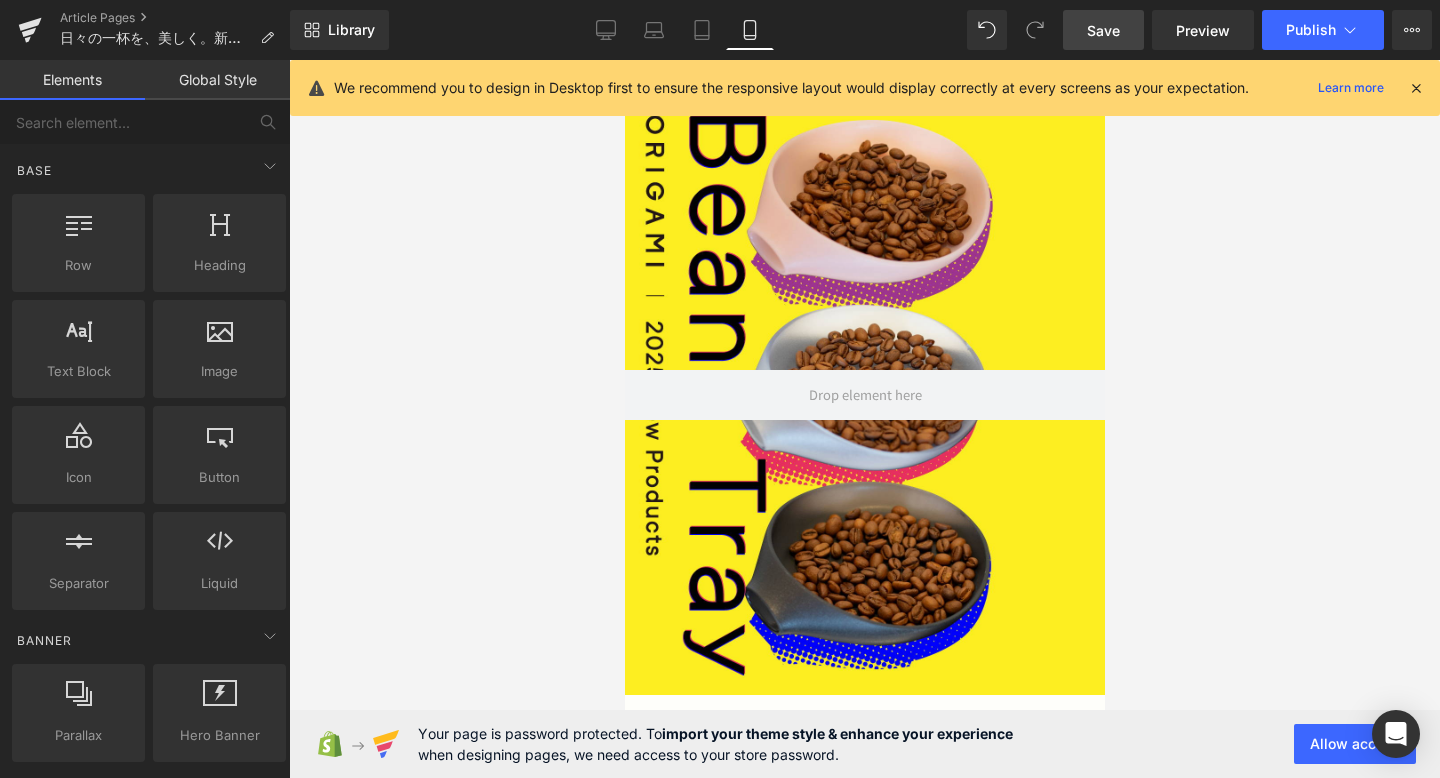 click on "Save" at bounding box center [1103, 30] 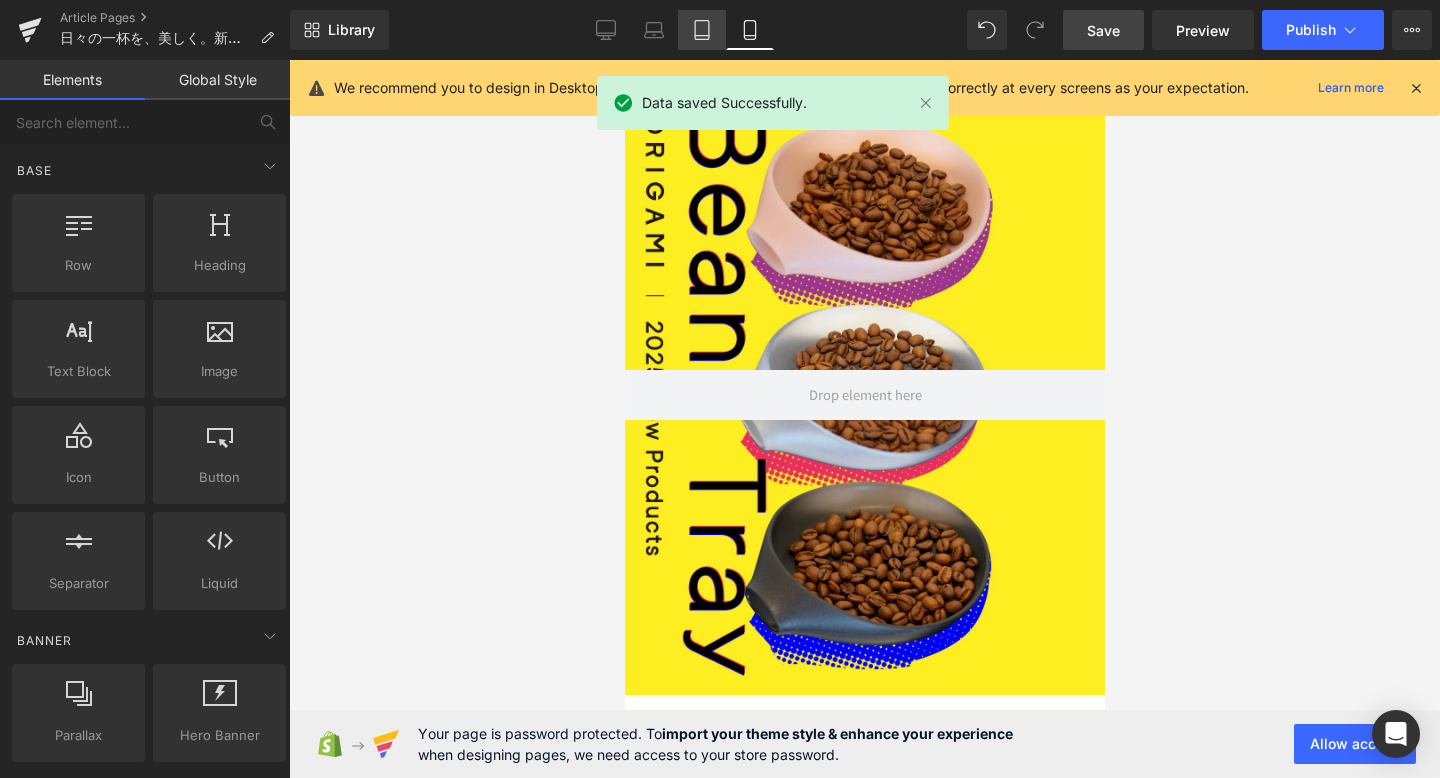 click 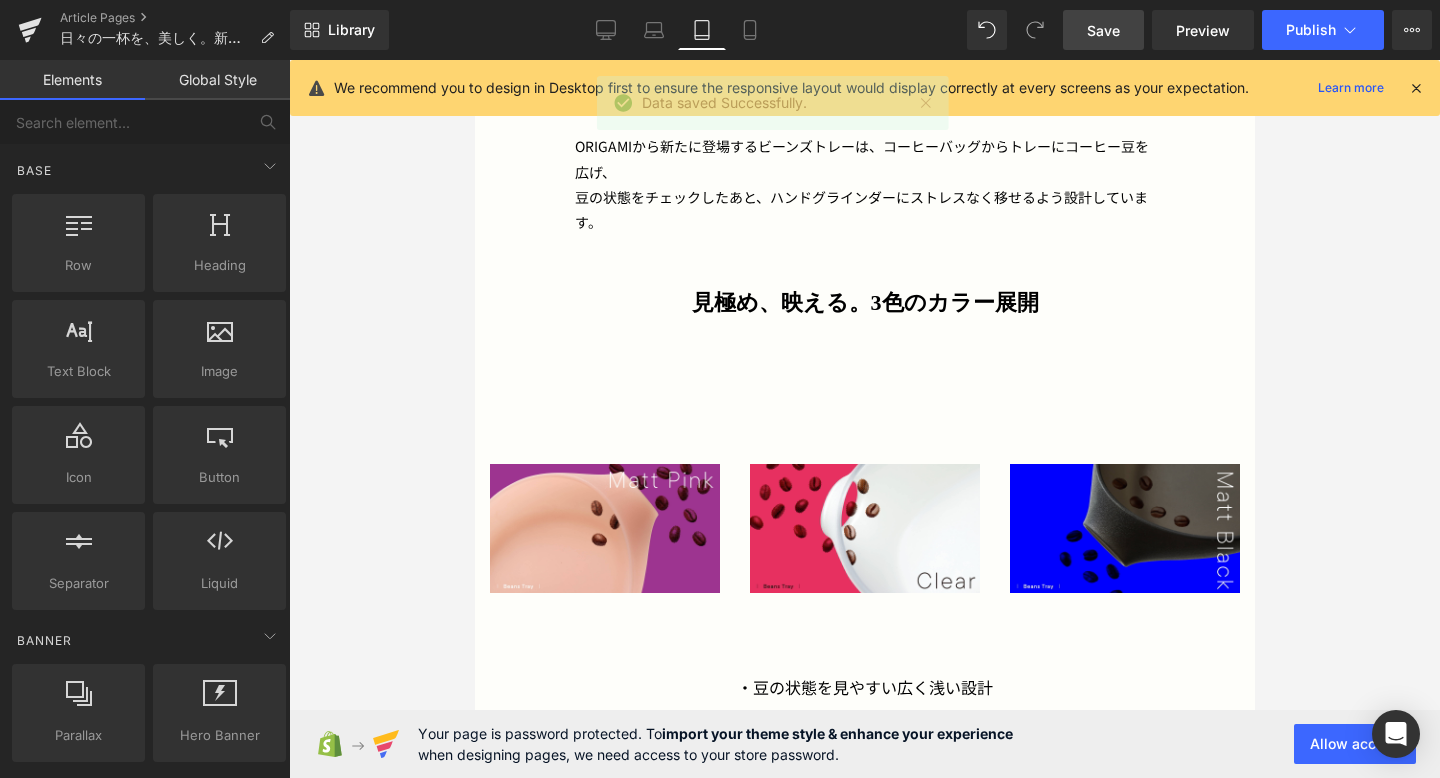 scroll, scrollTop: 1052, scrollLeft: 0, axis: vertical 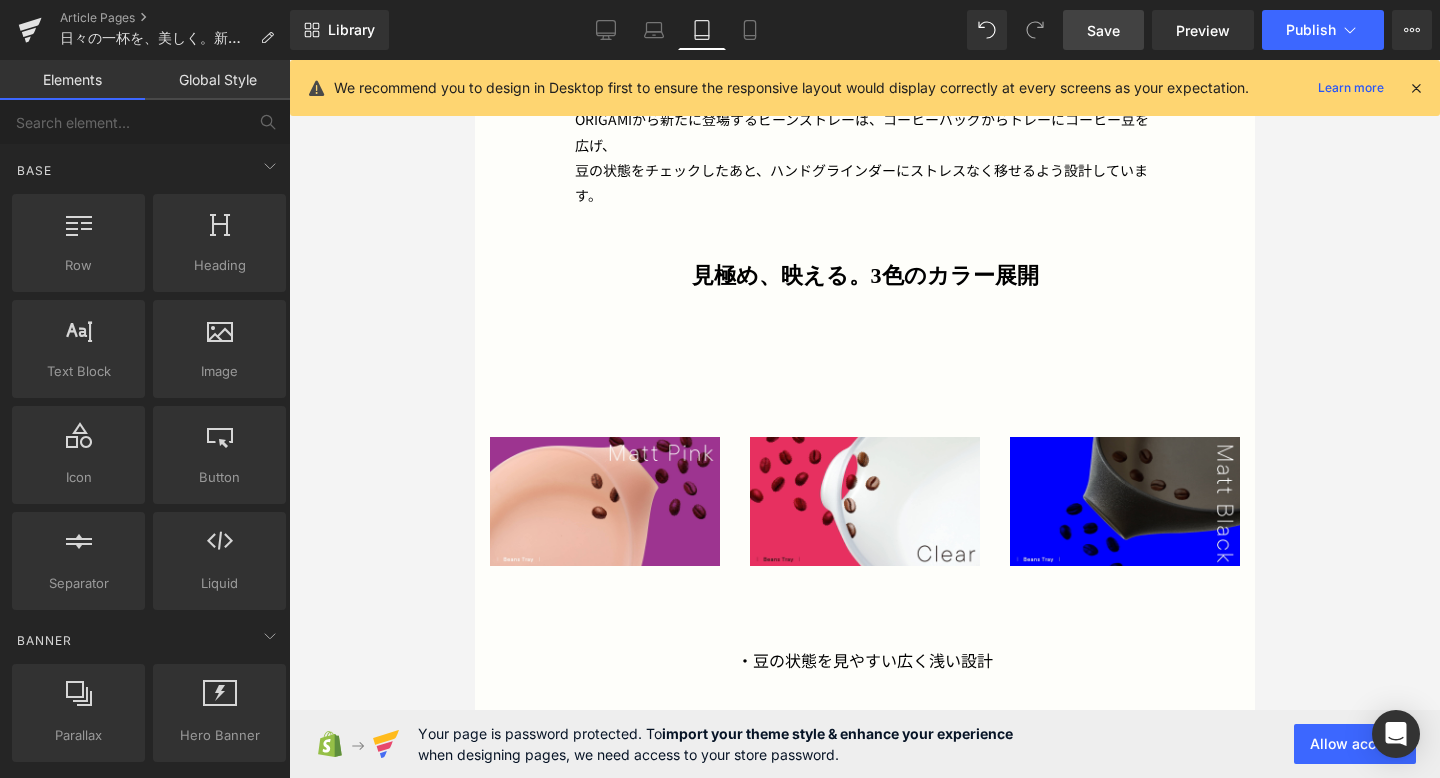 click at bounding box center [1416, 88] 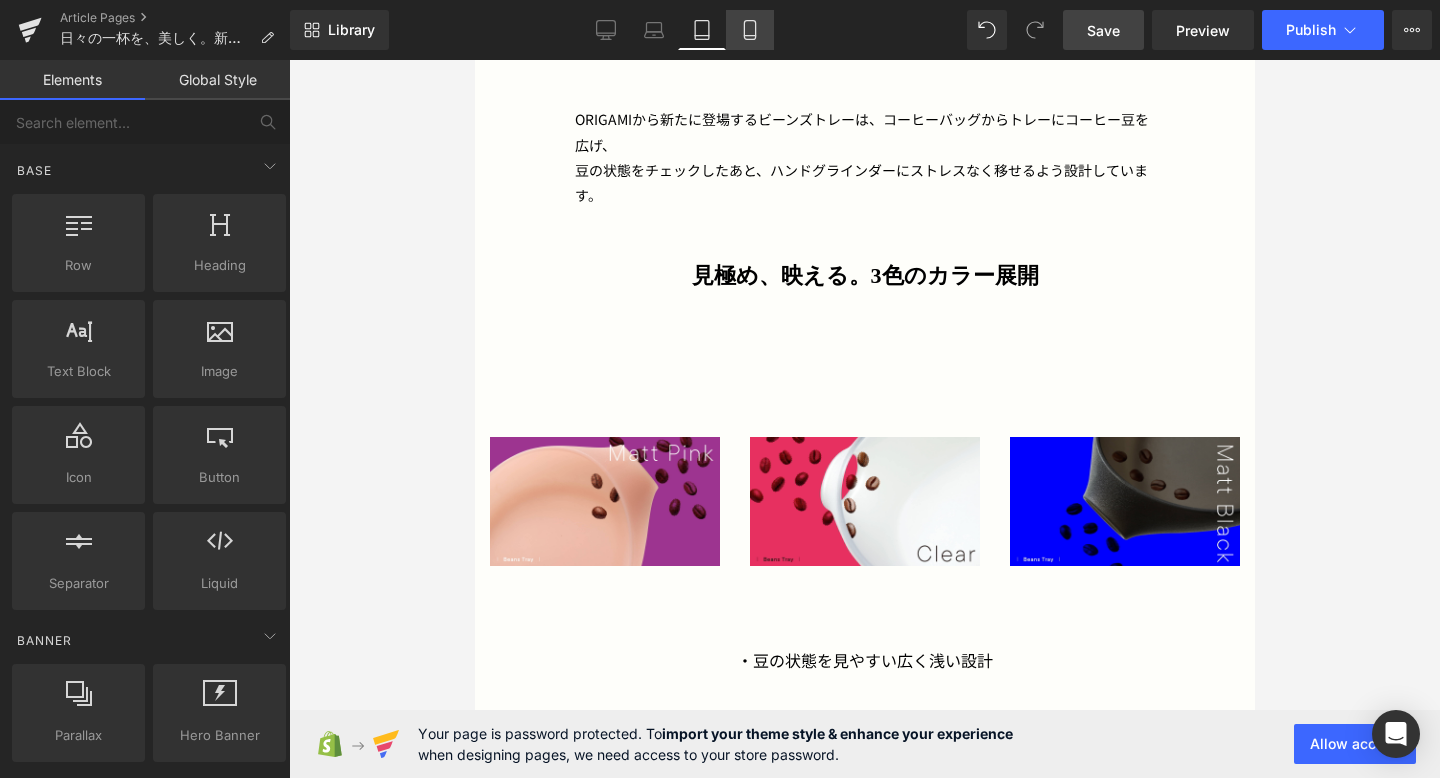 click 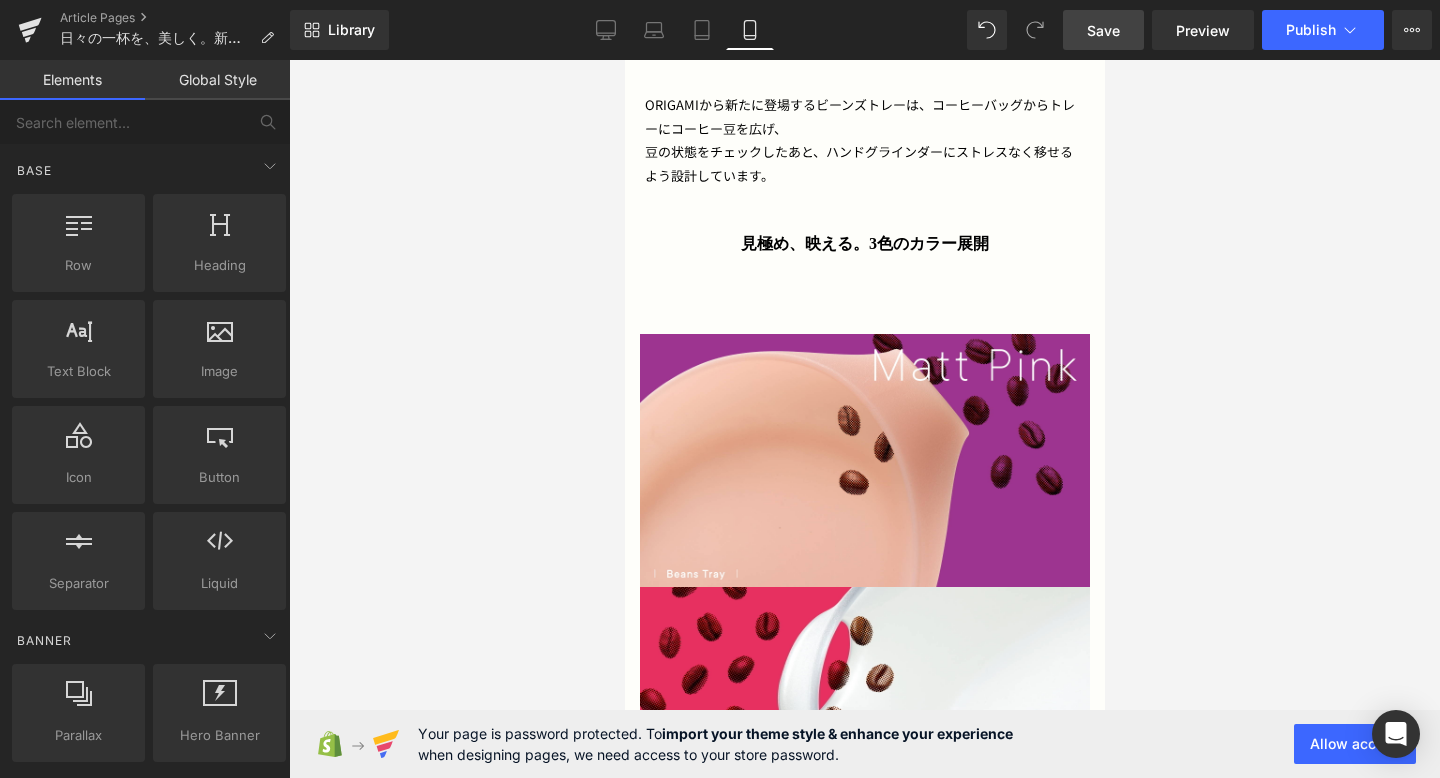 scroll, scrollTop: 3366, scrollLeft: 0, axis: vertical 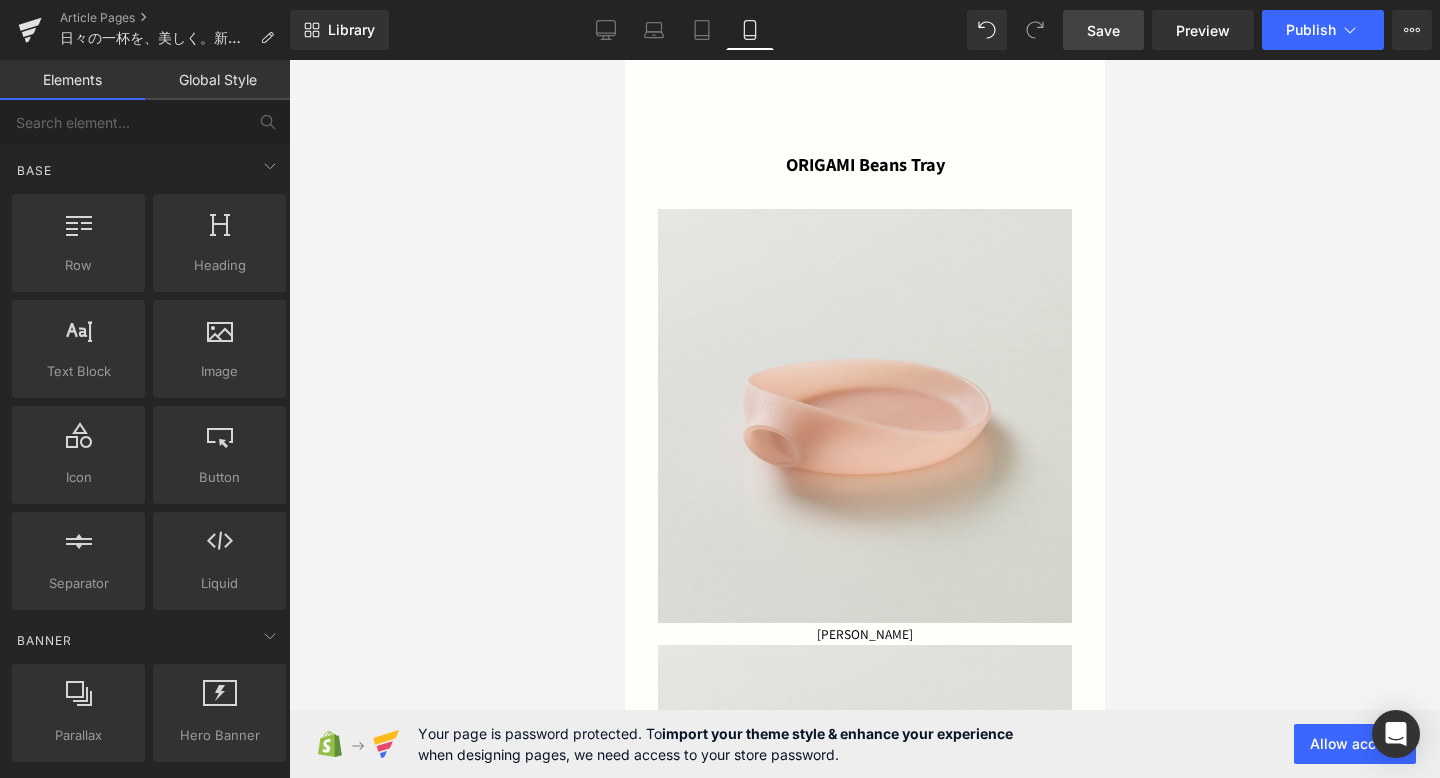 click at bounding box center [864, 419] 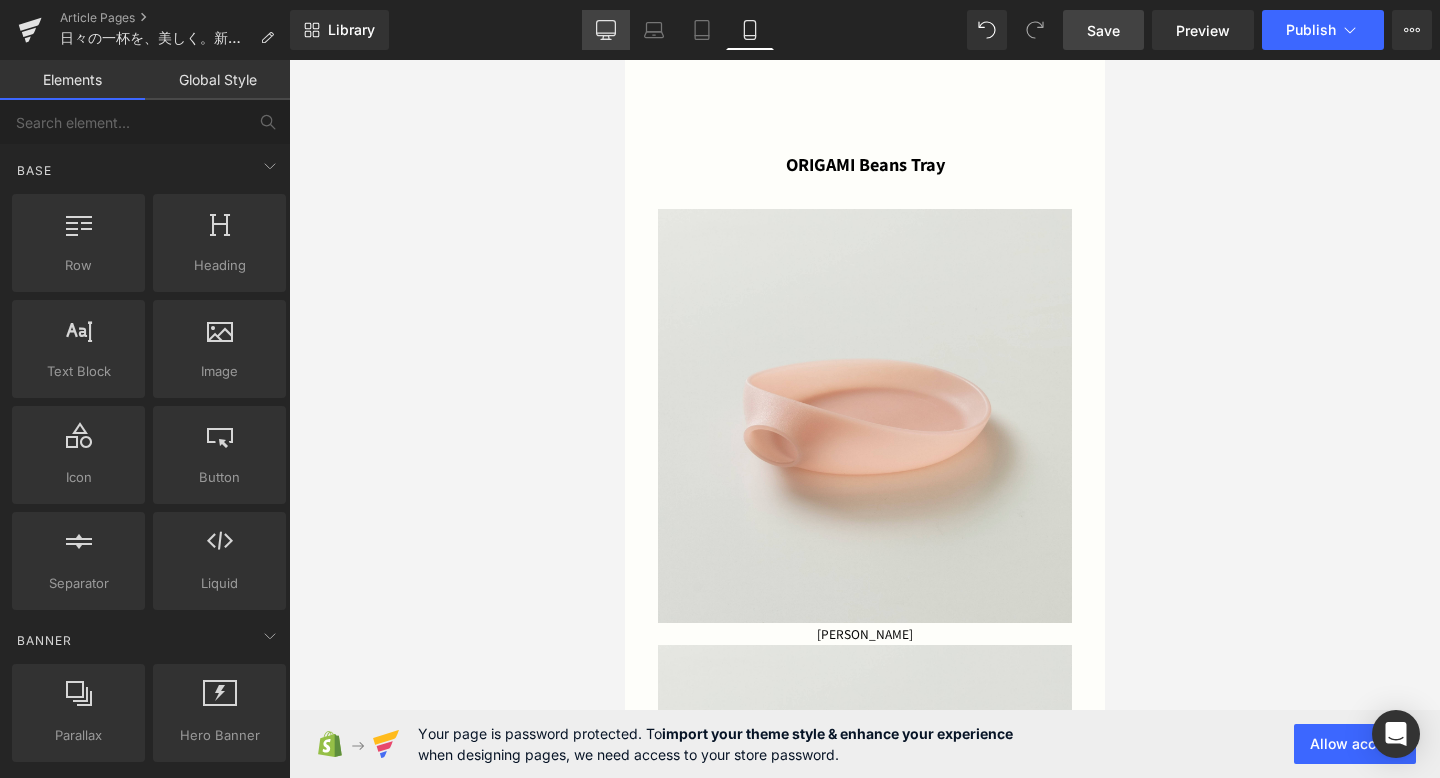 click 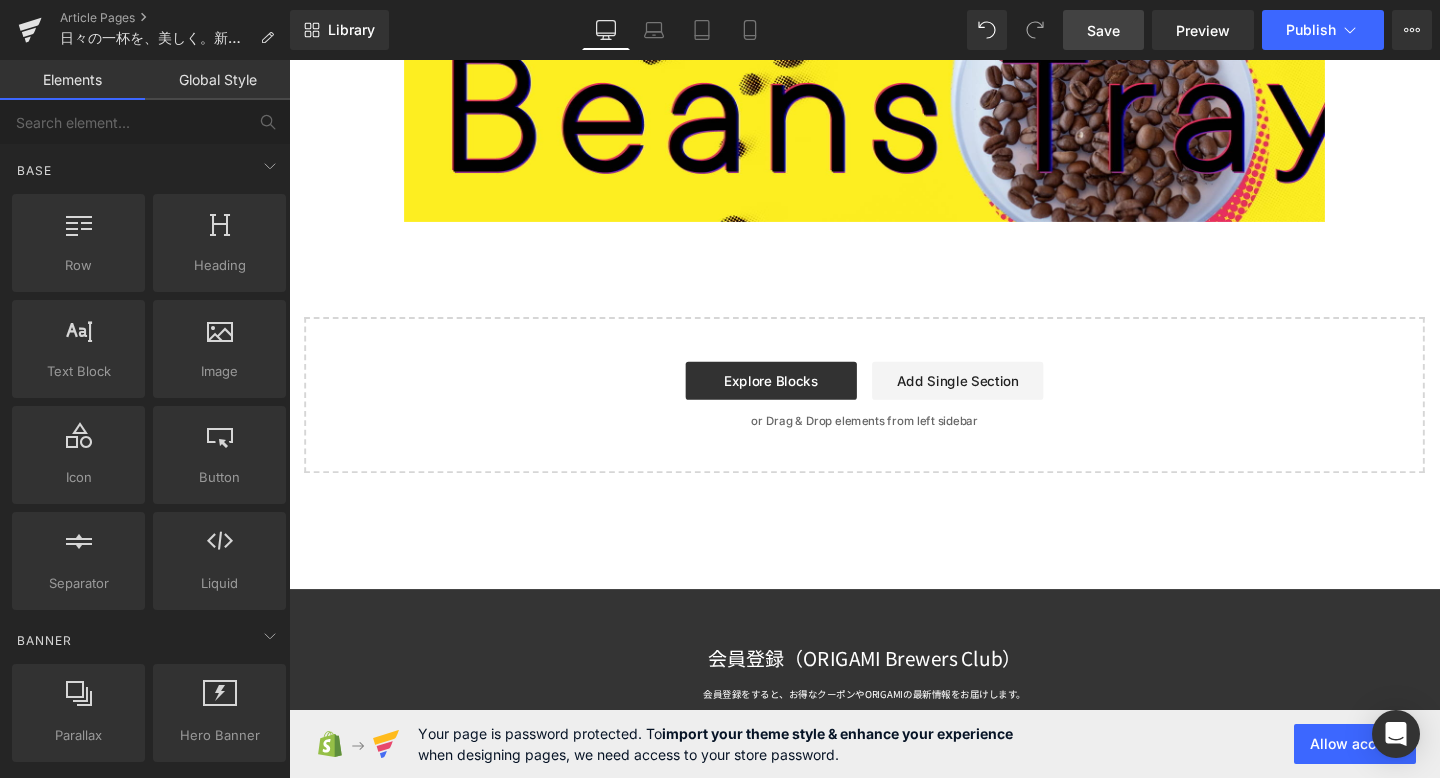 scroll, scrollTop: 4587, scrollLeft: 0, axis: vertical 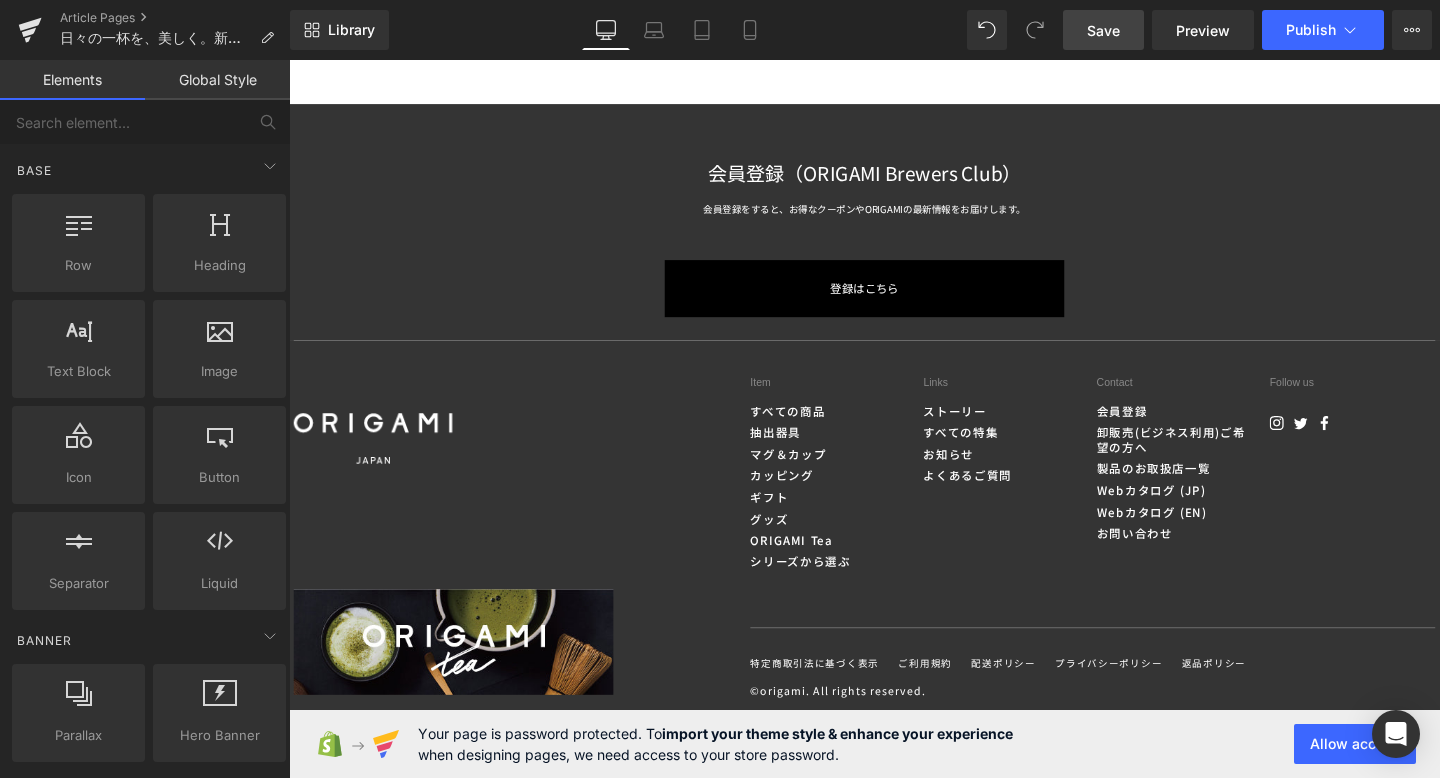 click on "Save" at bounding box center [1103, 30] 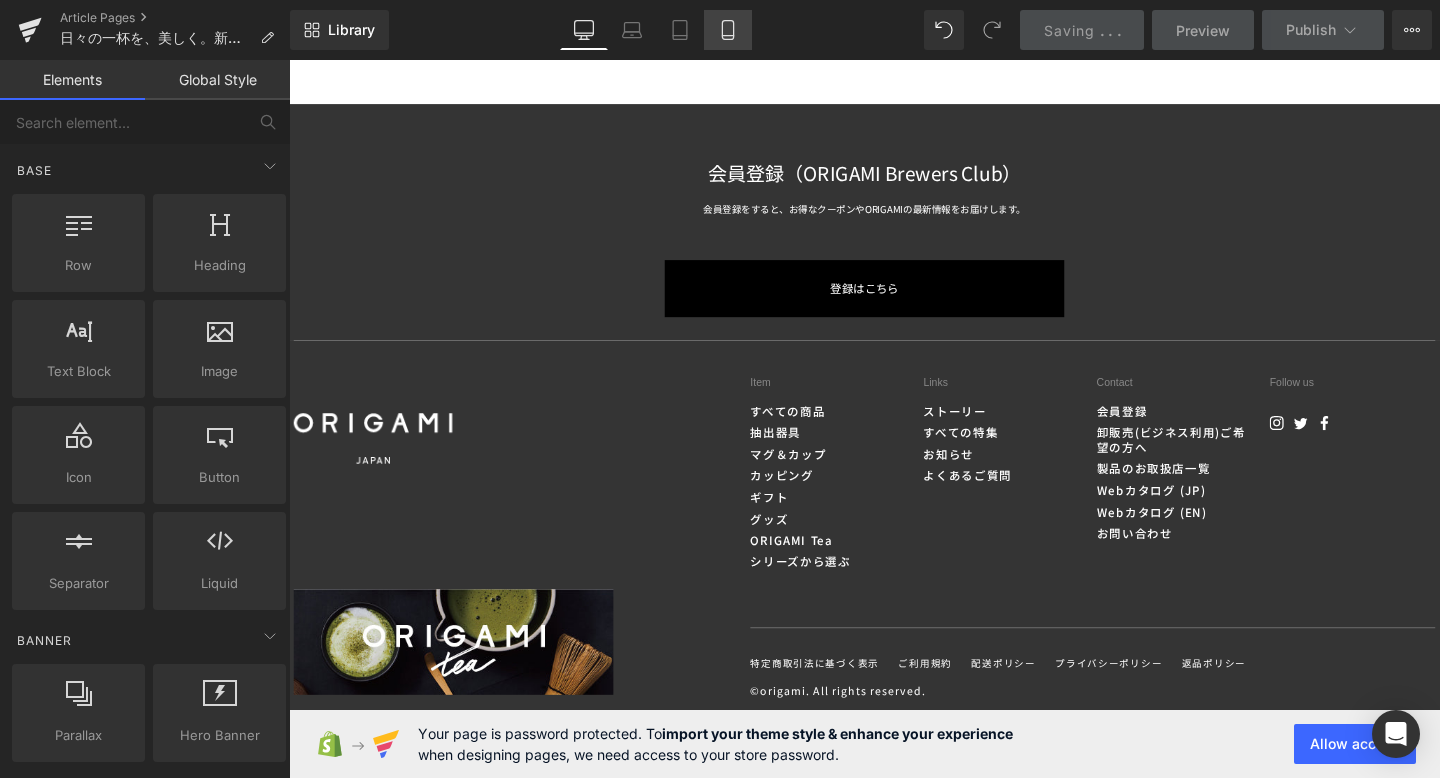 click on "Mobile" at bounding box center (728, 30) 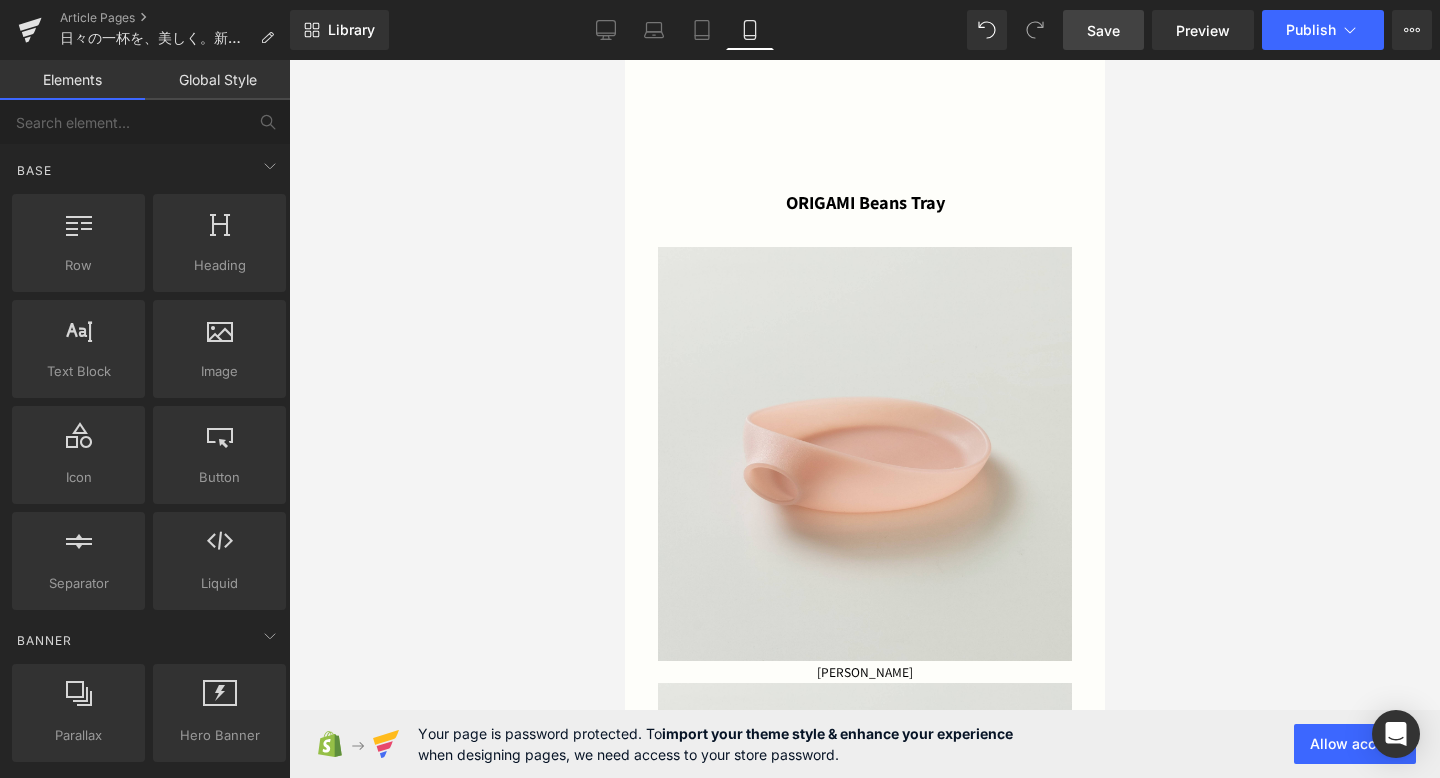 scroll, scrollTop: 3076, scrollLeft: 0, axis: vertical 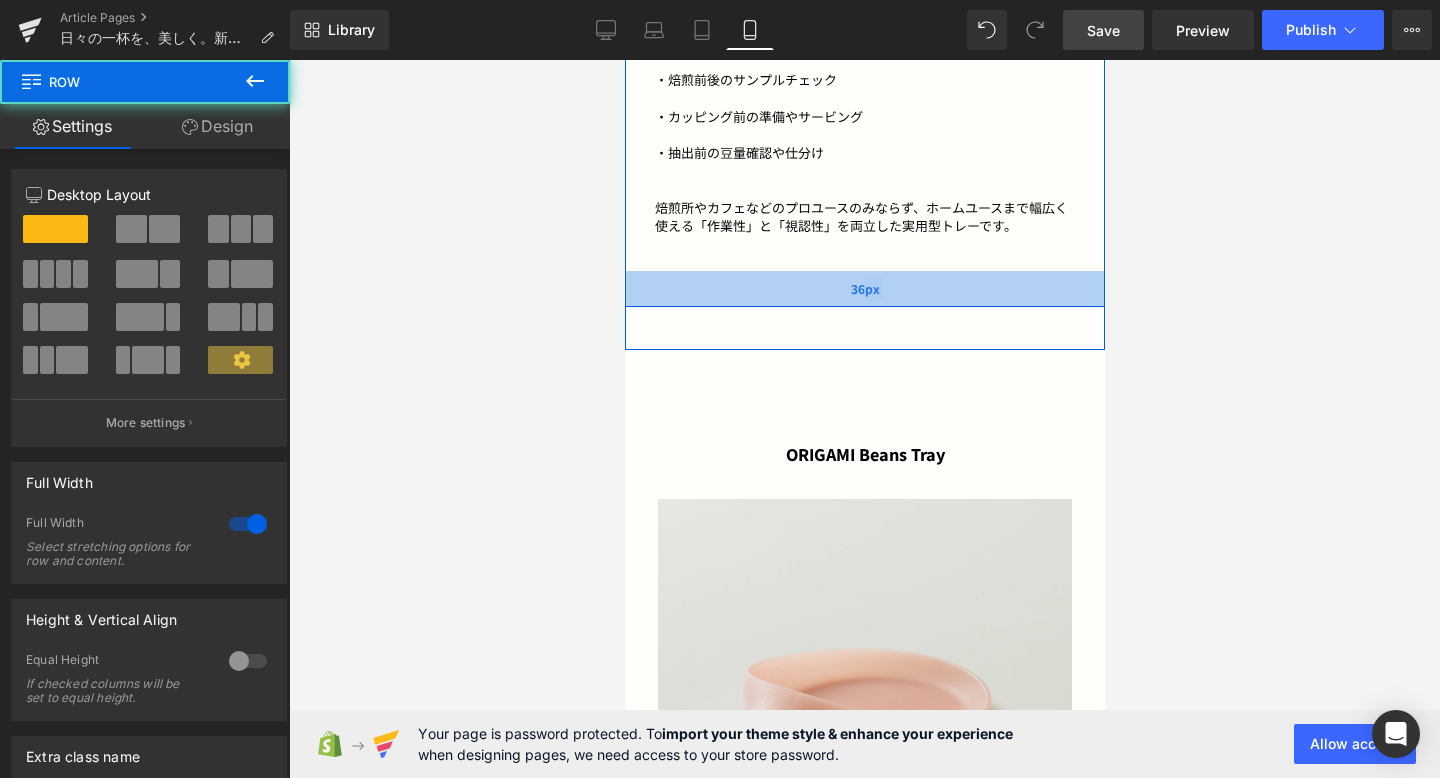 drag, startPoint x: 857, startPoint y: 335, endPoint x: 861, endPoint y: 273, distance: 62.1289 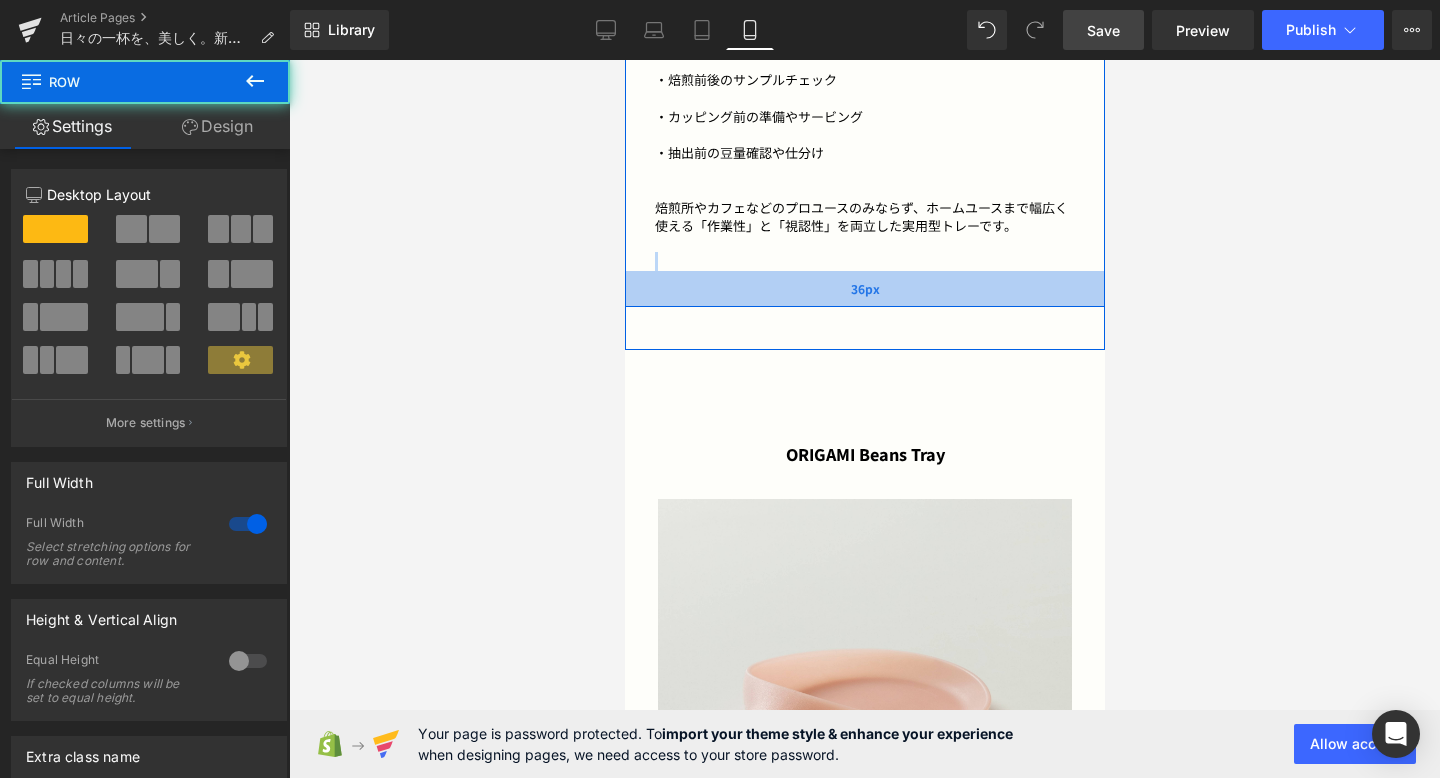 drag, startPoint x: 888, startPoint y: 322, endPoint x: 888, endPoint y: 276, distance: 46 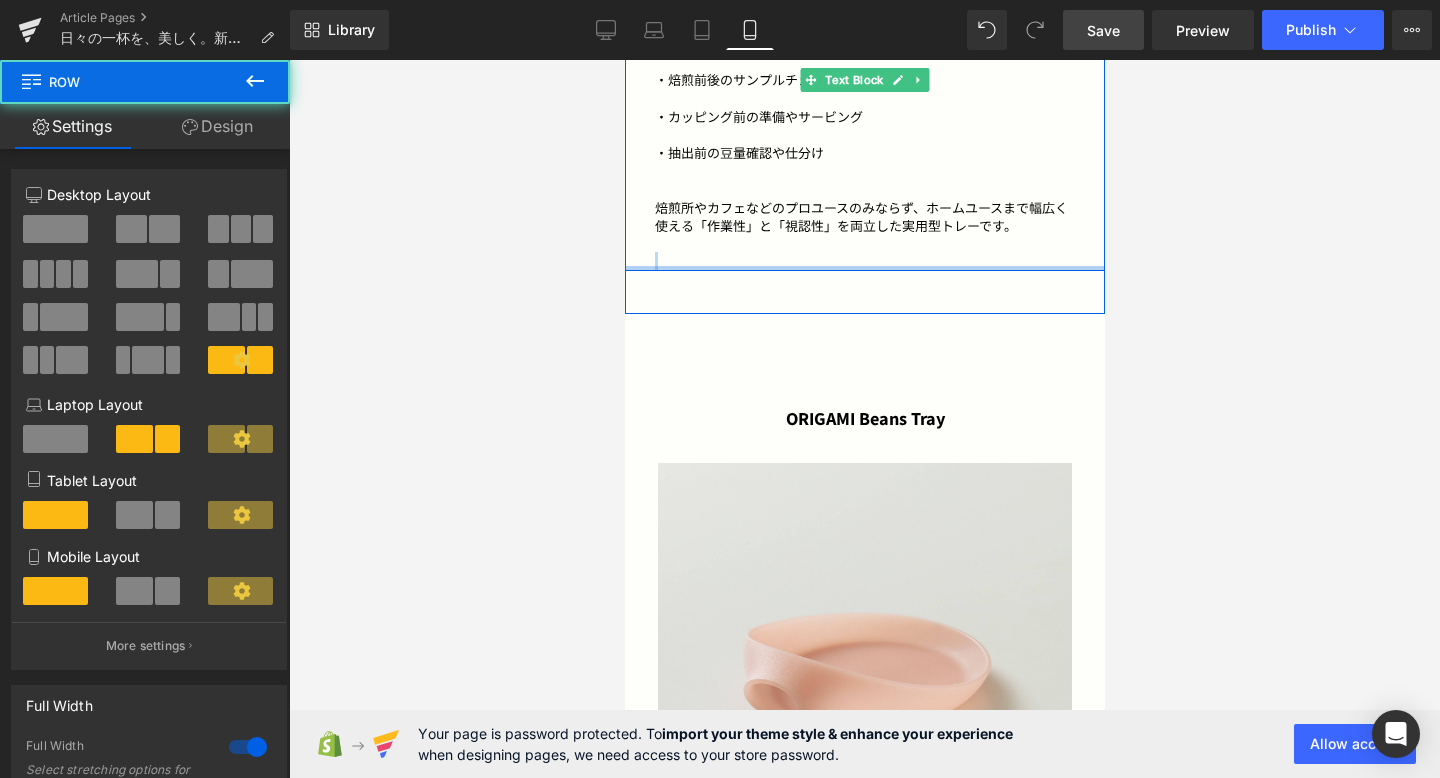 drag, startPoint x: 889, startPoint y: 277, endPoint x: 913, endPoint y: 197, distance: 83.52245 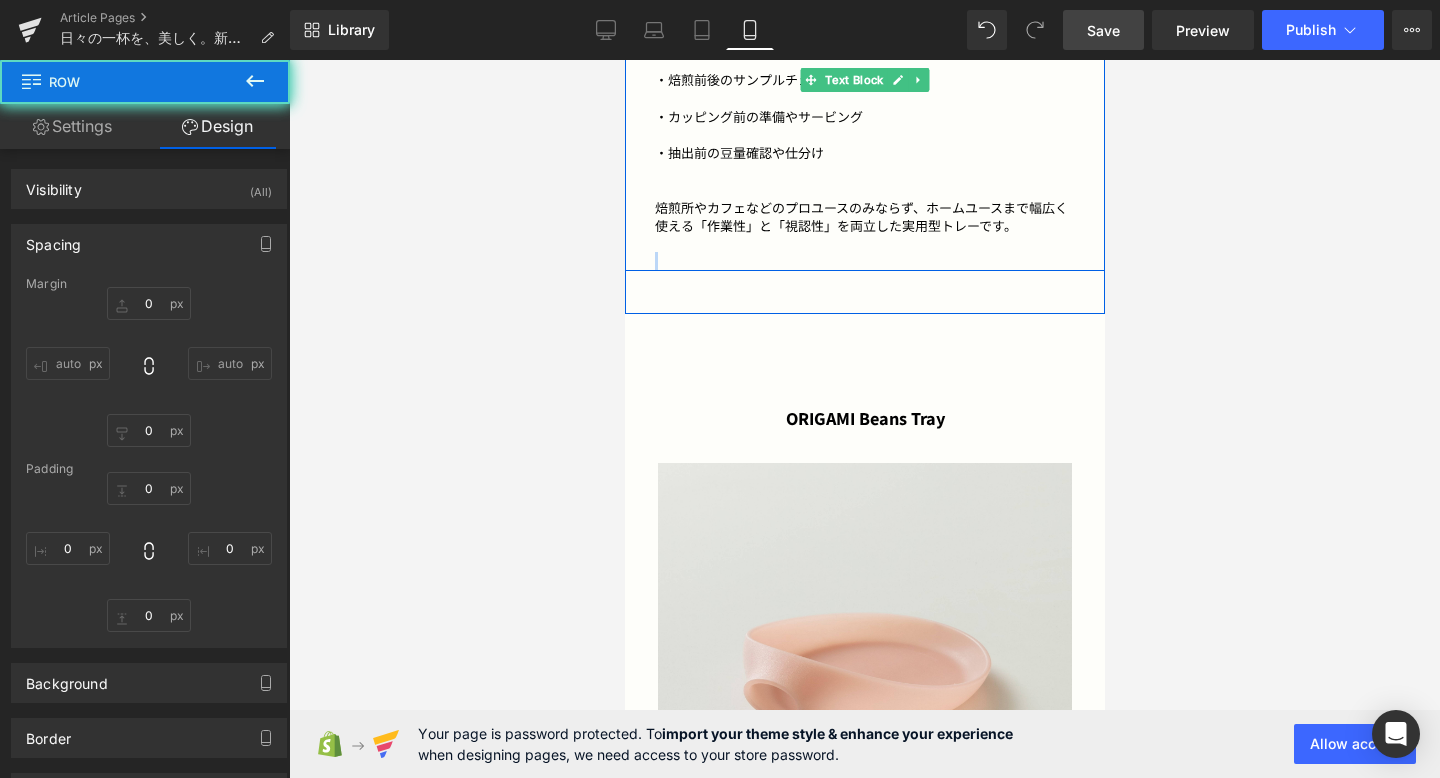 type on "0" 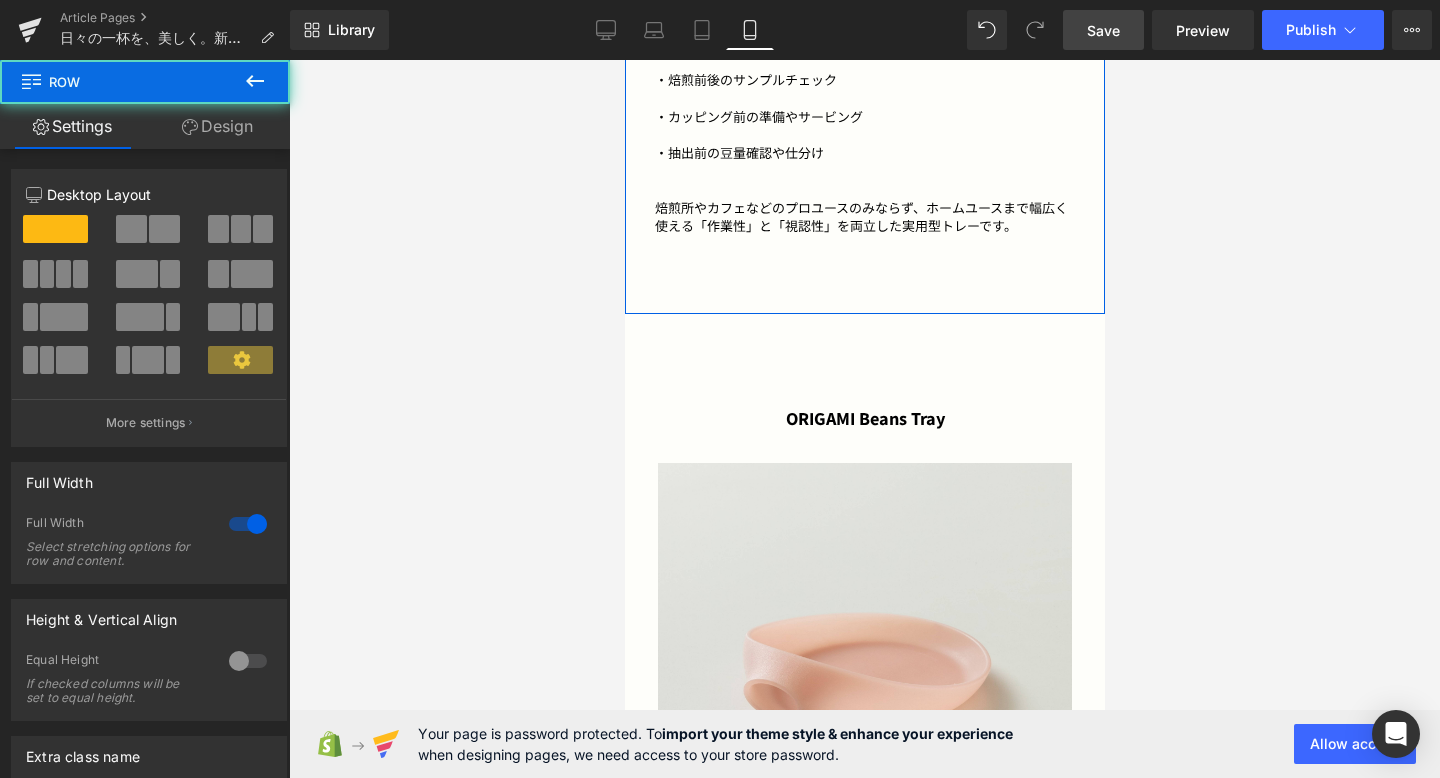 click on "コーヒー豆と、丁寧に向き合うためのコーヒー器具が登場します。 焙煎士やバリスタが日々向き合うコーヒー豆。 その質を見極め、 最良の状態で抽出へとつなげていく工程の中で、 欠かせない道具が「Beans Tray（ビーンズトレー）」です。 ORIGAMIから新たに登場するビーンズトレーは、コーヒーバッグからトレーにコーヒー豆を広げ、 豆の状態をチェックしたあと、ハンドグラインダーにストレスなく移せるよう設計しています。 Text Block         見極め、映える。 3色のカラー展開 Heading         Image         Image         Image         Row         ・豆の状態を見やすい広く浅い設計 ・軽く扱いやすい樹脂素材 ・ORIGAMIらしい有機的フォルム ・選べる3つのカラー 機能は必要最小限に、美しさはORIGAMIらしく。 Text Block         Row   50px       Image         あらゆる使用シーンに対応" at bounding box center (864, -962) 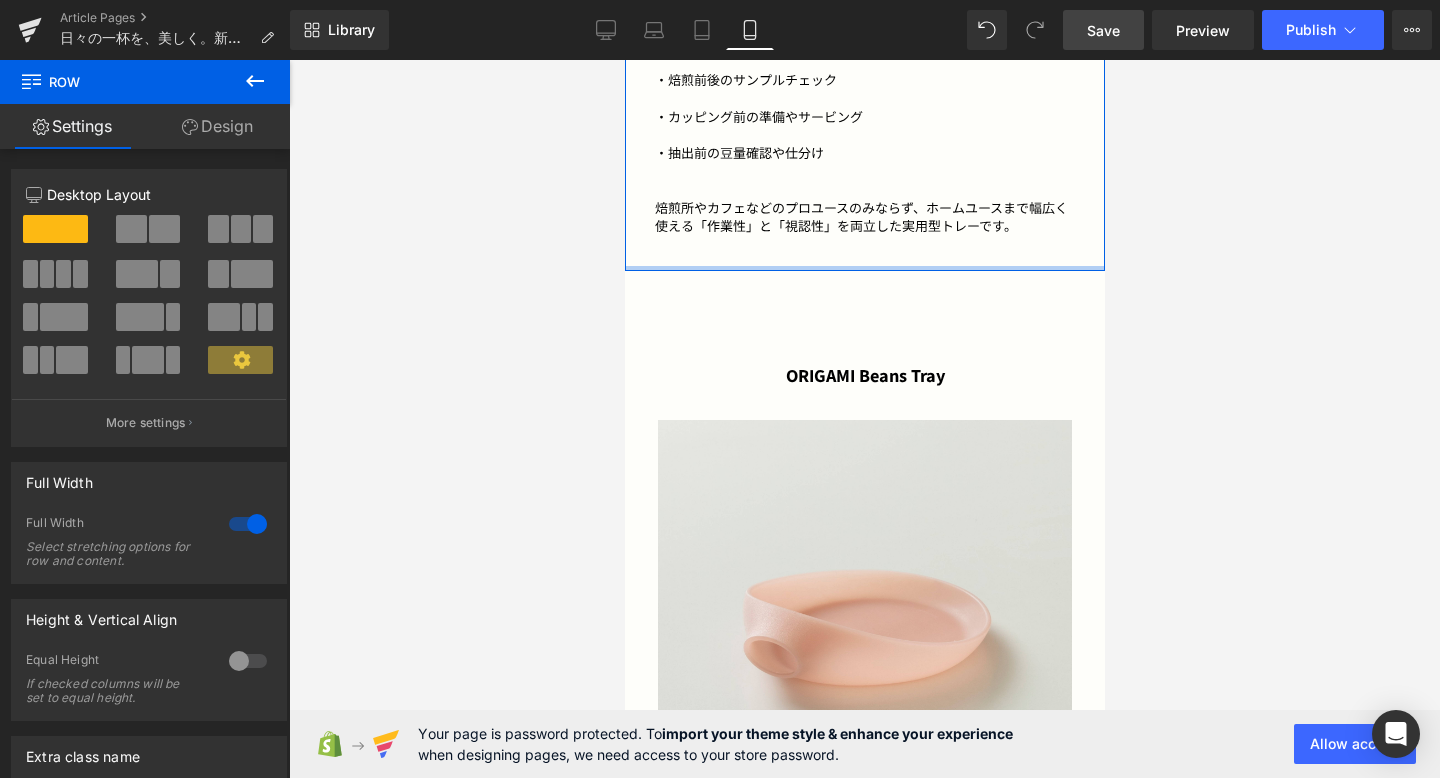 drag, startPoint x: 892, startPoint y: 310, endPoint x: 903, endPoint y: 233, distance: 77.781746 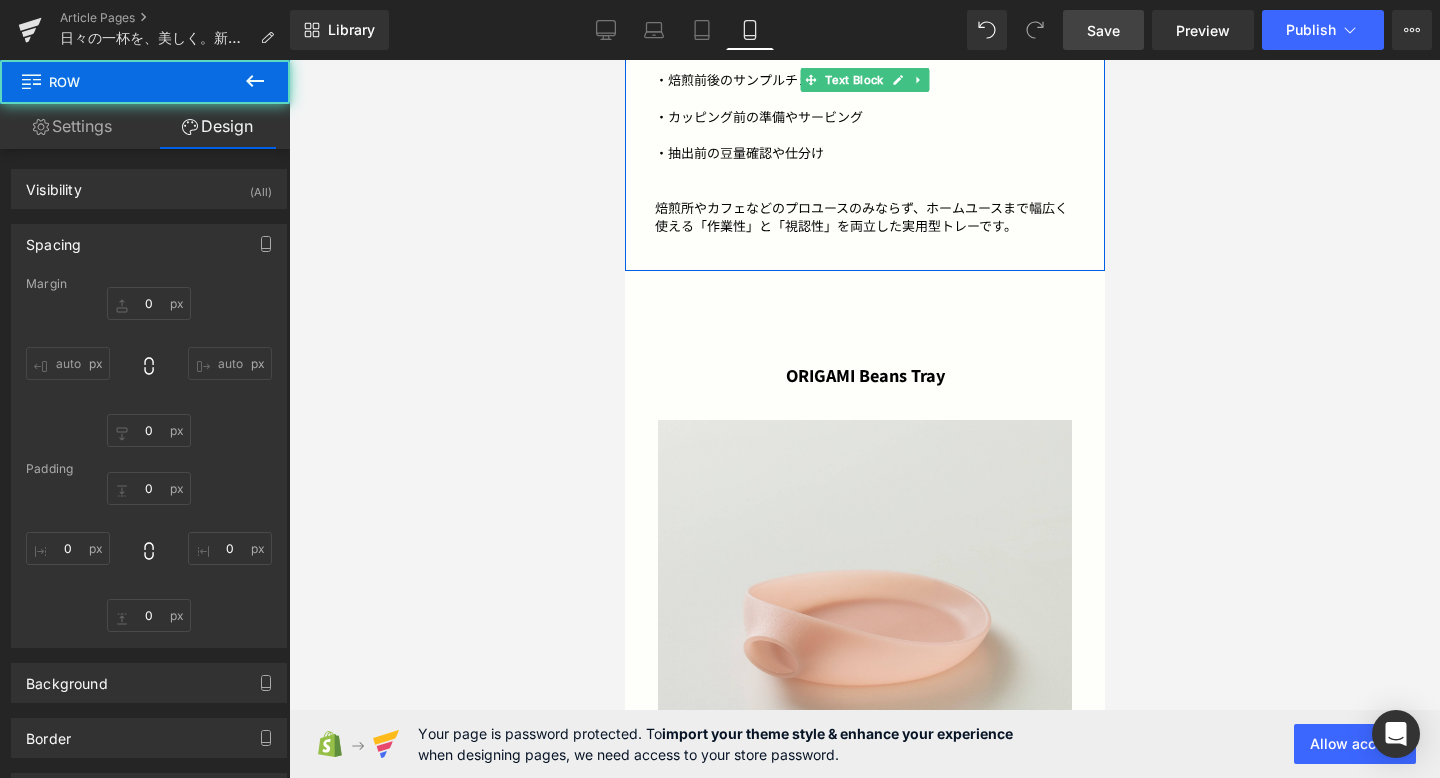 type on "0" 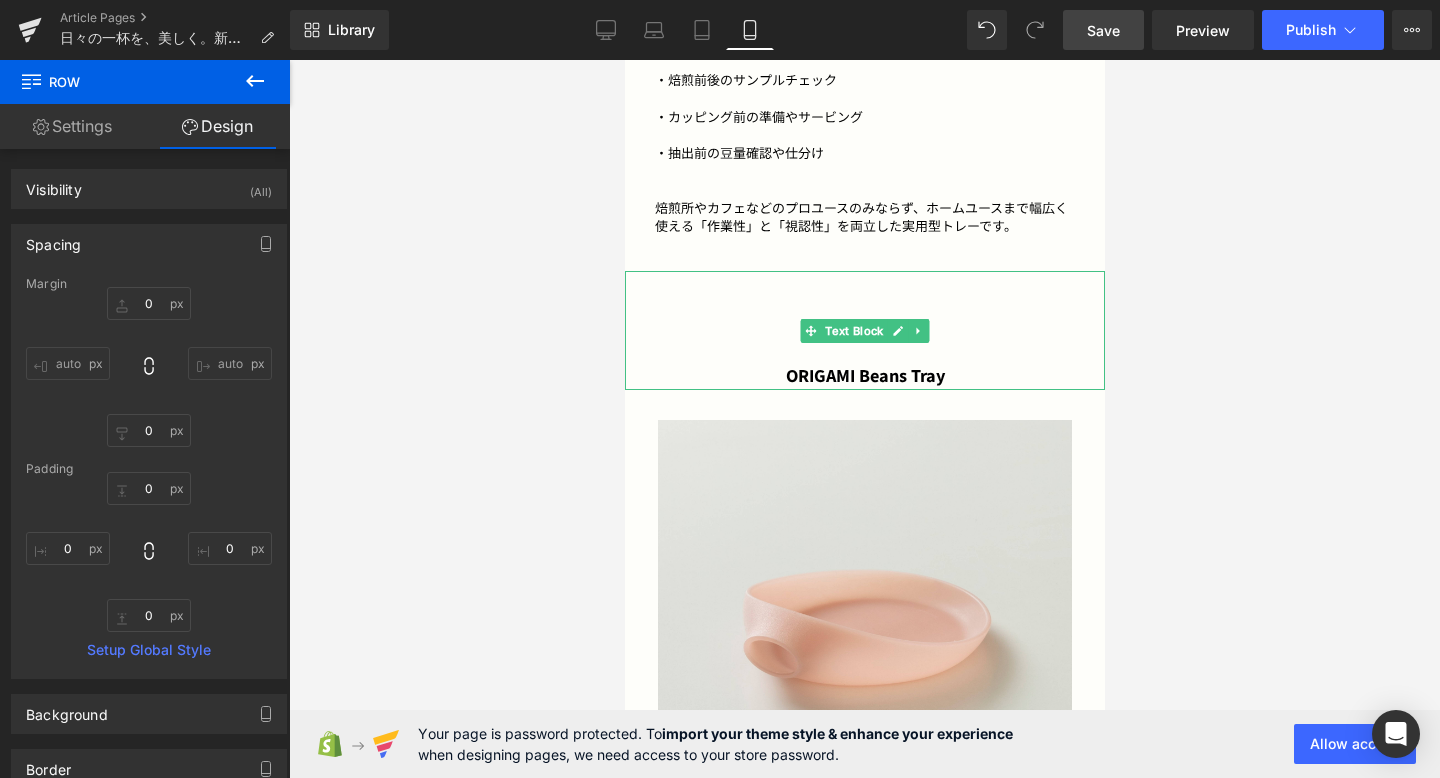 click on "ORIGAMI Beans Tray" at bounding box center (864, 330) 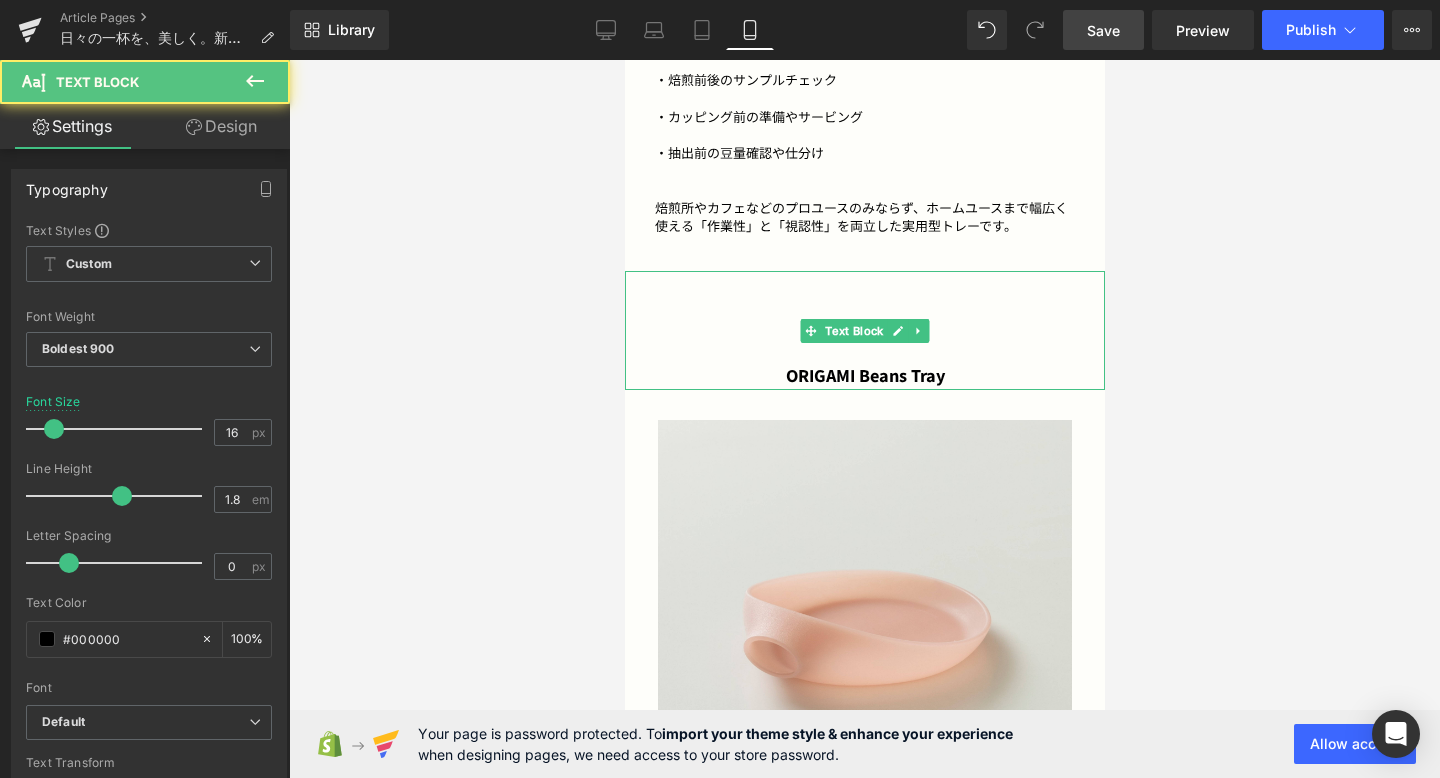 click on "ORIGAMI Beans Tray" at bounding box center (864, 330) 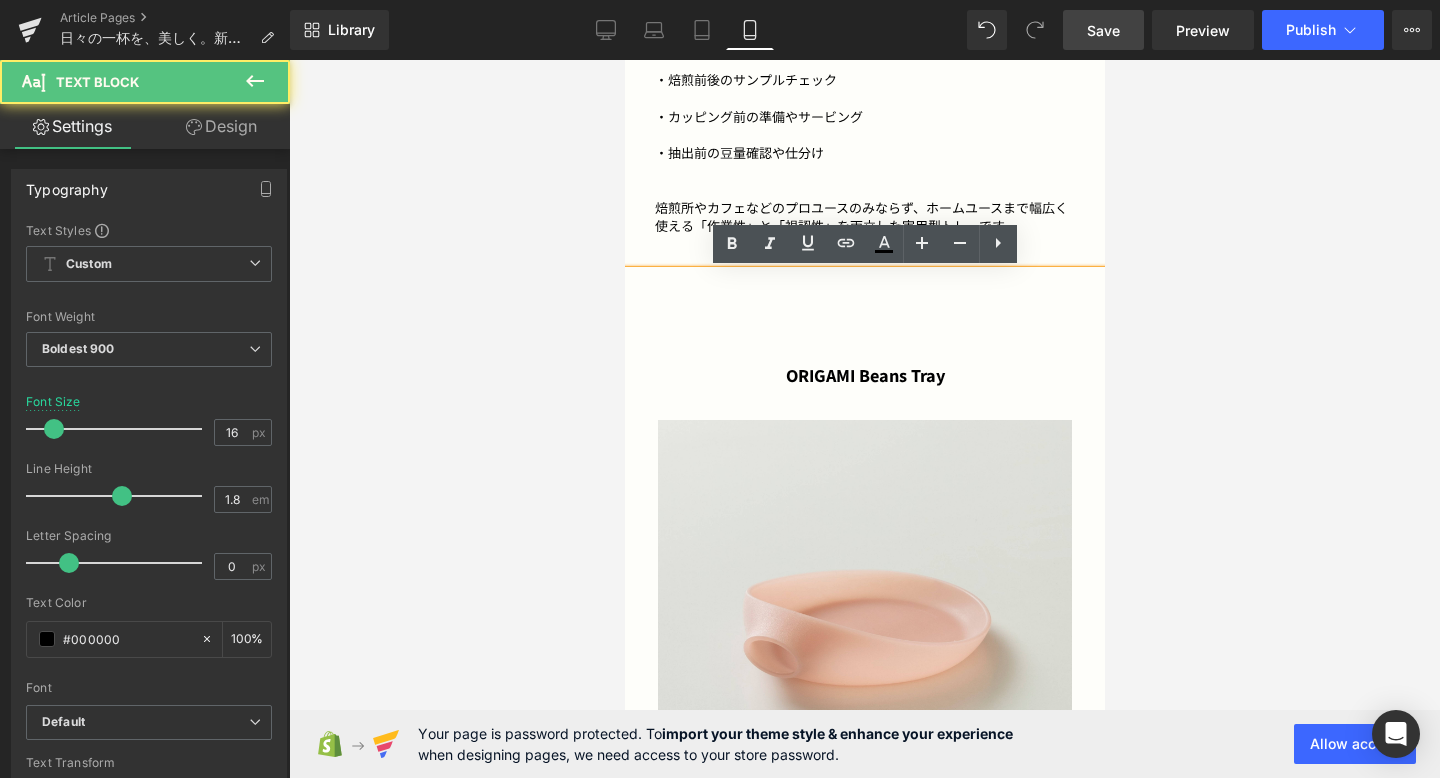 click on "ORIGAMI Beans Tray" at bounding box center [864, 330] 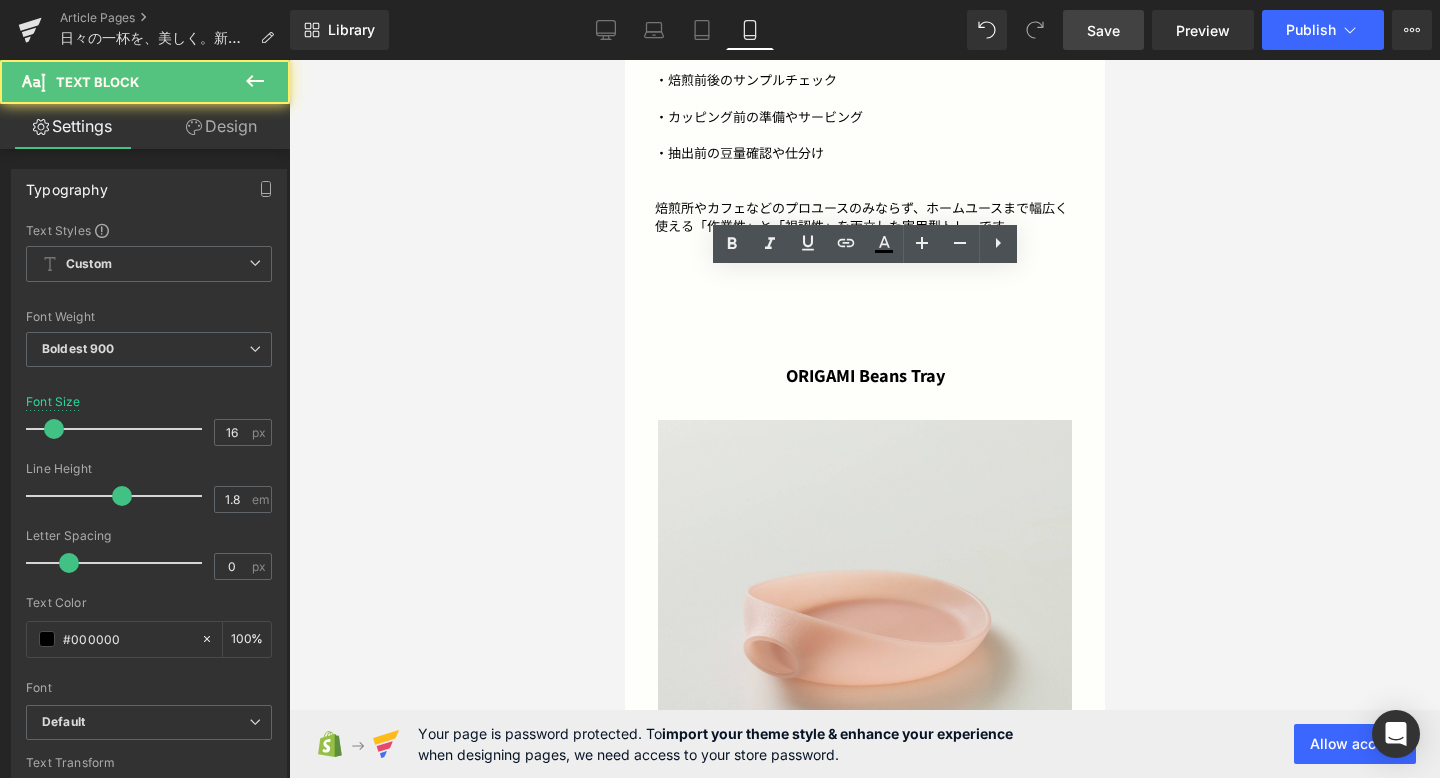 click at bounding box center (864, 419) 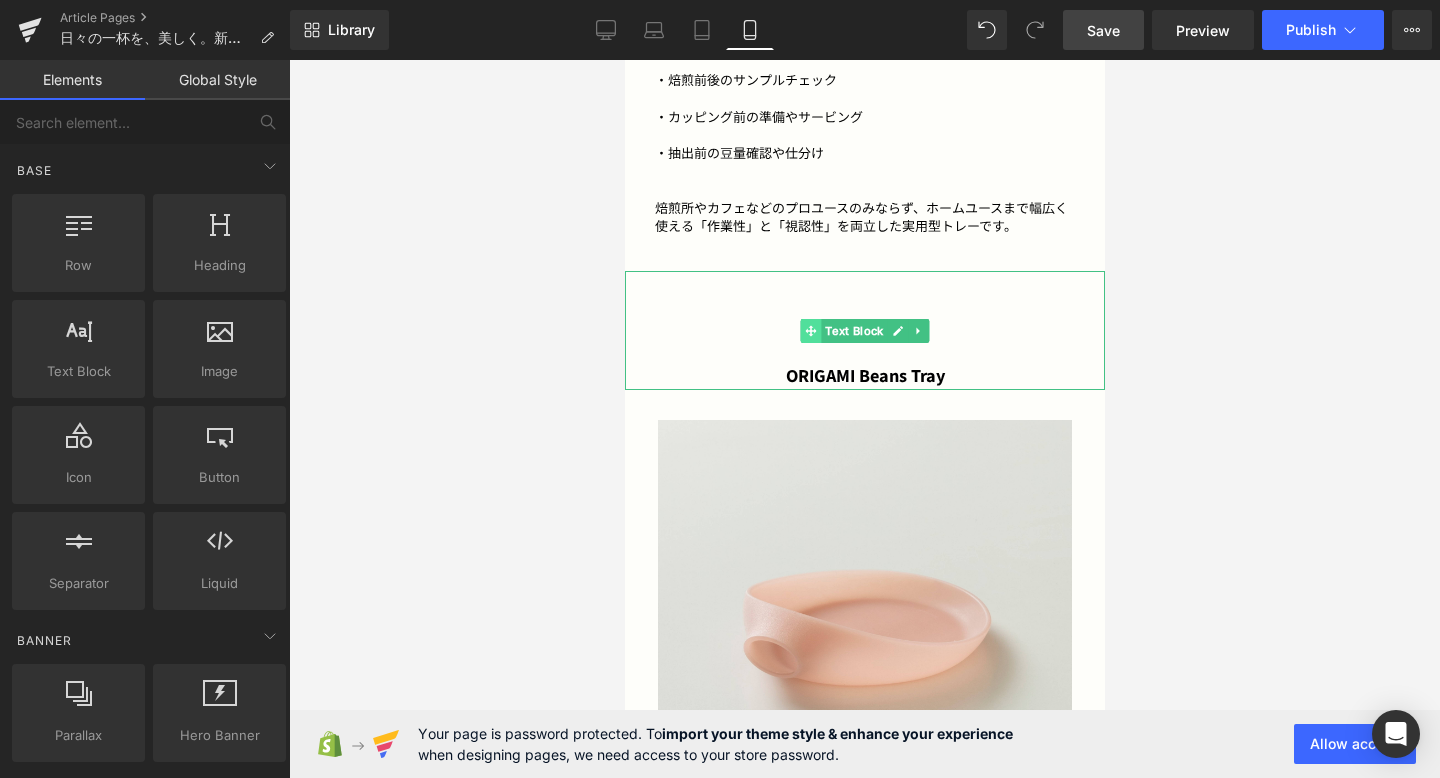 click at bounding box center [810, 331] 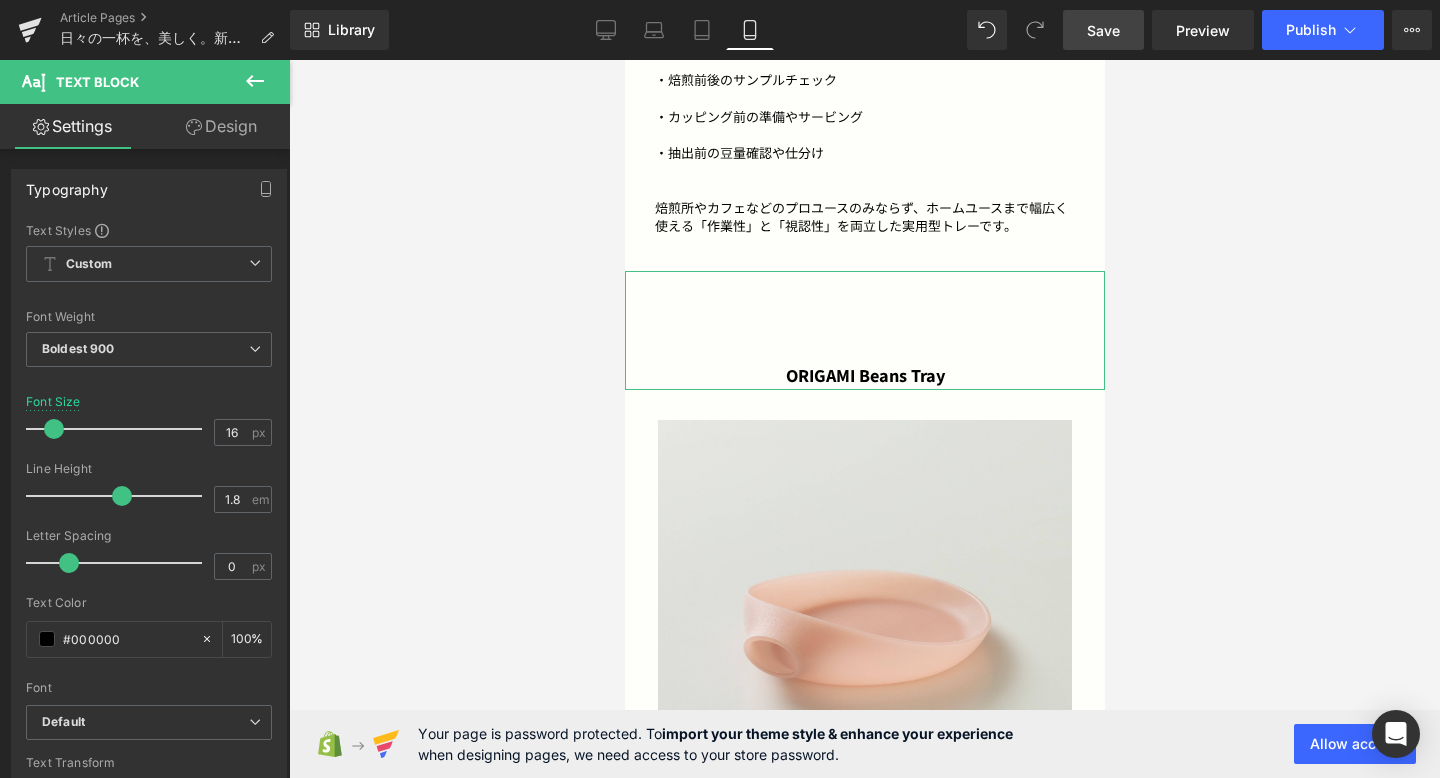click on "Design" at bounding box center [221, 126] 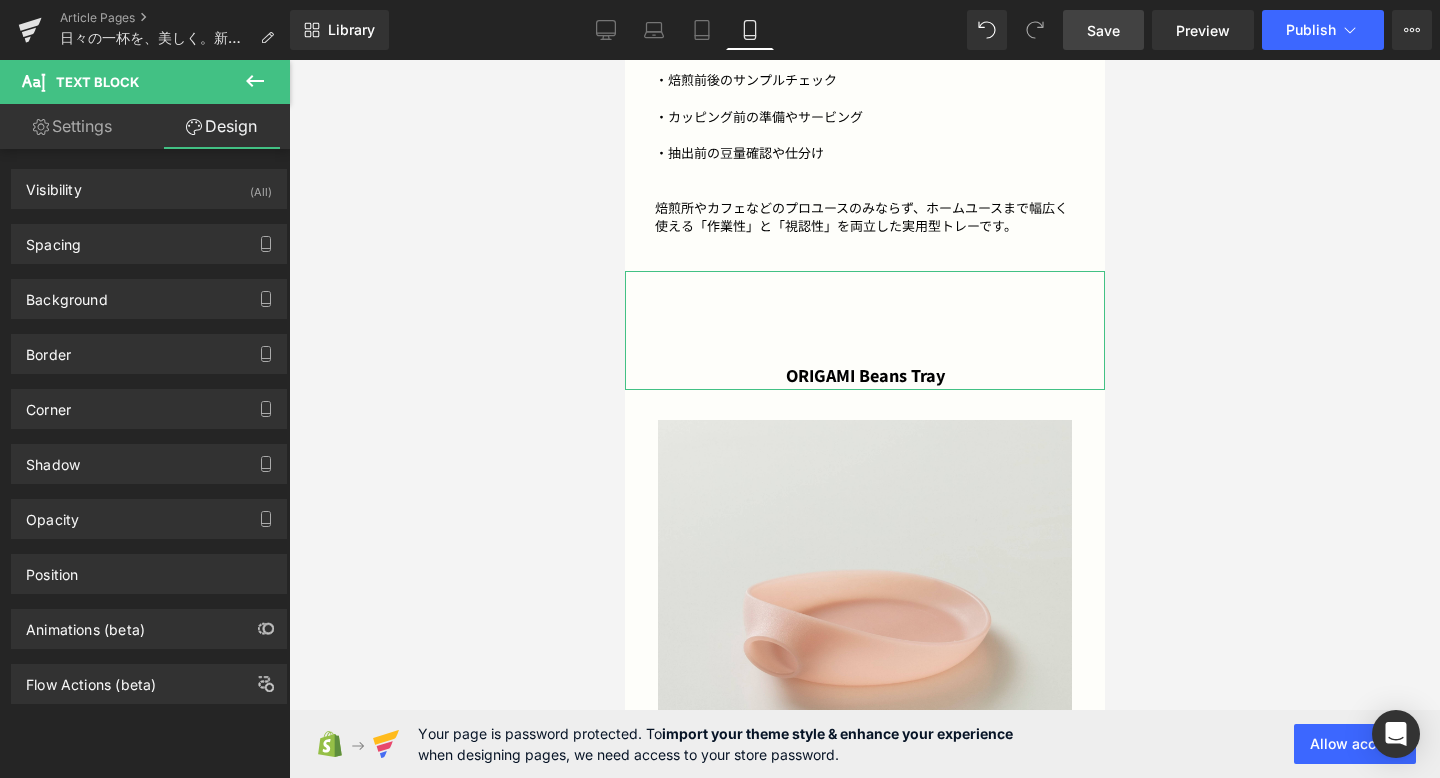 click on "Background
Color & Image color
#fefefa Color #fefefa 100 %
Image  Replace Image  Upload image or  Browse gallery Image Src Image Quality Lighter Lightest
Lighter
Lighter Lightest Only support for UCare CDN
More settings" at bounding box center [149, 291] 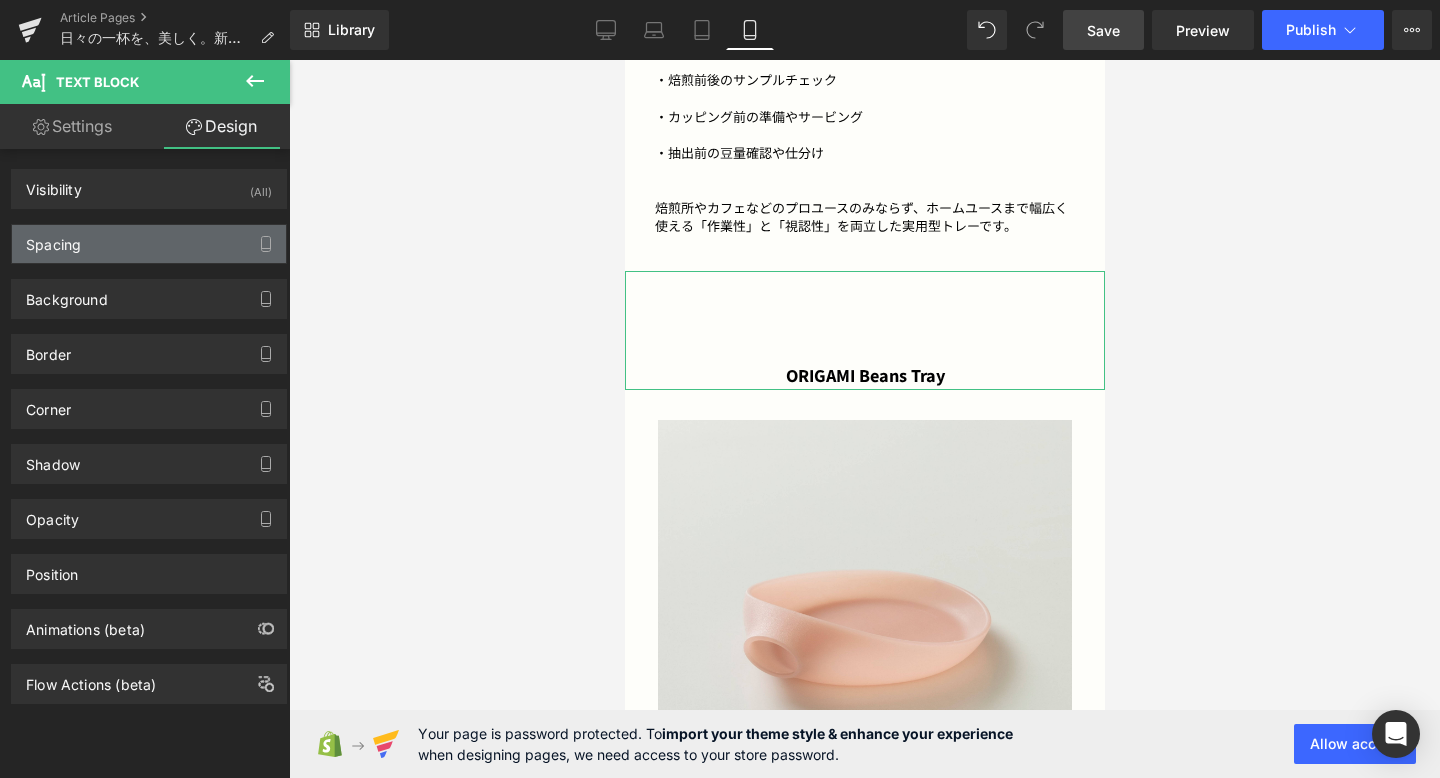 click on "Spacing" at bounding box center (149, 244) 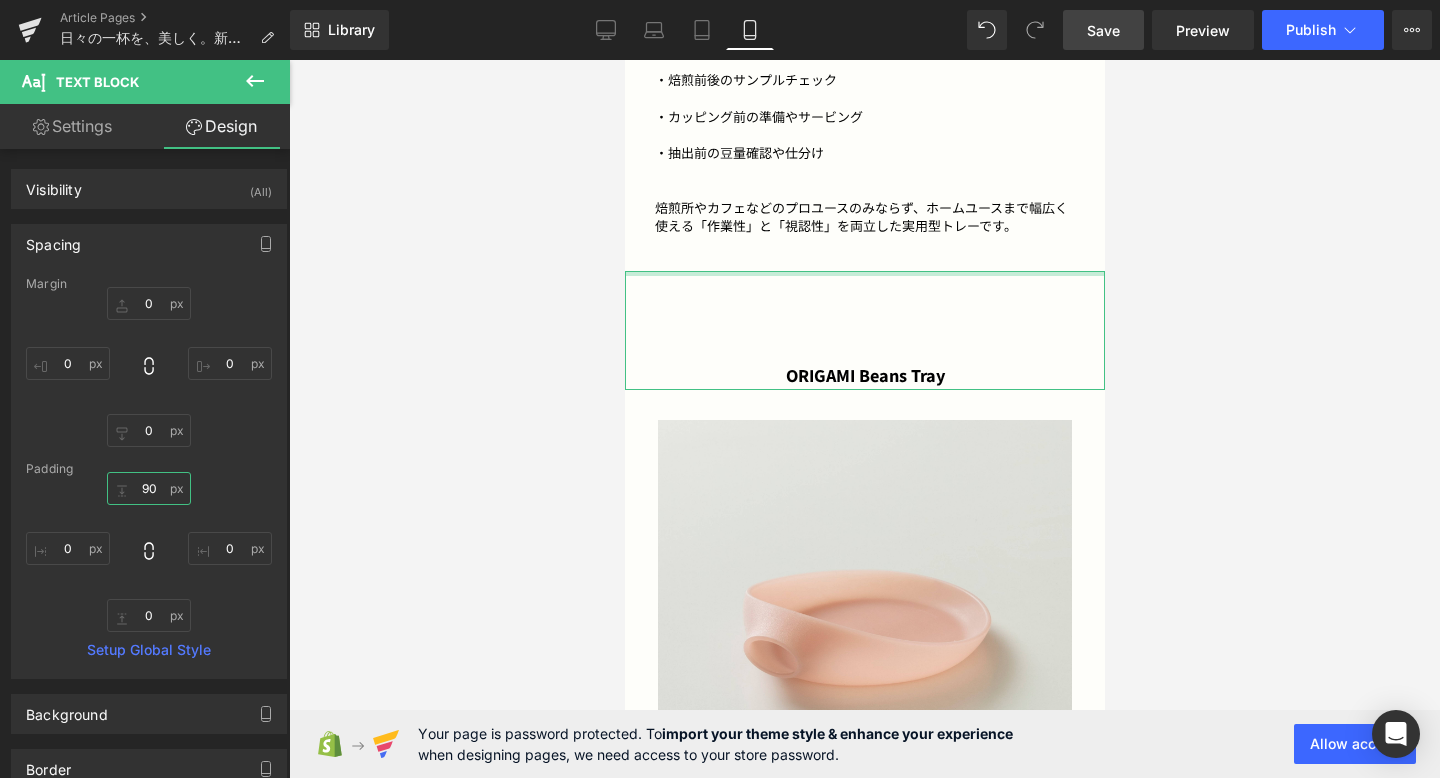 click on "90" at bounding box center (149, 488) 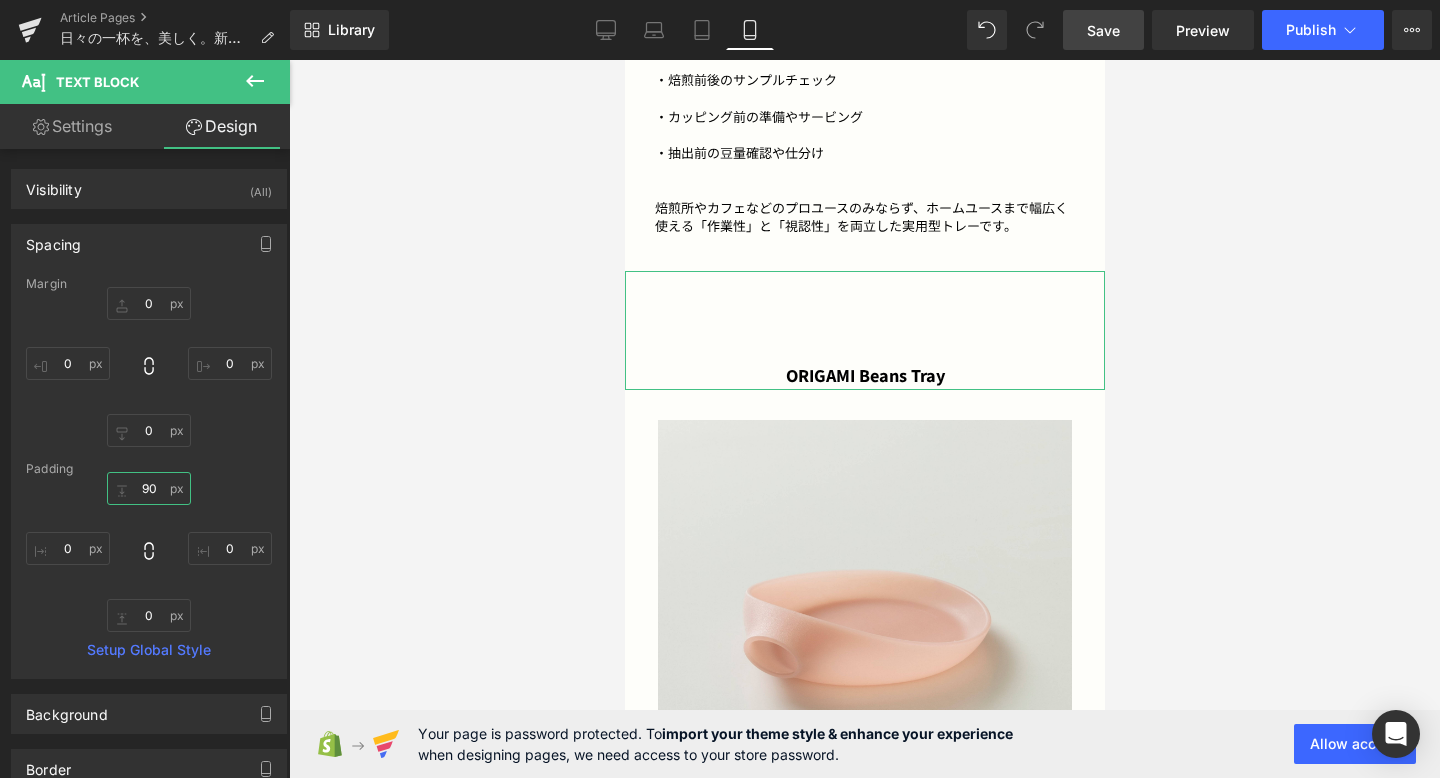 type on "４" 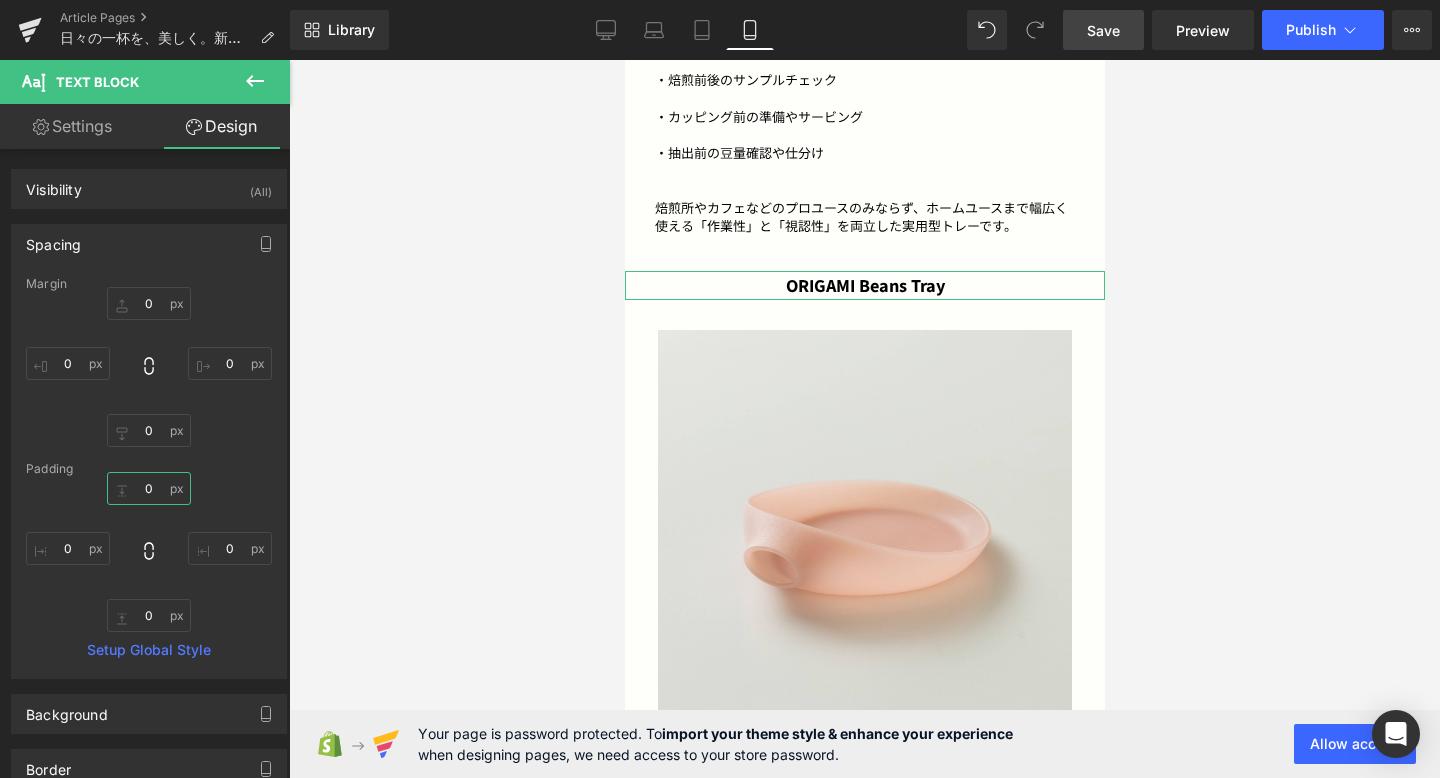 type on "４０" 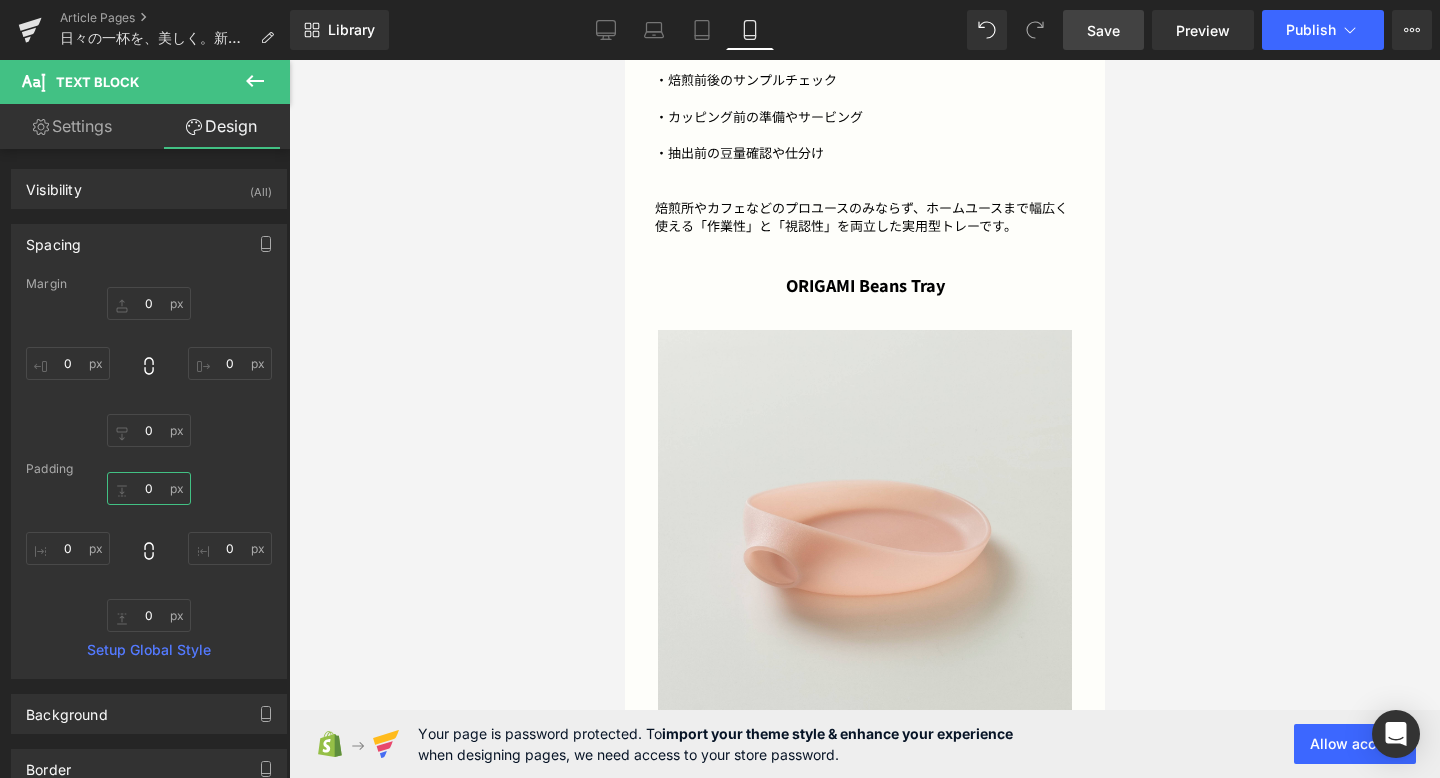 type on "４" 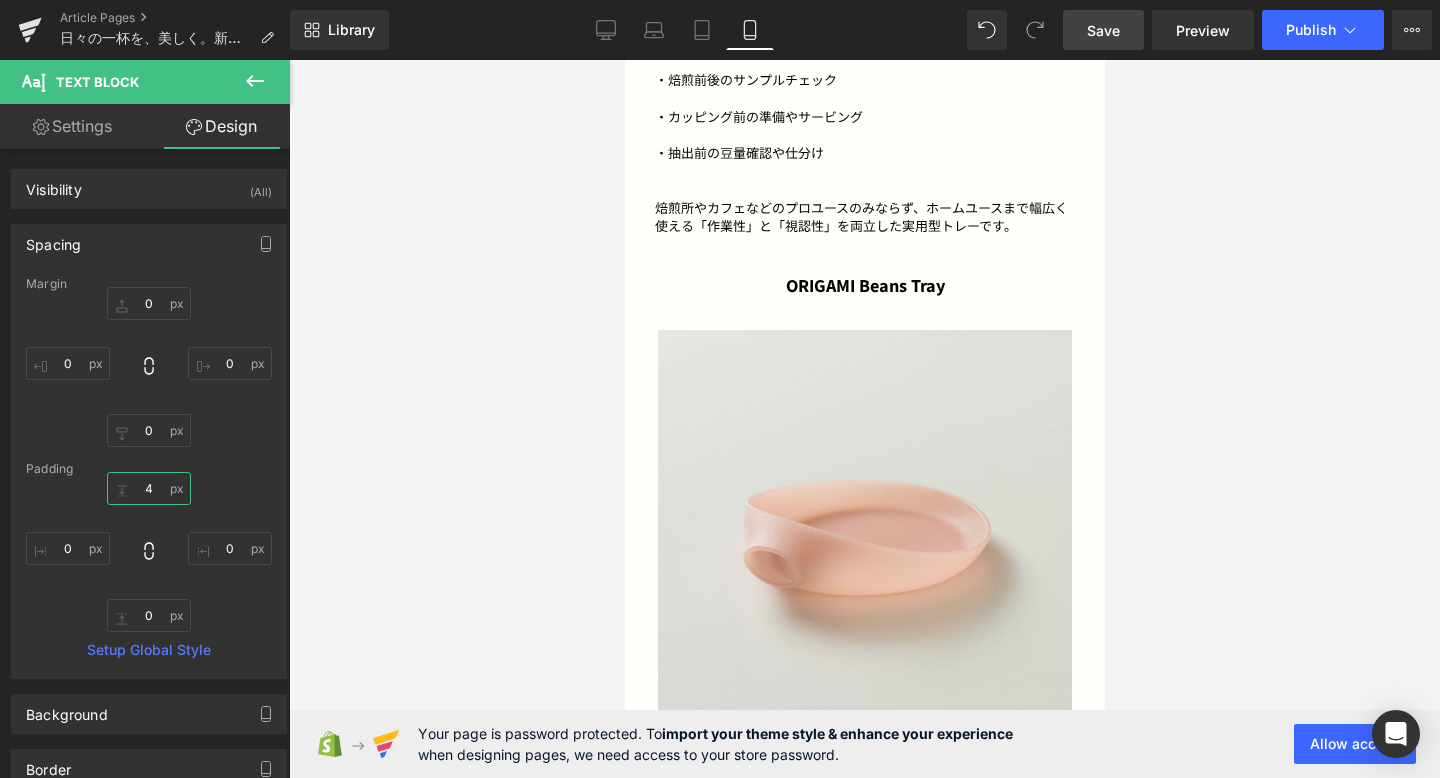 type on "40" 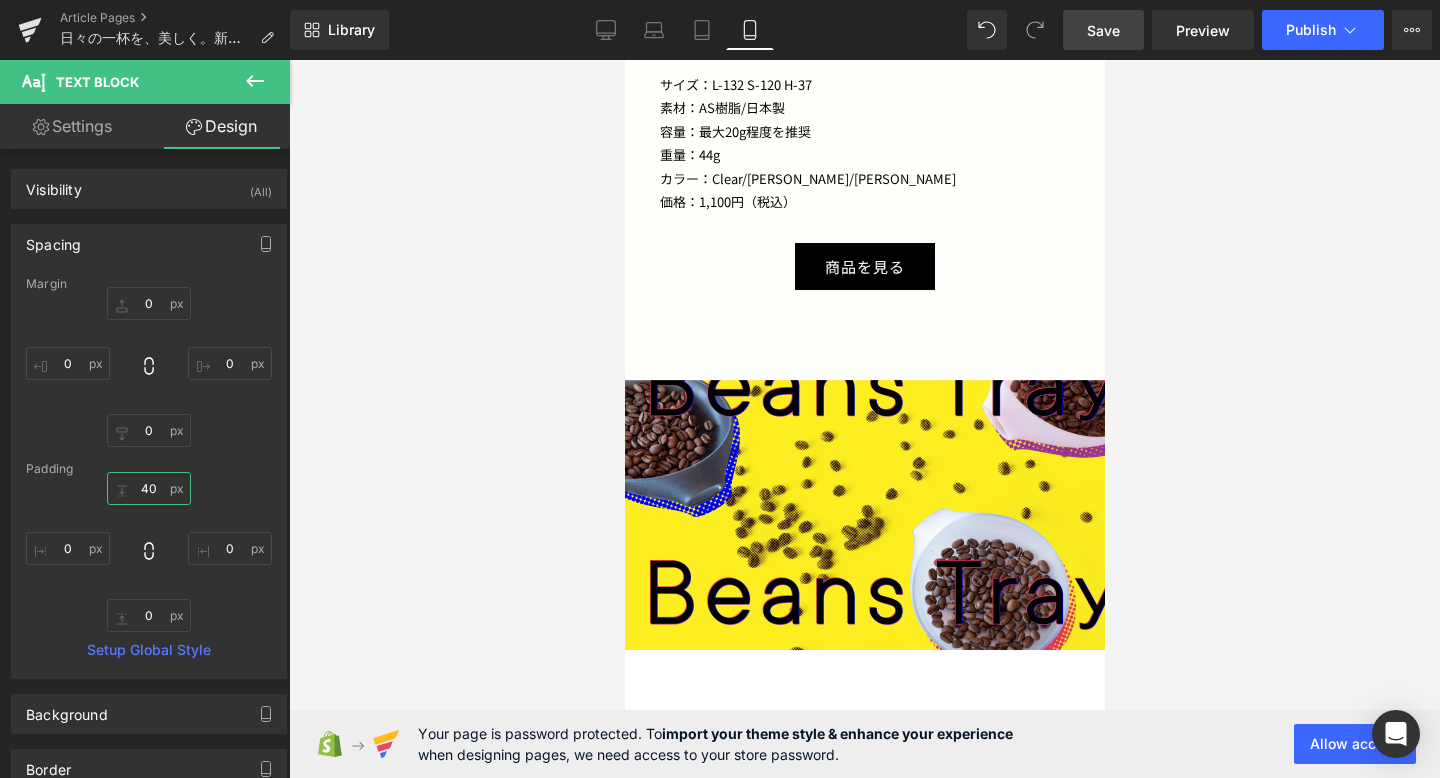 scroll, scrollTop: 4800, scrollLeft: 0, axis: vertical 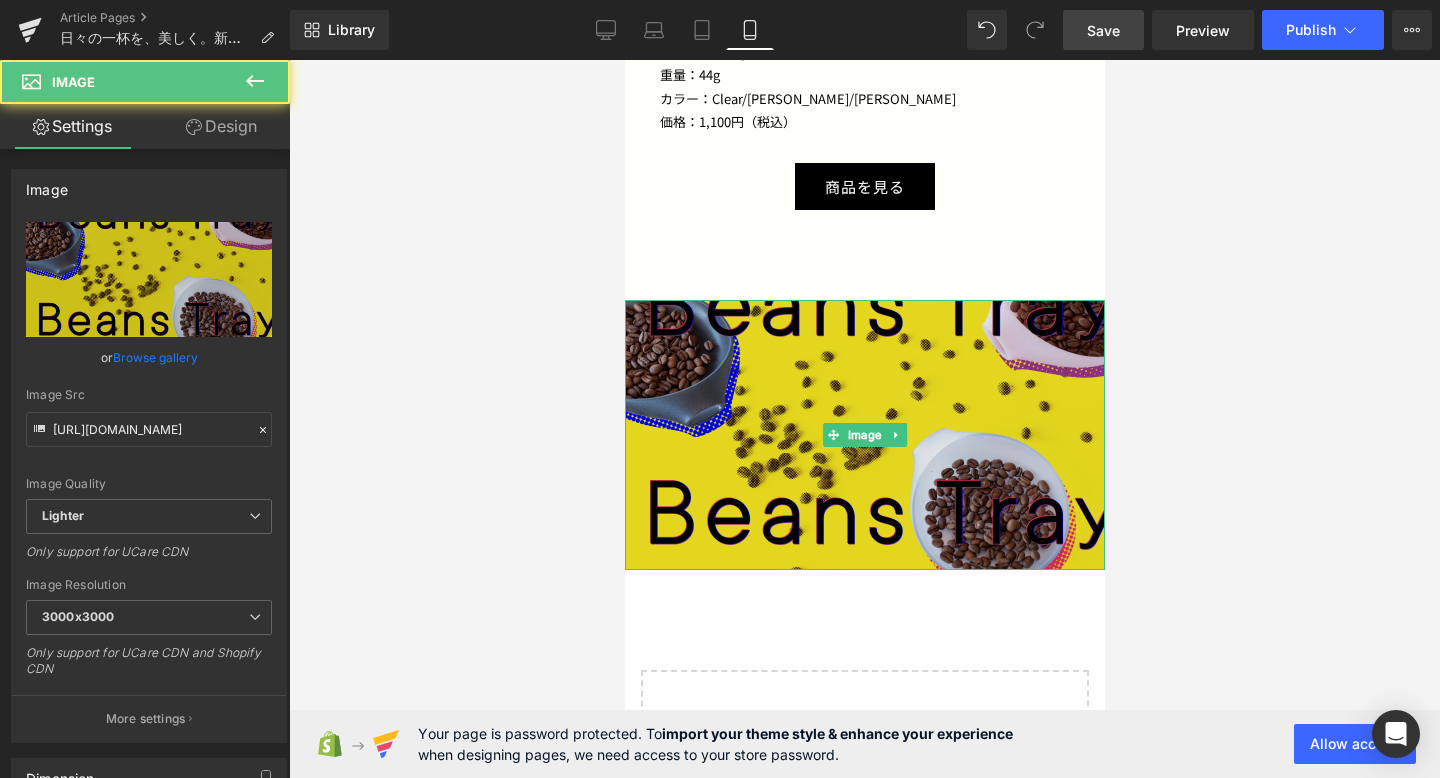 click at bounding box center [864, 435] 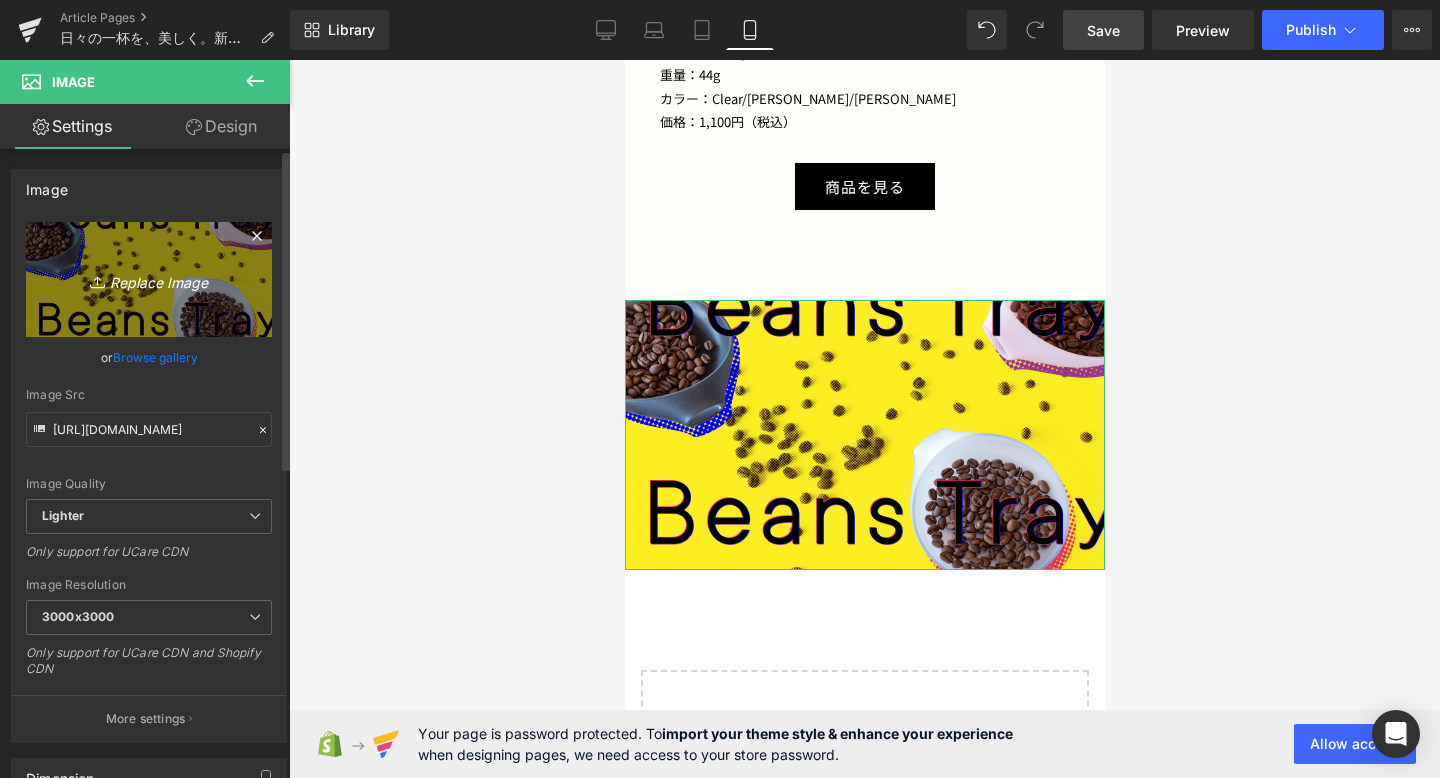 click on "Replace Image" at bounding box center (149, 279) 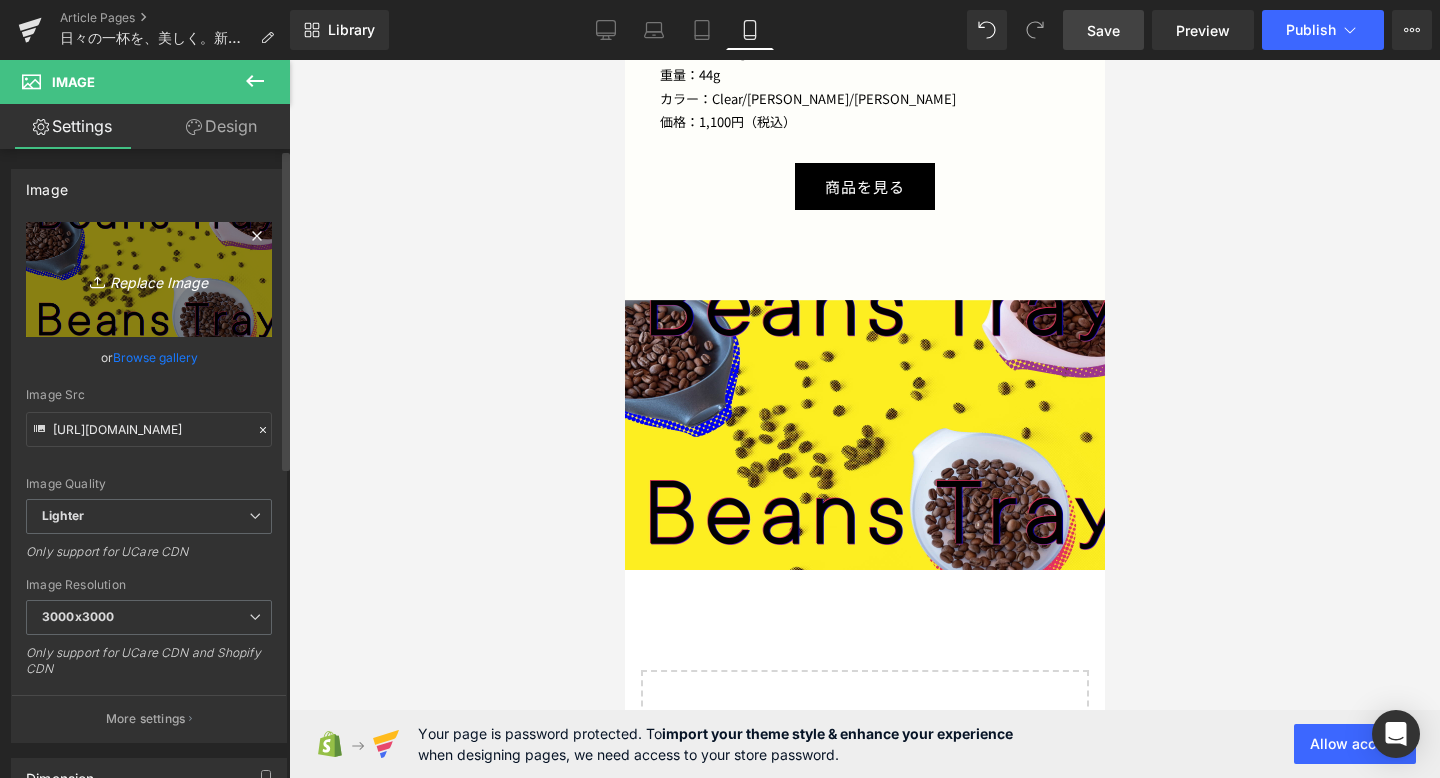 type on "C:\fakepath\ORIGAMI_BT_KV_fix_other2.jpg" 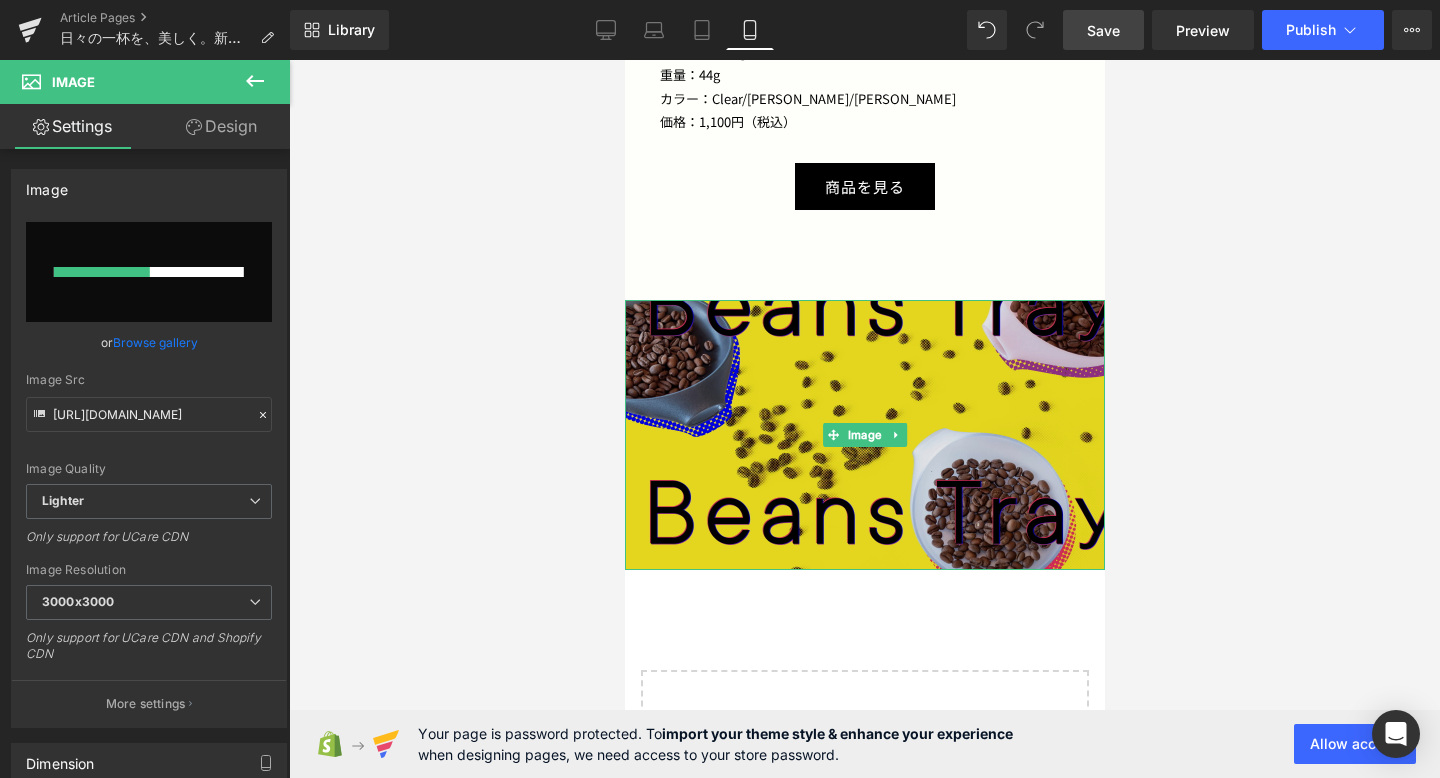 type 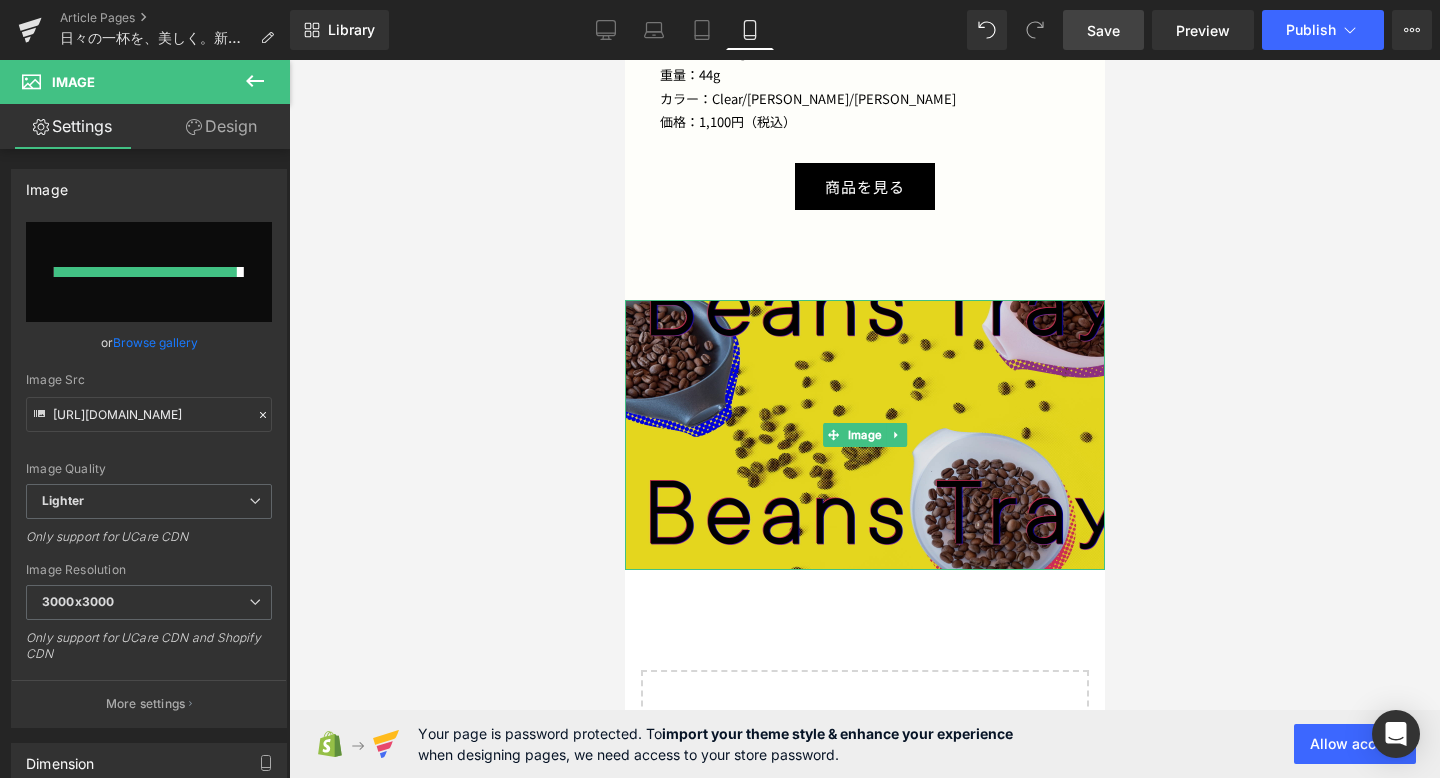type on "[URL][DOMAIN_NAME]" 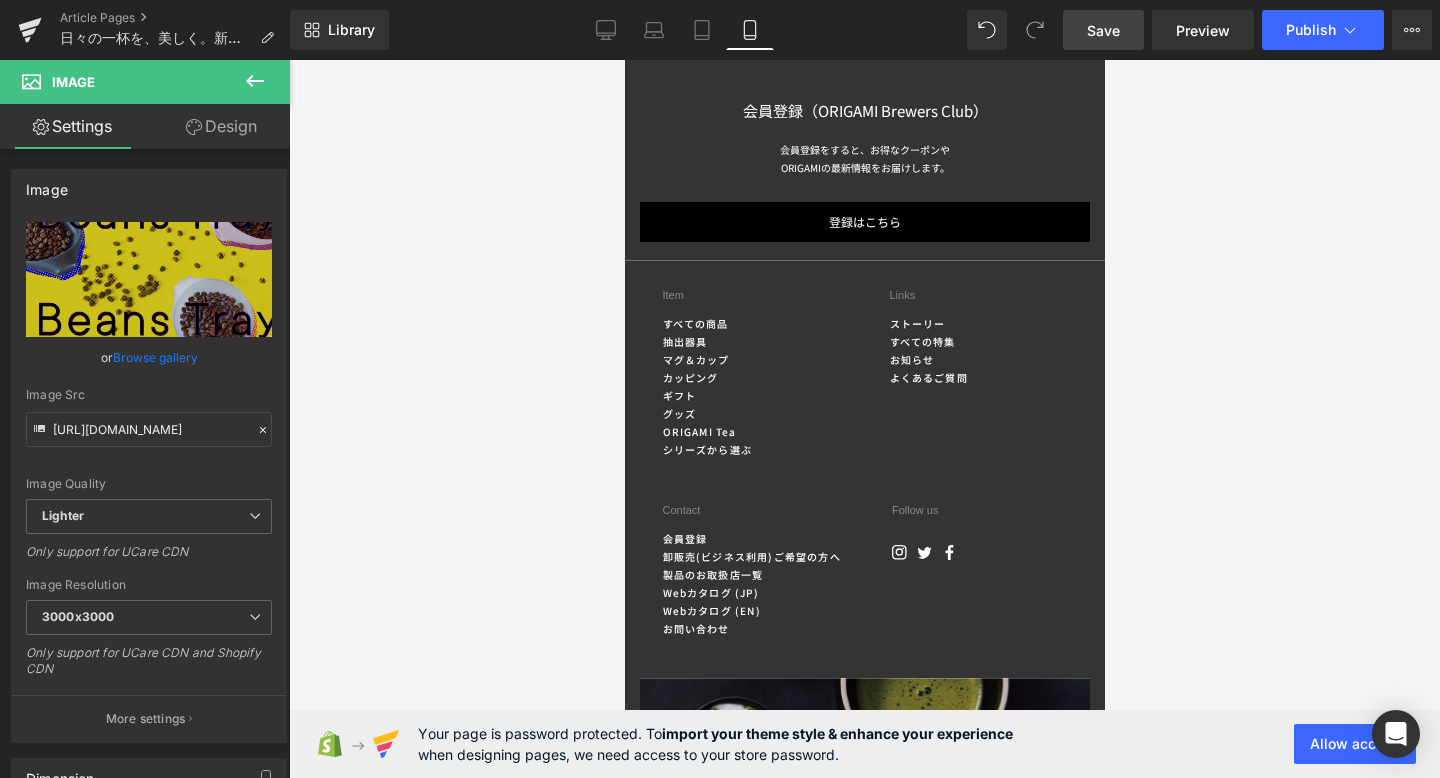 scroll, scrollTop: 5989, scrollLeft: 0, axis: vertical 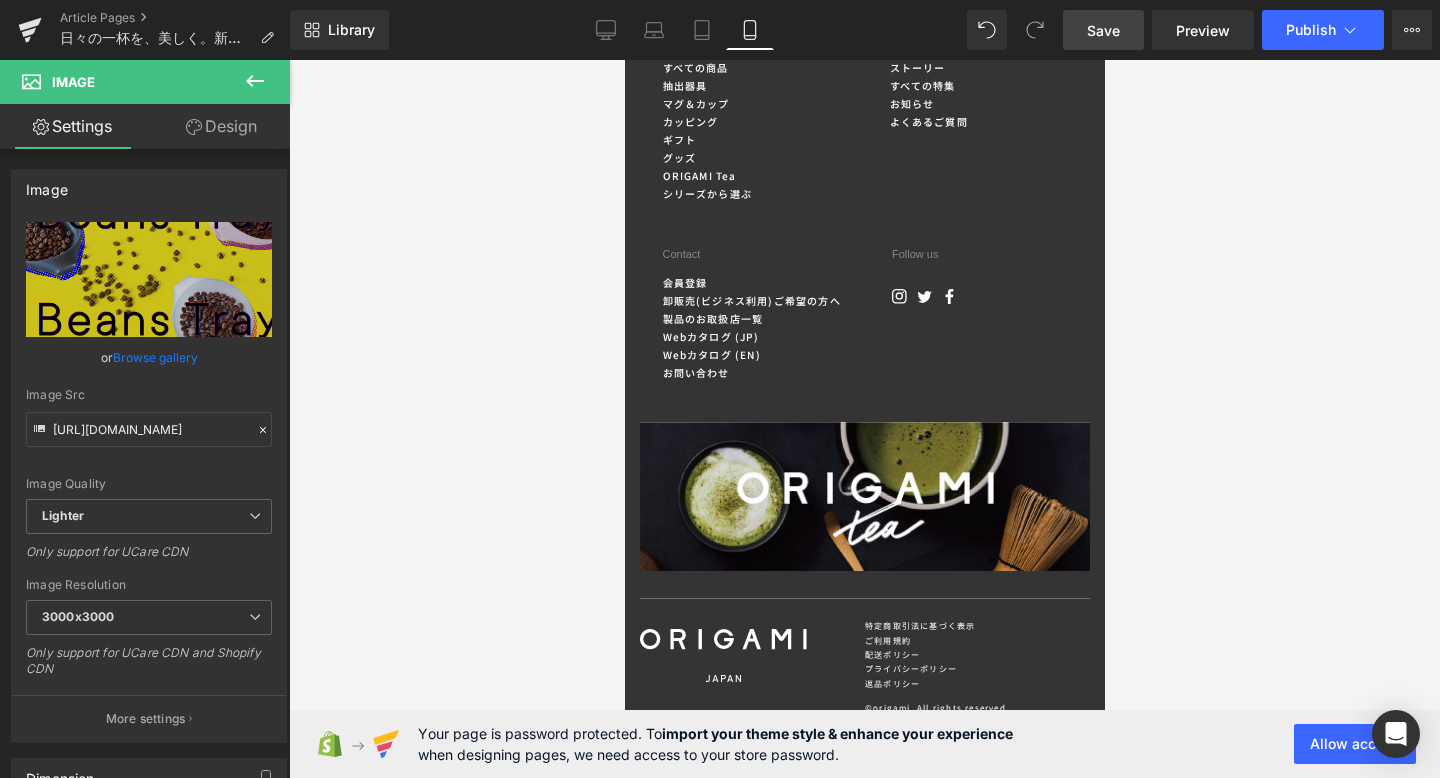 click on "Save" at bounding box center [1103, 30] 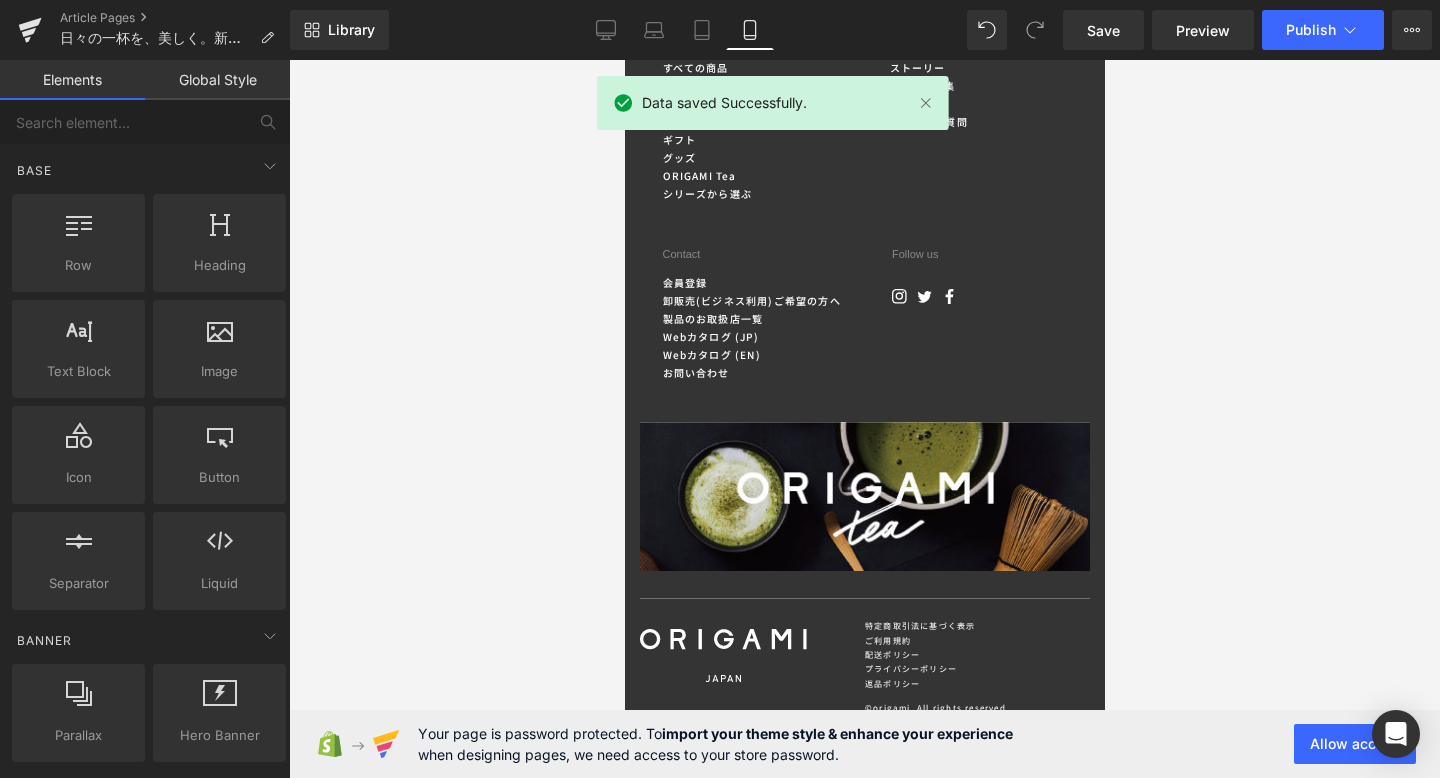click at bounding box center (864, 496) 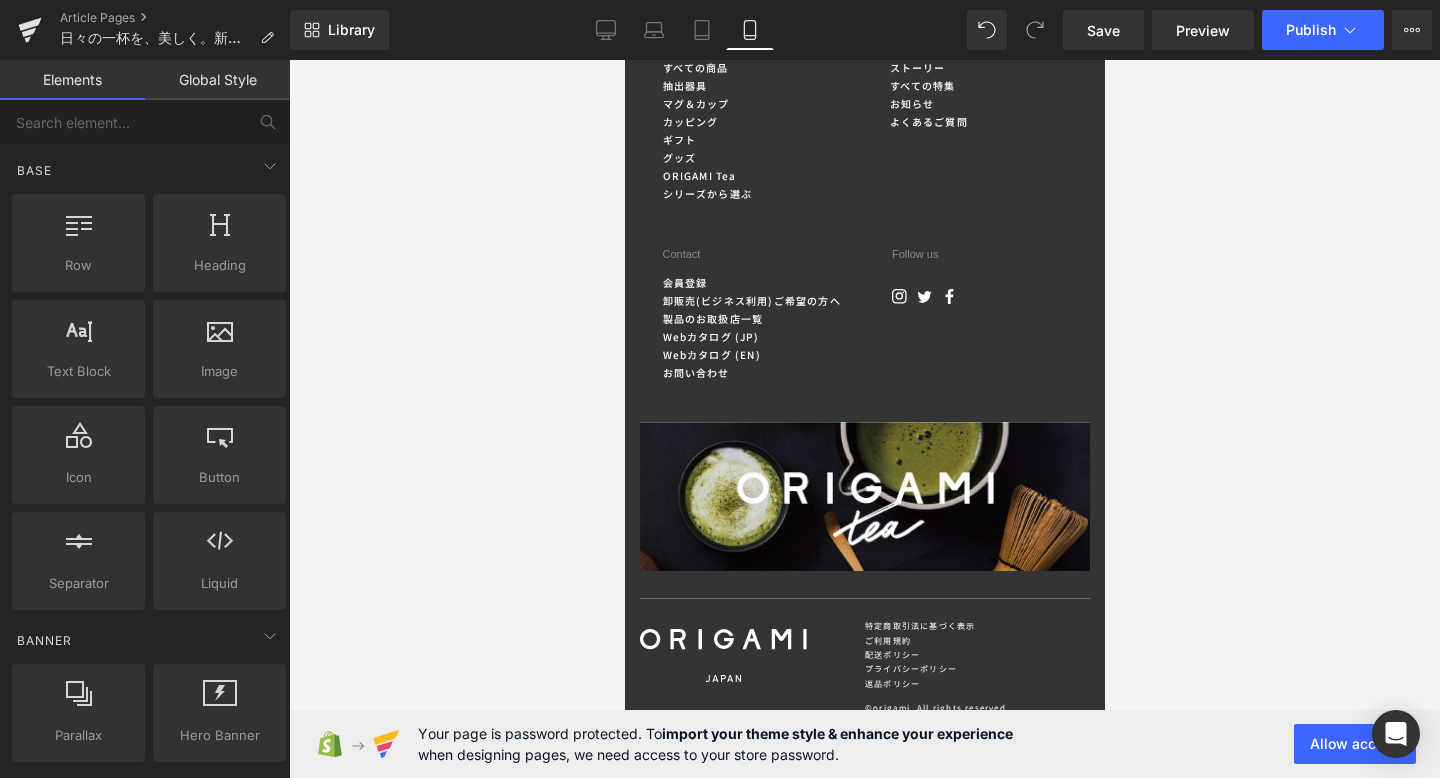 click on "Follow us
Instagram
Twitter
Facebook" at bounding box center (979, 334) 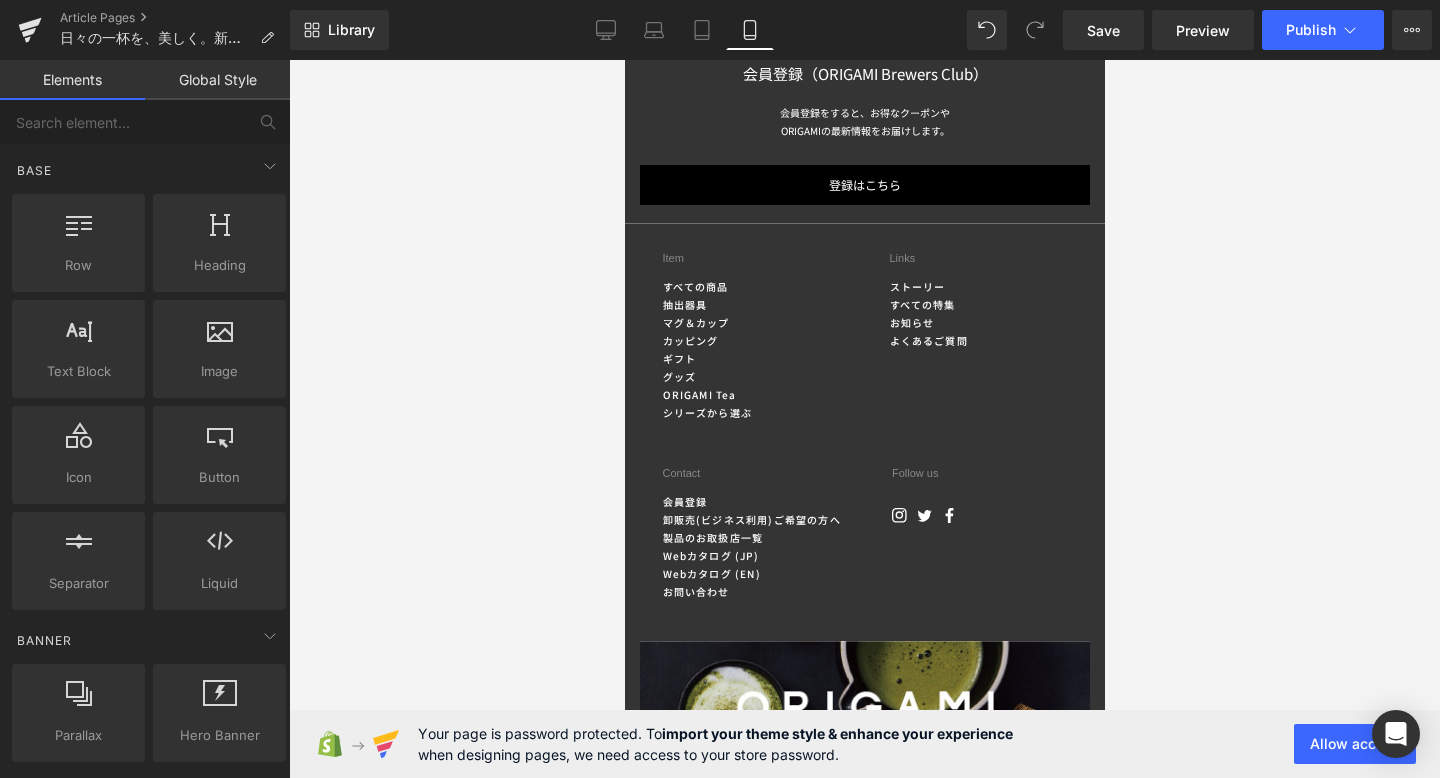 scroll, scrollTop: 5755, scrollLeft: 0, axis: vertical 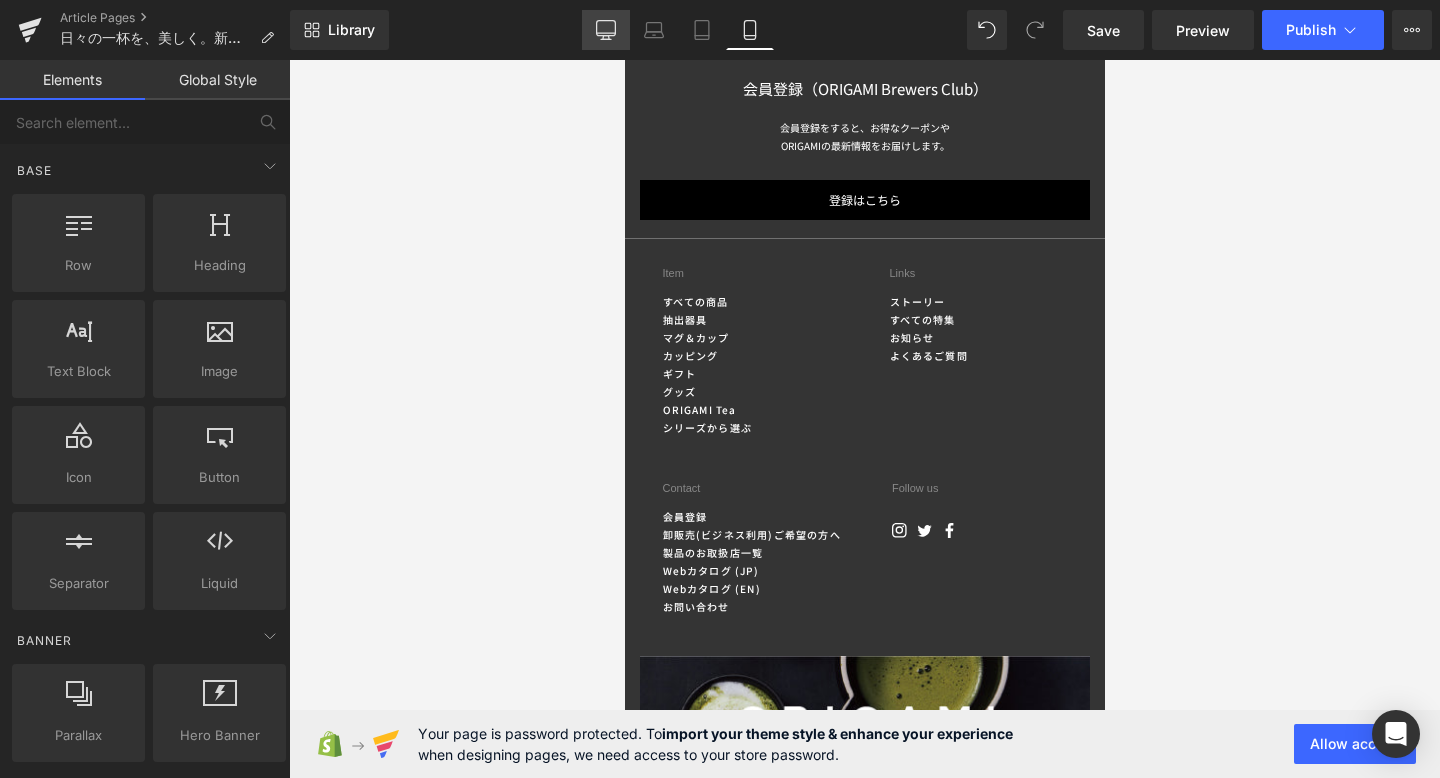 click on "Desktop" at bounding box center (606, 30) 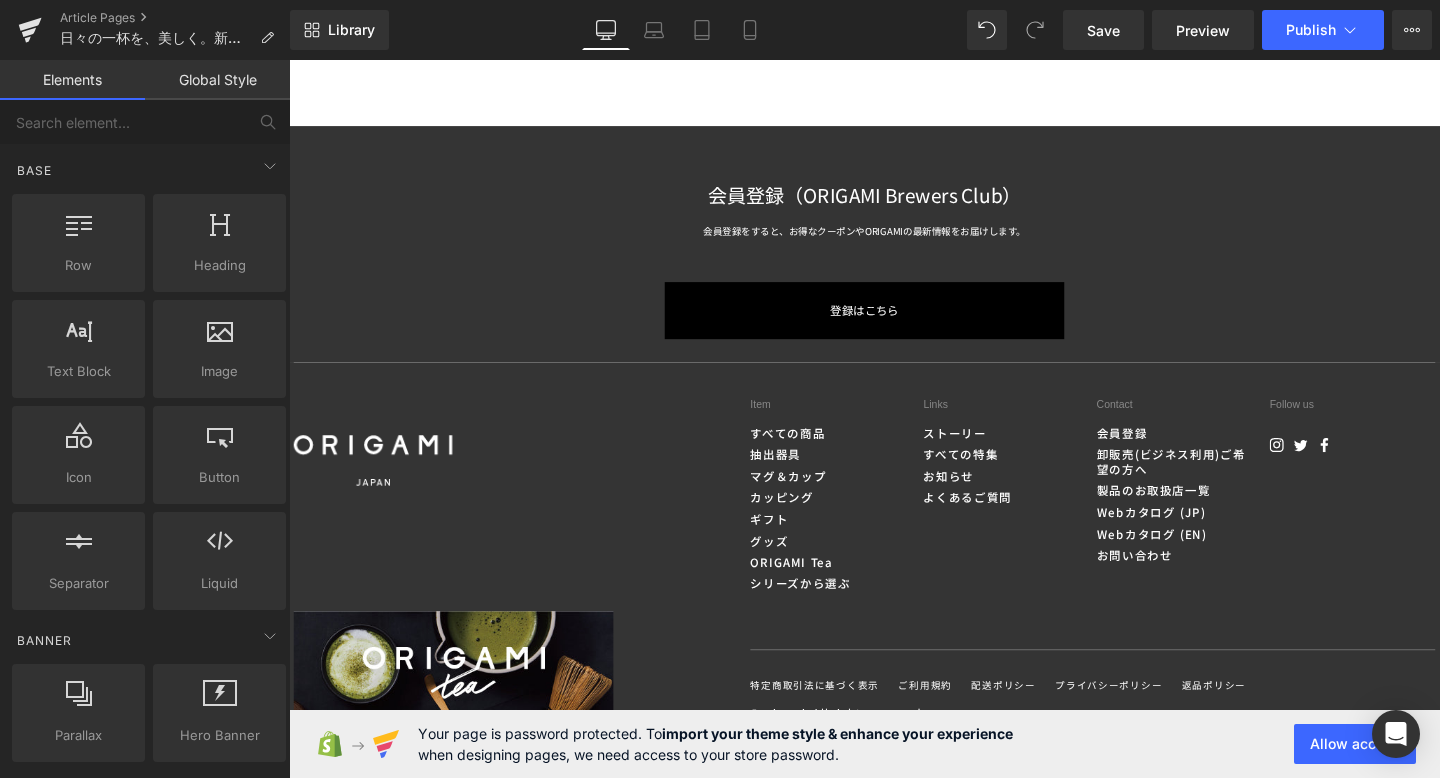 scroll, scrollTop: 4587, scrollLeft: 0, axis: vertical 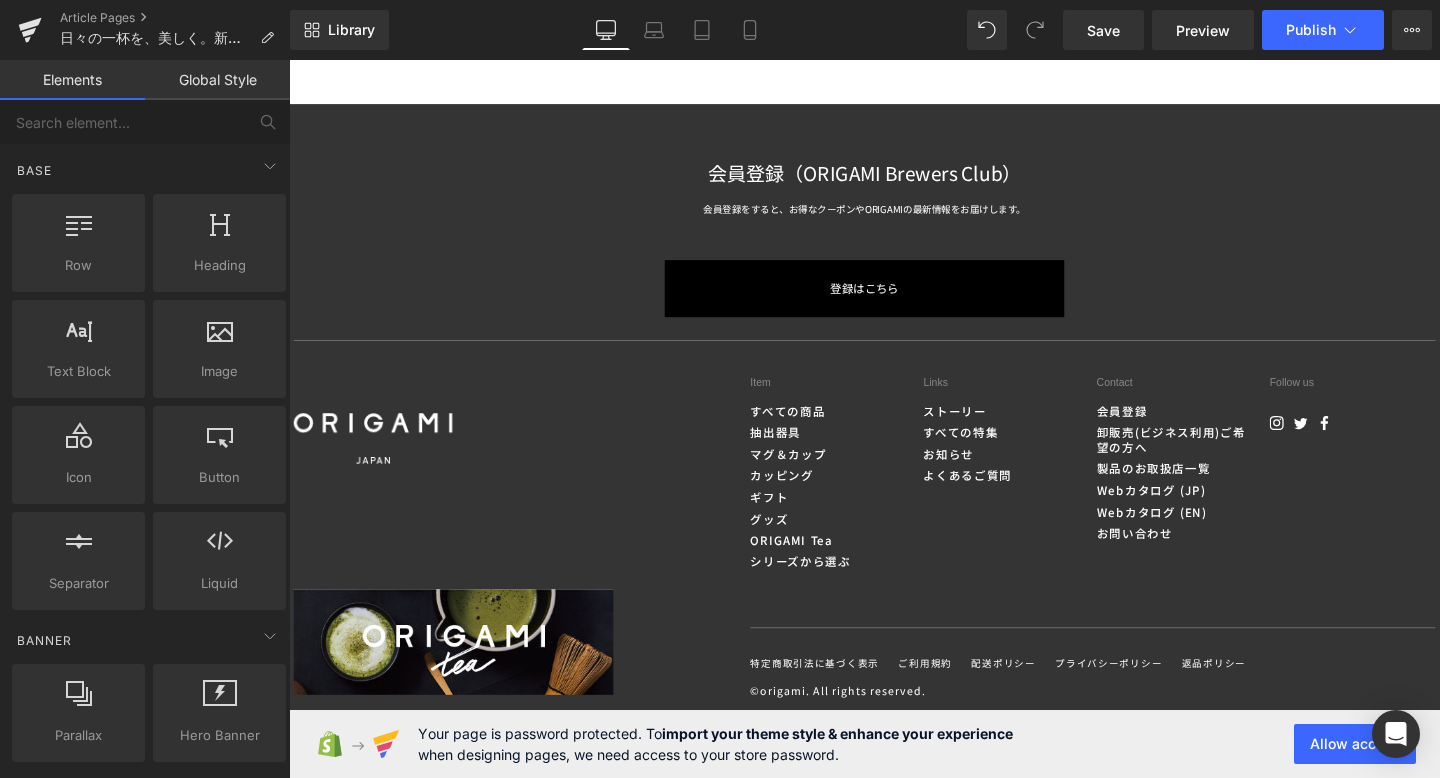 click on "会員登録（ORIGAMI Brewers Club）
会員登録をすると、お得なクーポンや ORIGAMIの最新情報をお届けします。
登録はこちら 登録はこちら" at bounding box center (894, 230) 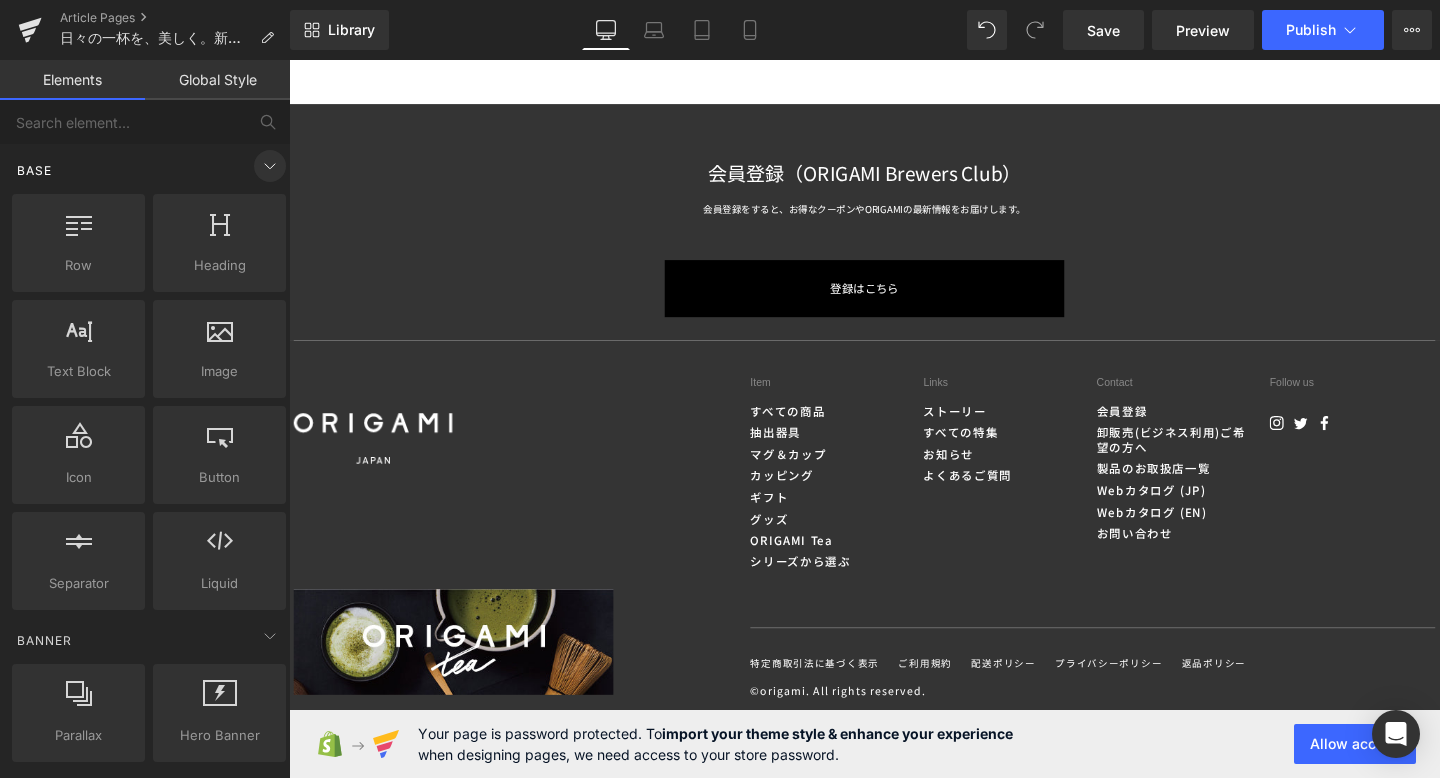click 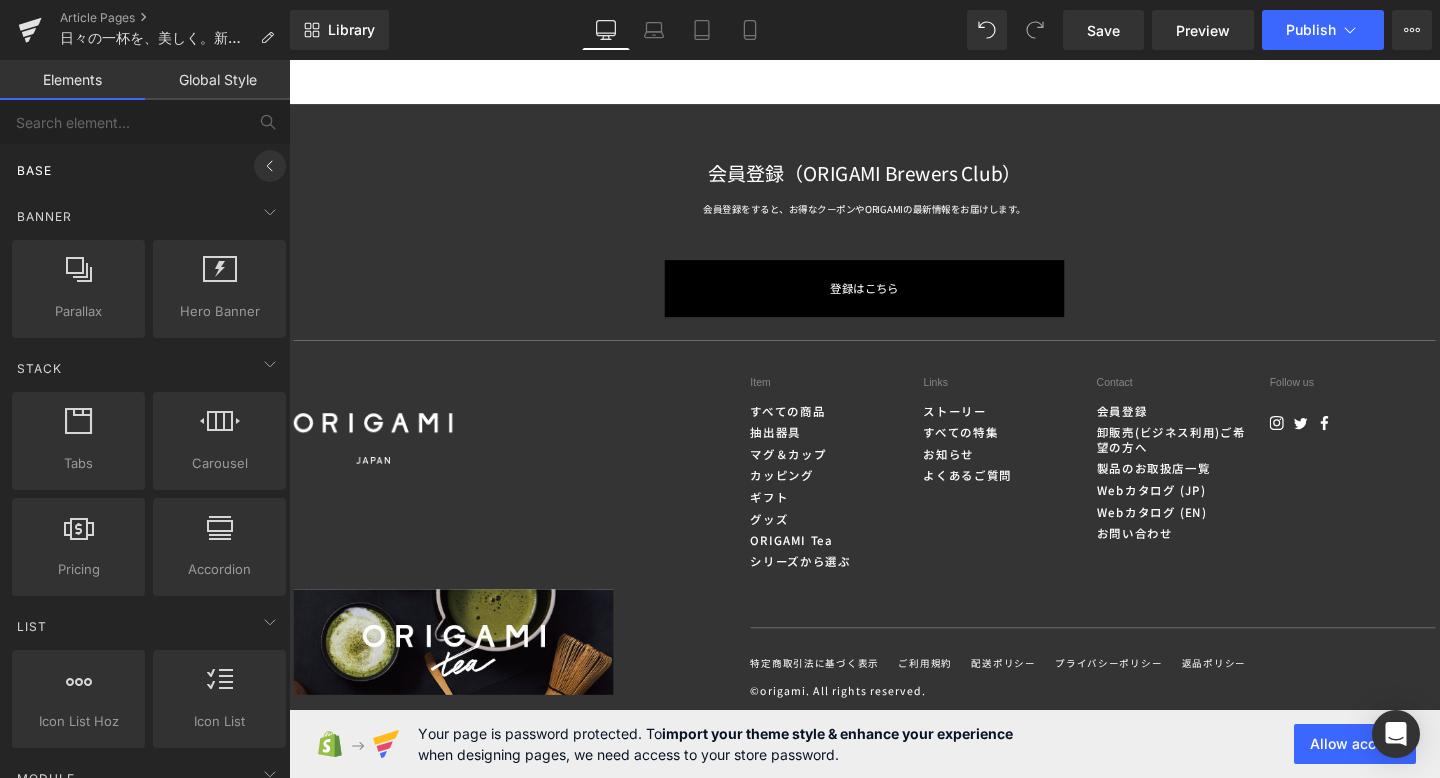 click 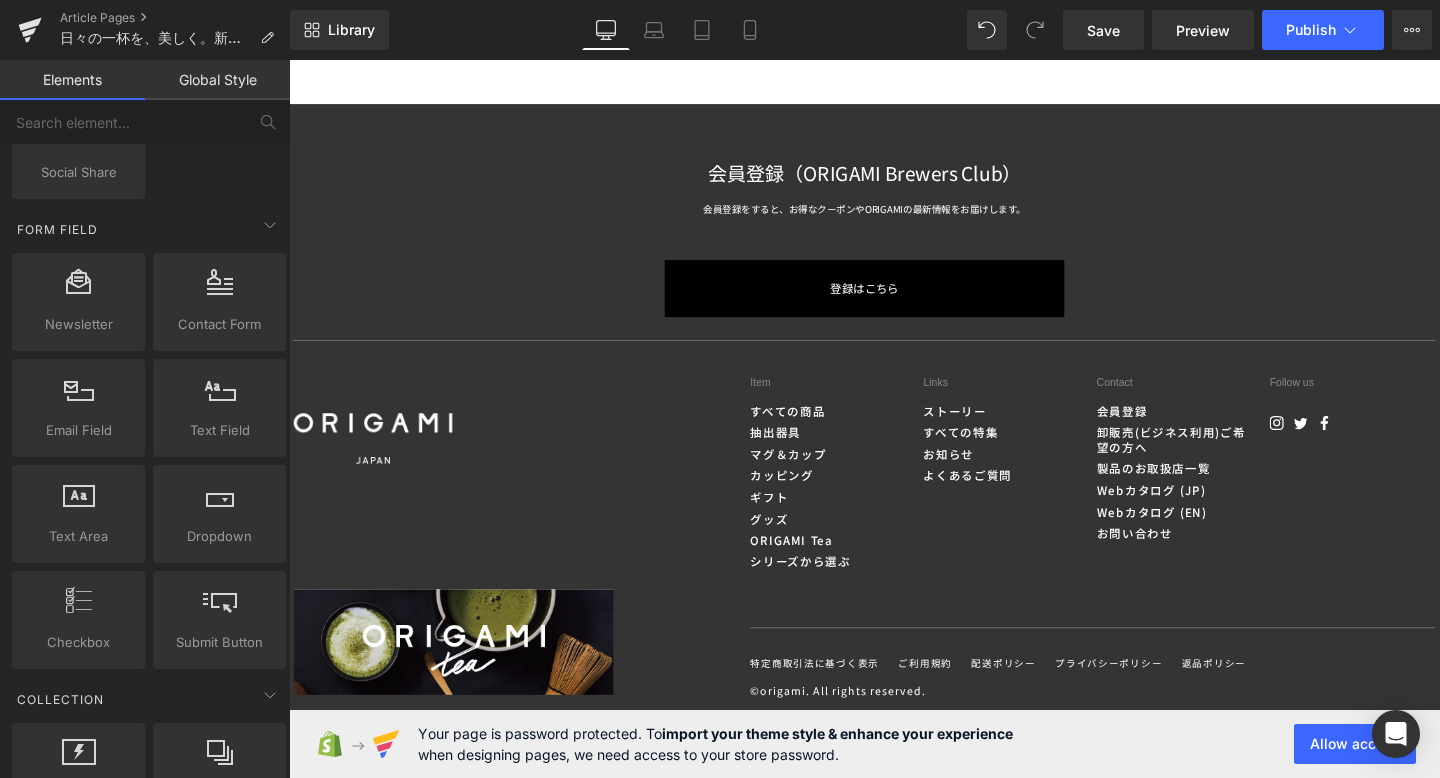 scroll, scrollTop: 2677, scrollLeft: 0, axis: vertical 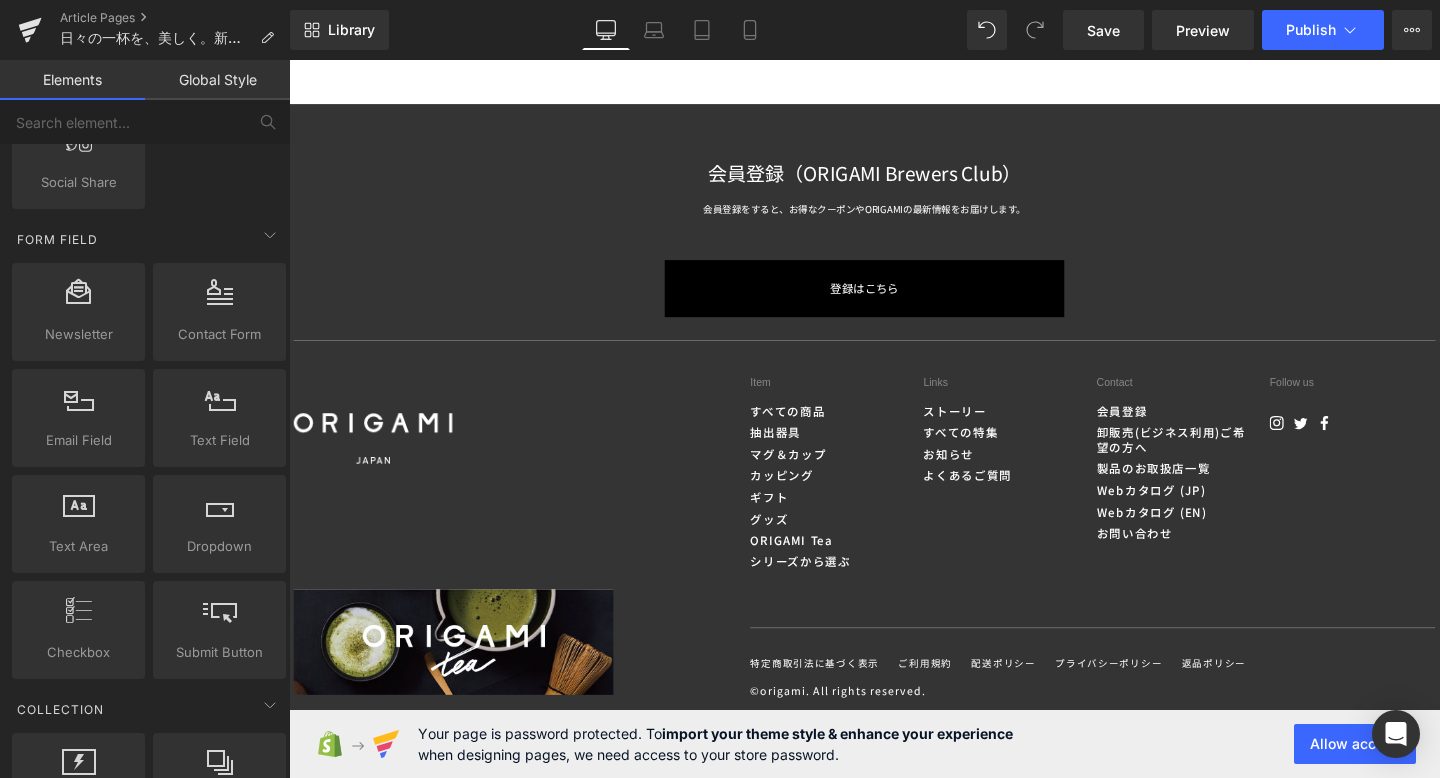 click on "Item
すべての商品
抽出器具
マグ＆カップ
カッピング
ギフト
[GEOGRAPHIC_DATA]
item" at bounding box center (894, 585) 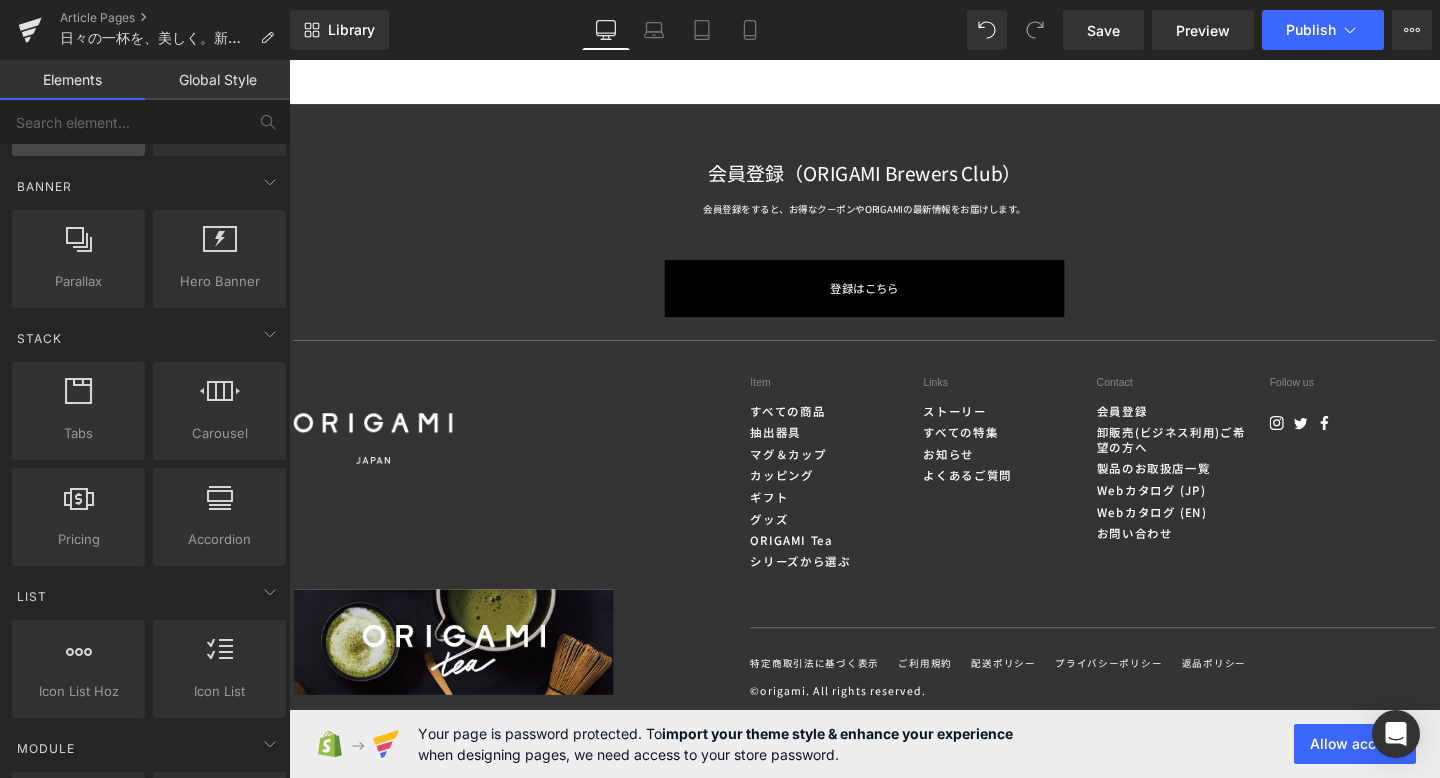 scroll, scrollTop: 464, scrollLeft: 0, axis: vertical 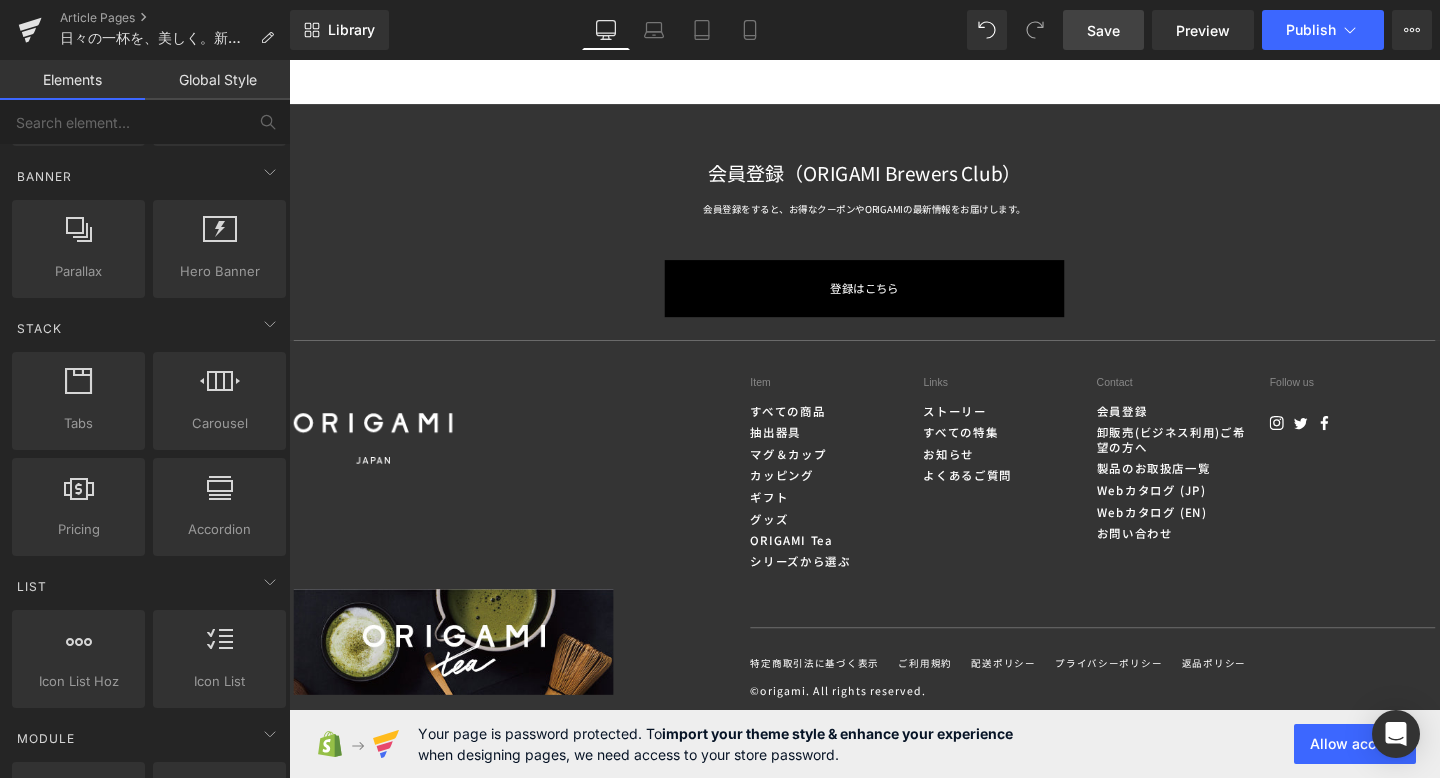 click on "Save" at bounding box center (1103, 30) 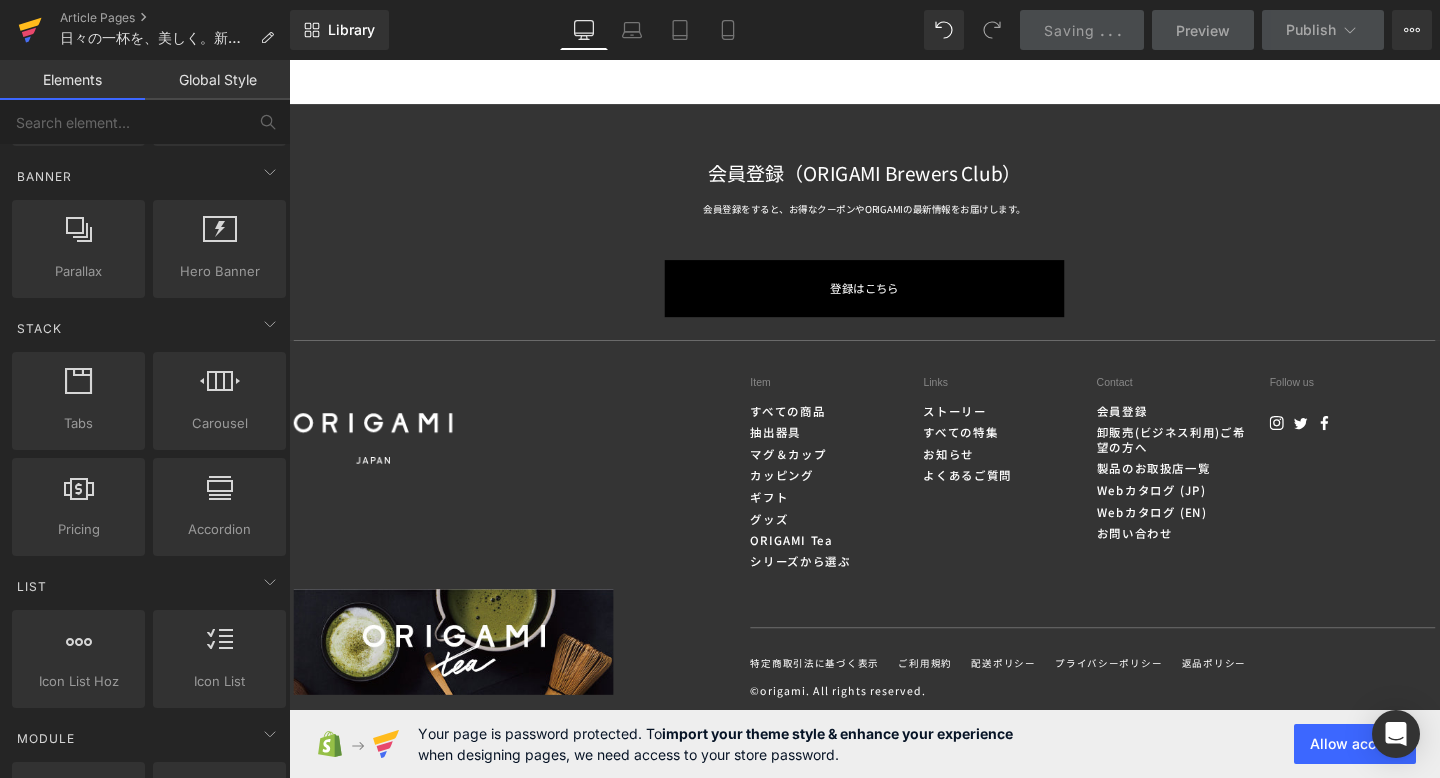 click 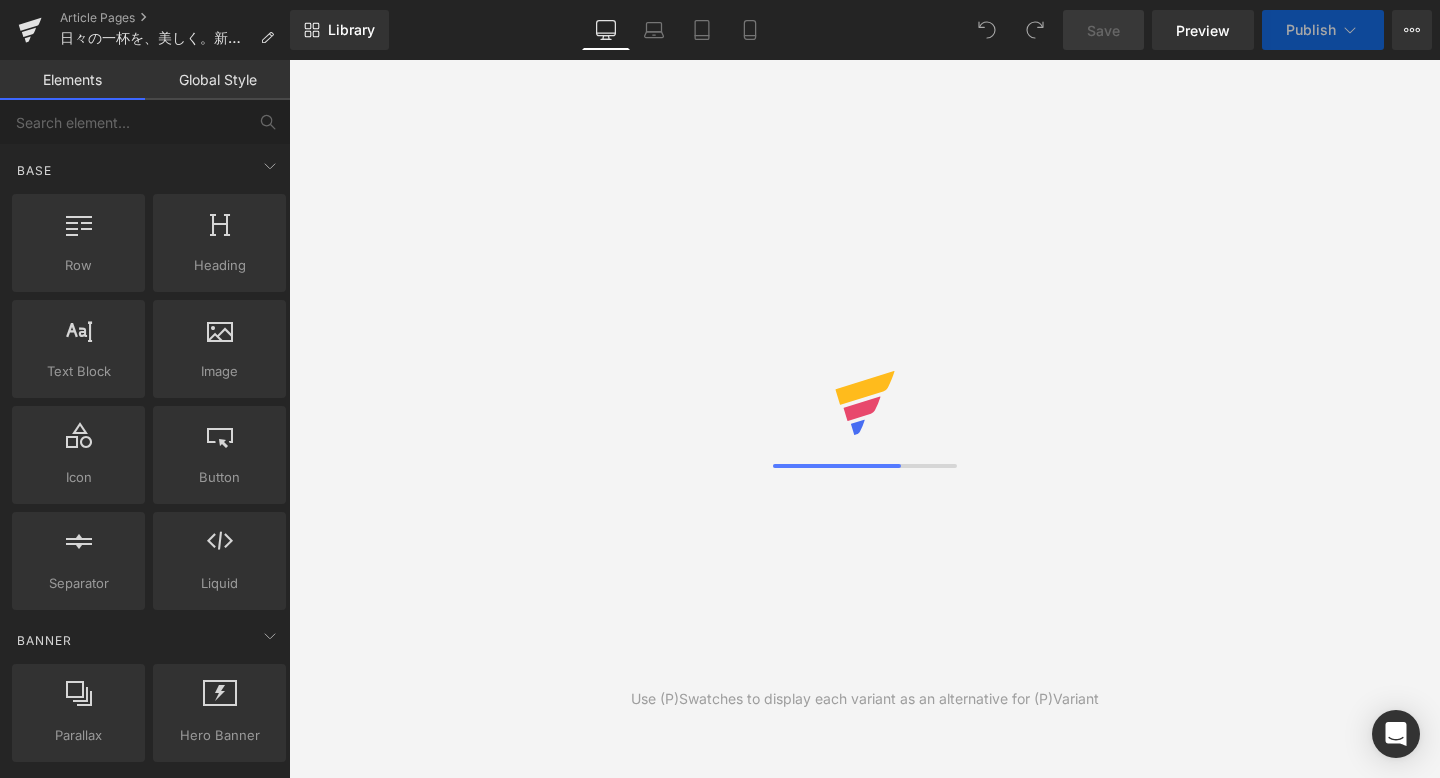 scroll, scrollTop: 0, scrollLeft: 0, axis: both 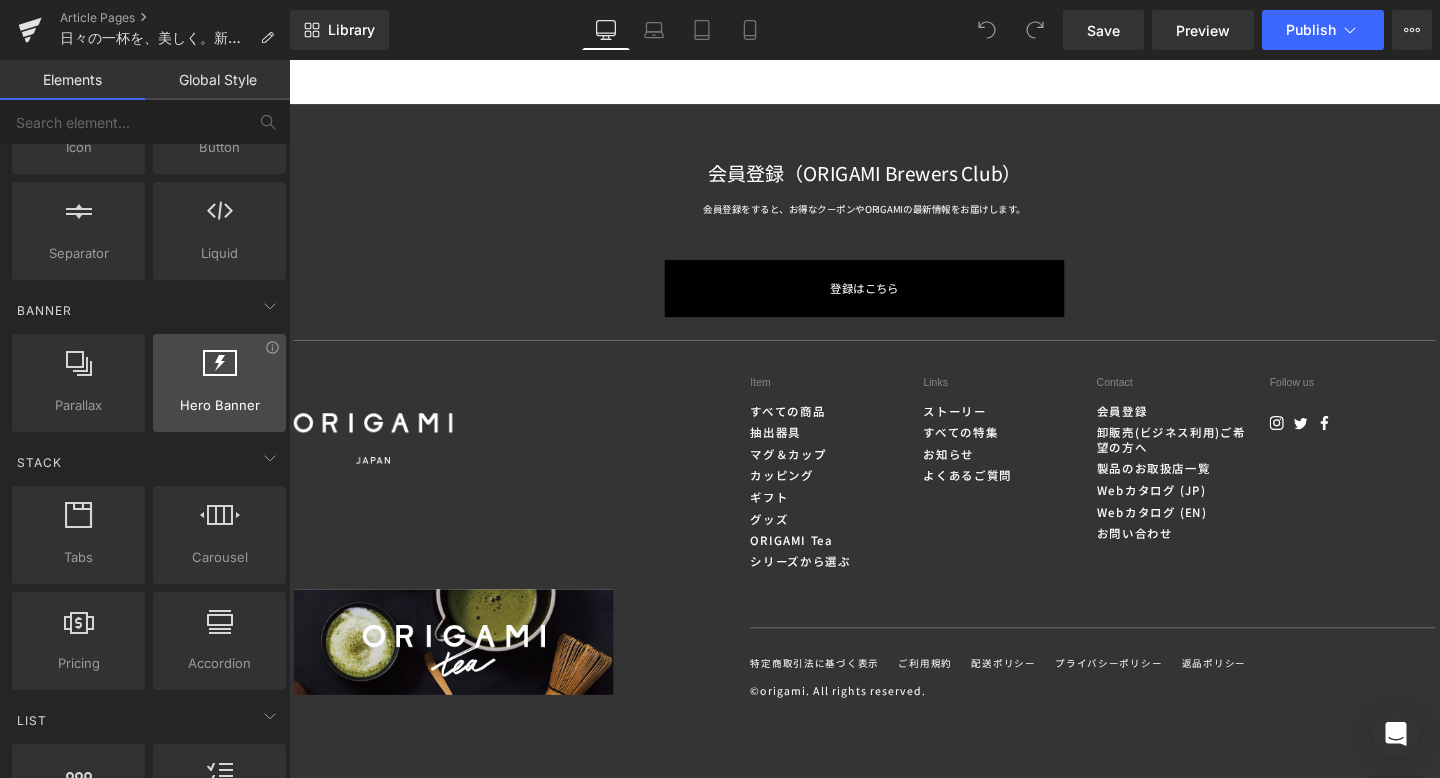 click at bounding box center [219, 372] 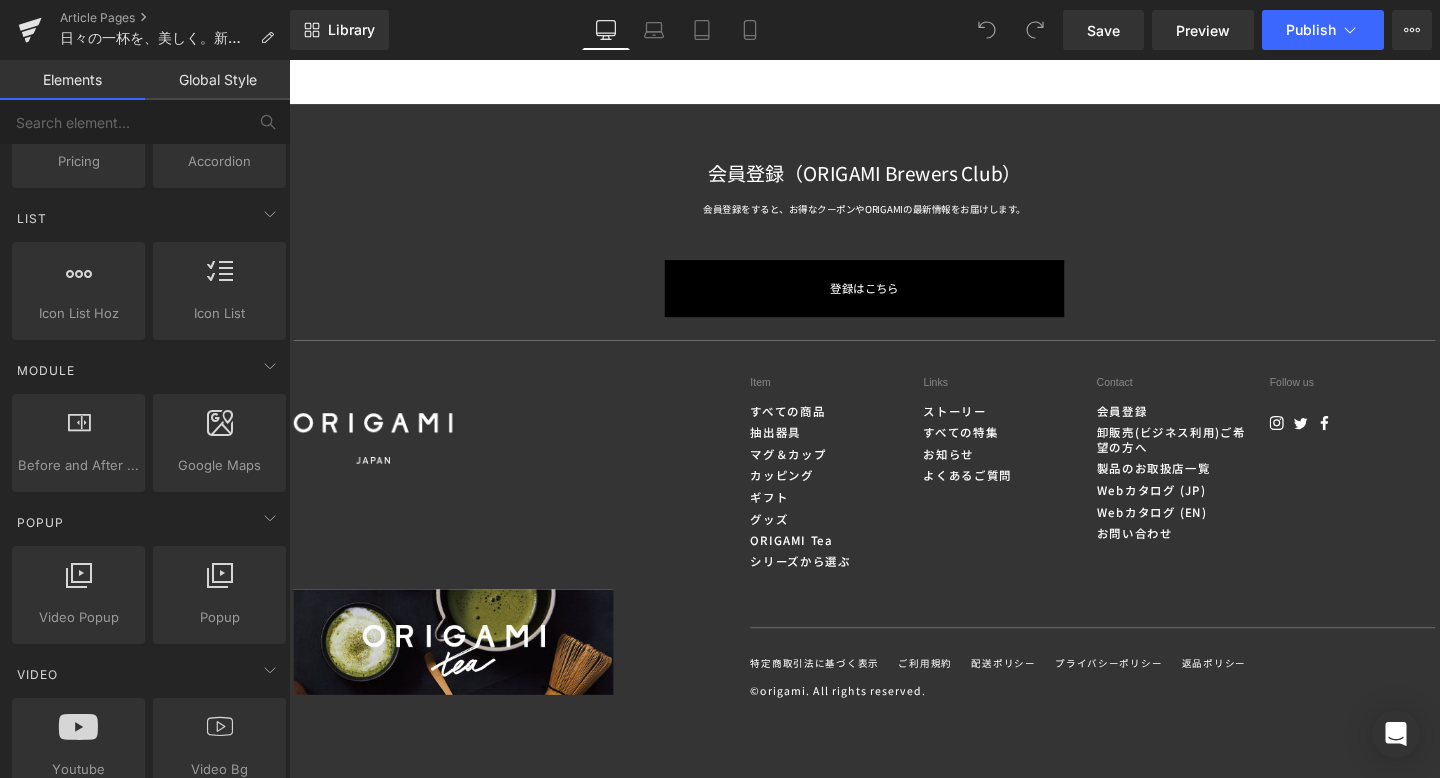 scroll, scrollTop: 836, scrollLeft: 0, axis: vertical 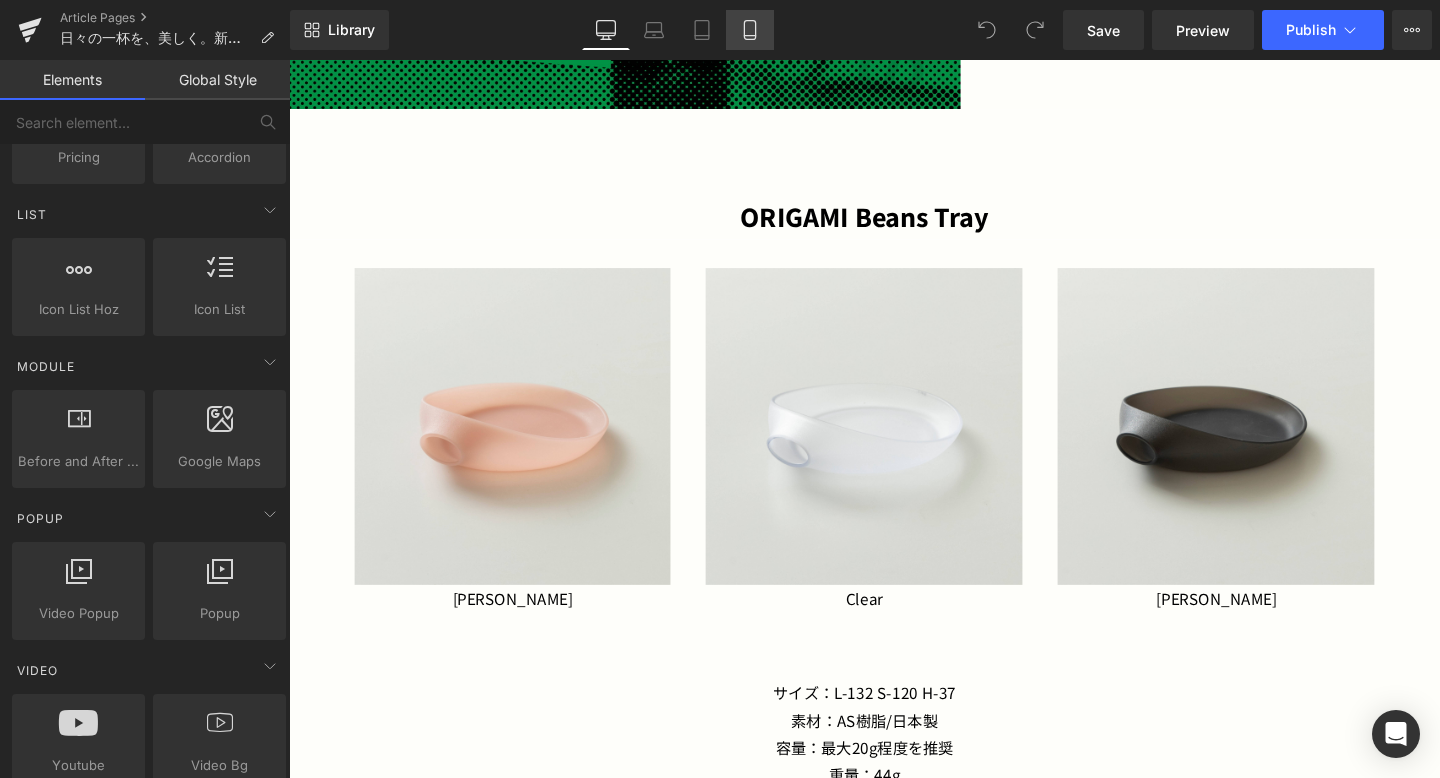 click 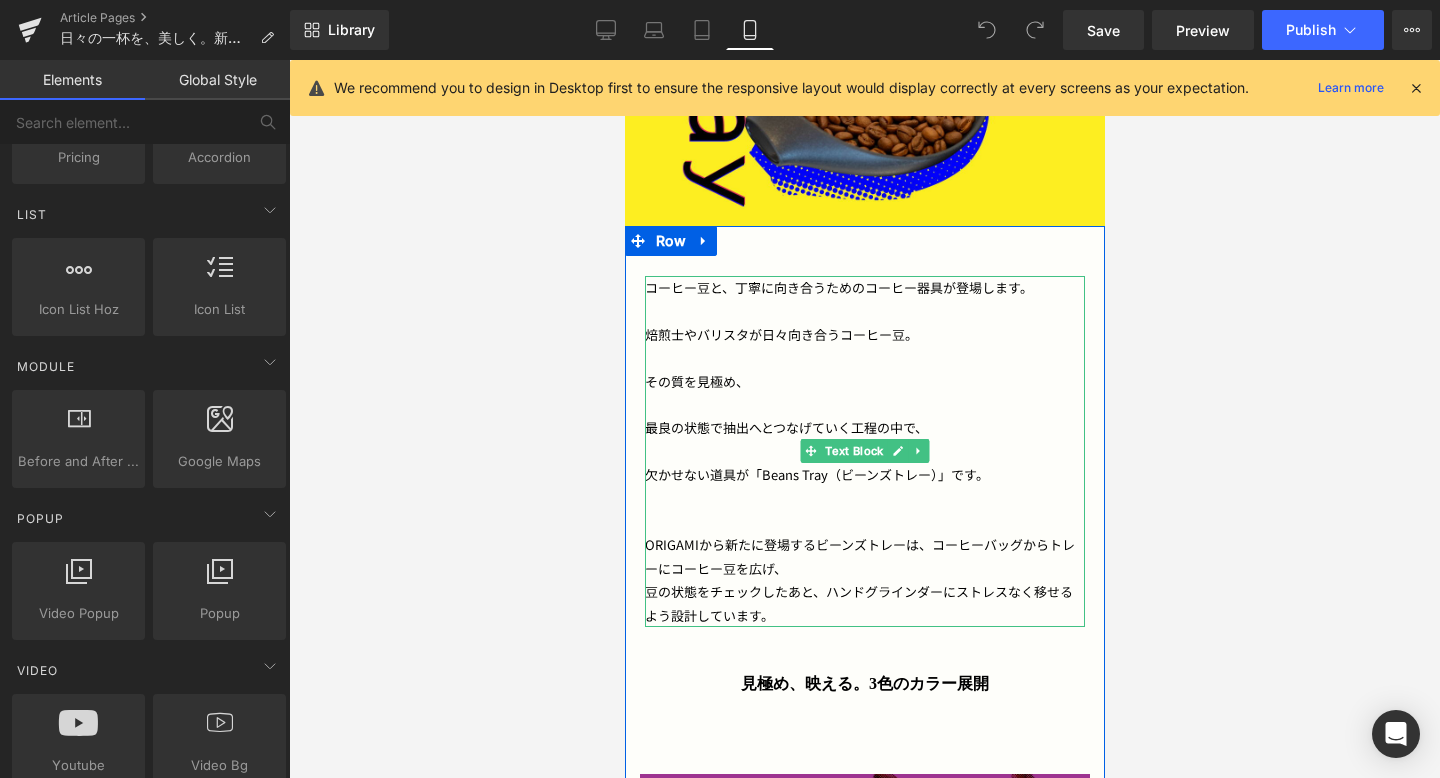 scroll, scrollTop: 618, scrollLeft: 0, axis: vertical 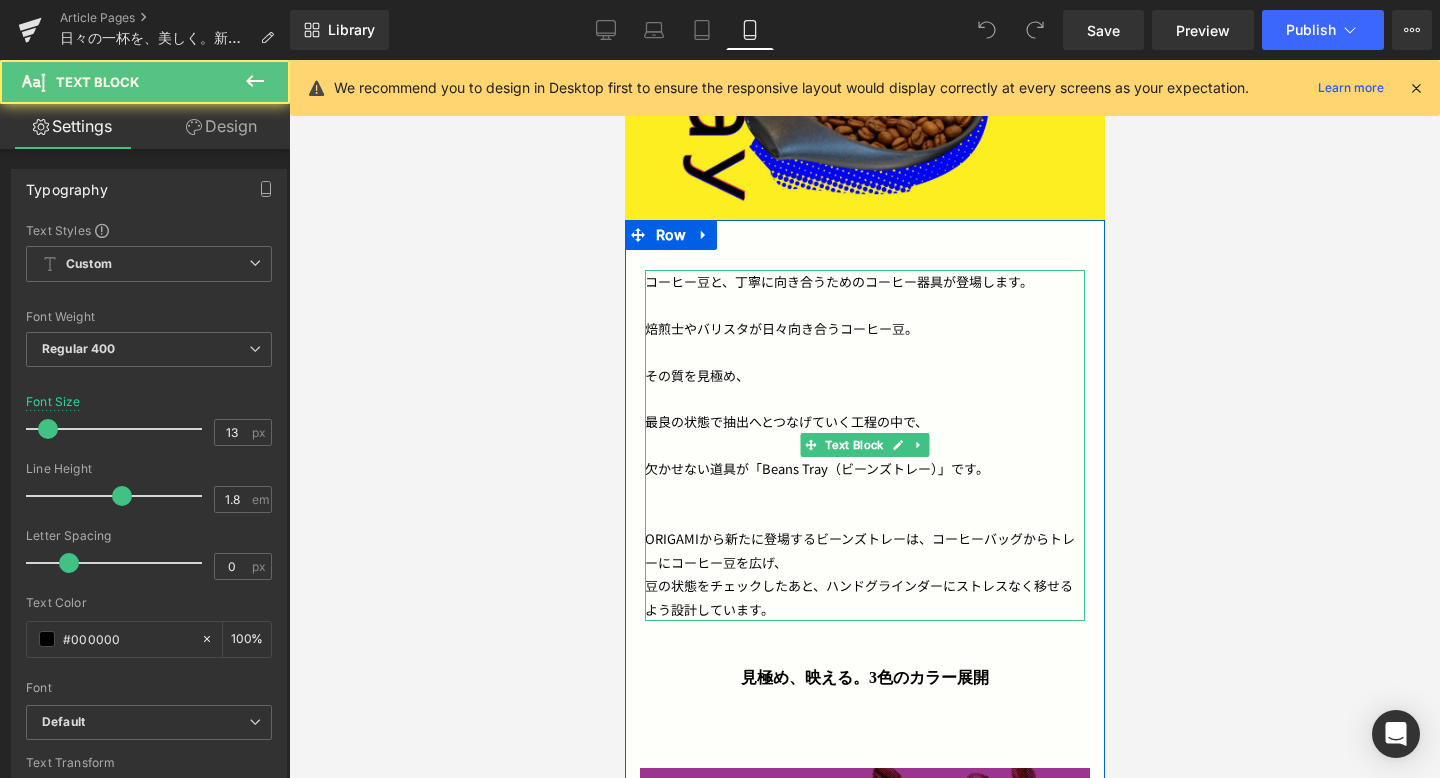 click on "最良の状態で抽出へとつなげていく工程の中で、" at bounding box center (864, 421) 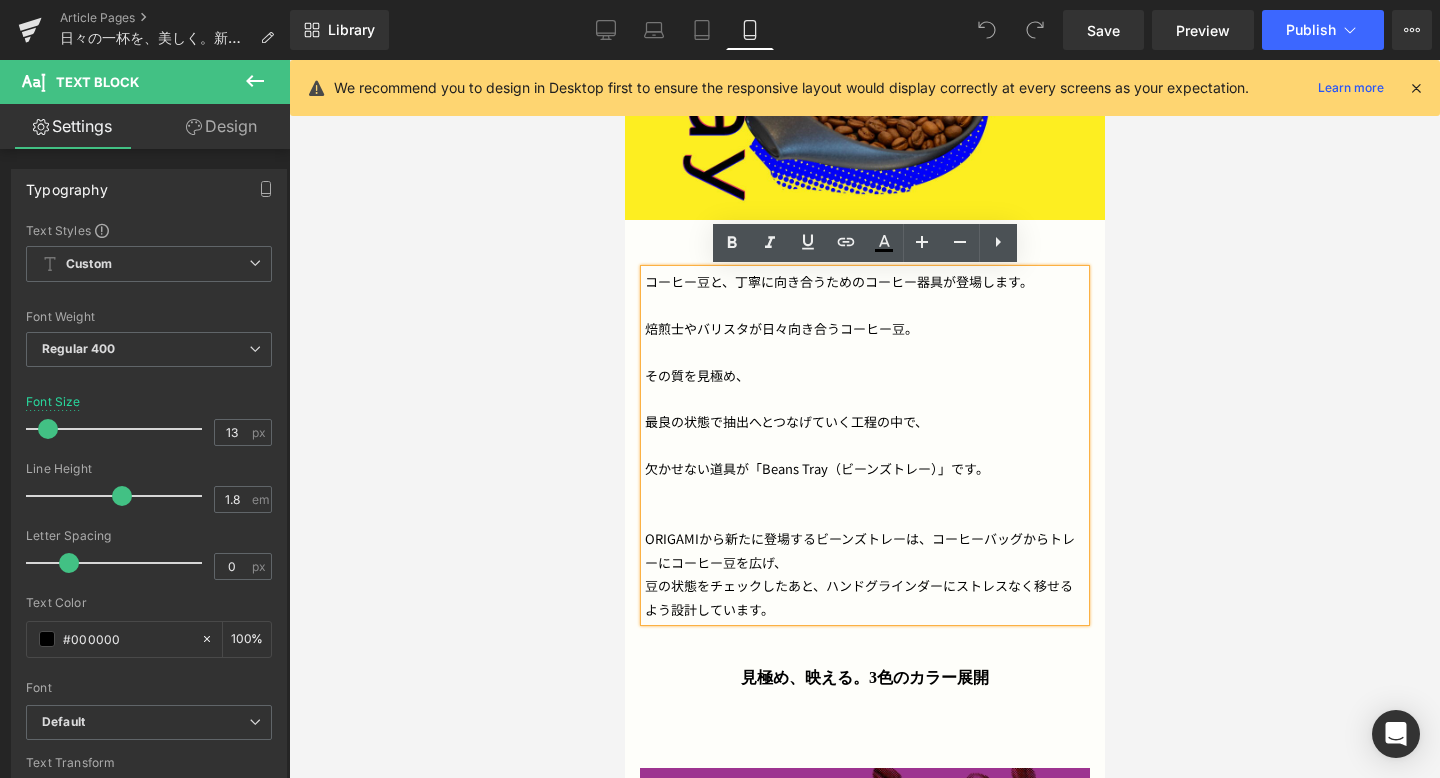 click on "最良の状態で抽出へとつなげていく工程の中で、" at bounding box center [864, 421] 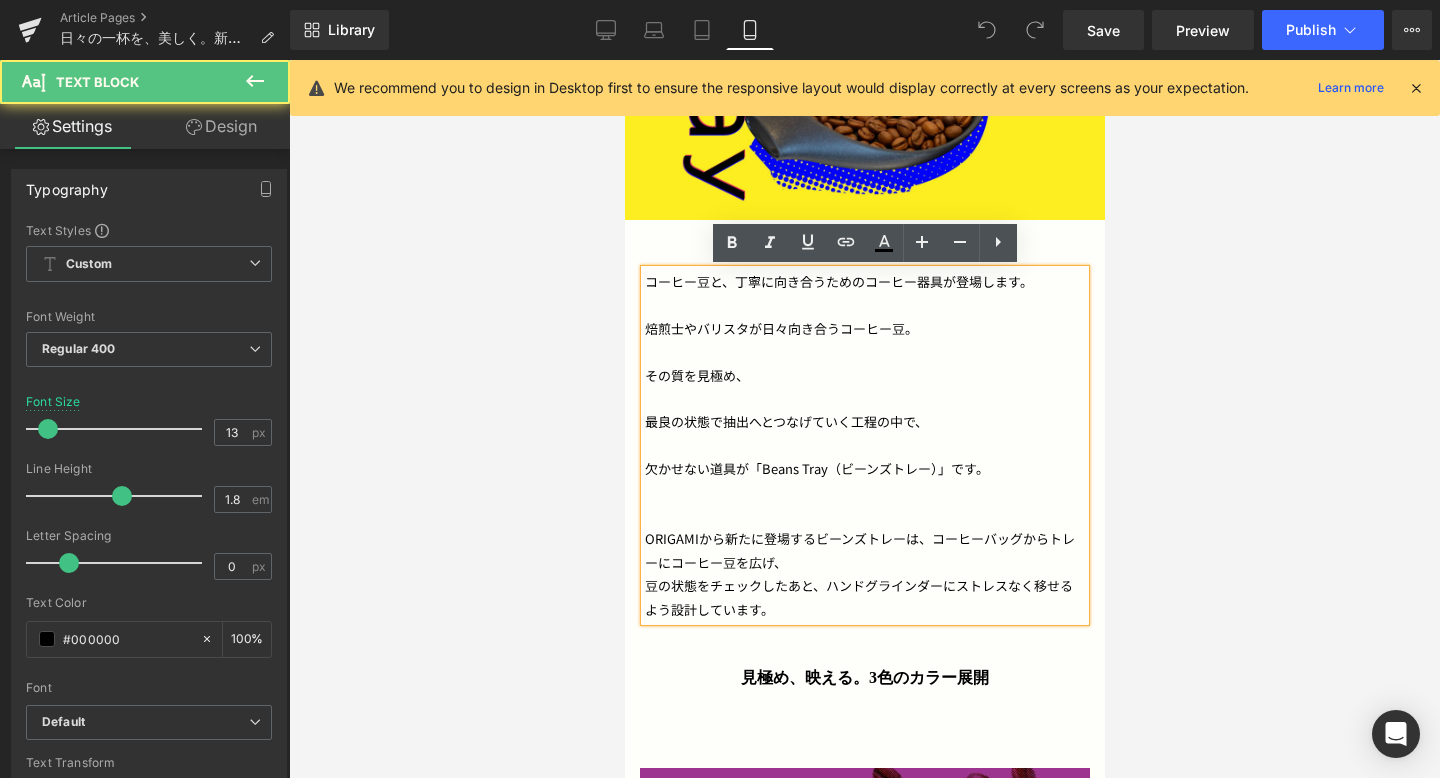 type 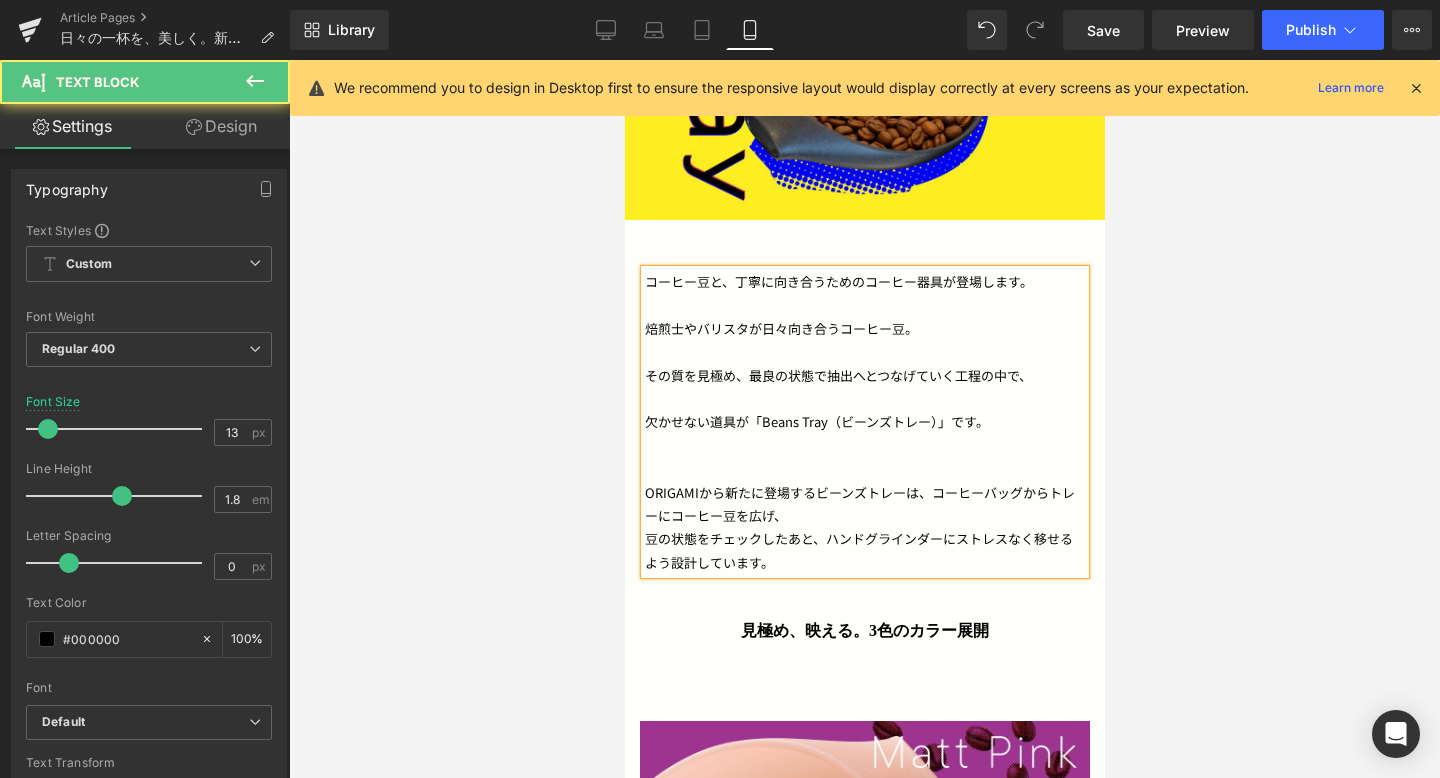 click at bounding box center (864, 468) 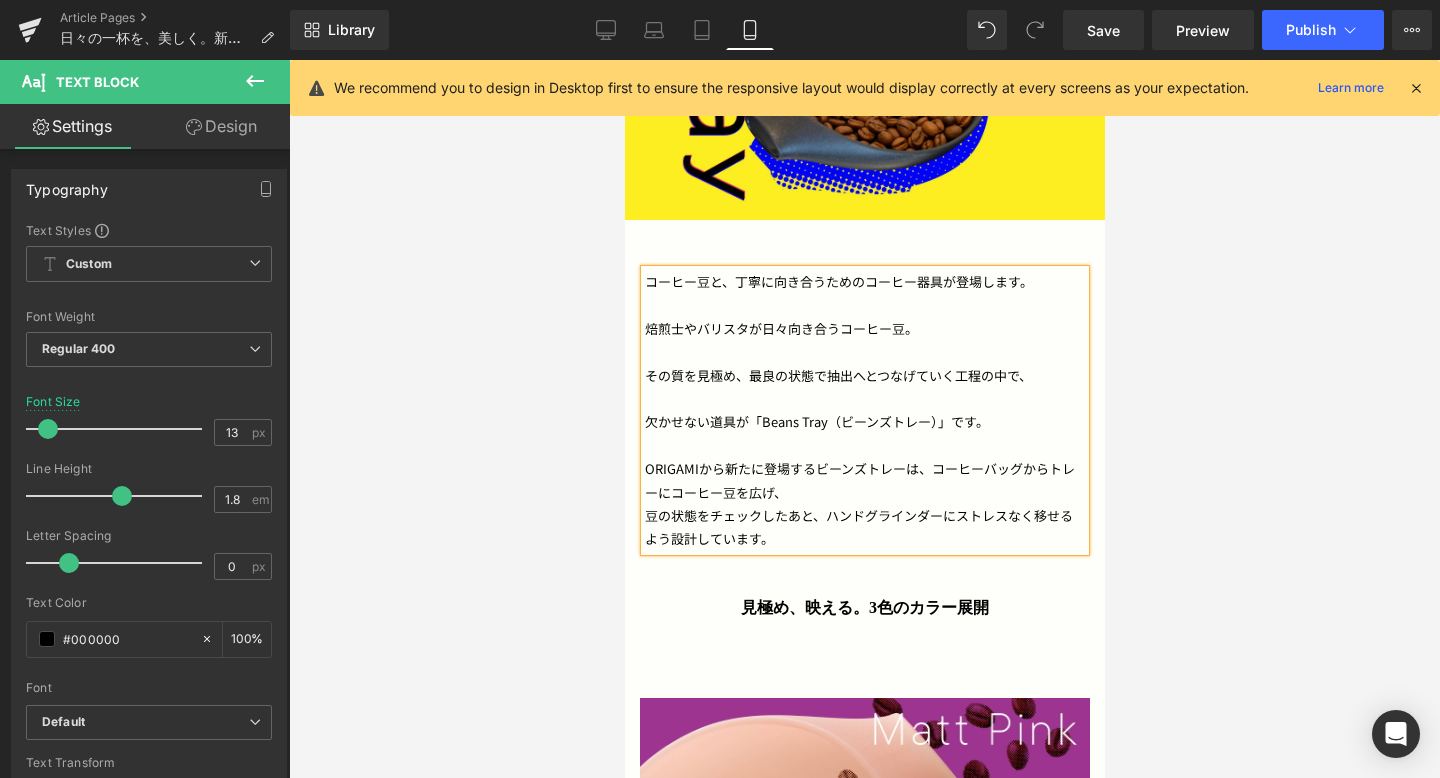 click at bounding box center [864, 398] 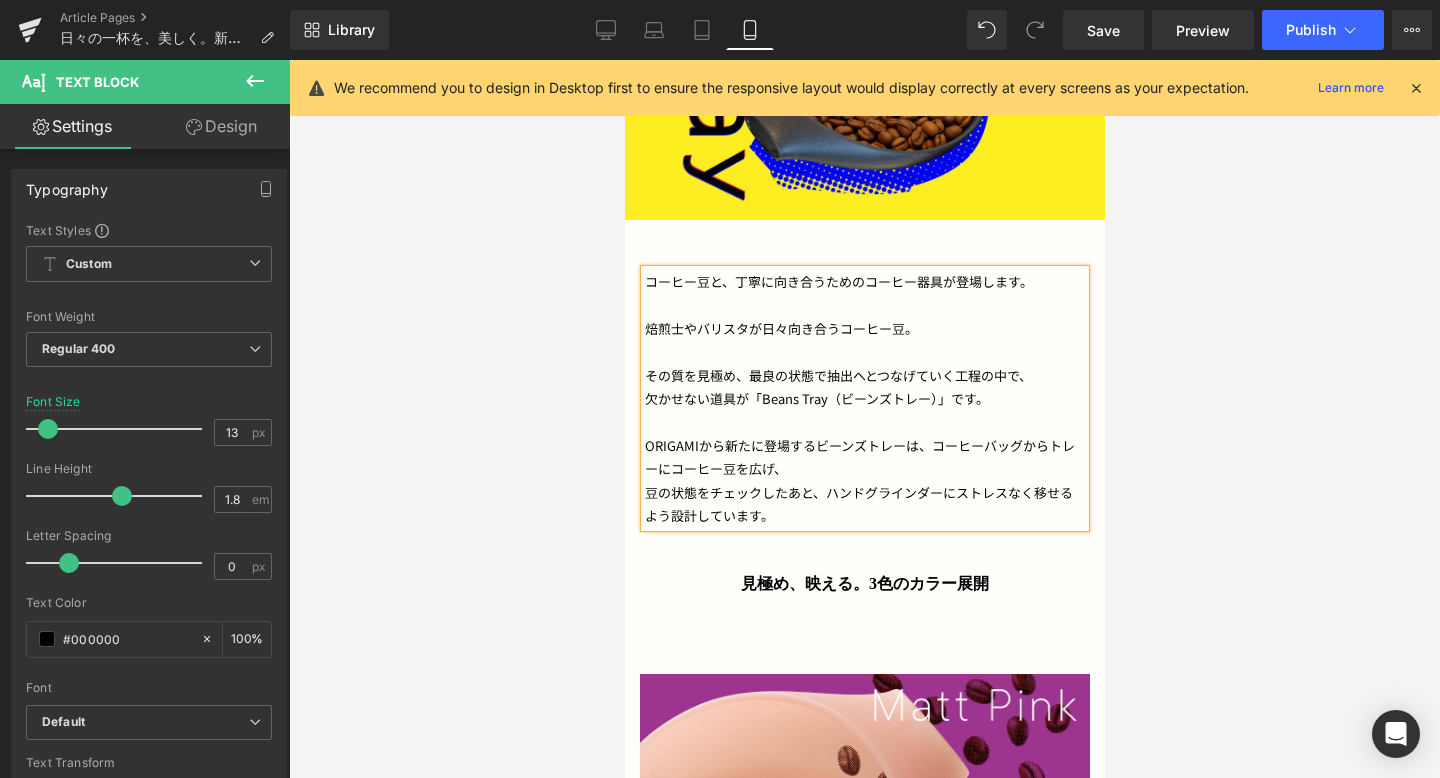 click on "豆の状態をチェックしたあと、ハンドグラインダーにストレスなく移せるよう設計しています。" at bounding box center (864, 504) 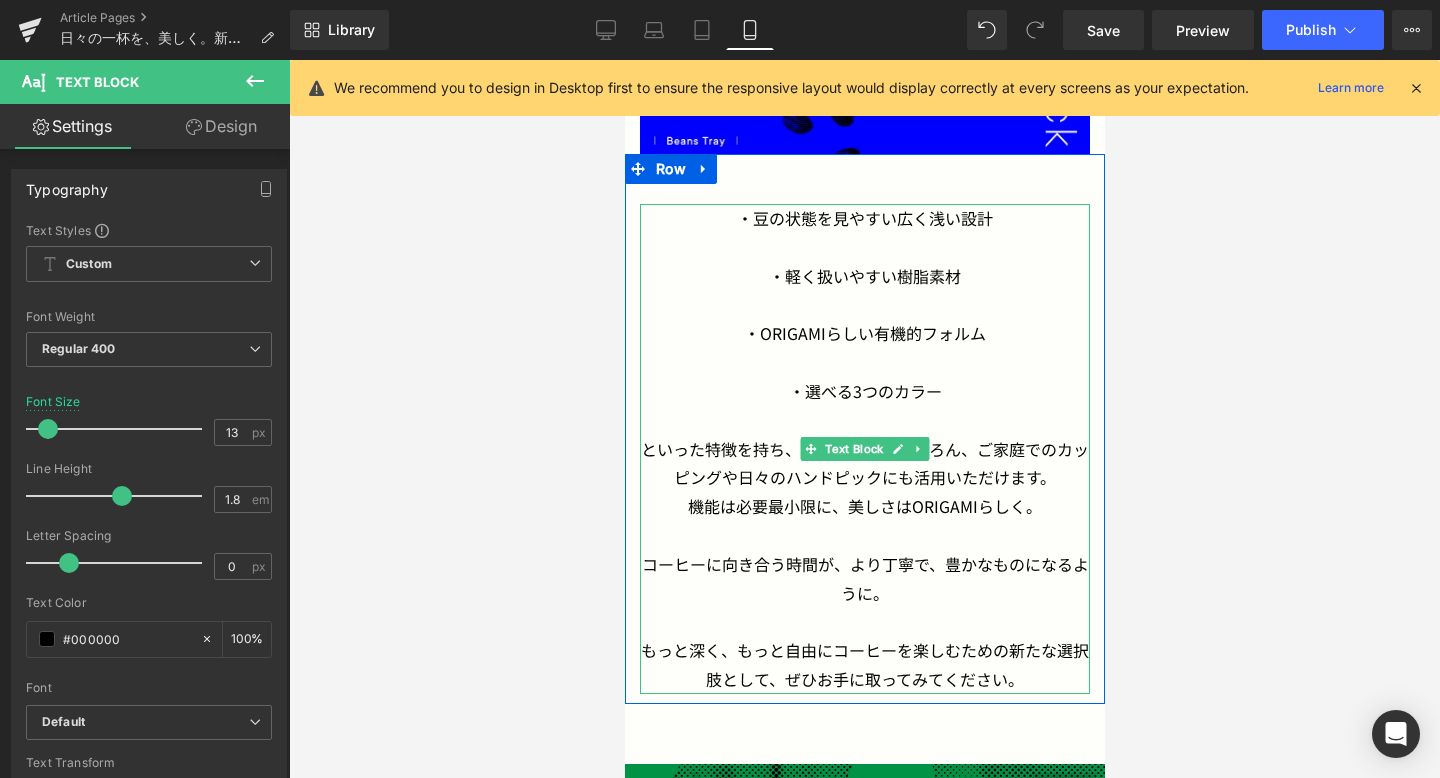 scroll, scrollTop: 1848, scrollLeft: 0, axis: vertical 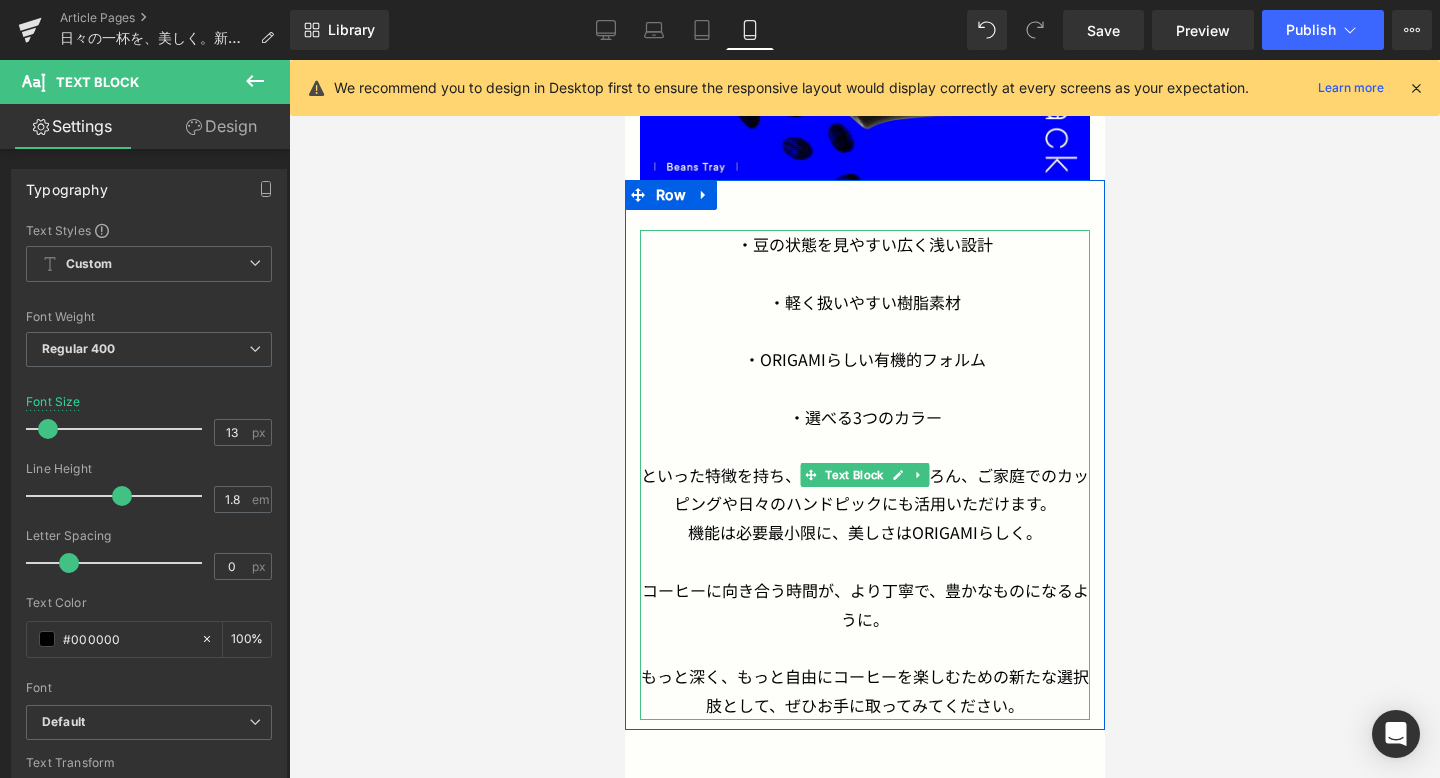 click at bounding box center [864, 331] 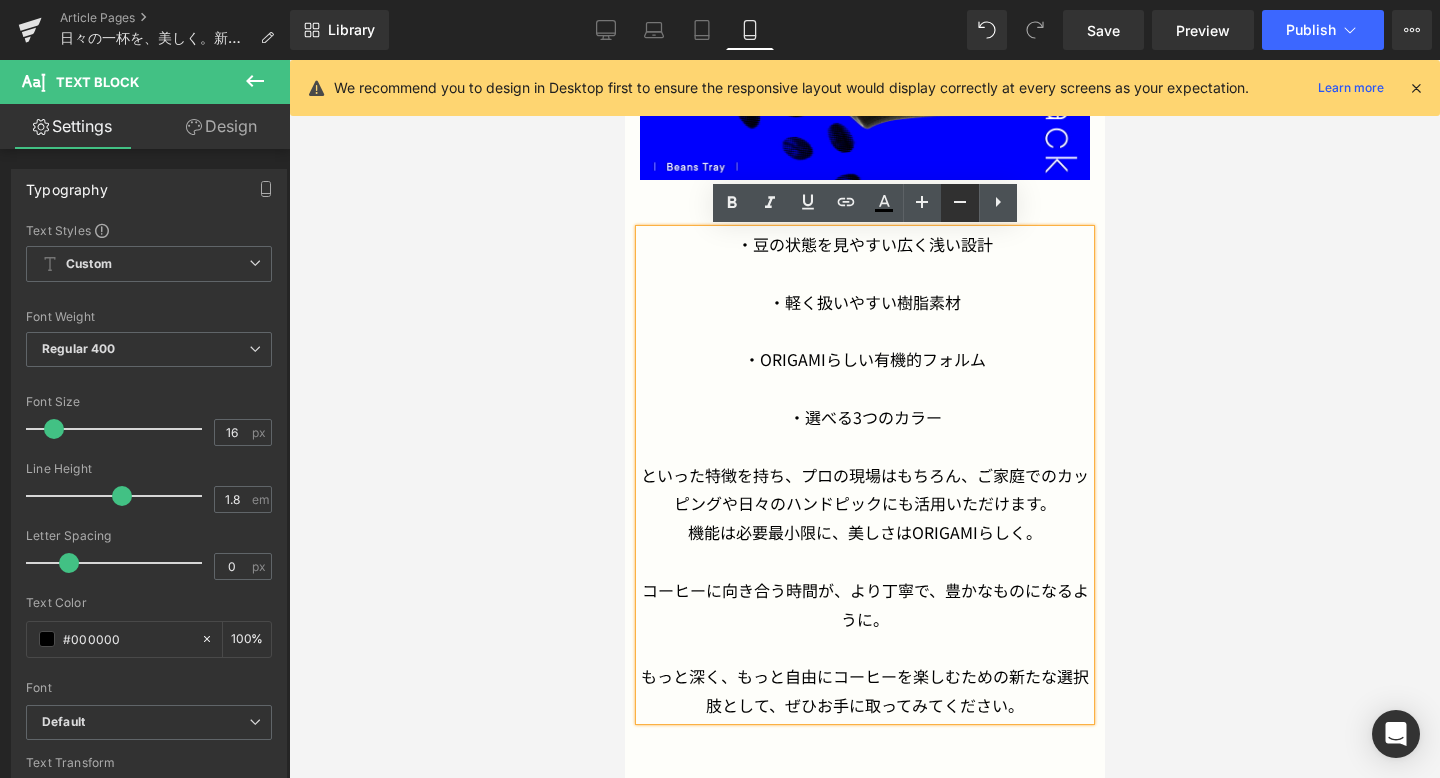 click 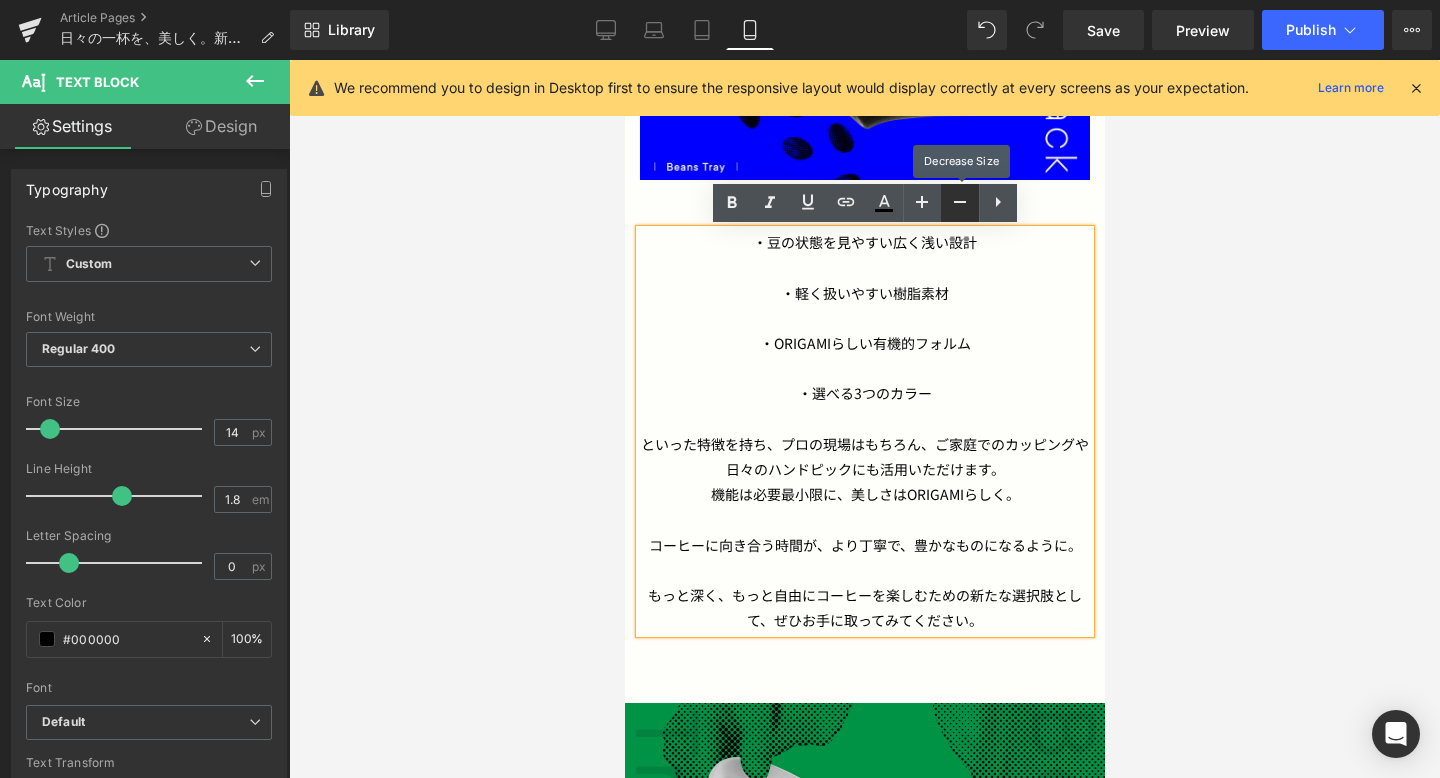 click 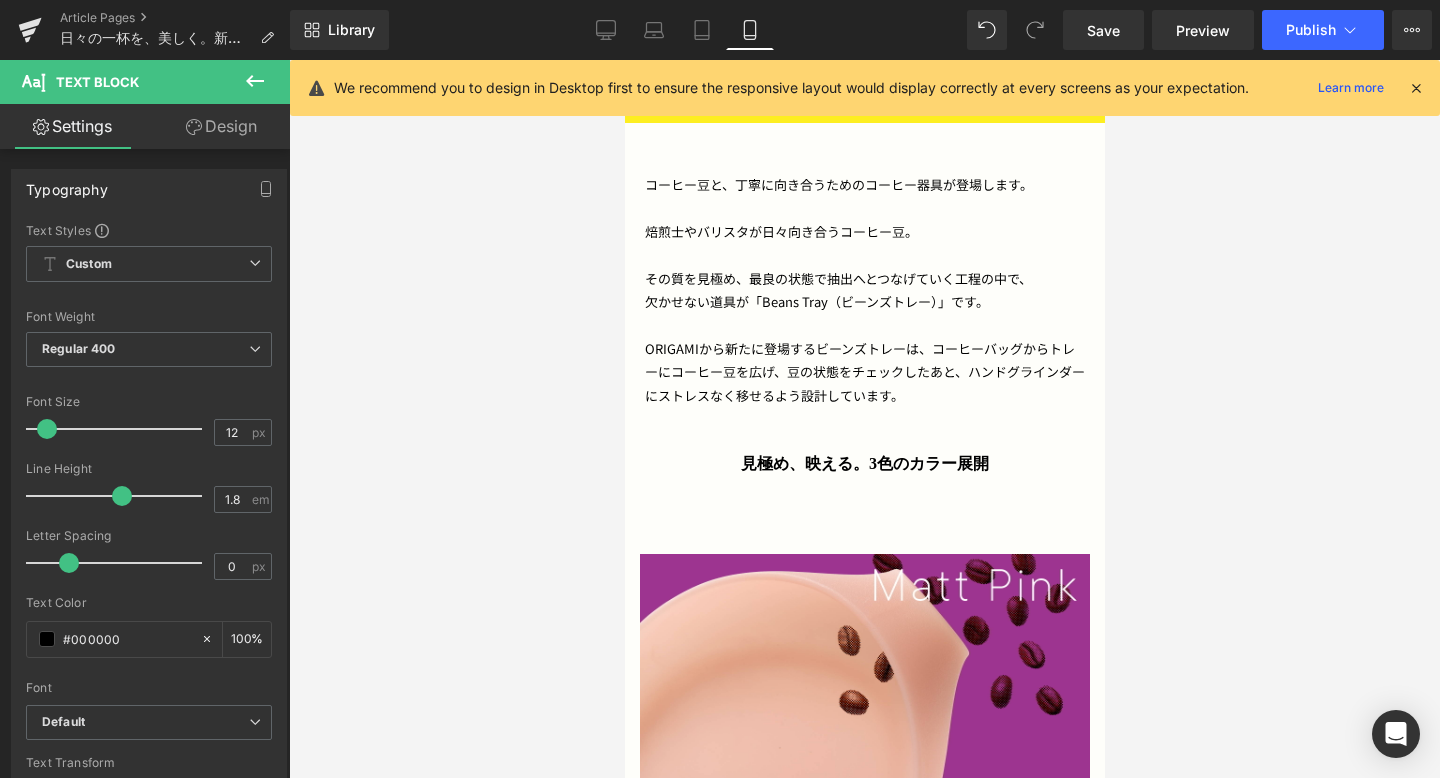 scroll, scrollTop: 705, scrollLeft: 0, axis: vertical 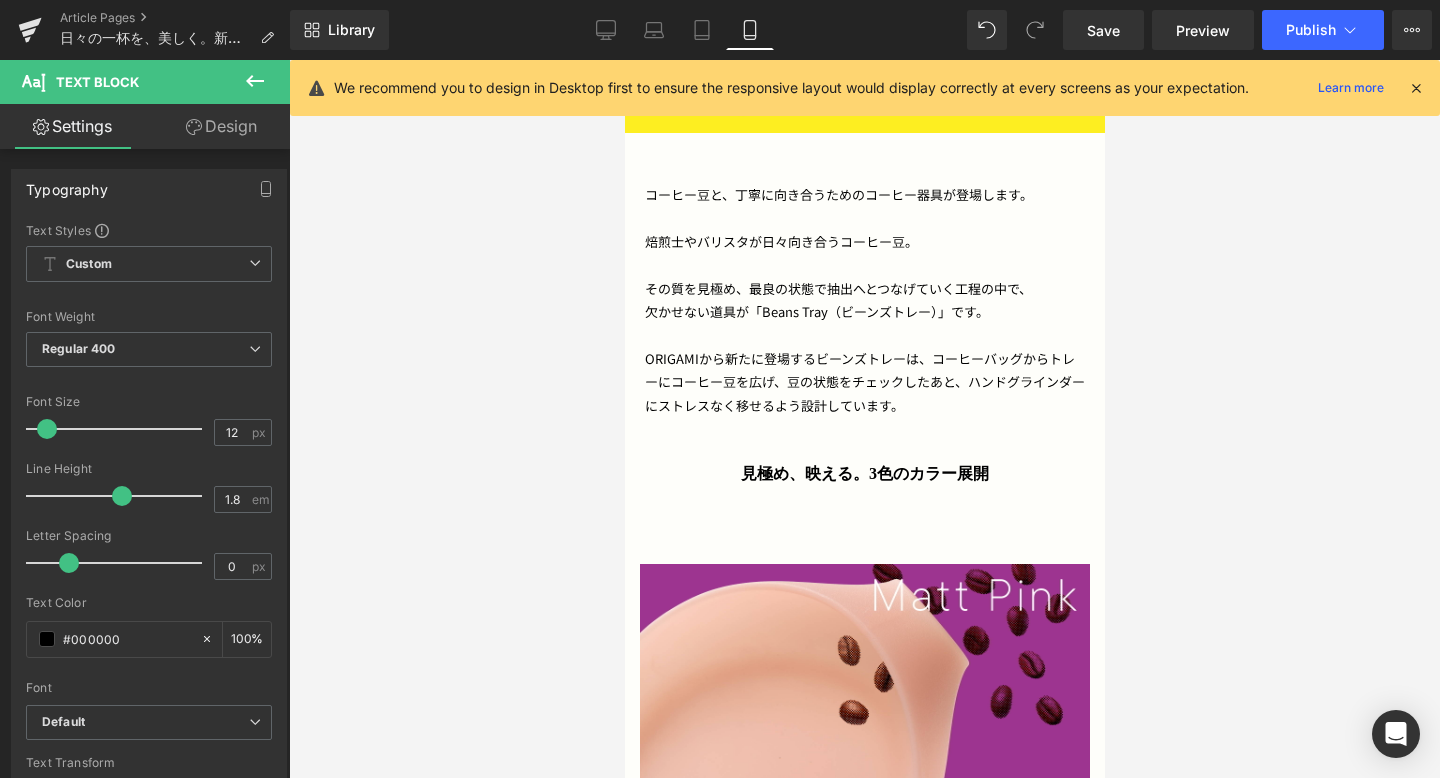 click on "ORIGAMIから新たに登場するビーンズトレーは、コーヒーバッグからトレーにコーヒー豆を広げ、 豆の状態をチェックしたあと、ハンドグラインダーにストレスなく移せるよう設計しています。" at bounding box center (864, 382) 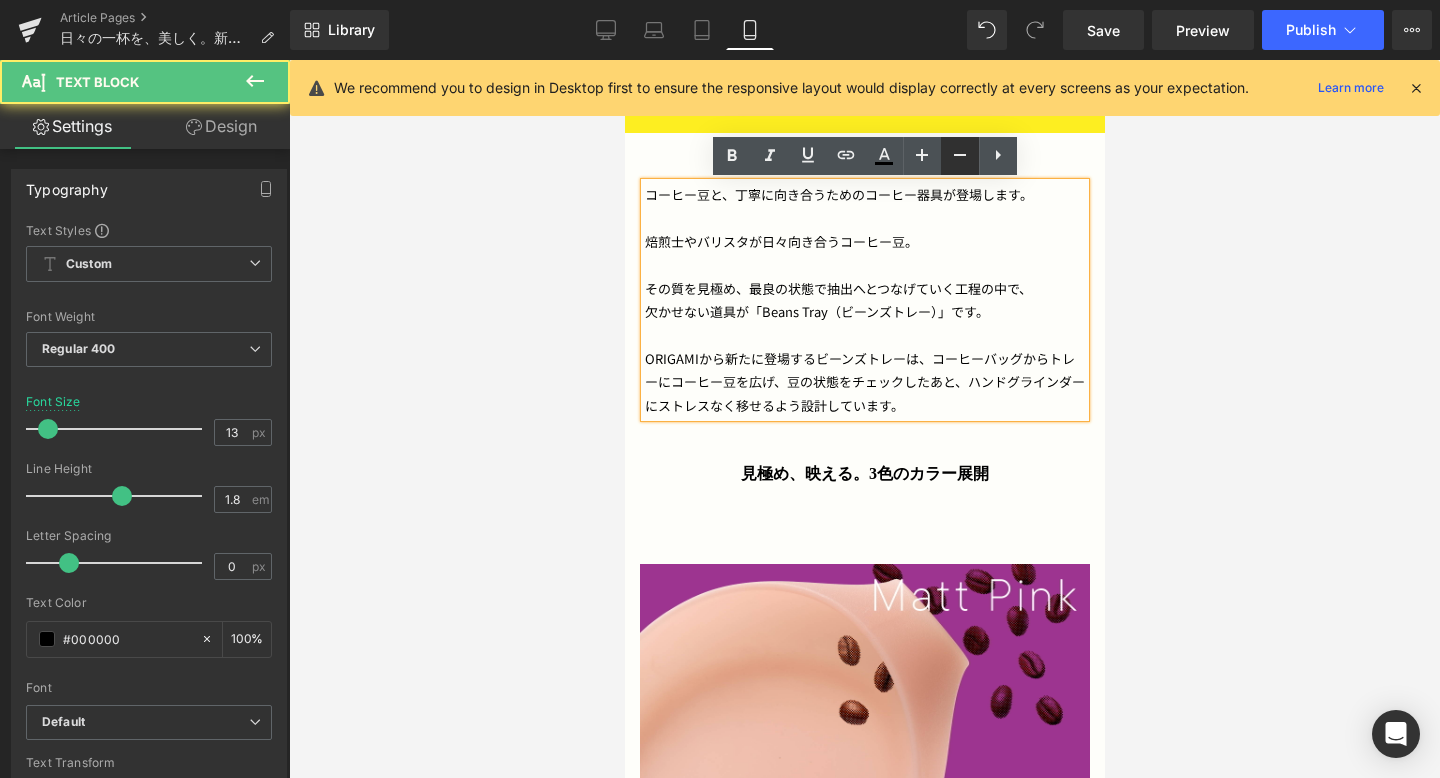 click 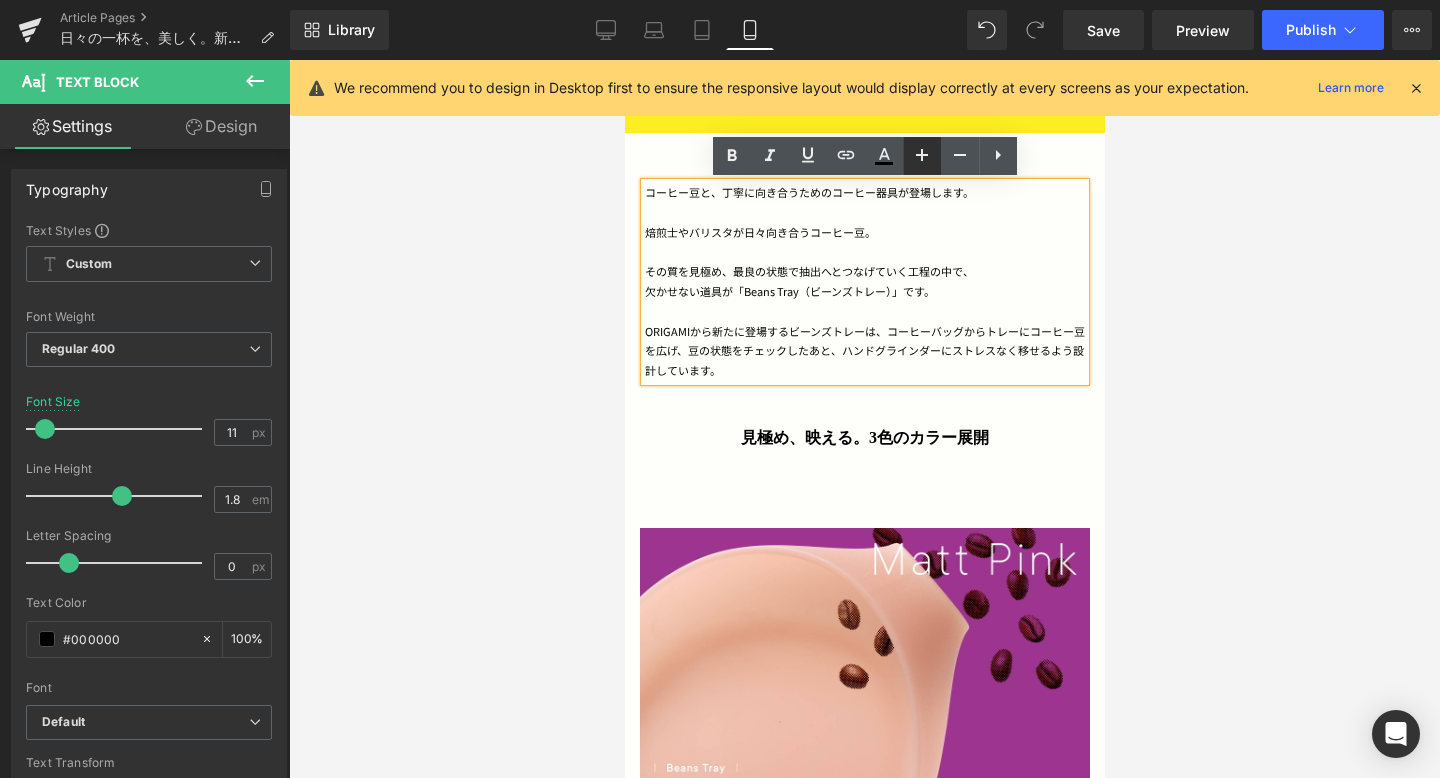 click 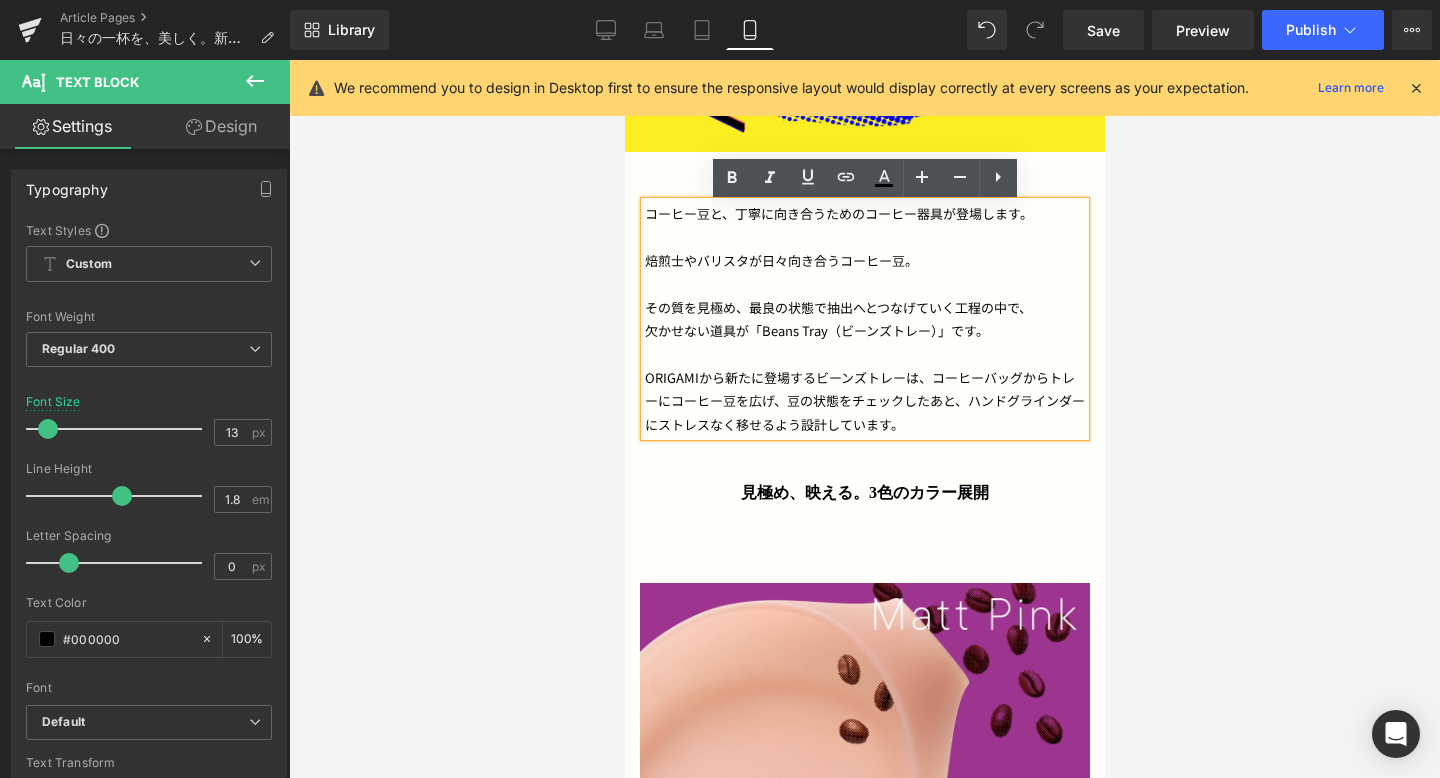 scroll, scrollTop: 683, scrollLeft: 0, axis: vertical 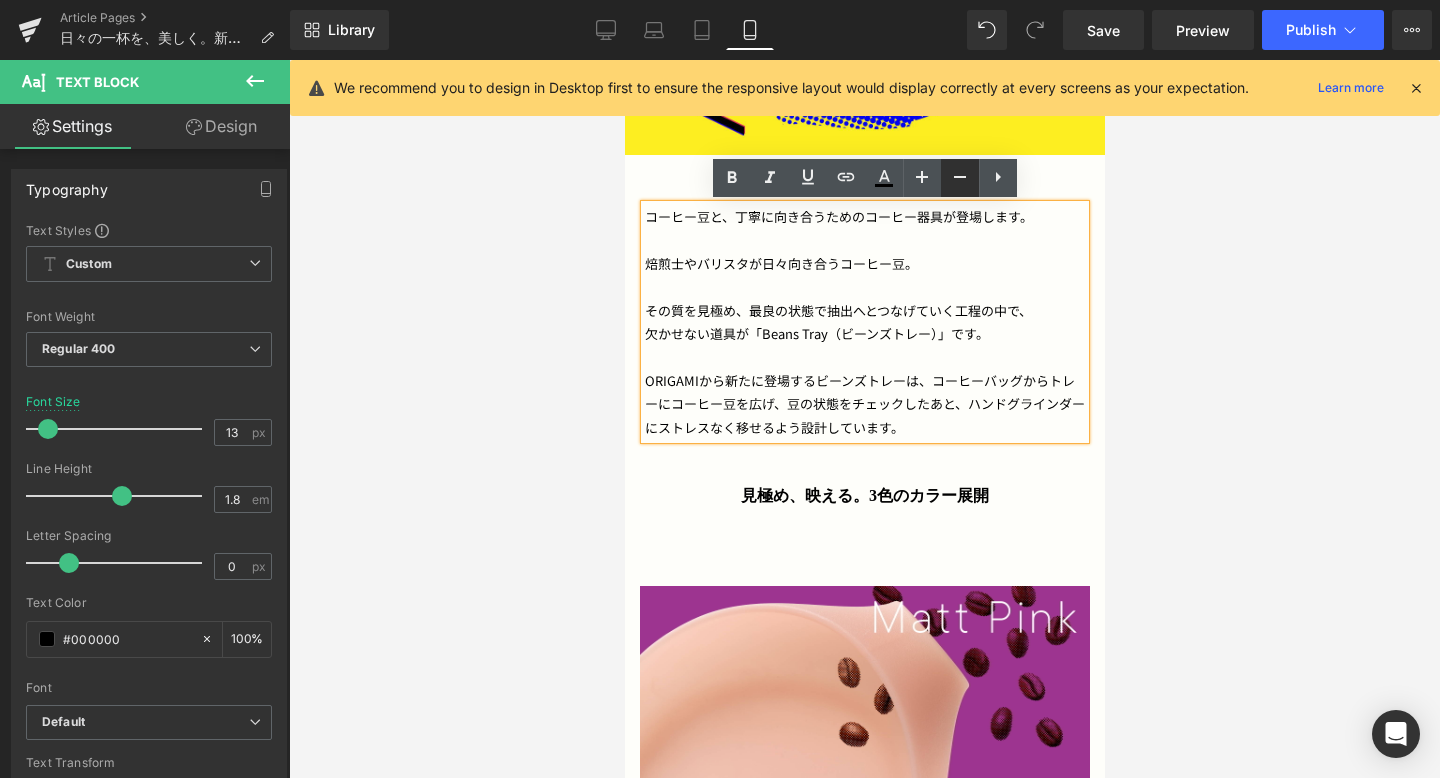 click 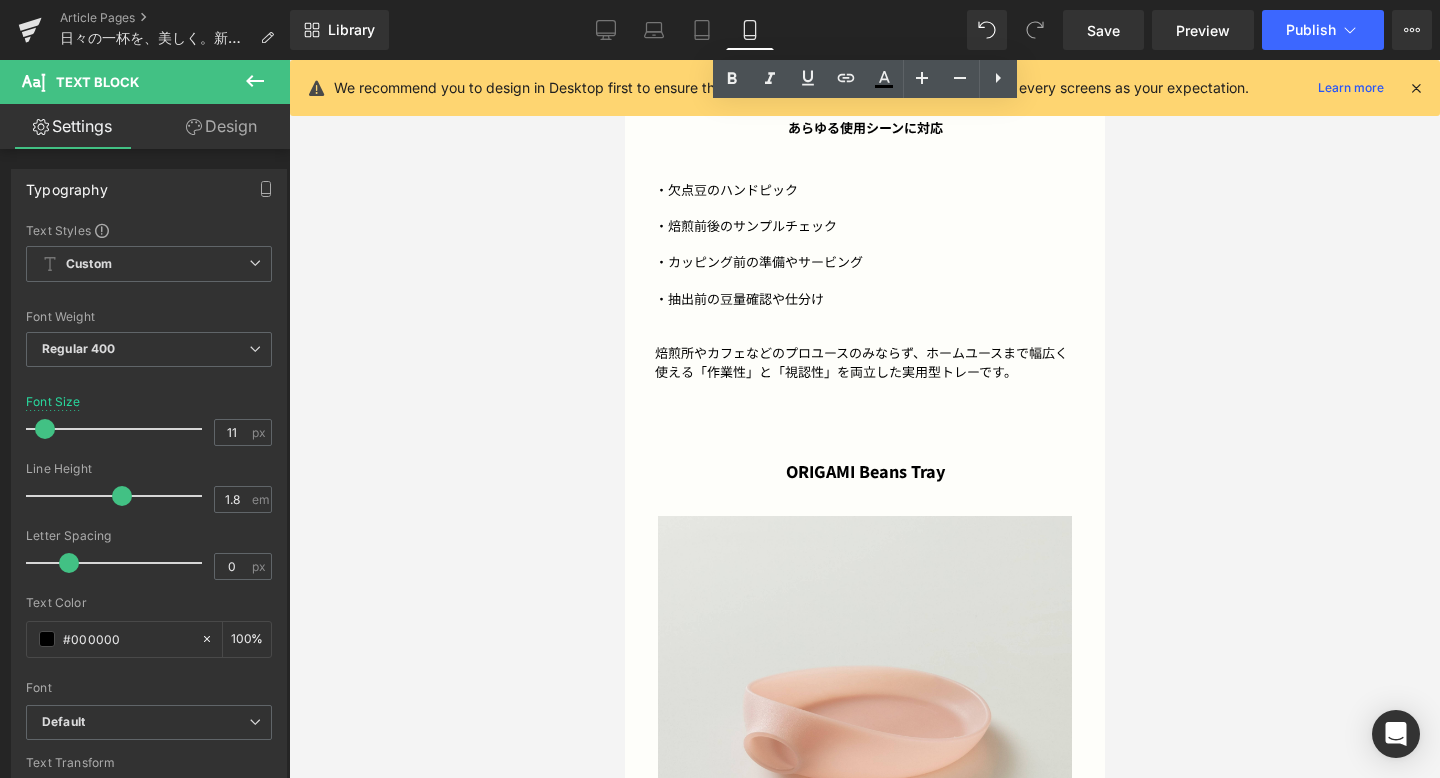 scroll, scrollTop: 2623, scrollLeft: 0, axis: vertical 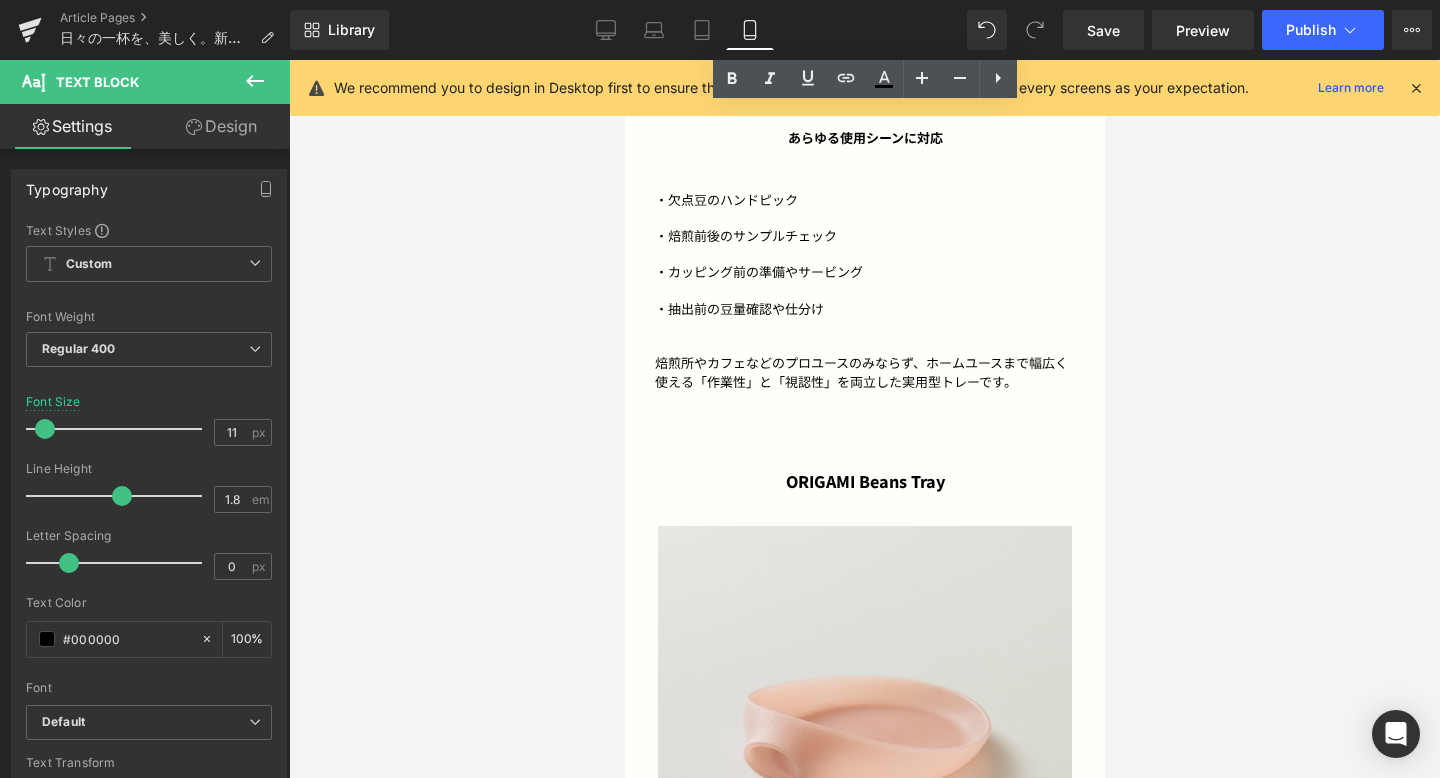 click on "・抽出前の豆量確認や仕分け" at bounding box center (864, 309) 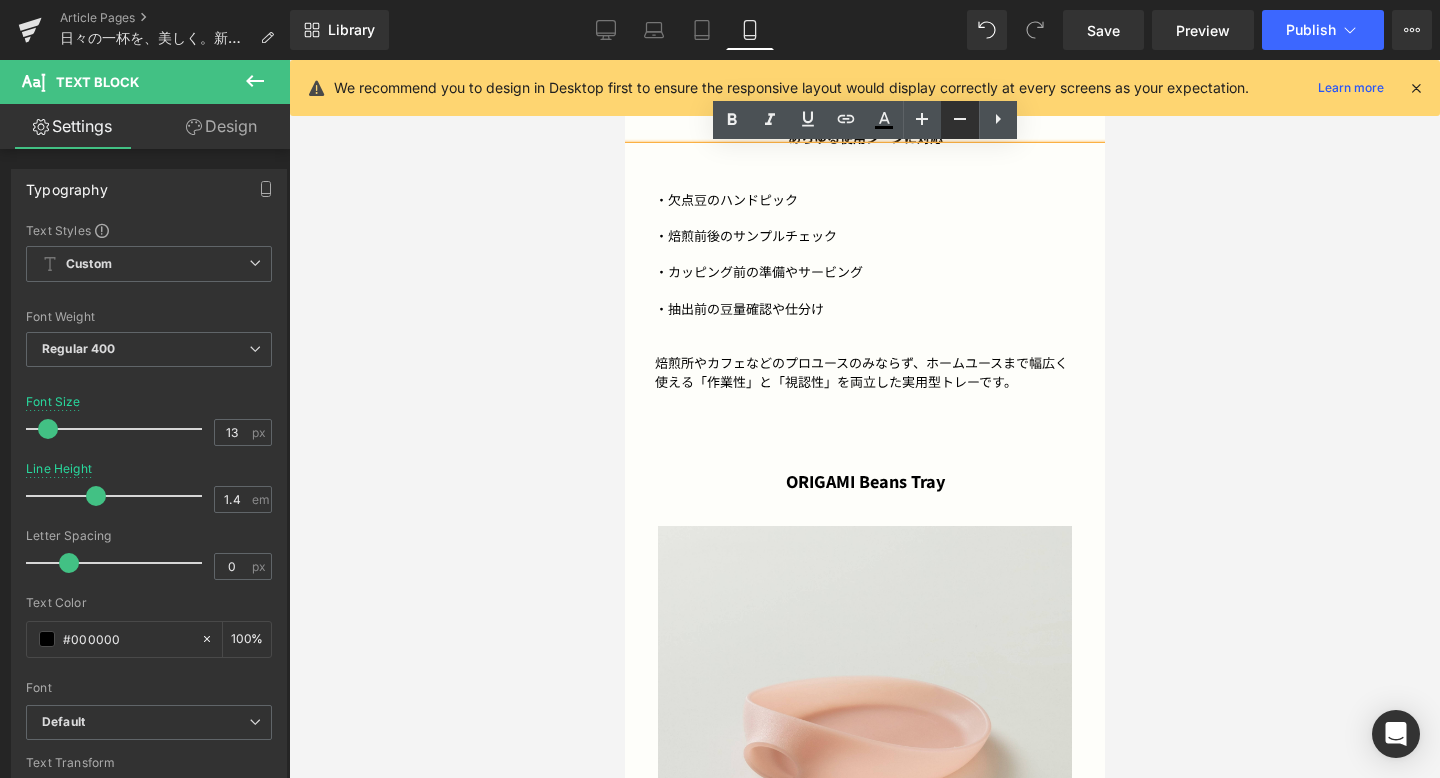 click 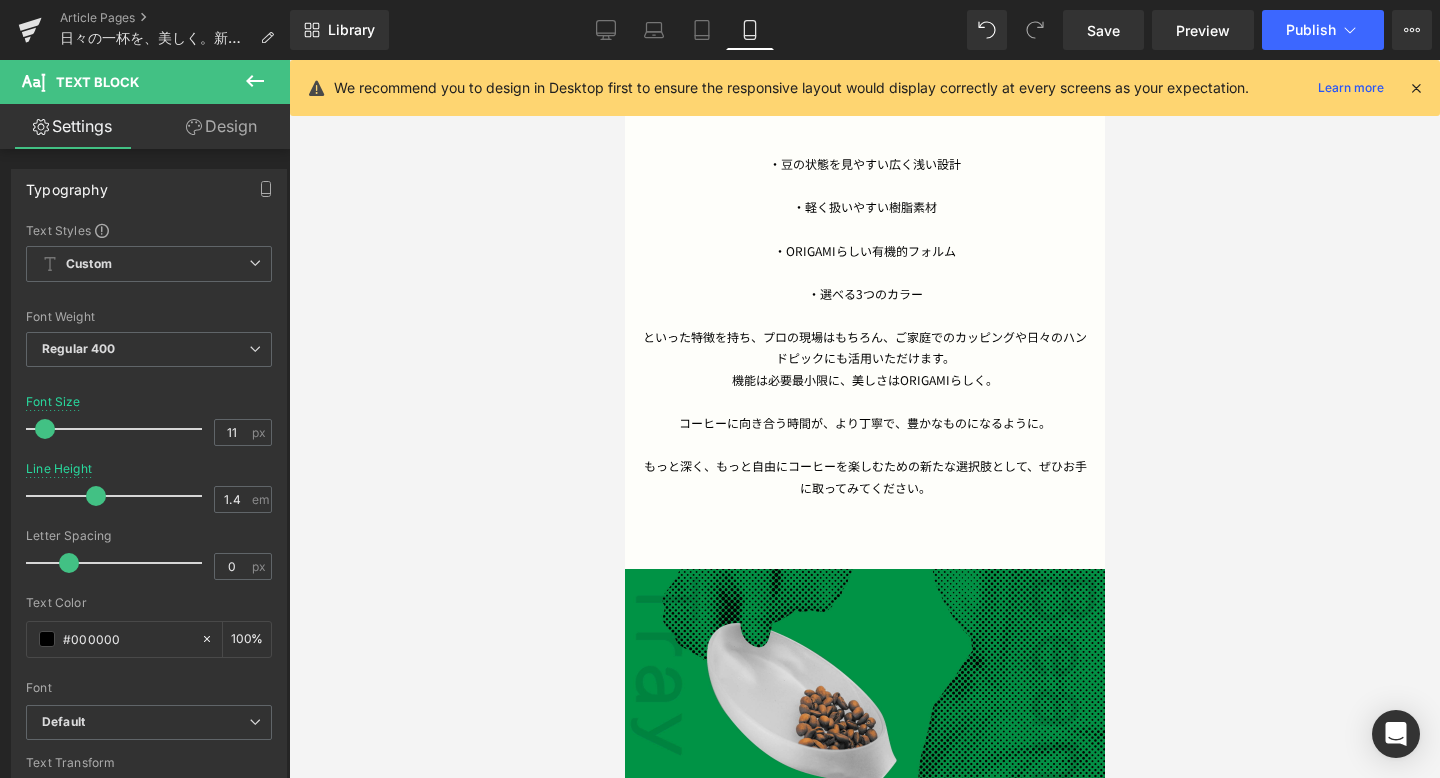 scroll, scrollTop: 1874, scrollLeft: 0, axis: vertical 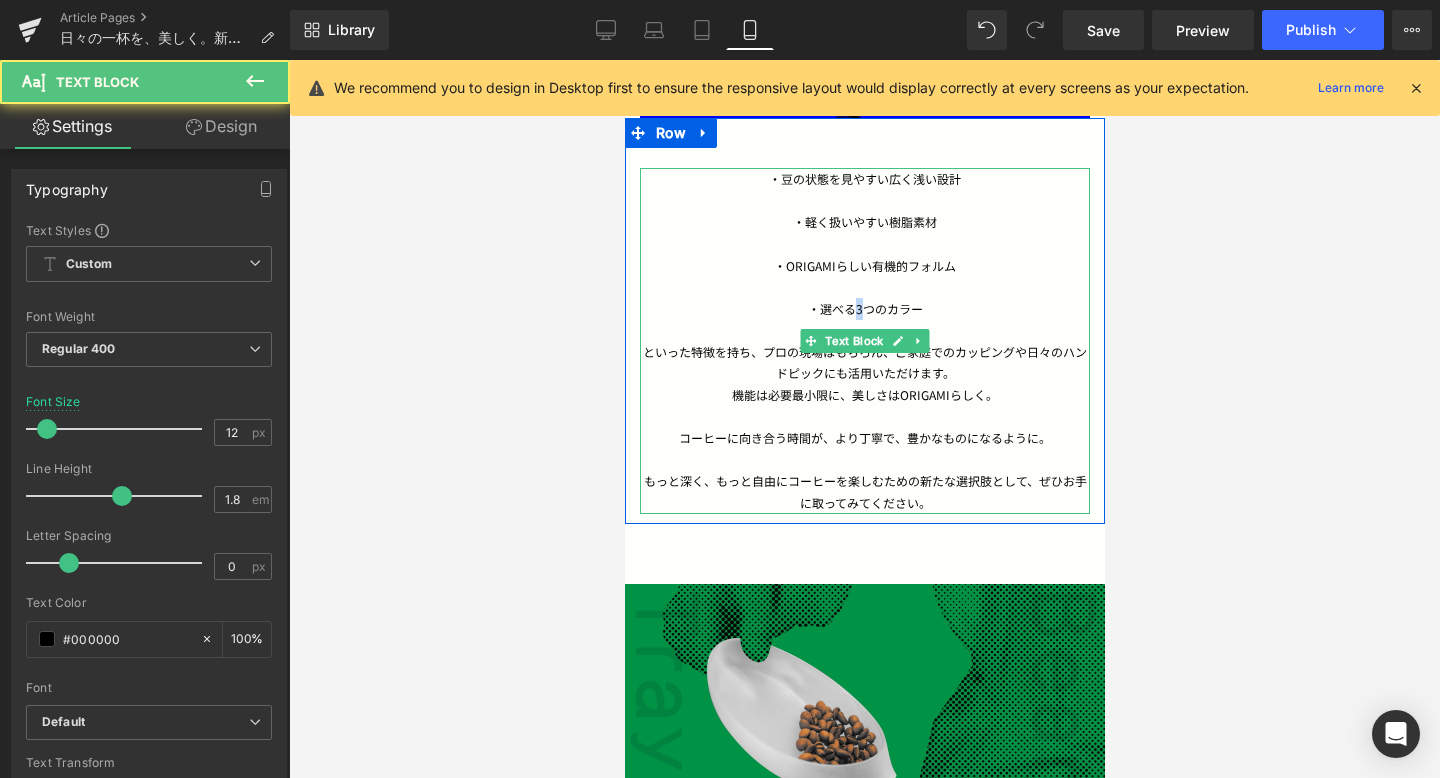 click on "・選べる3つのカラー" at bounding box center (864, 309) 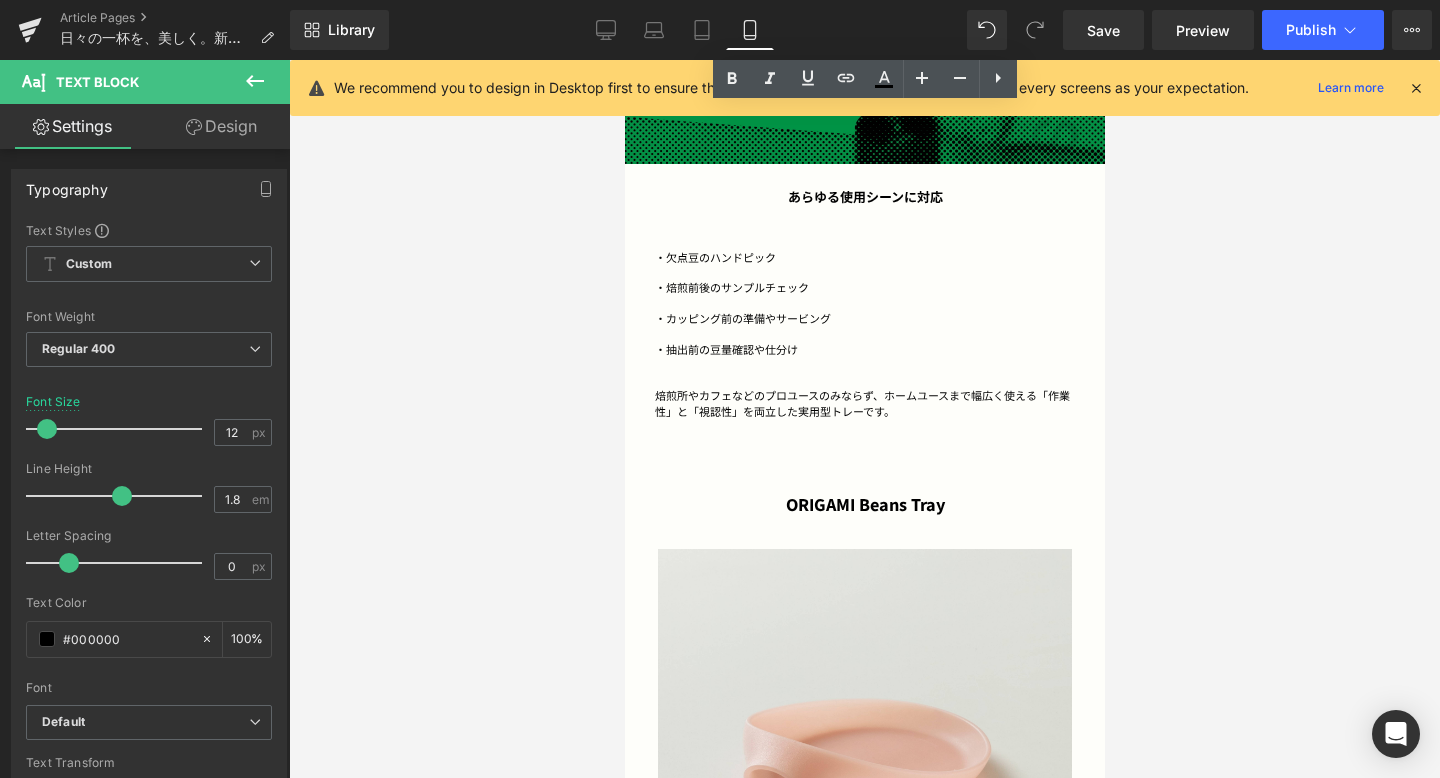 scroll, scrollTop: 2649, scrollLeft: 0, axis: vertical 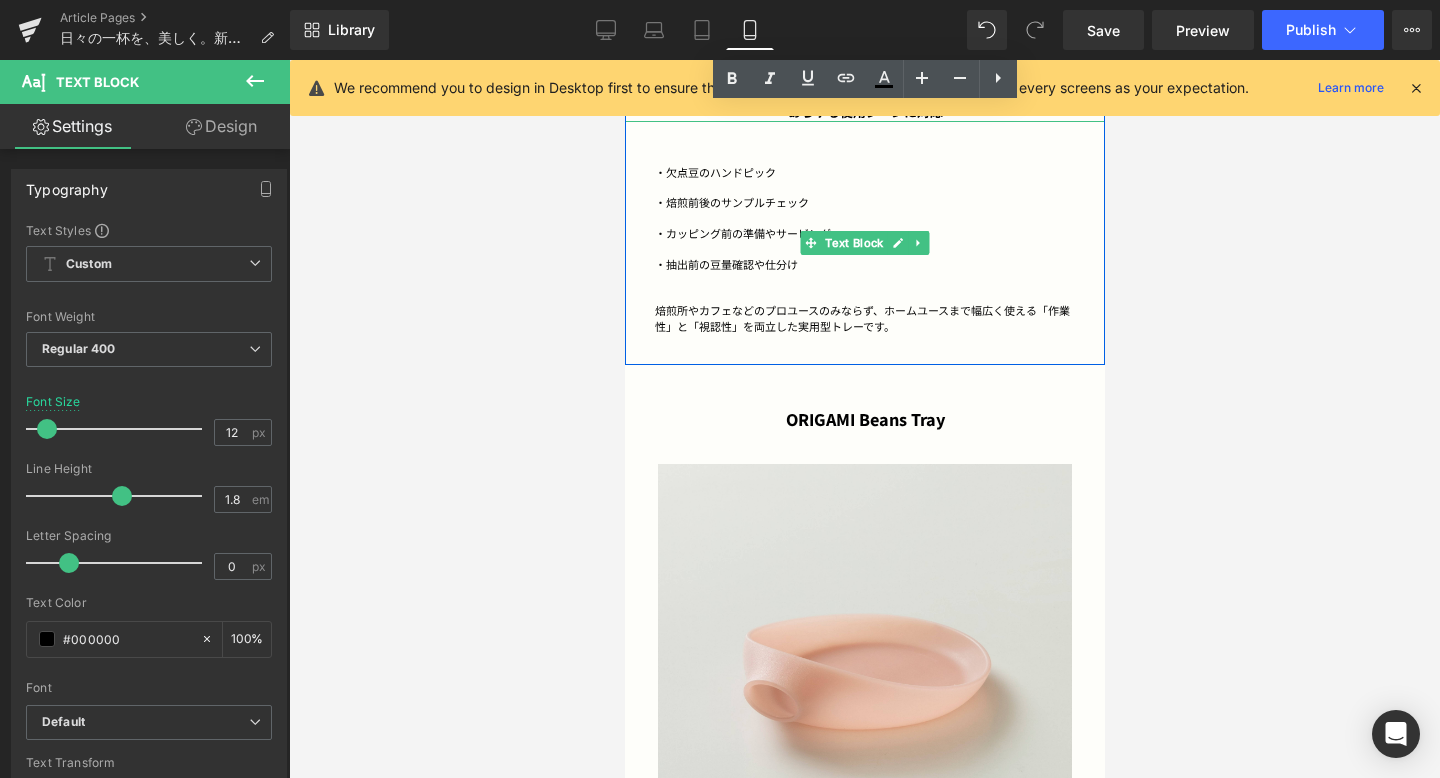 click on "・抽出前の豆量確認や仕分け" at bounding box center [864, 264] 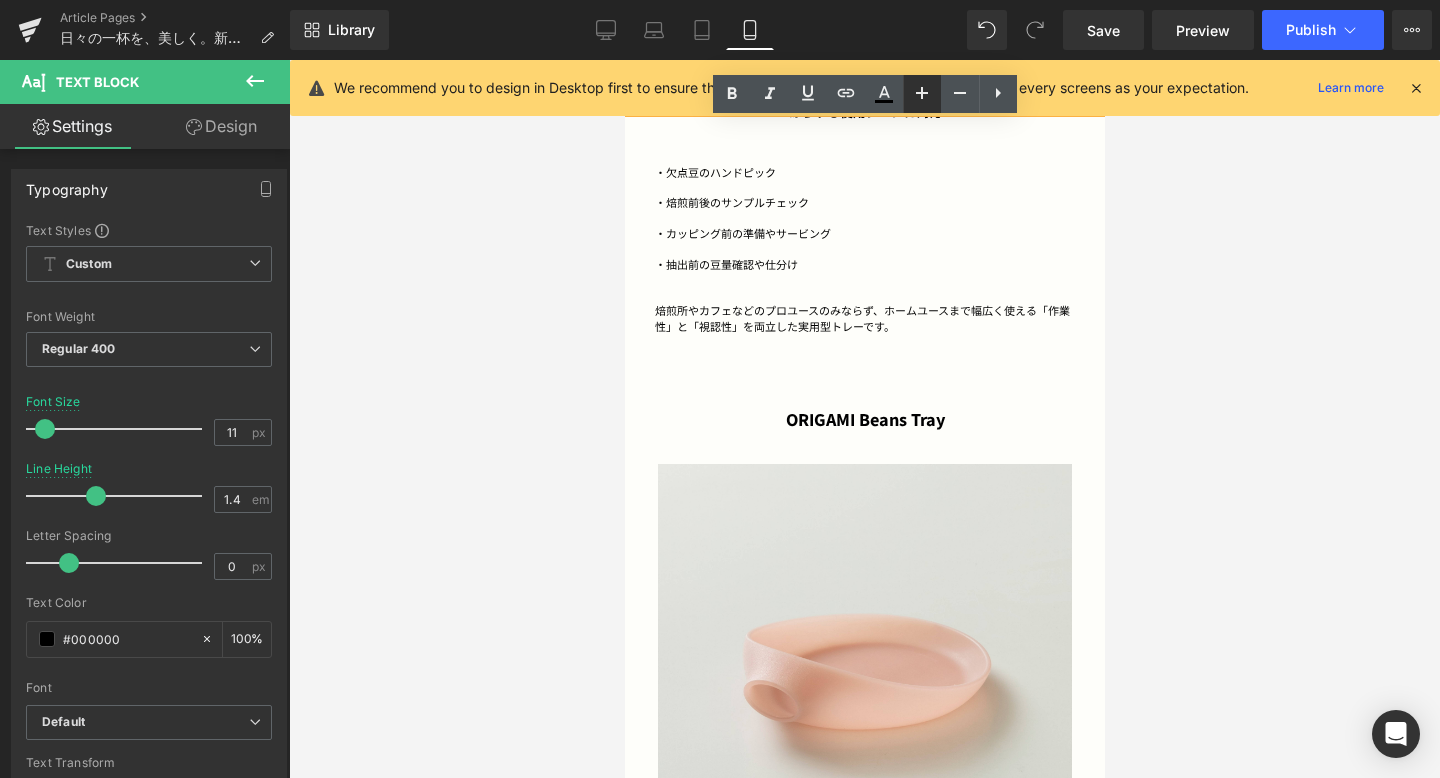 click 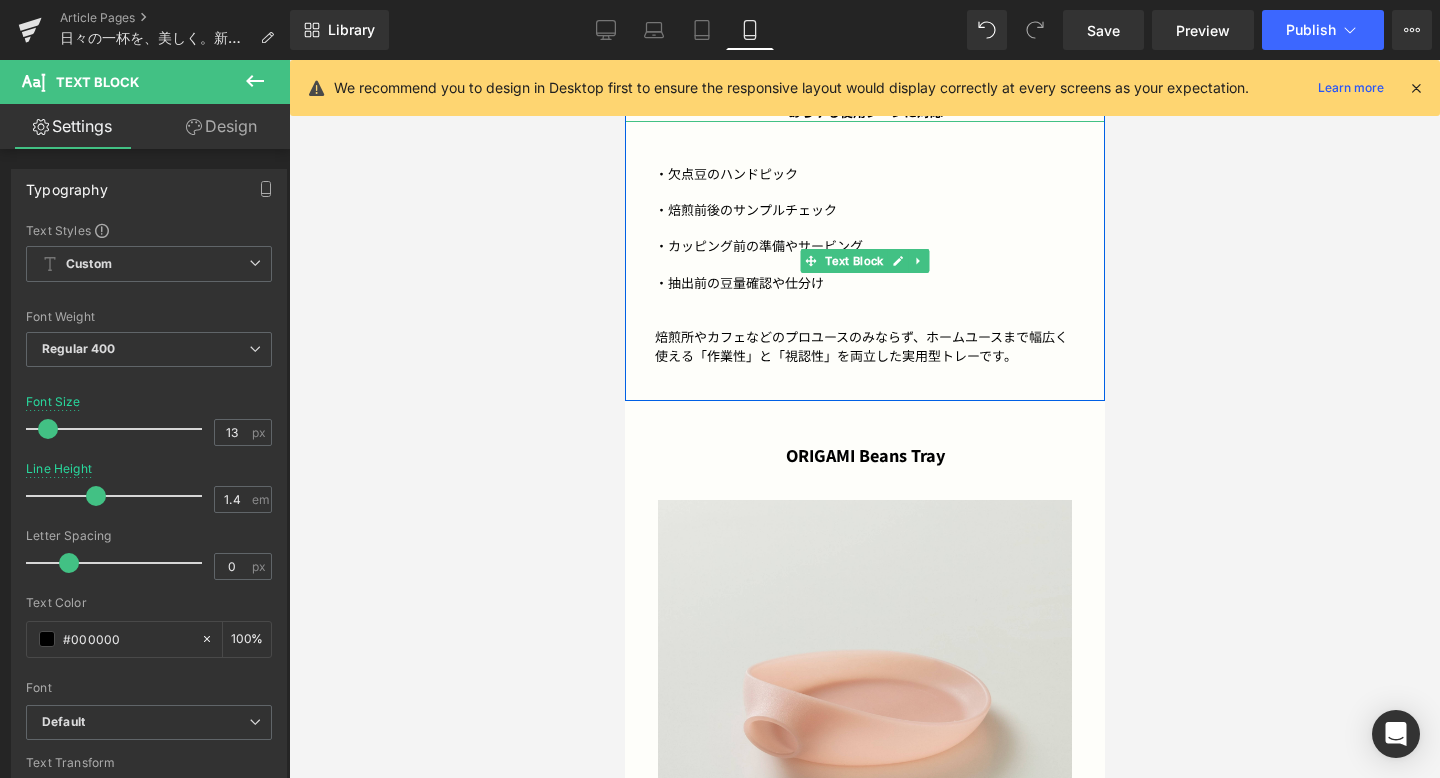 click on "「作業性」と「視認性」を両立した実用型トレーです。" at bounding box center [854, 355] 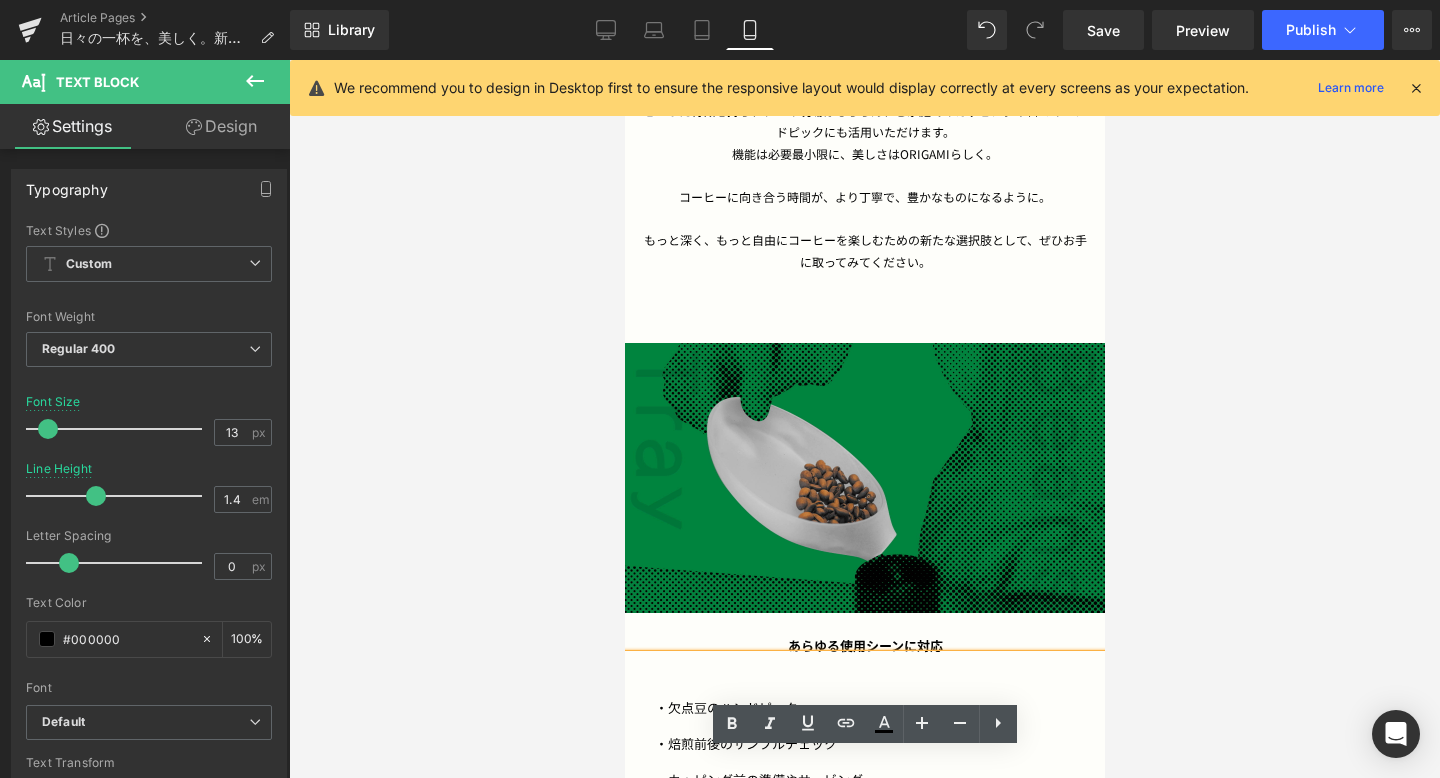 scroll, scrollTop: 1860, scrollLeft: 0, axis: vertical 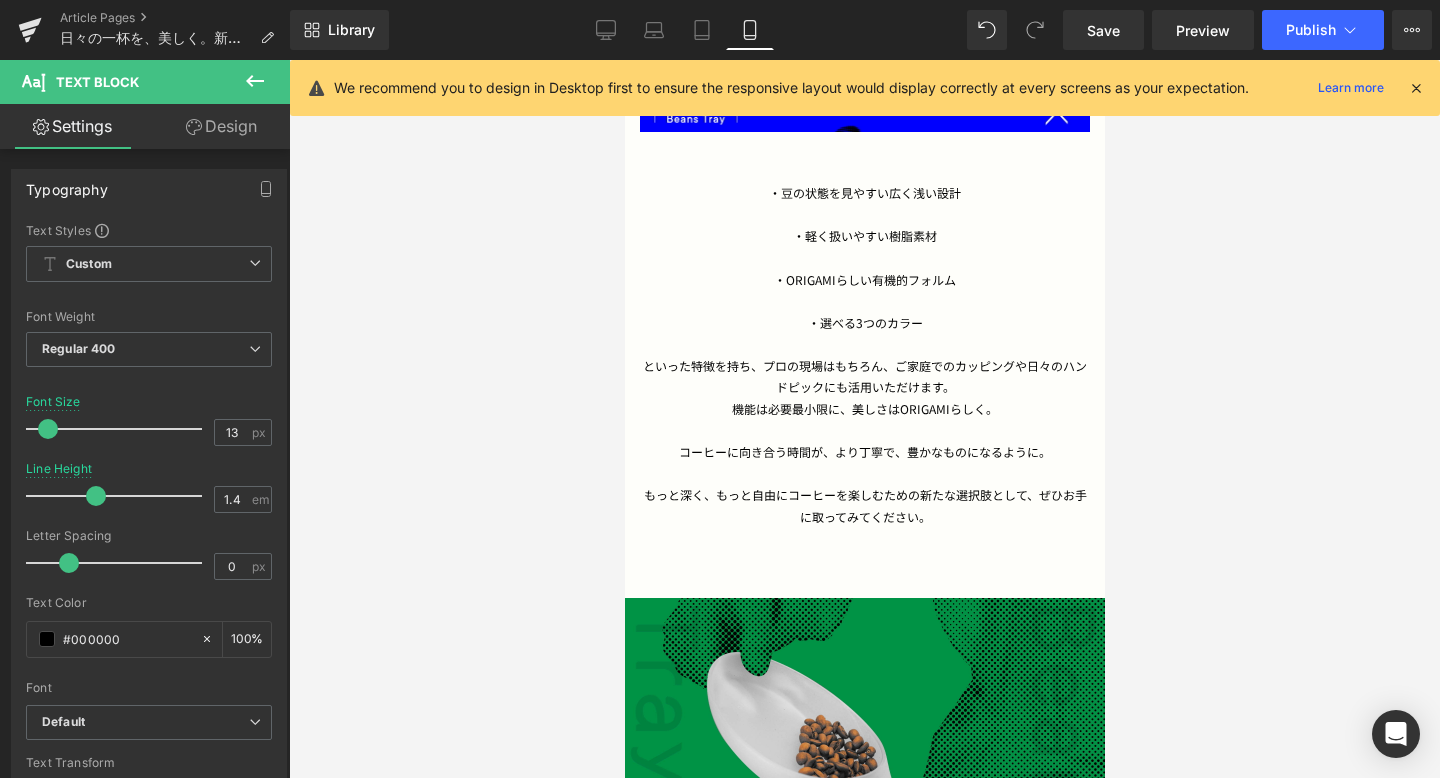 click on "・豆の状態を見やすい広く浅い設計 ・軽く扱いやすい樹脂素材 ・ORIGAMIらしい有機的フォルム ・選べる3つのカラー といった特徴を持ち、プロの現場はもちろん、ご家庭でのカッピングや日々のハンドピックにも活用いただけます。 機能は必要最小限に、美しさはORIGAMIらしく。 コーヒーに向き合う時間が、より丁寧で、豊かなものになるように。 もっと深く、もっと自由にコーヒーを楽しむための新たな選択肢として、ぜひお手に取ってみてください。 Text Block" at bounding box center (864, 355) 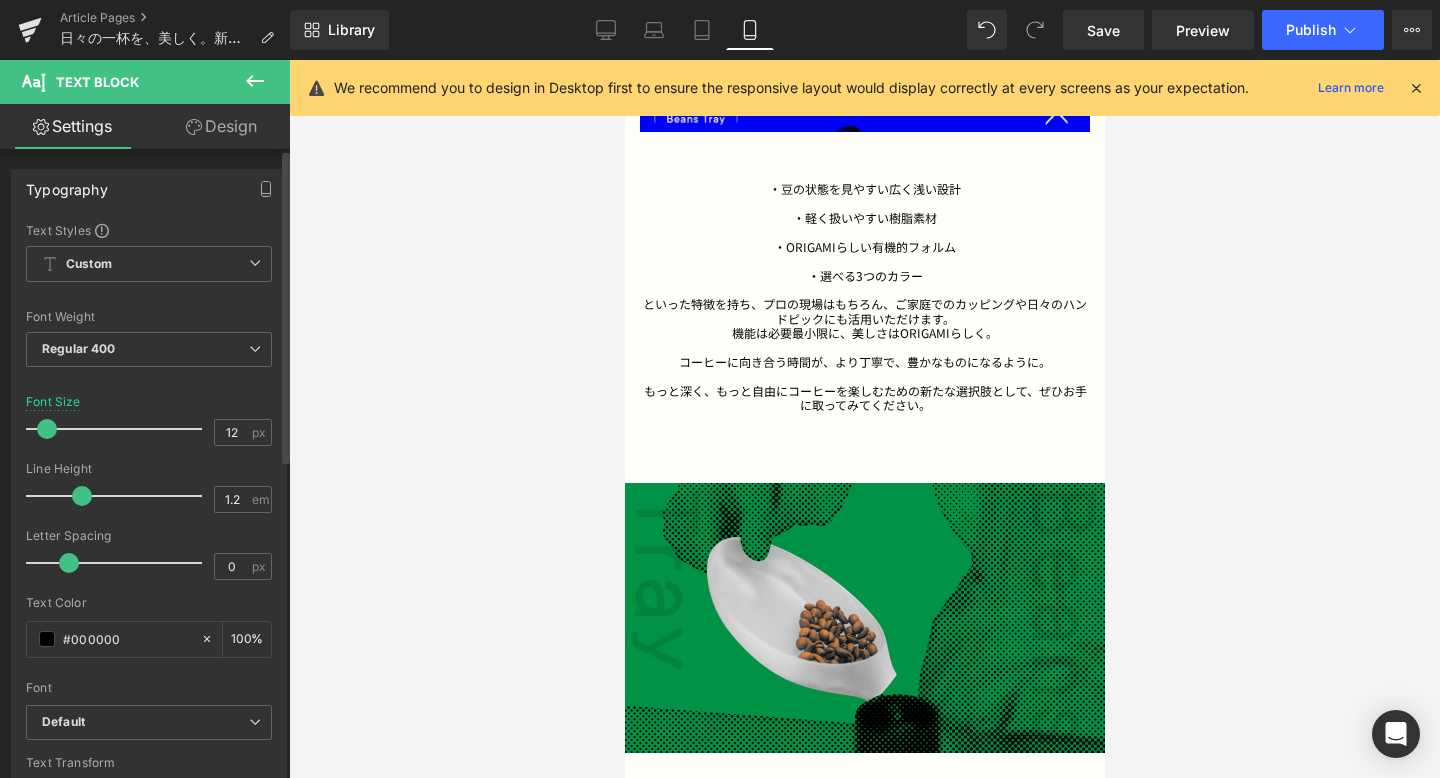 drag, startPoint x: 122, startPoint y: 498, endPoint x: 85, endPoint y: 496, distance: 37.054016 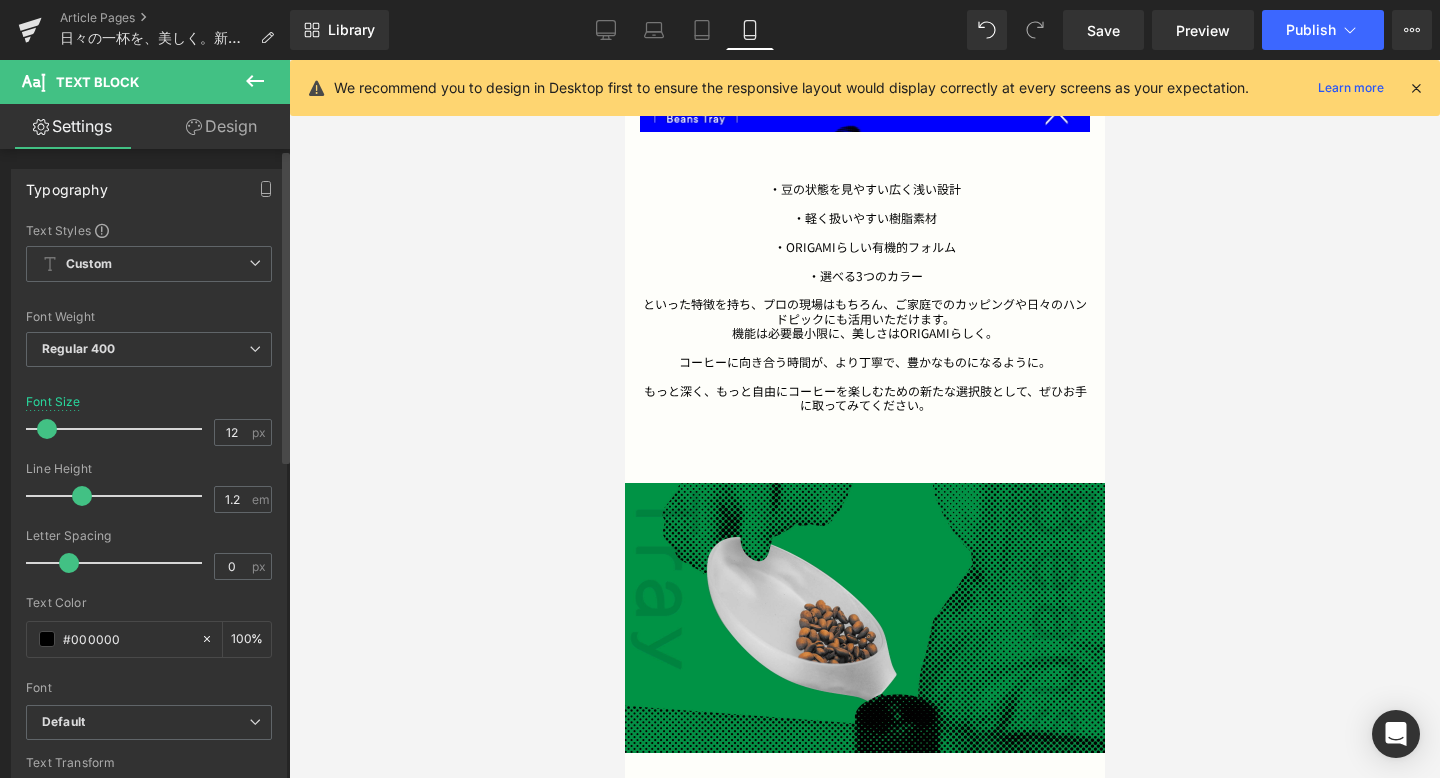 click at bounding box center (82, 496) 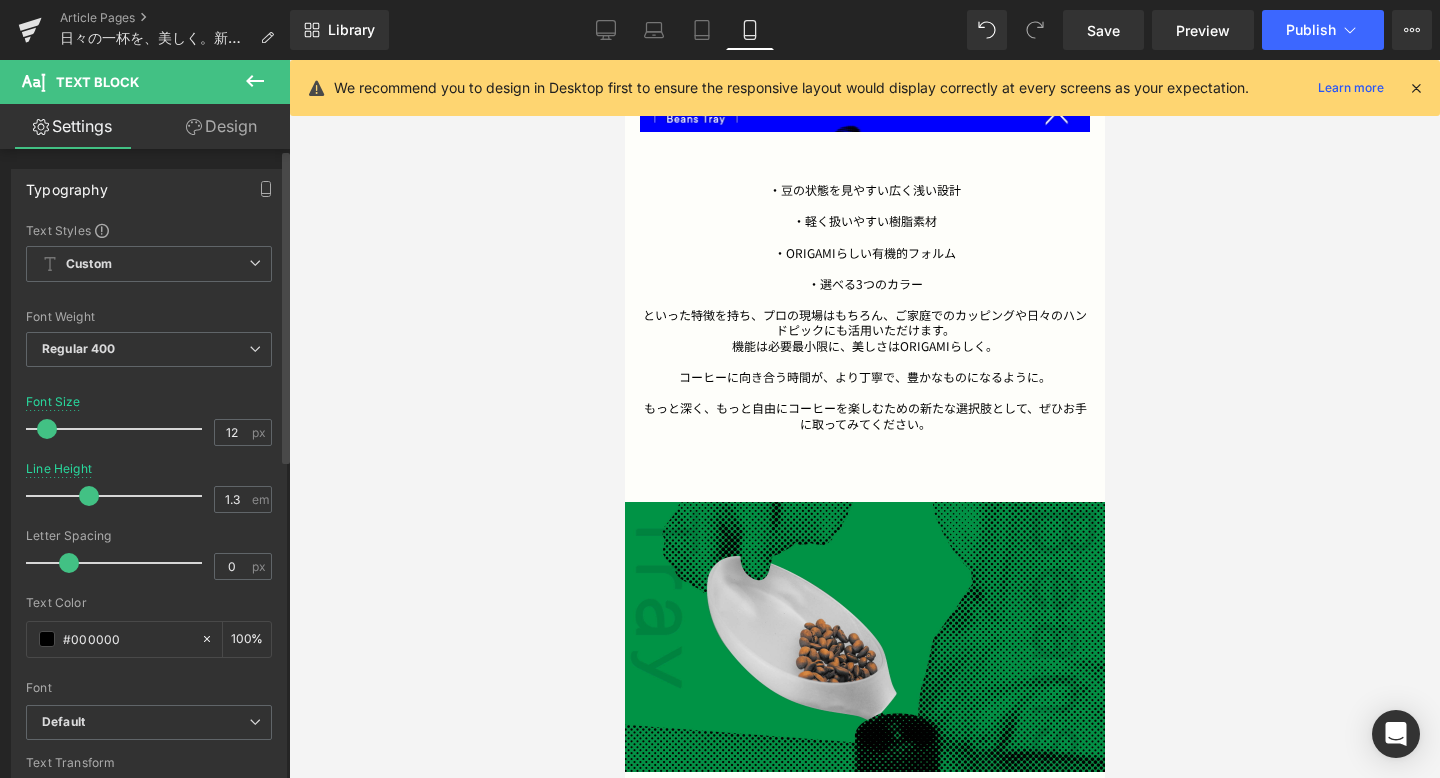 type on "1.4" 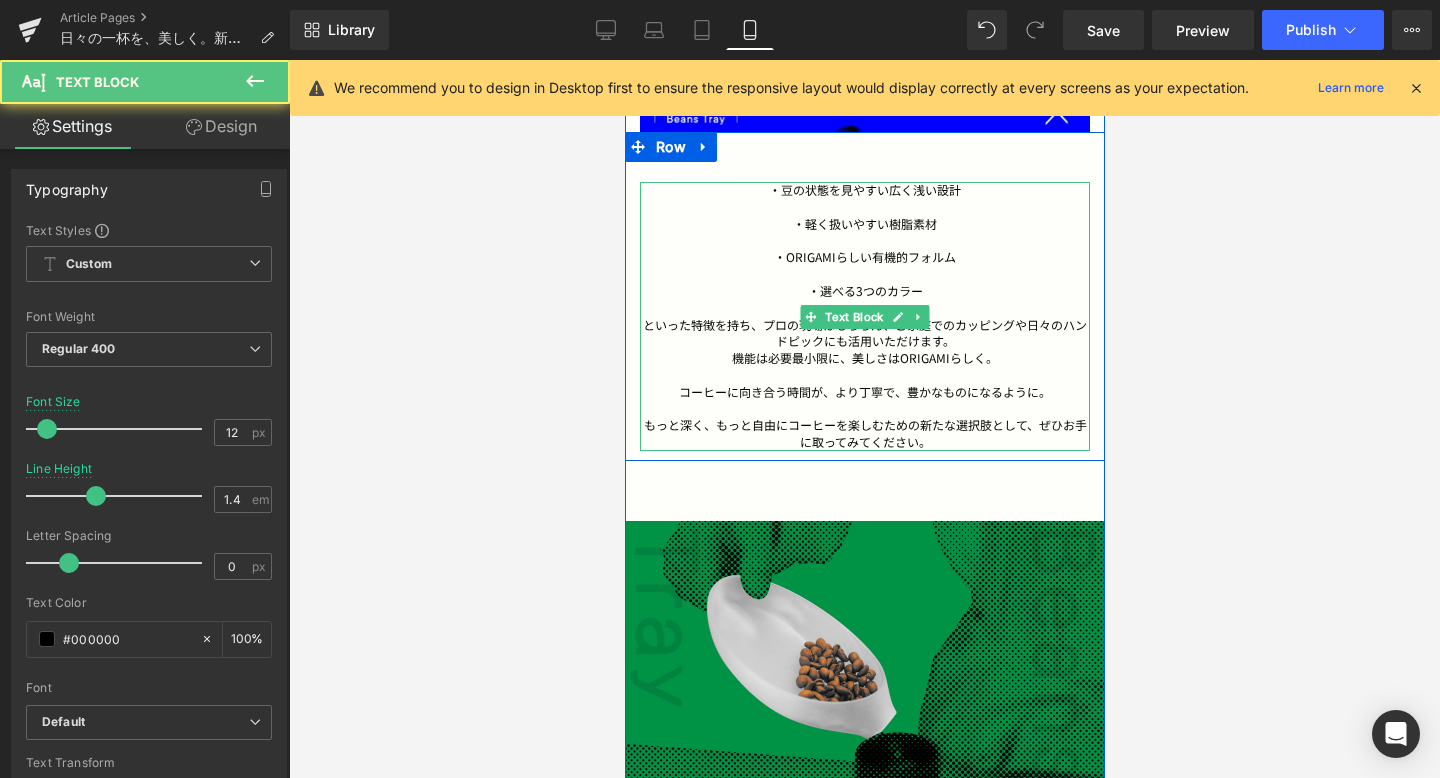 click on "機能は必要最小限に、美しさはORIGAMIらしく。" at bounding box center (864, 358) 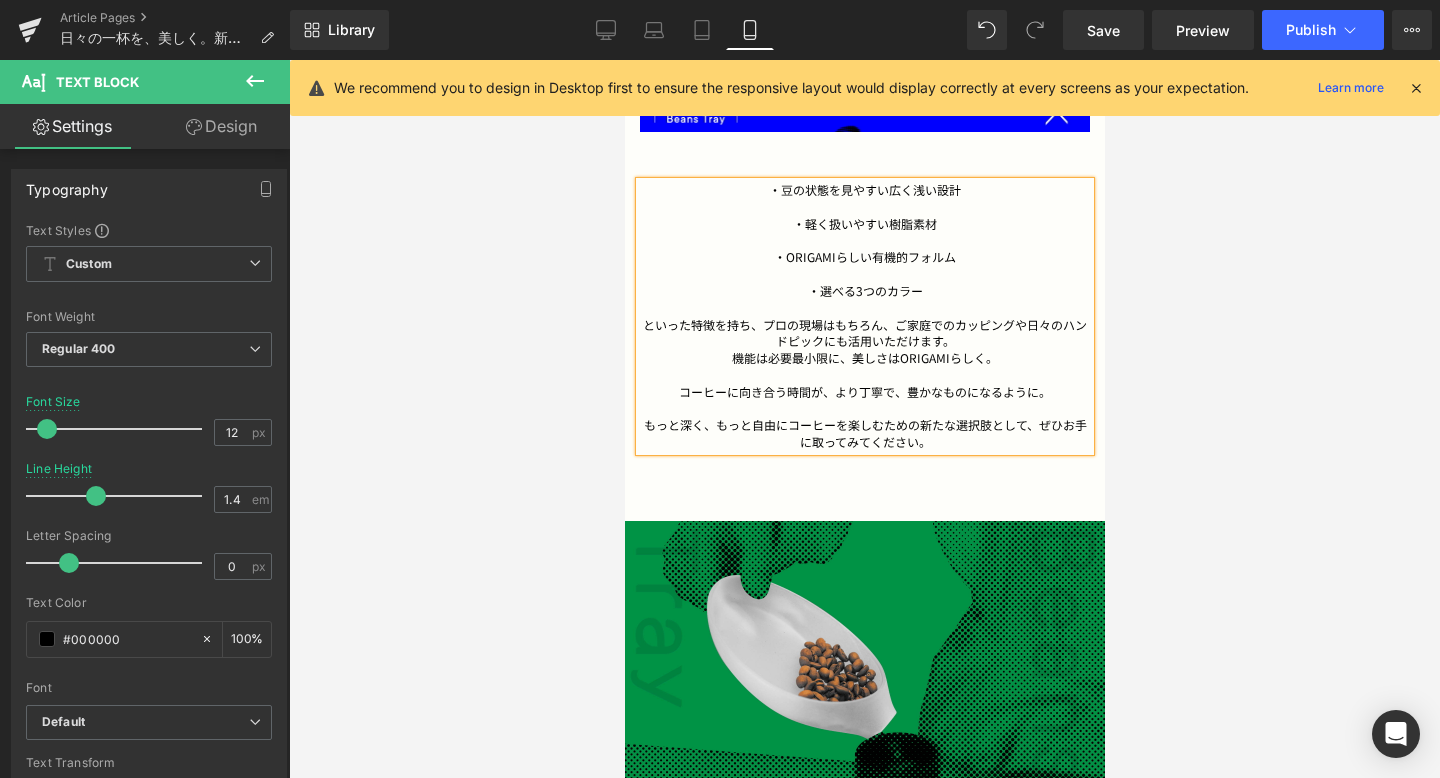 type 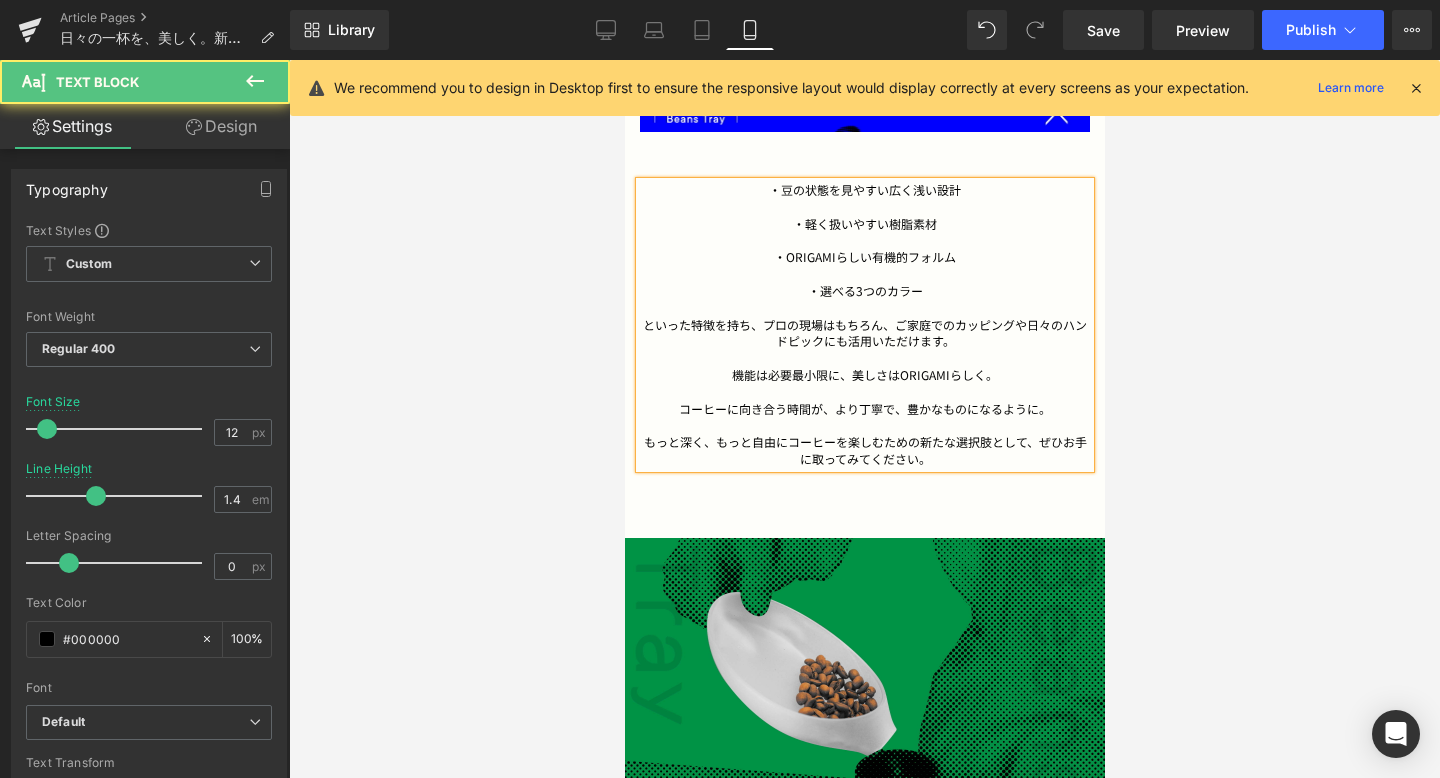 click on "もっと深く、もっと自由にコーヒーを楽しむための新たな選択肢として、ぜひお手に取ってみてください。" at bounding box center (864, 451) 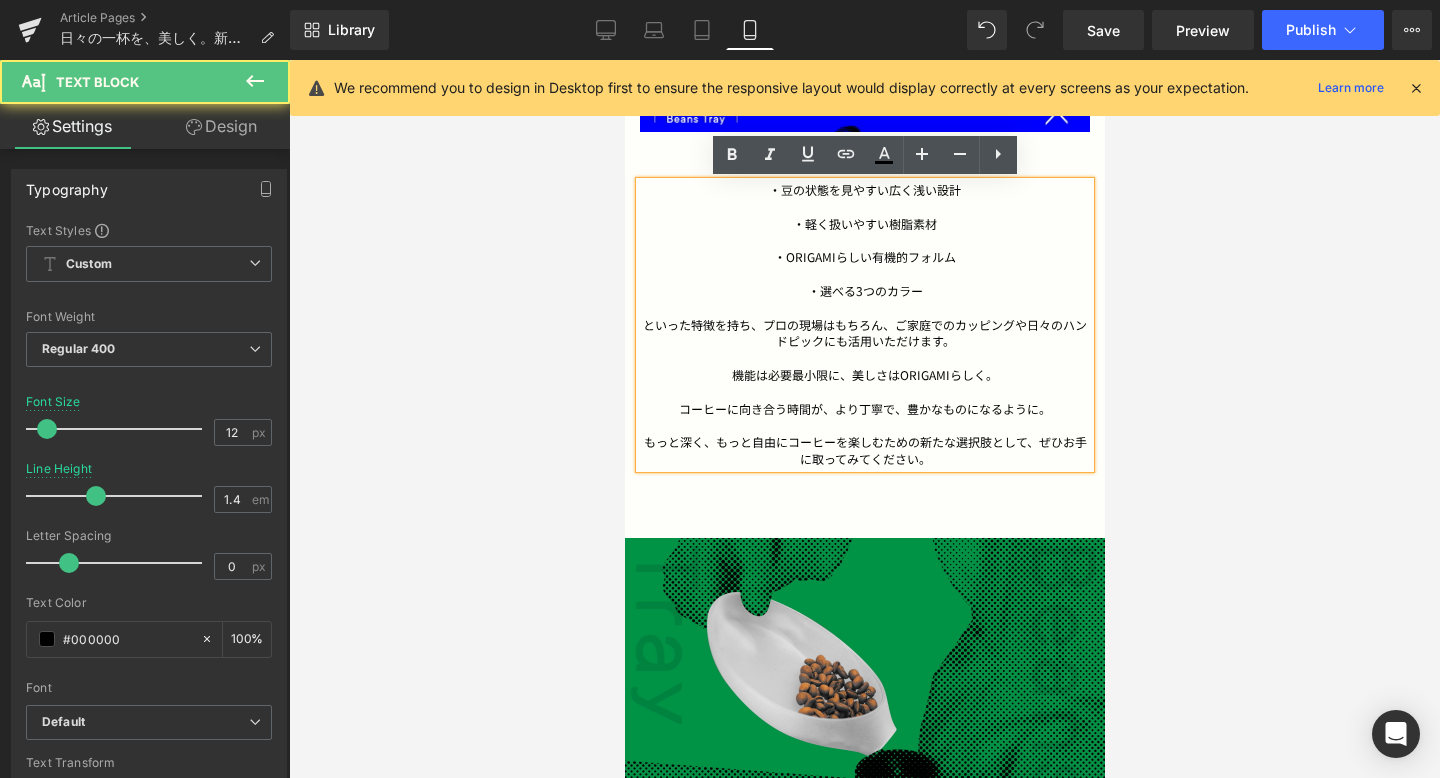 click on "もっと深く、もっと自由にコーヒーを楽しむための新たな選択肢として、ぜひお手に取ってみてください。" at bounding box center (864, 451) 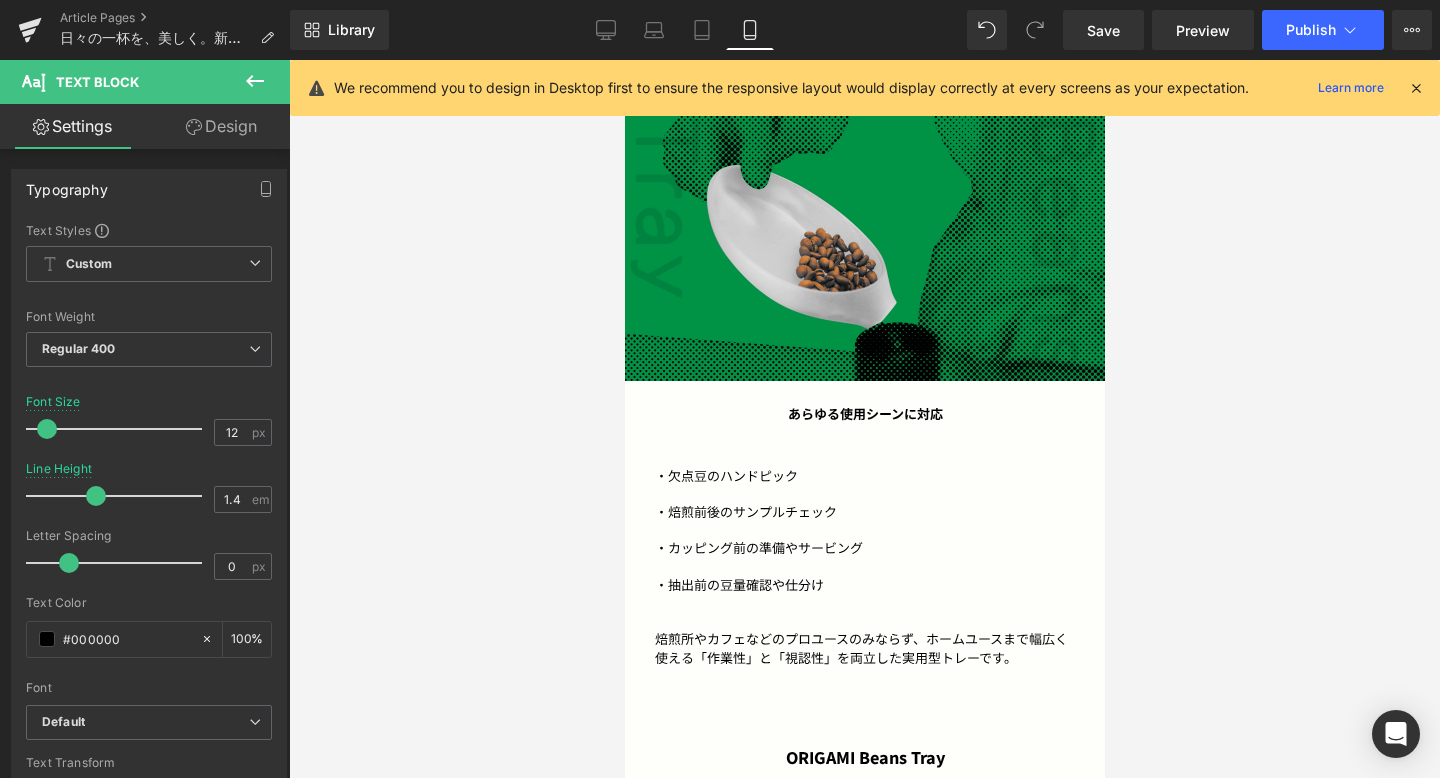 scroll, scrollTop: 2266, scrollLeft: 0, axis: vertical 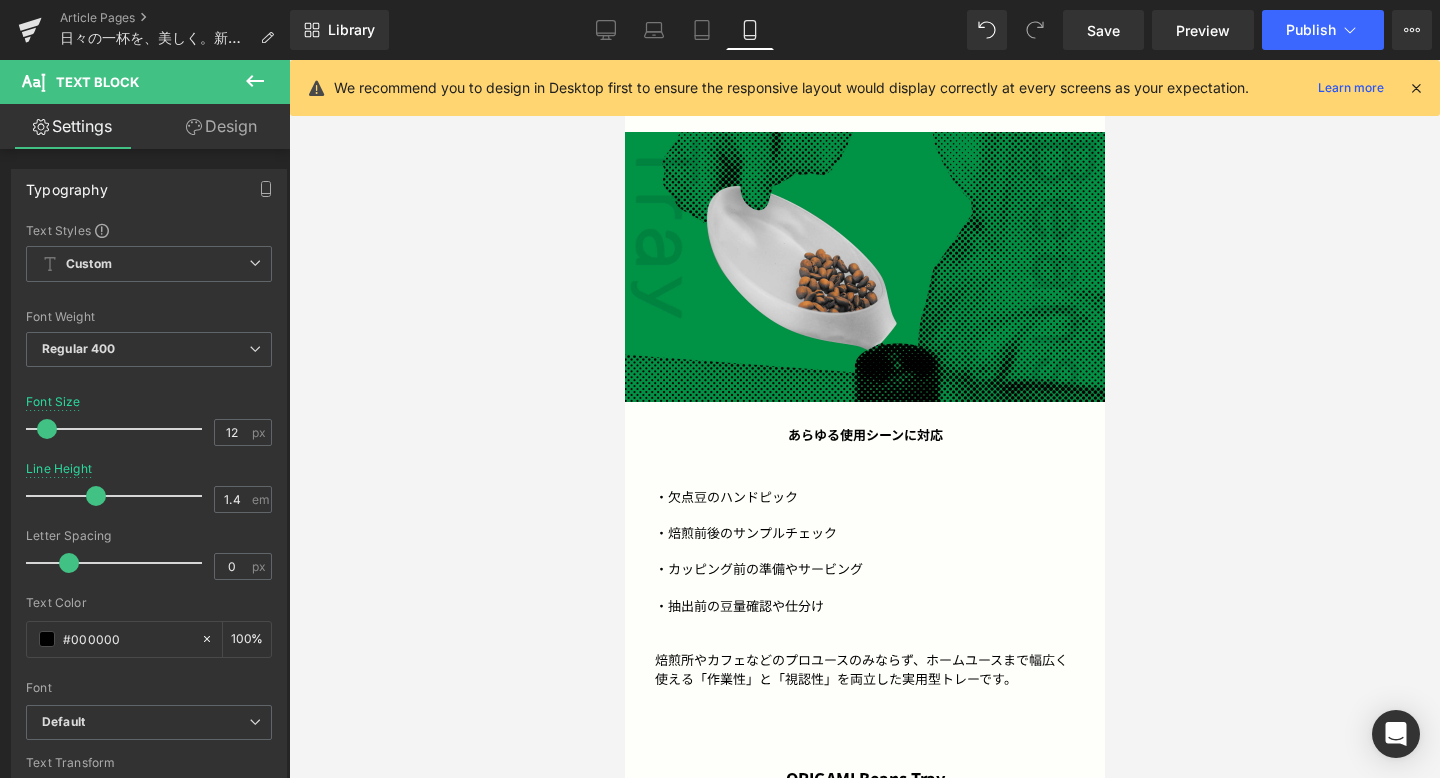 click on "・欠点豆のハンドピック" at bounding box center (864, 497) 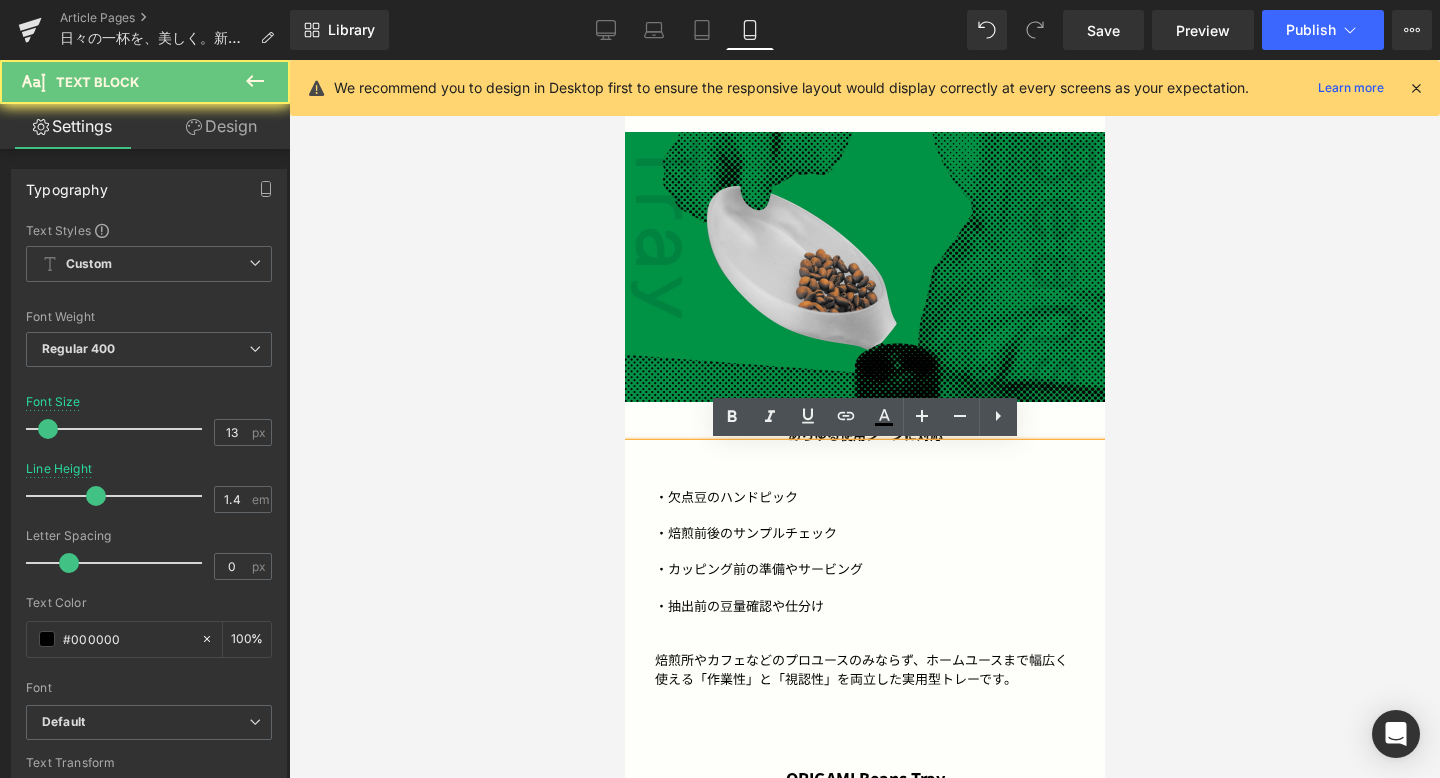 click at bounding box center [864, 515] 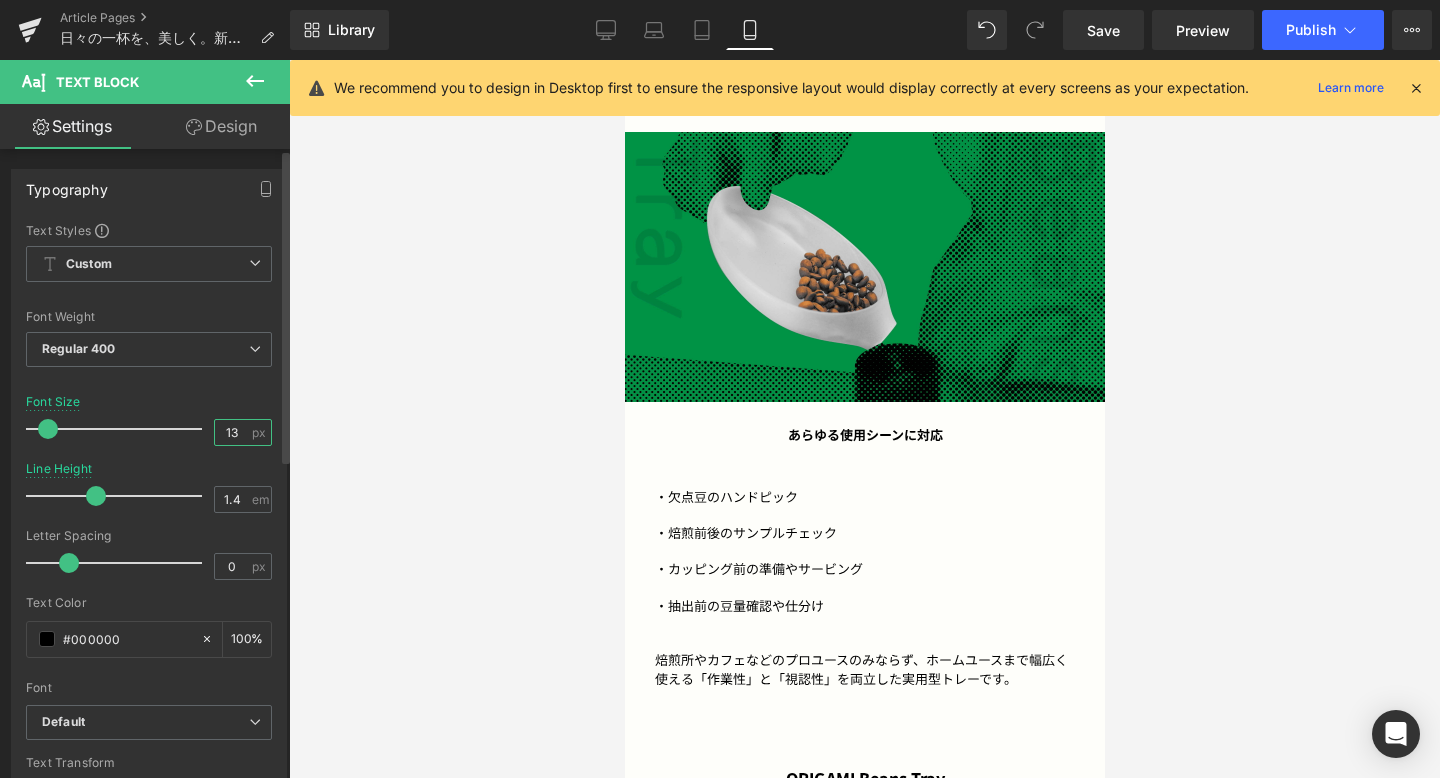 click on "13" at bounding box center [232, 432] 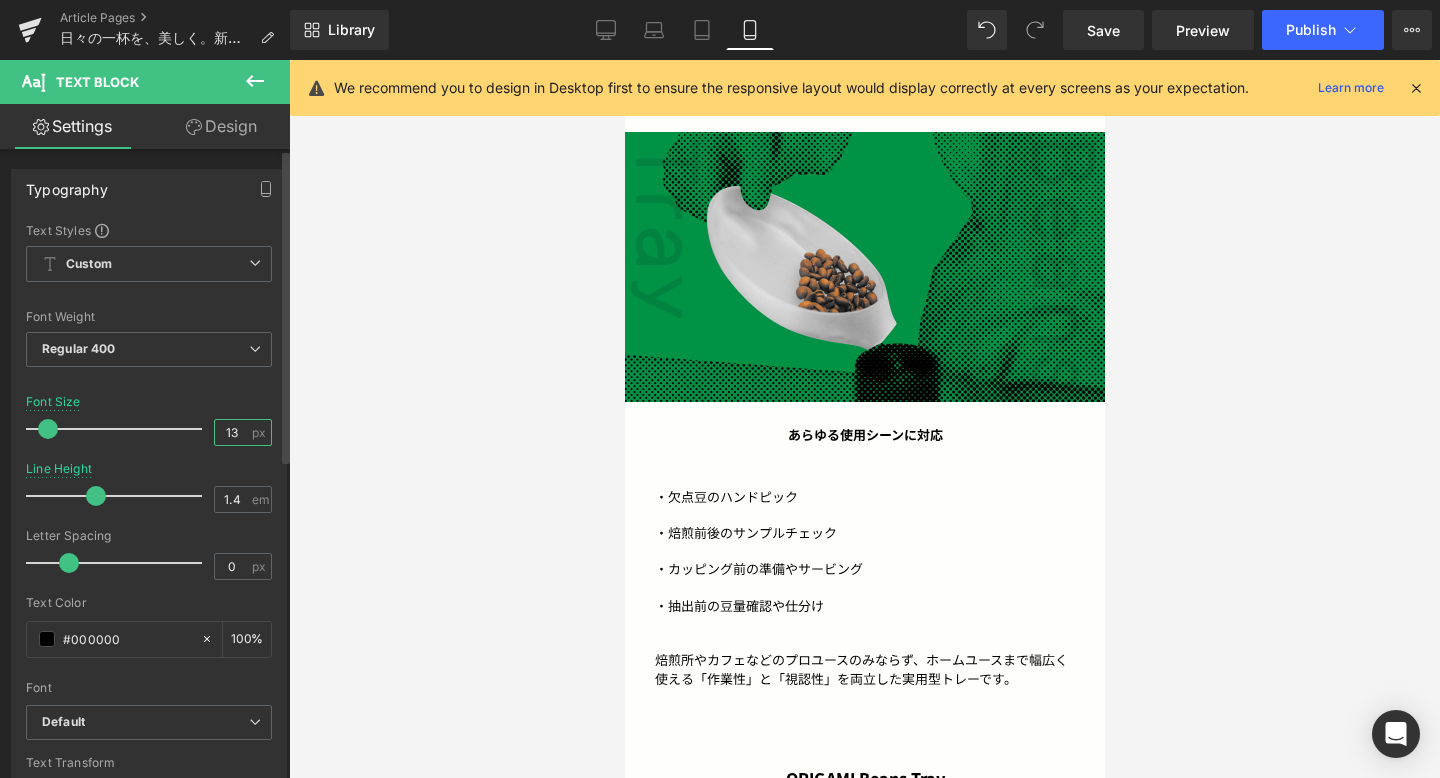type on "1" 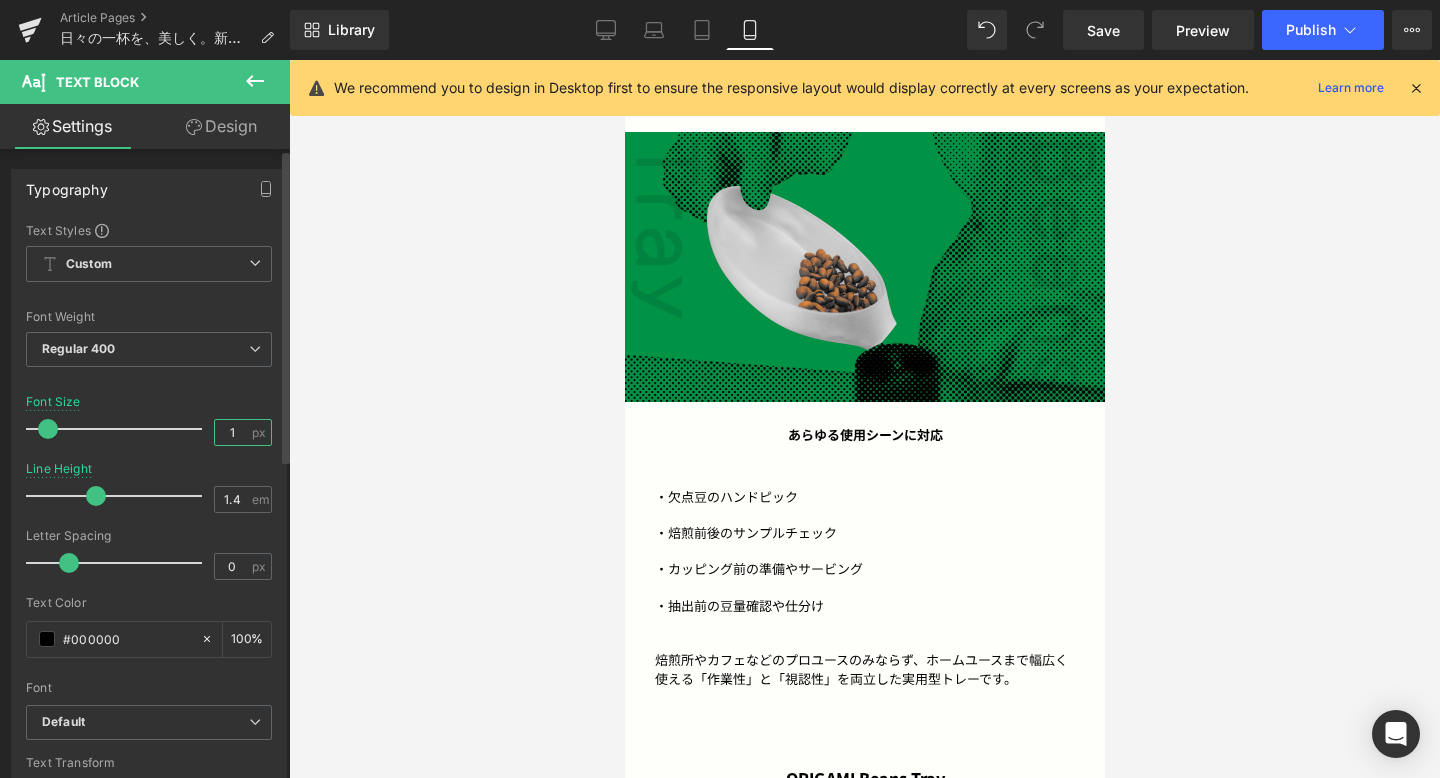 type on "12" 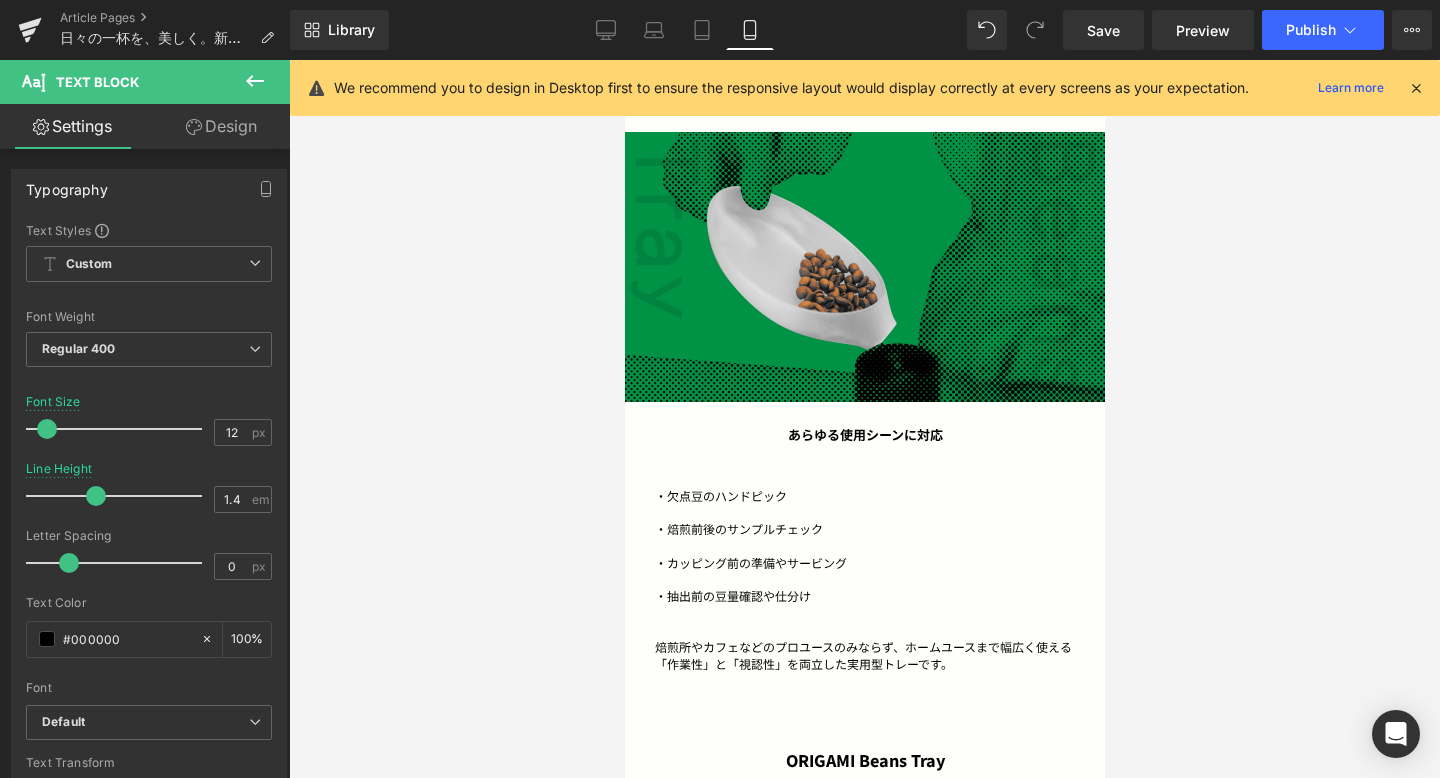click at bounding box center (864, 419) 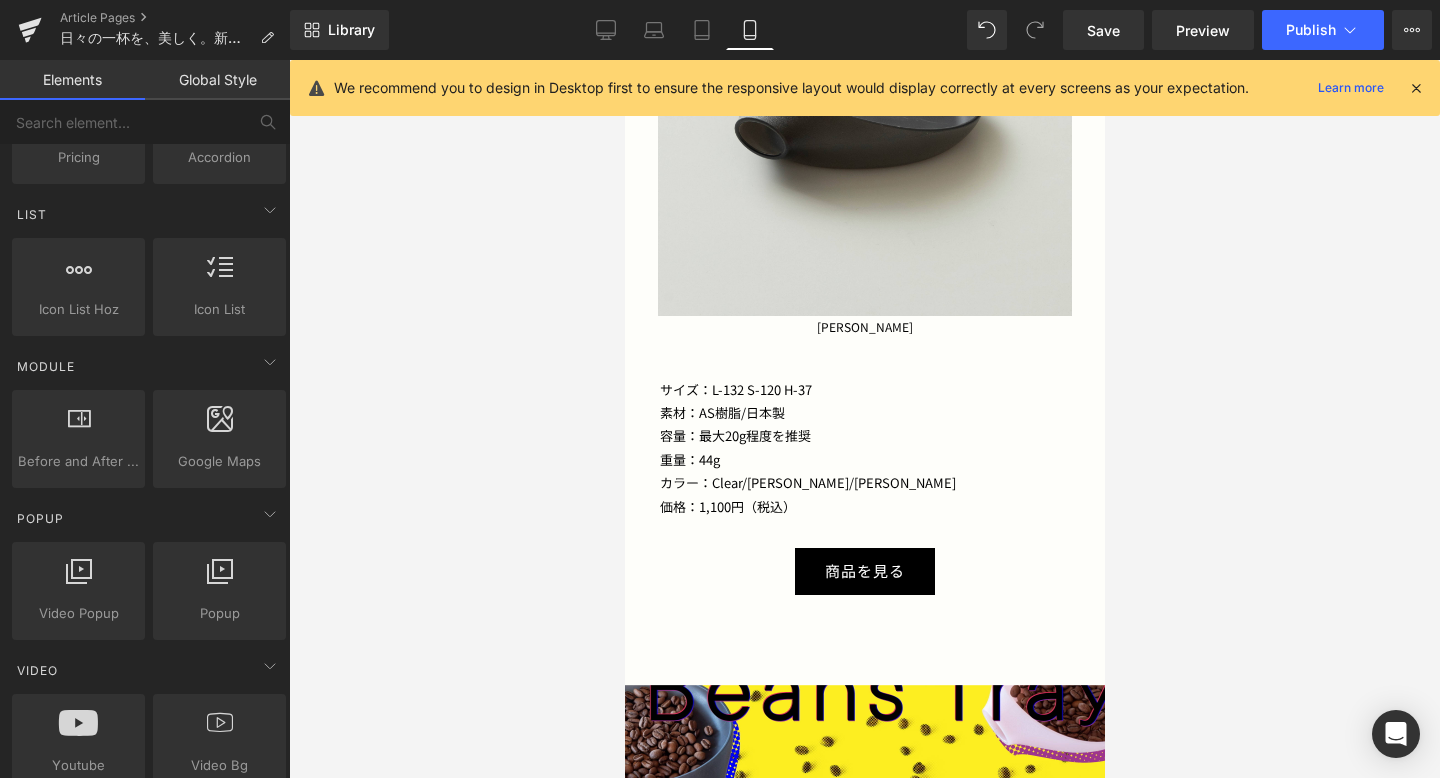 scroll, scrollTop: 4042, scrollLeft: 0, axis: vertical 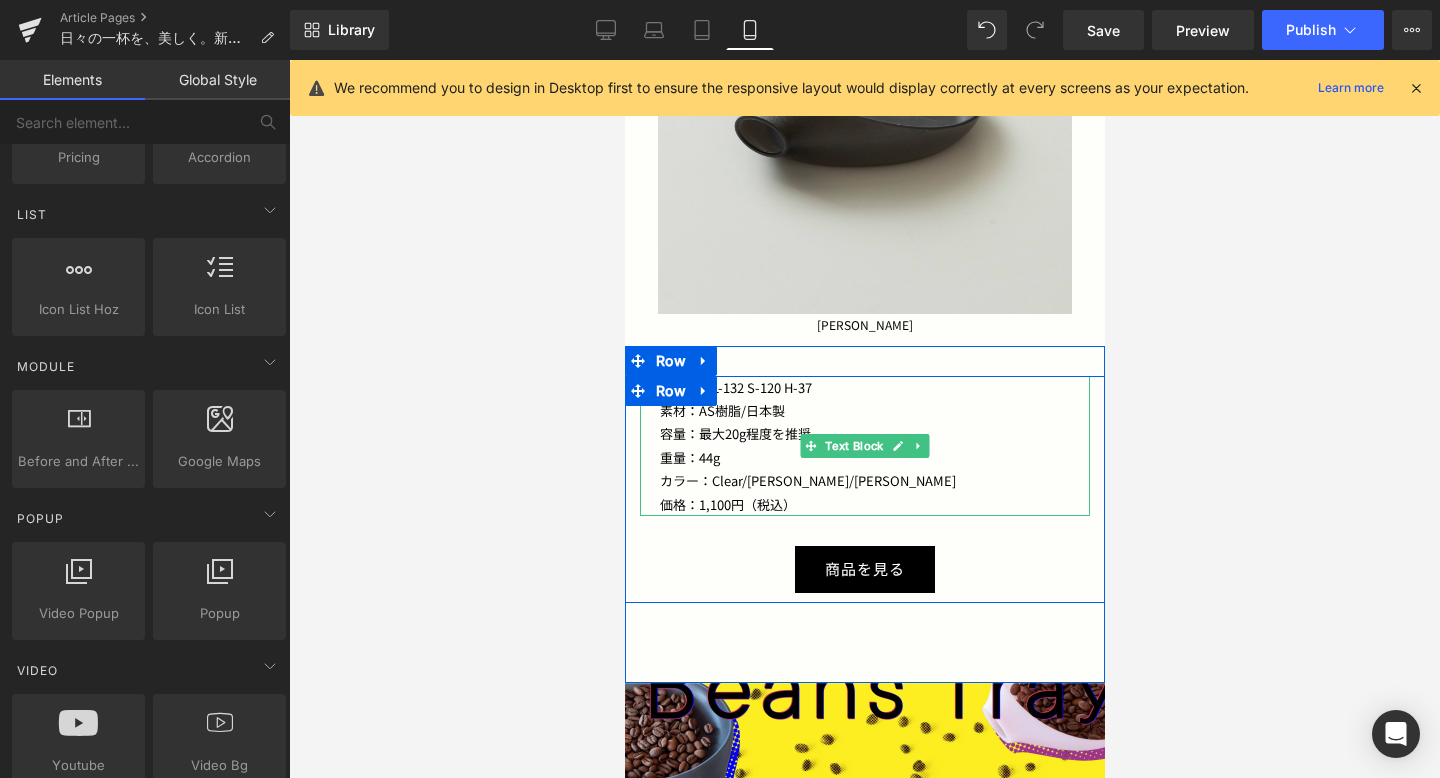 click on "サイズ：L-132 S-120 H-37" at bounding box center (864, 387) 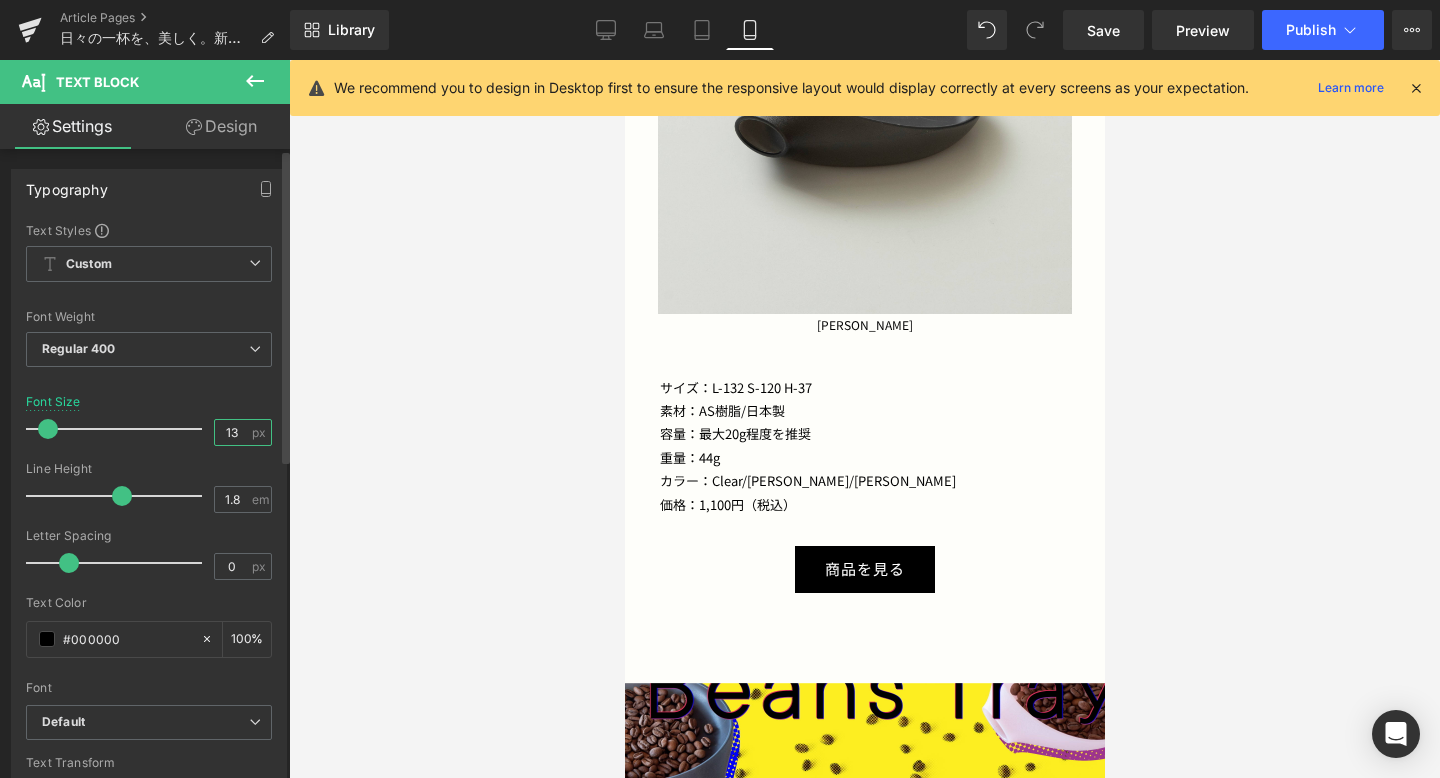 click on "13" at bounding box center [232, 432] 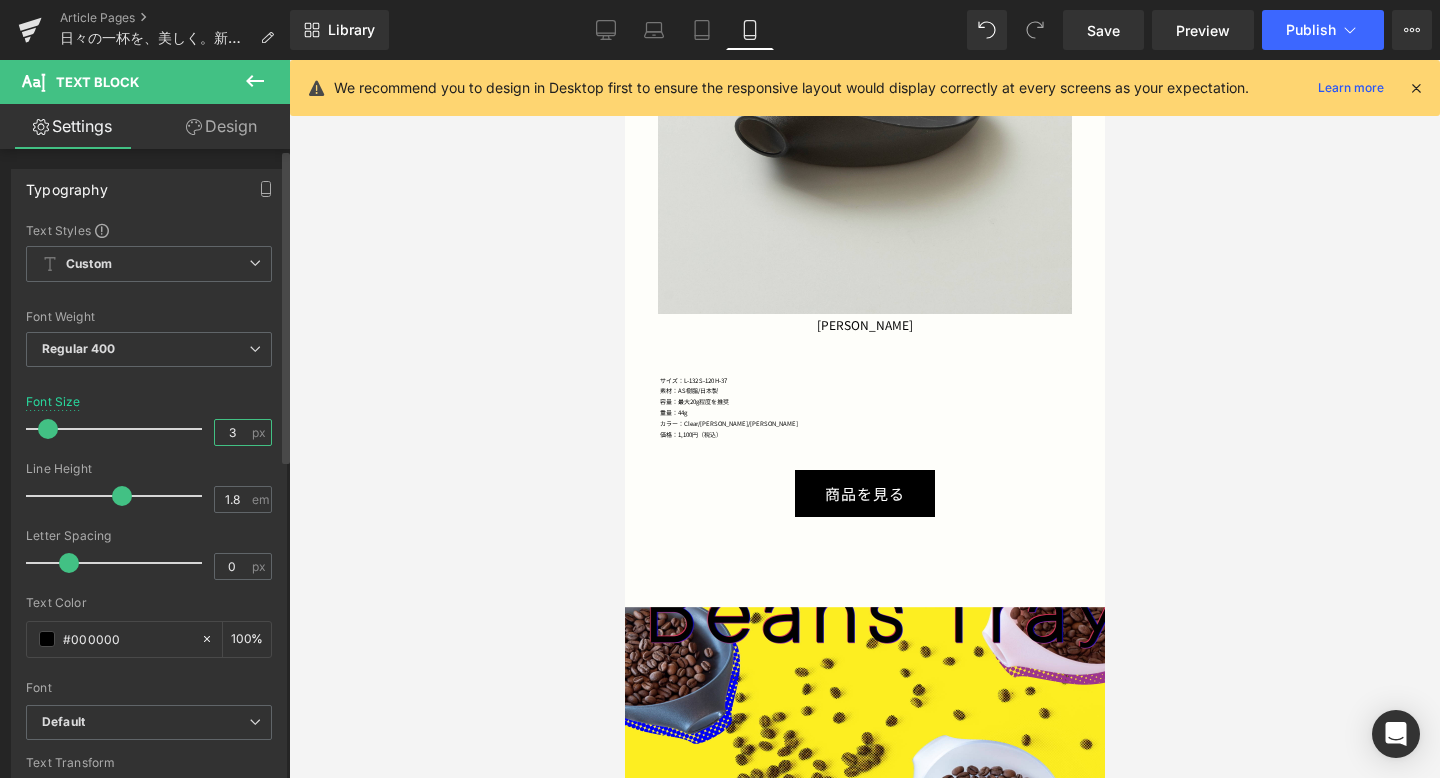 type on "6" 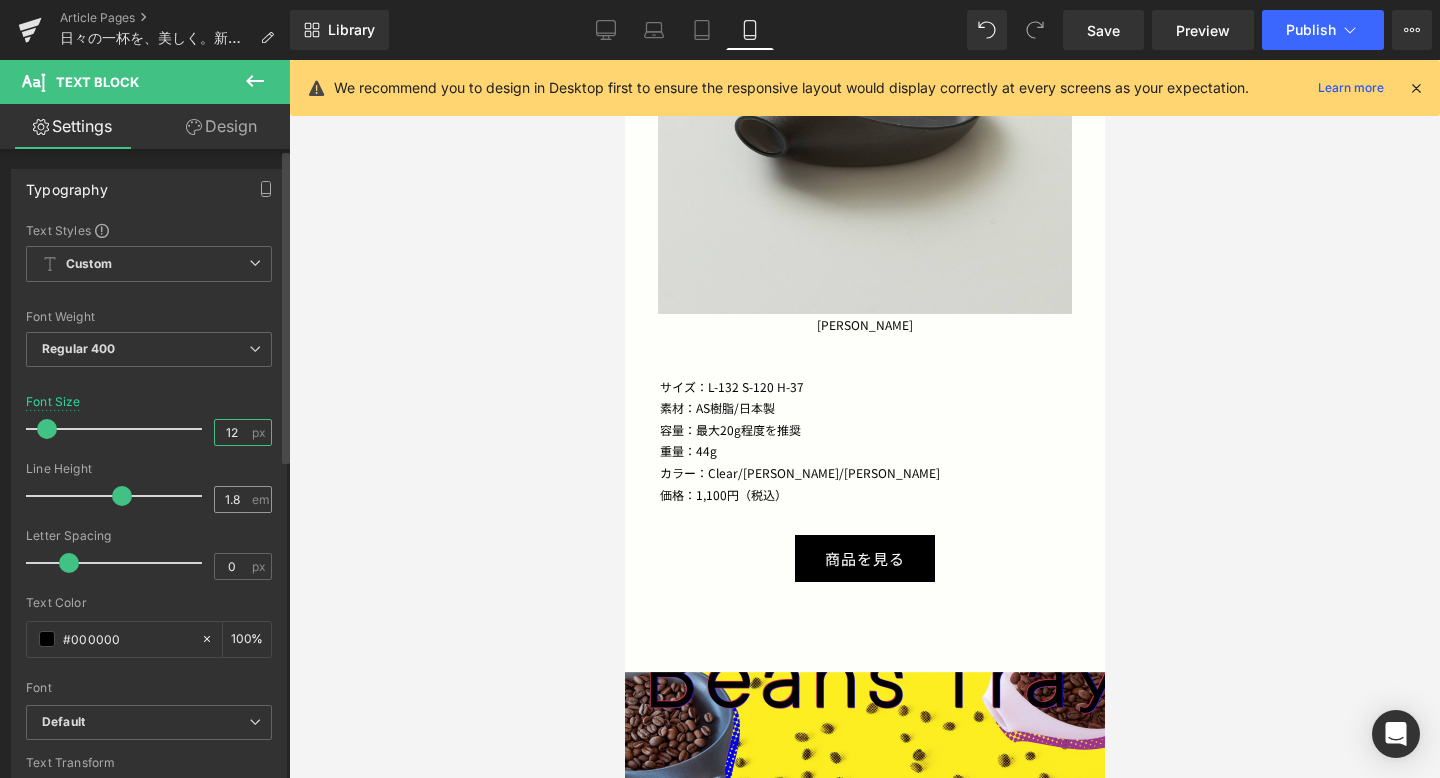 type on "12" 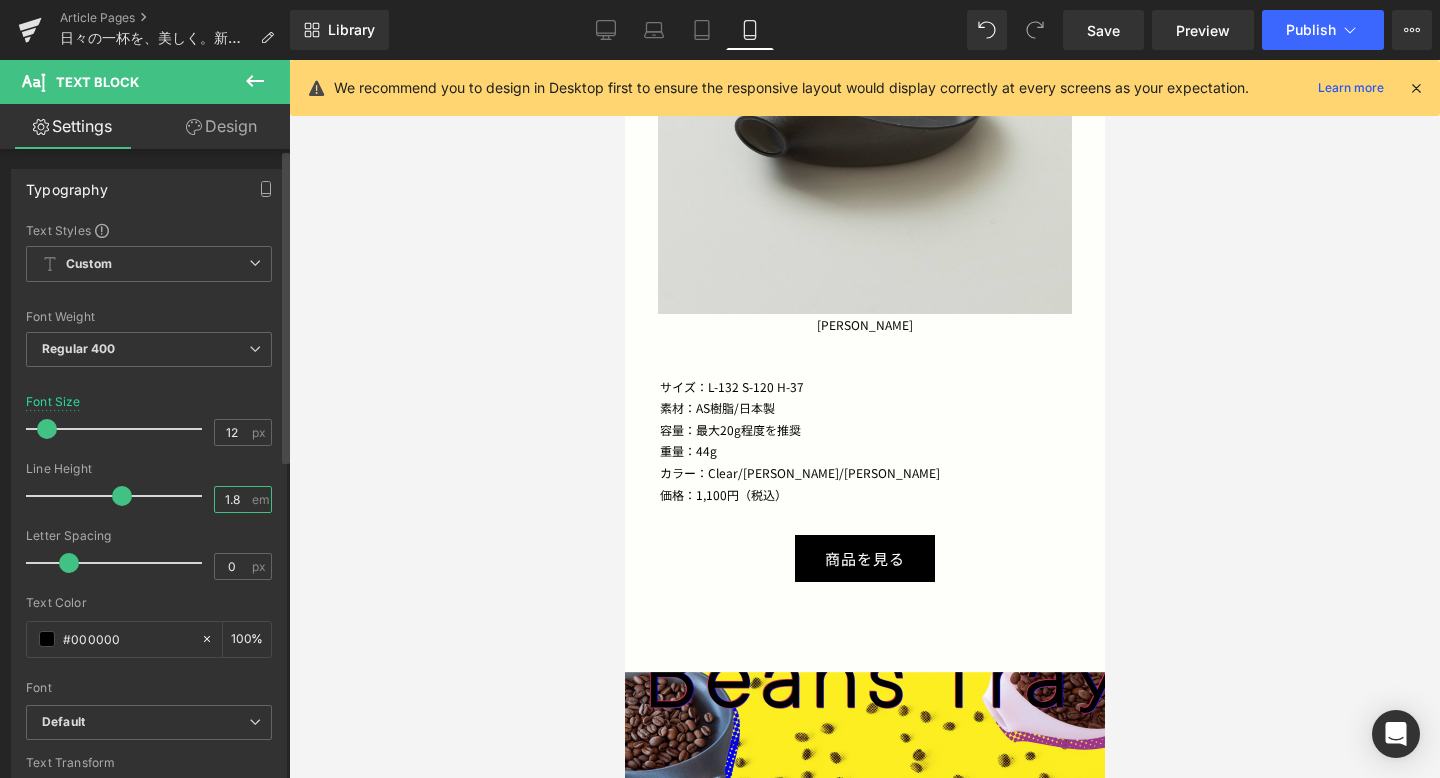 click on "1.8" at bounding box center [232, 499] 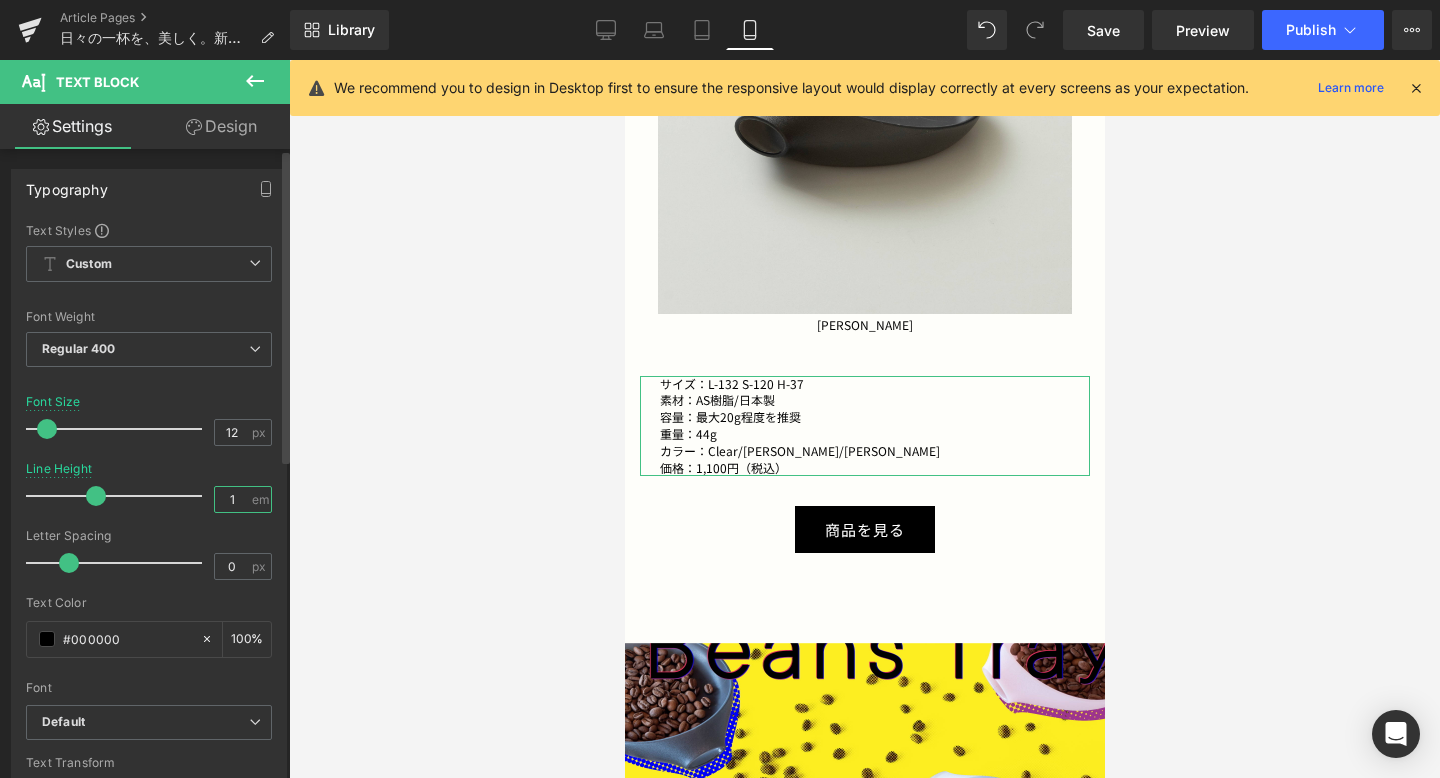 type on "1.8" 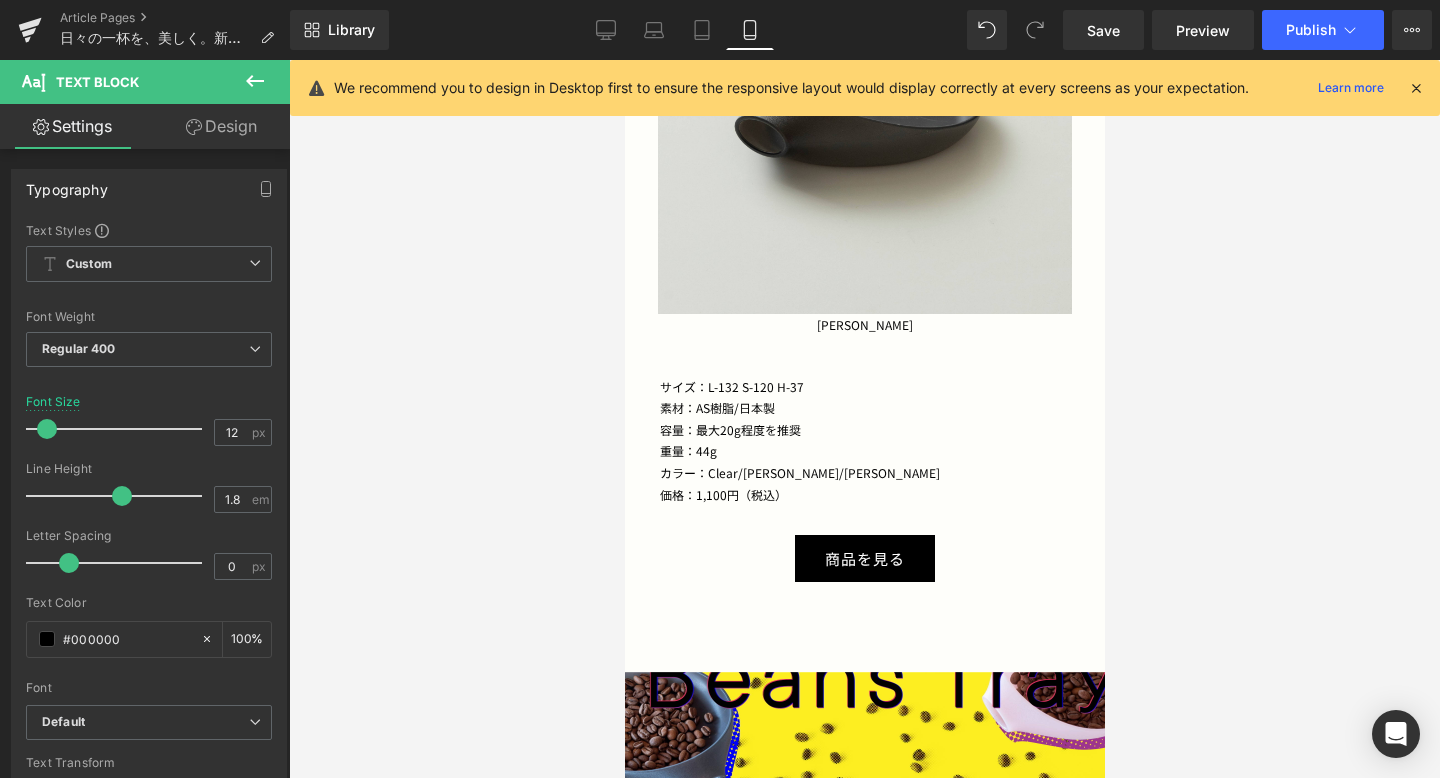 click at bounding box center [864, 419] 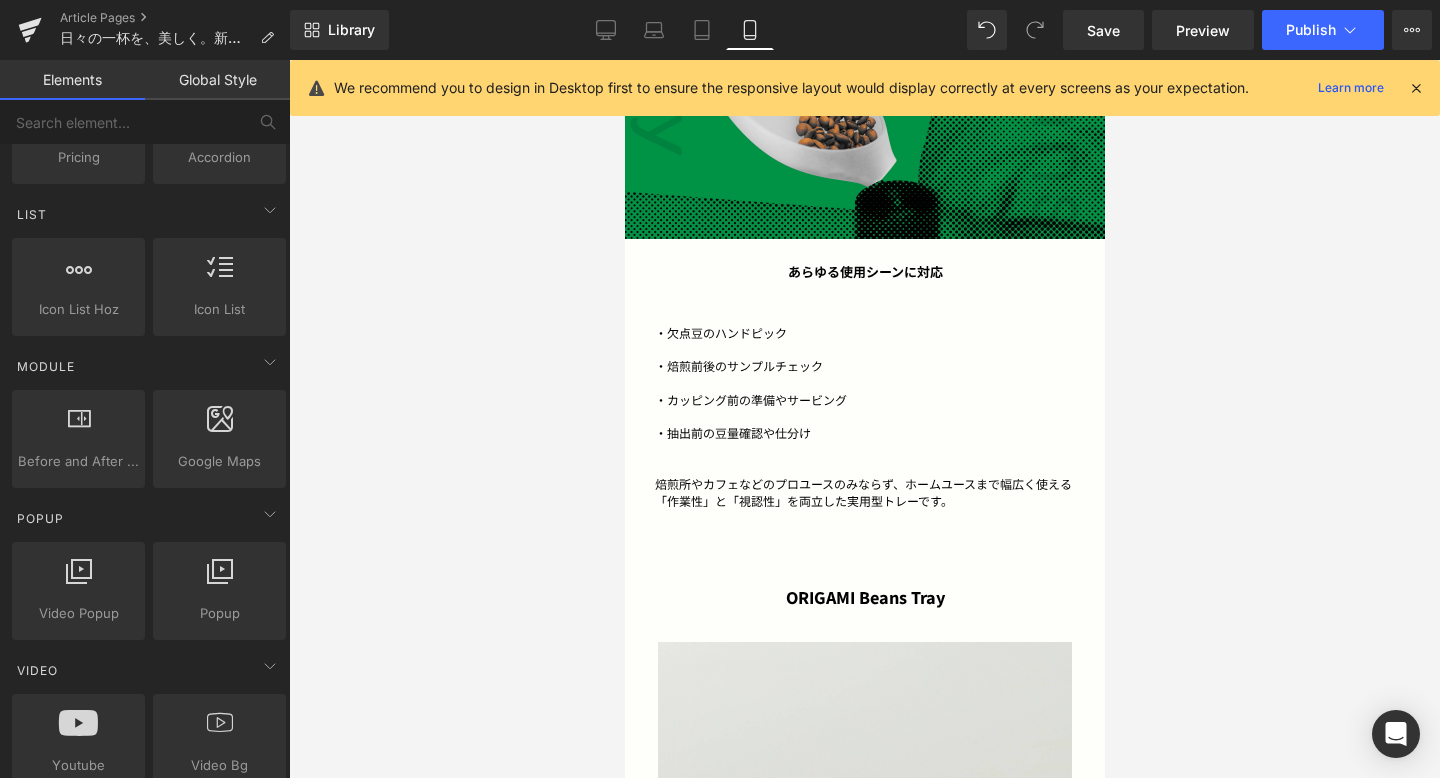 scroll, scrollTop: 2383, scrollLeft: 0, axis: vertical 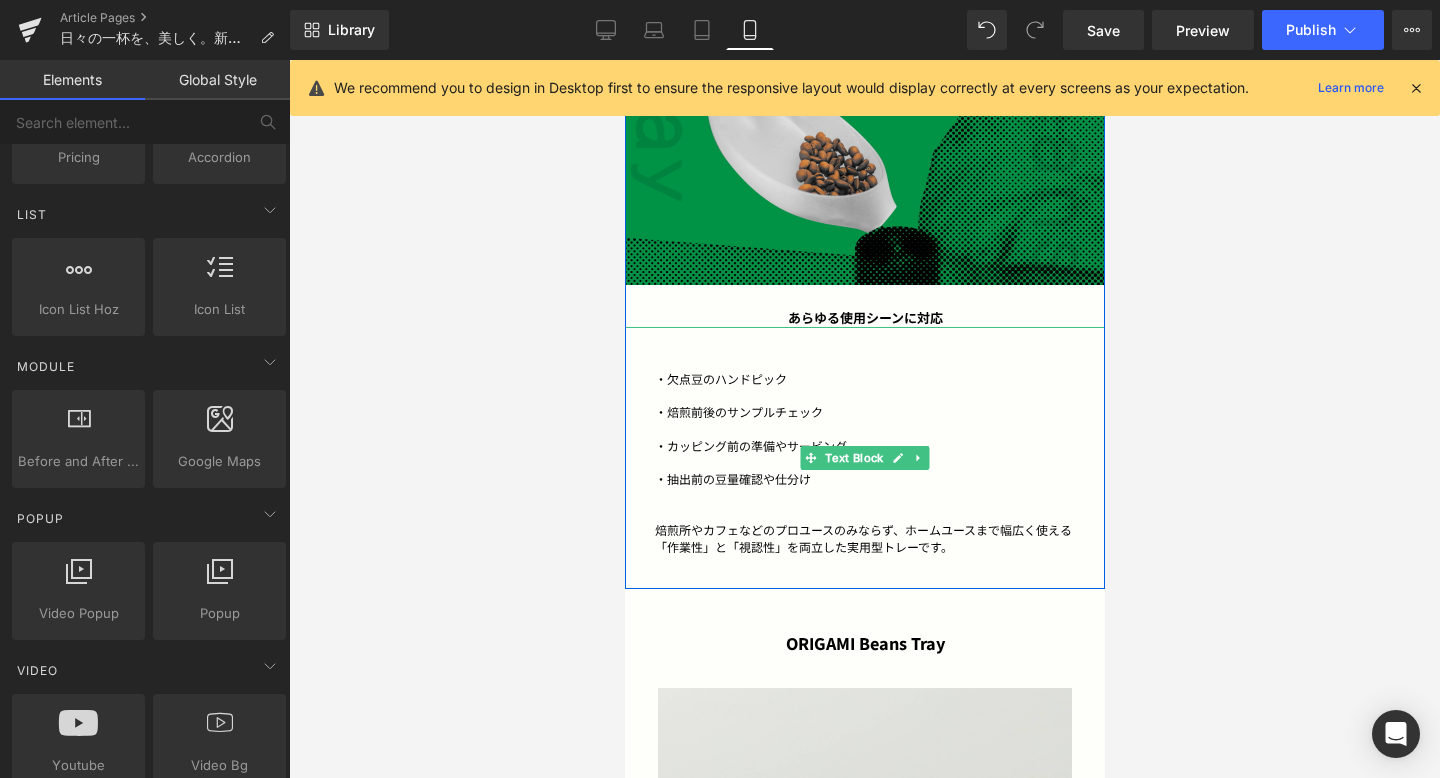 click on "焙煎所やカフェなどのプロユースのみならず、ホームユースまで幅広く使える 「作業性」と「視認性」を両立した実用型トレーです。" at bounding box center (864, 539) 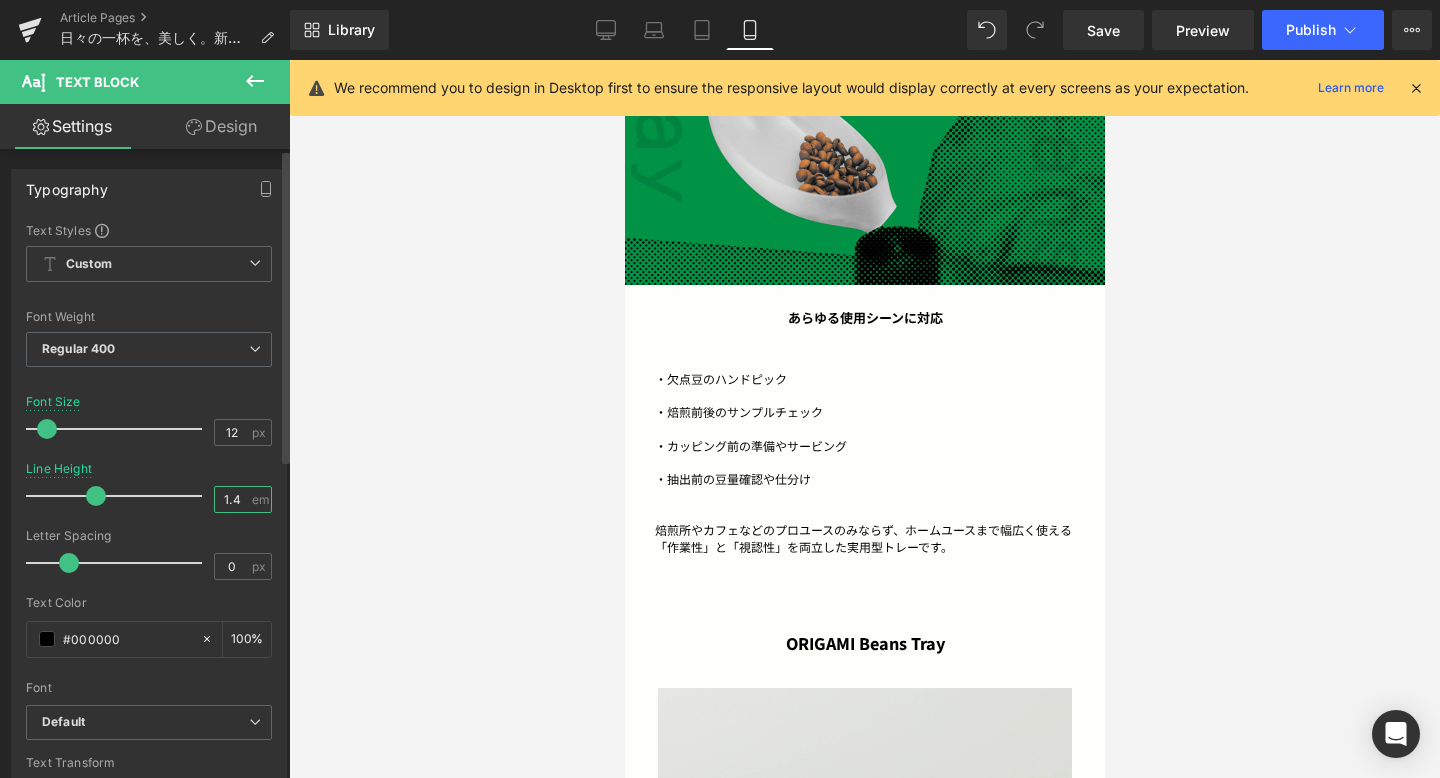 click on "1.4" at bounding box center (232, 499) 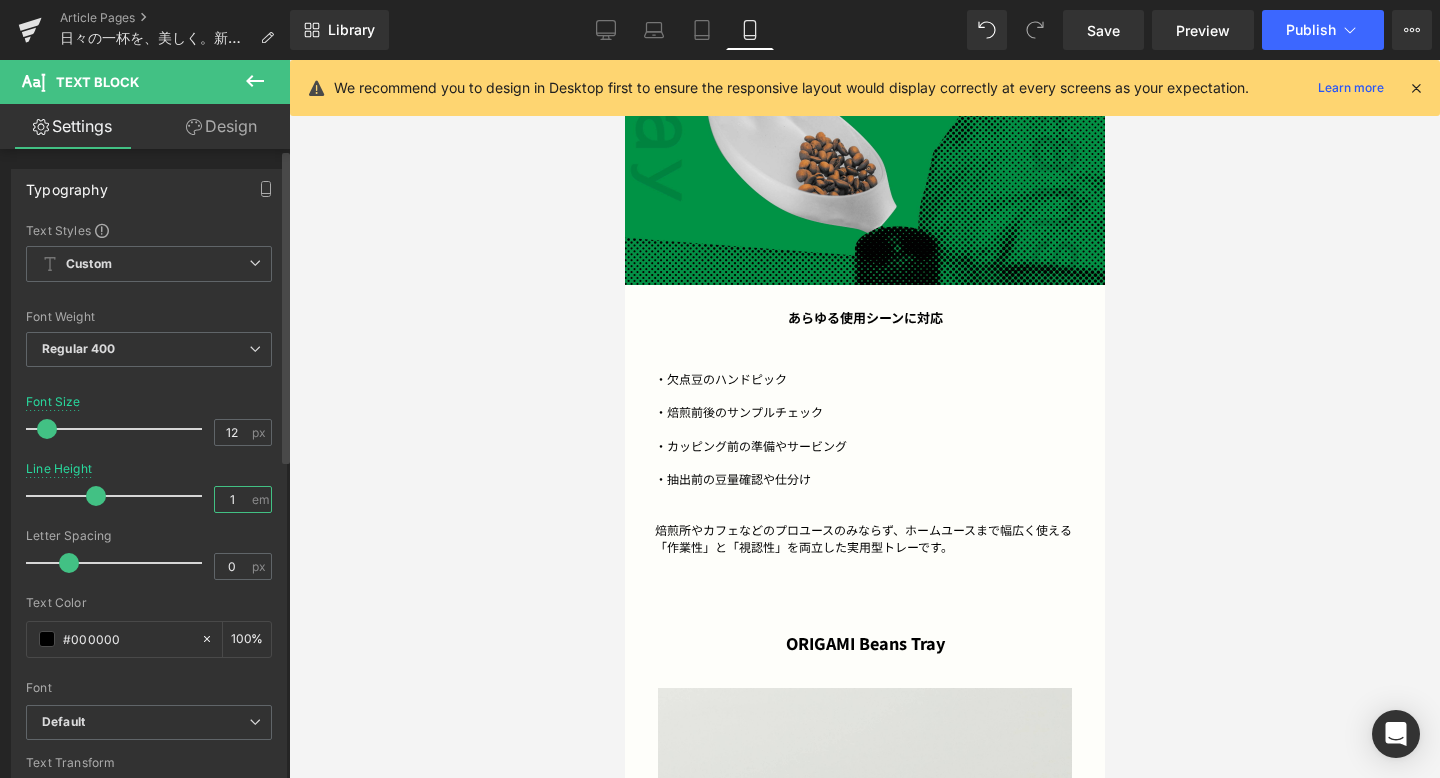 type on "1.6" 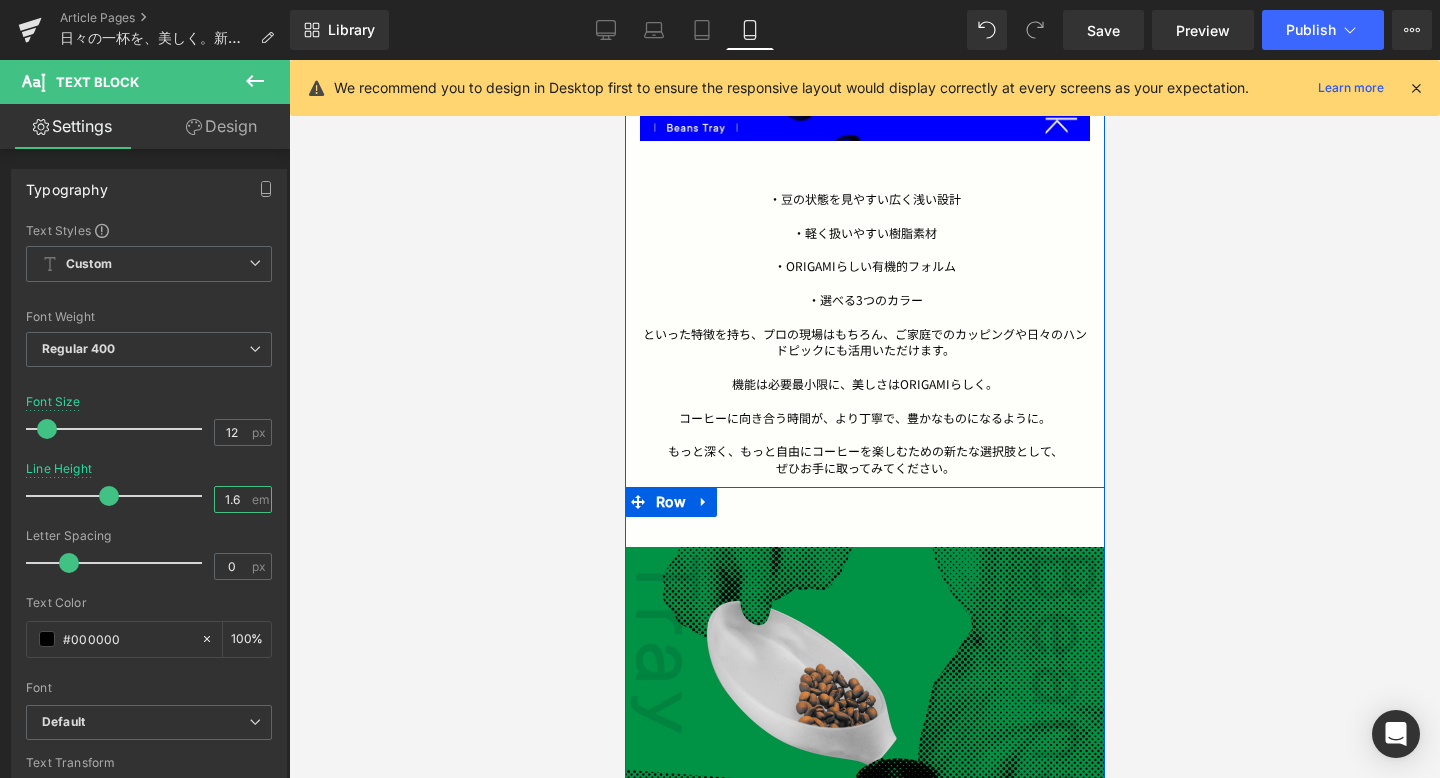 scroll, scrollTop: 1844, scrollLeft: 0, axis: vertical 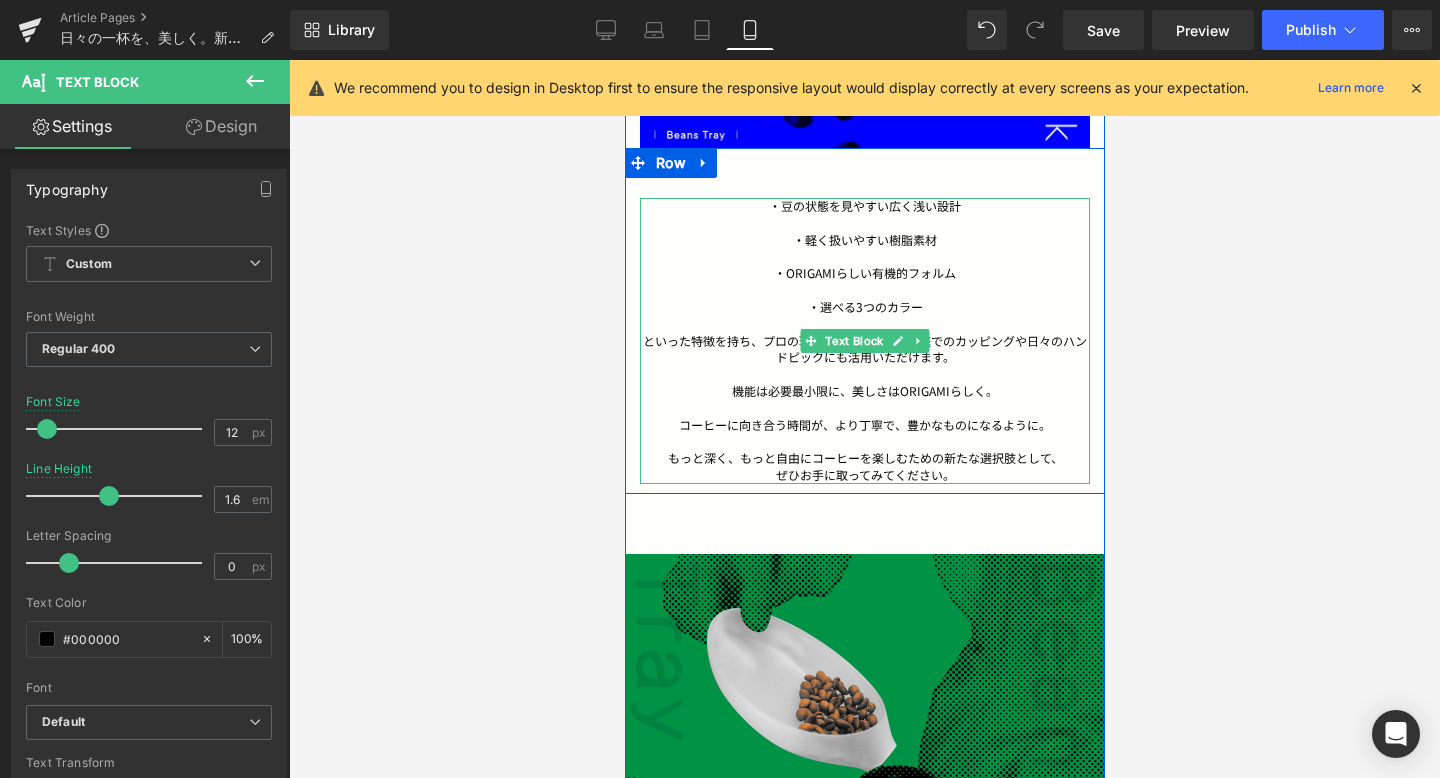 click at bounding box center [864, 408] 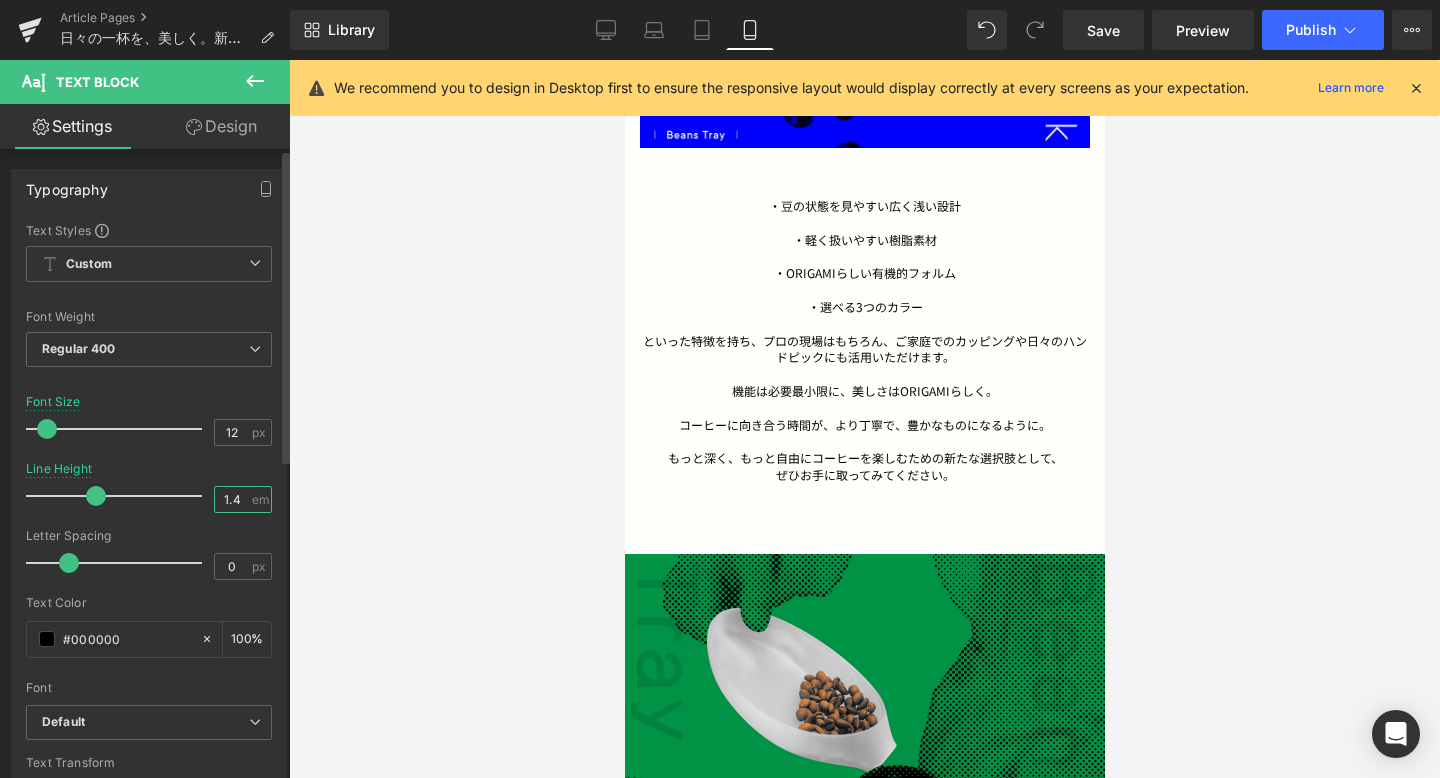 click on "1.4" at bounding box center (232, 499) 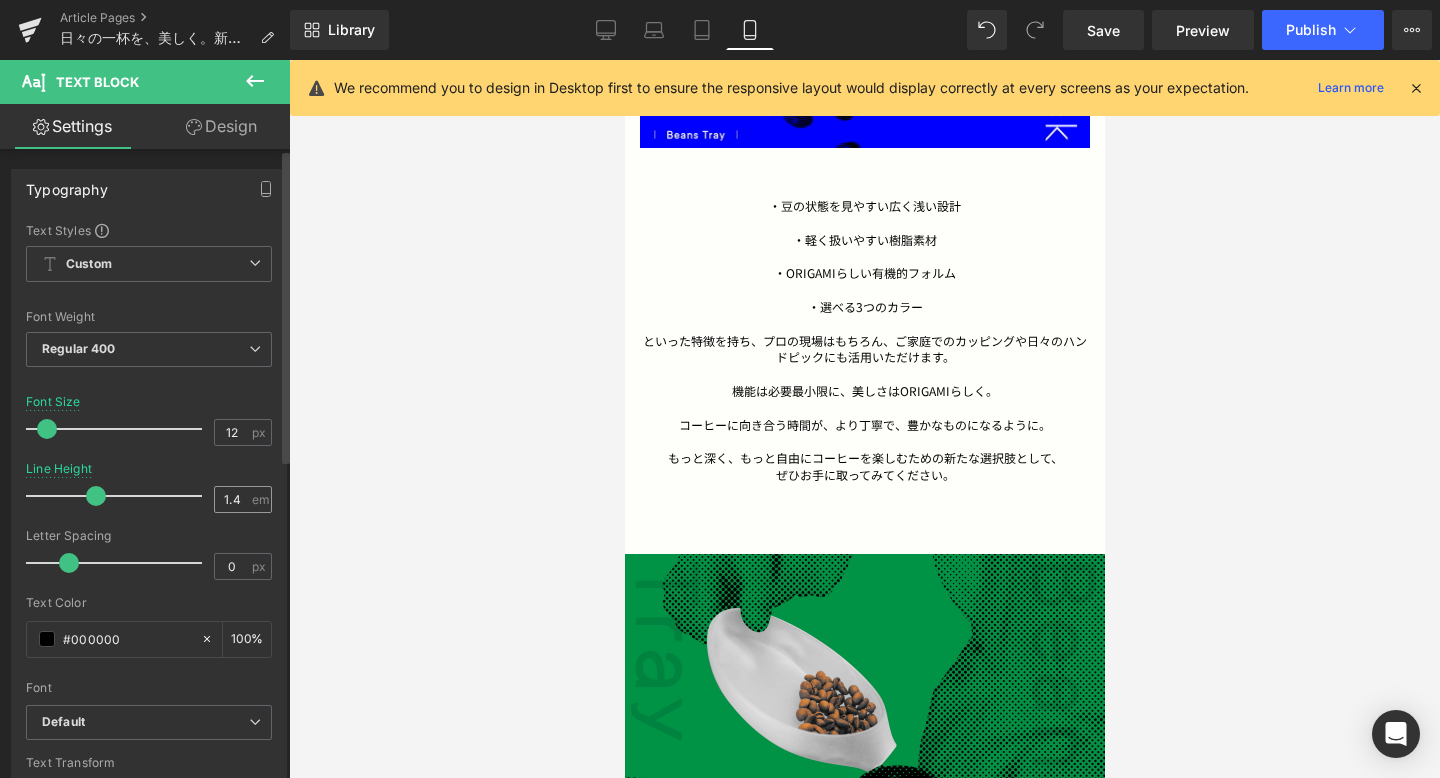 click on "1.4 em" at bounding box center (243, 499) 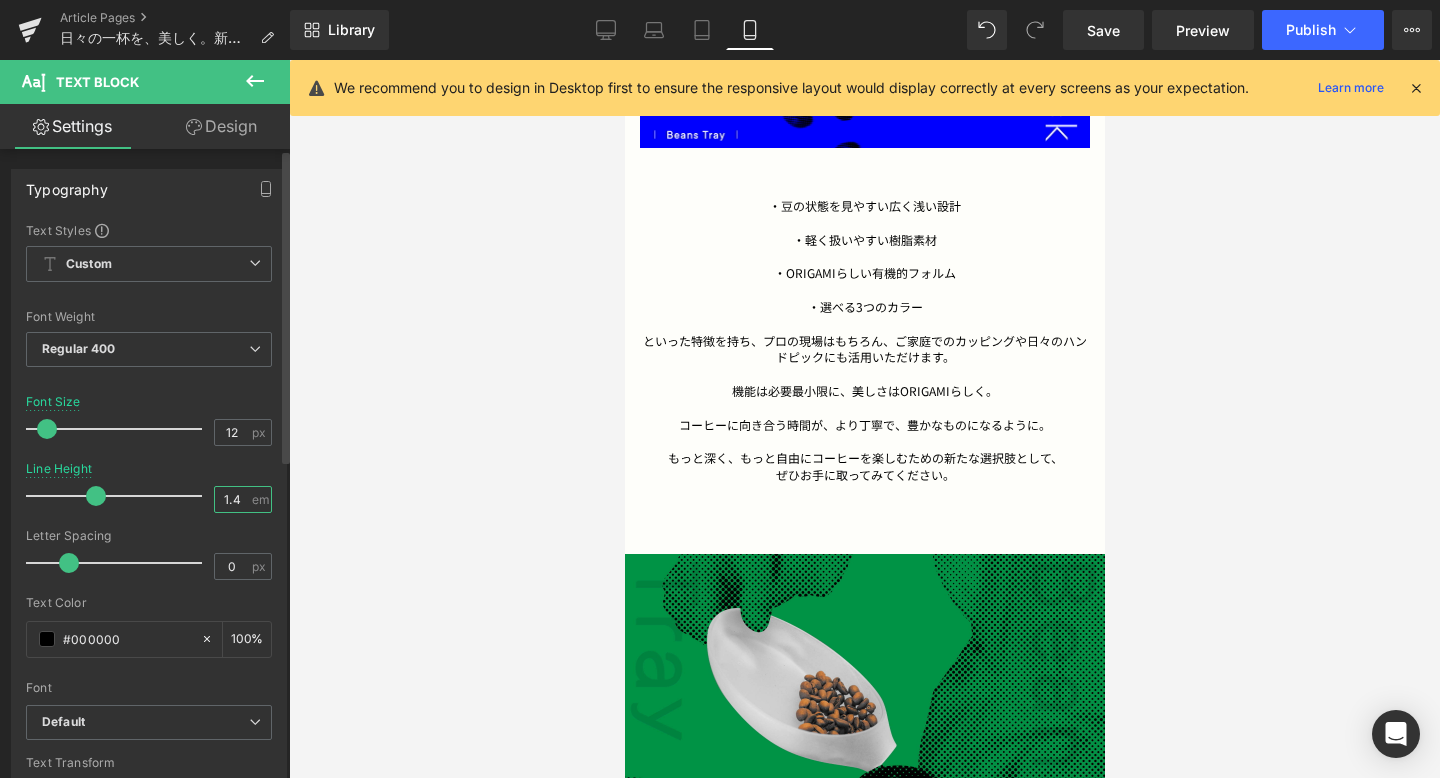 click on "1.4" at bounding box center [232, 499] 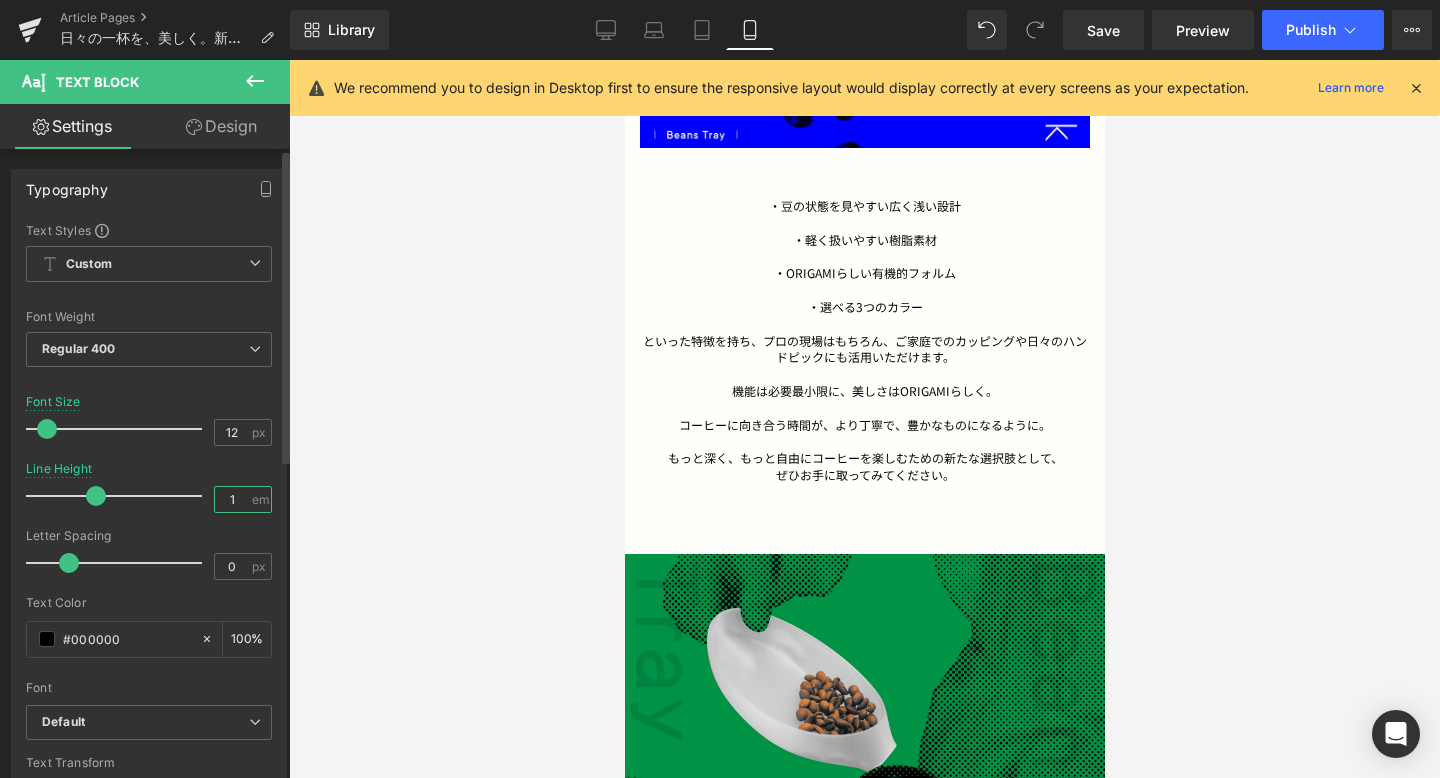 type on "1.6" 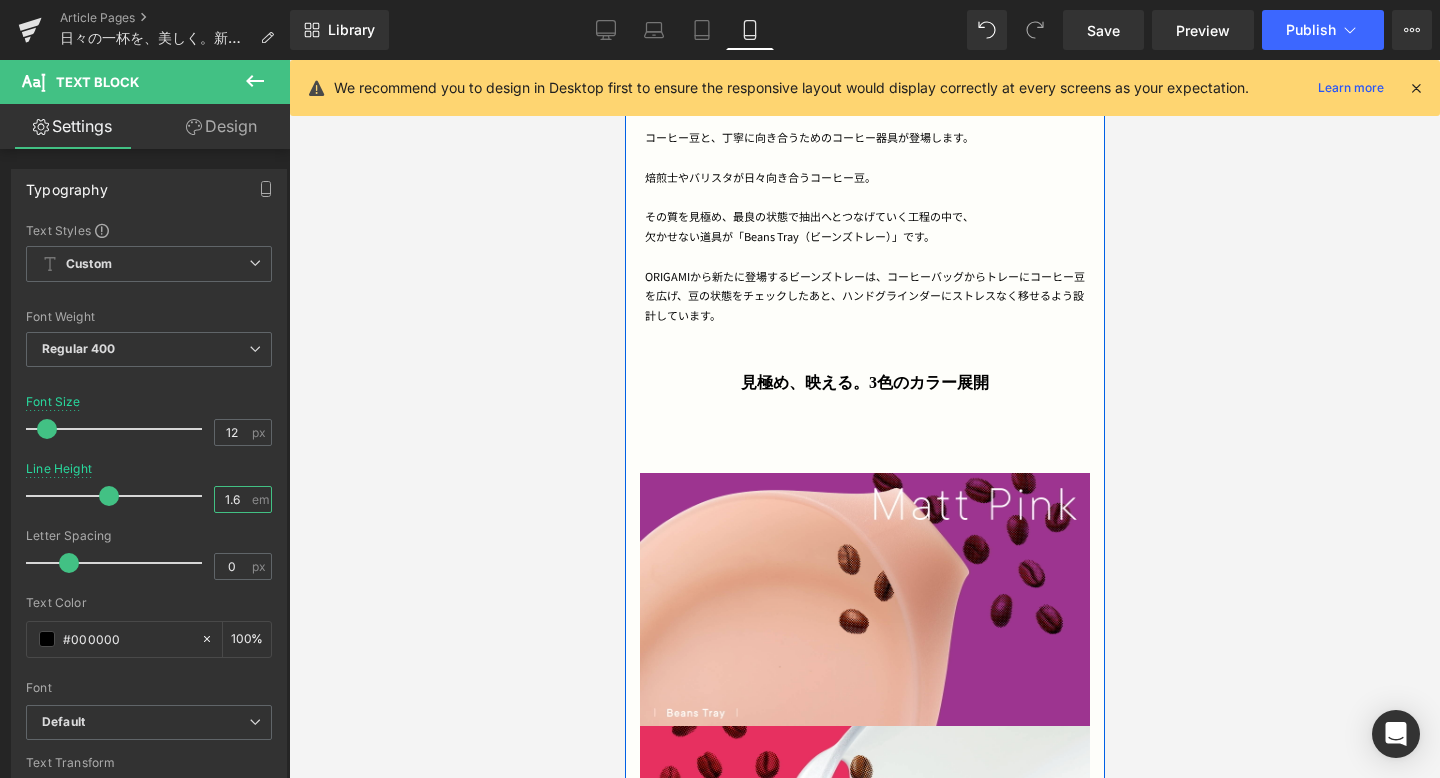 scroll, scrollTop: 642, scrollLeft: 0, axis: vertical 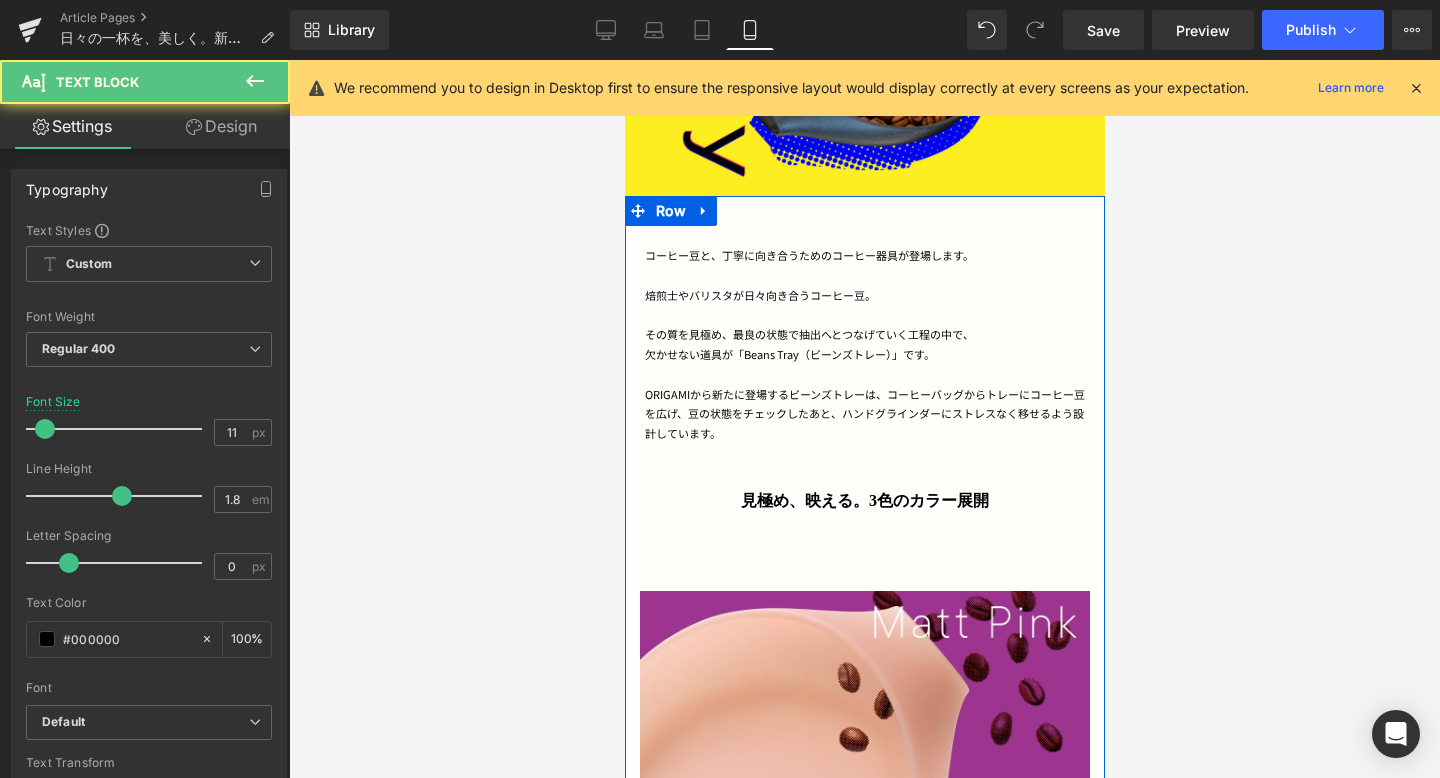 click on "豆の状態をチェックしたあと、ハンドグラインダーにストレスなく移せるよう設計しています。" at bounding box center (863, 423) 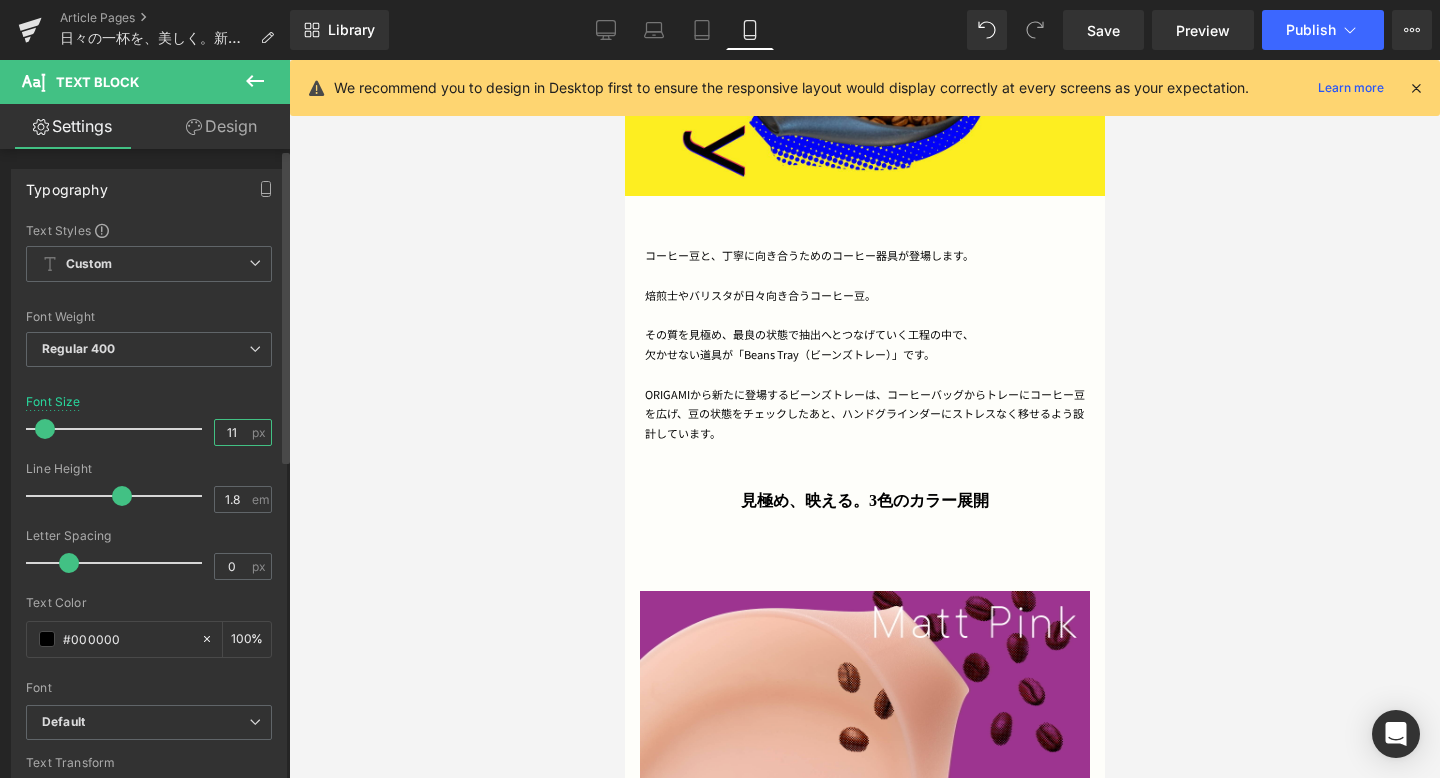click on "11" at bounding box center (232, 432) 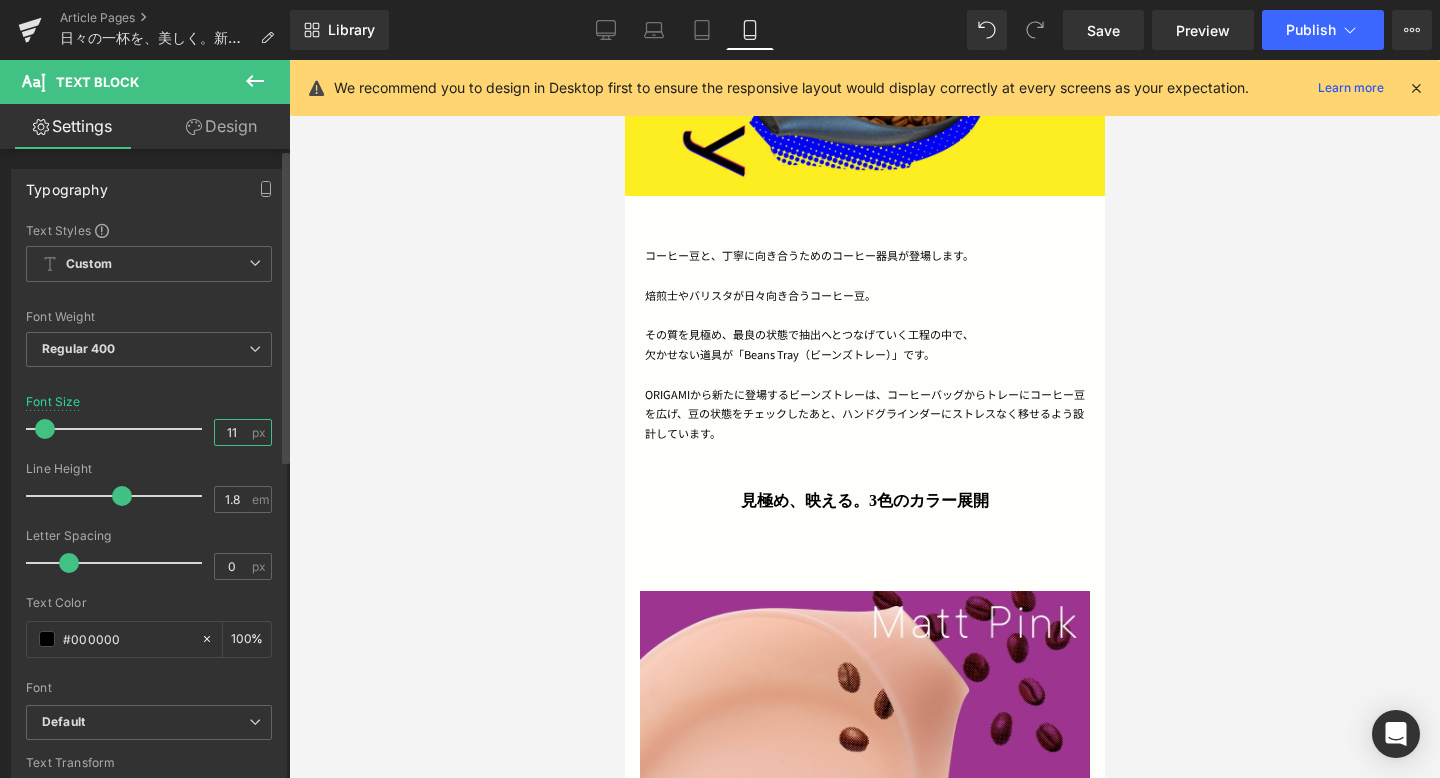 click on "11" at bounding box center [232, 432] 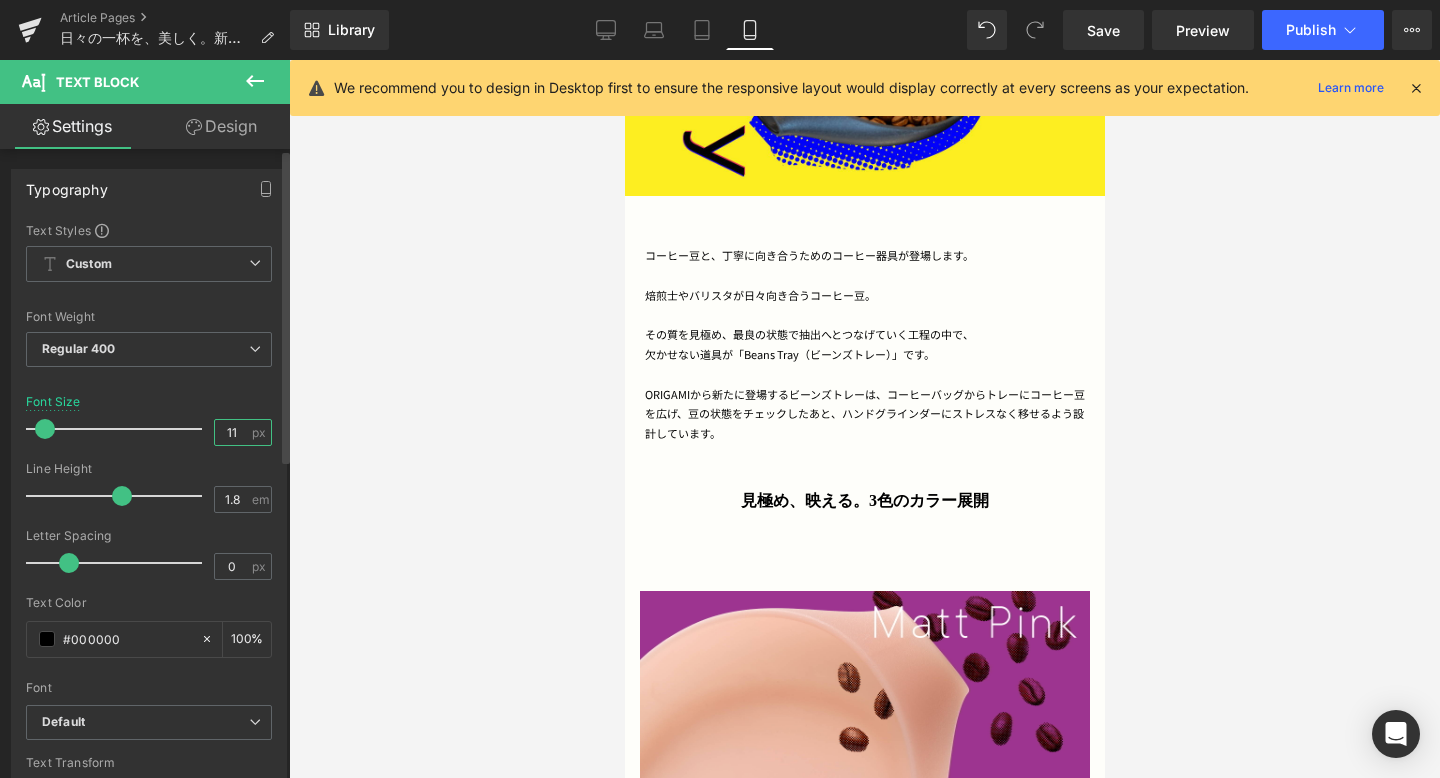 click on "11" at bounding box center (232, 432) 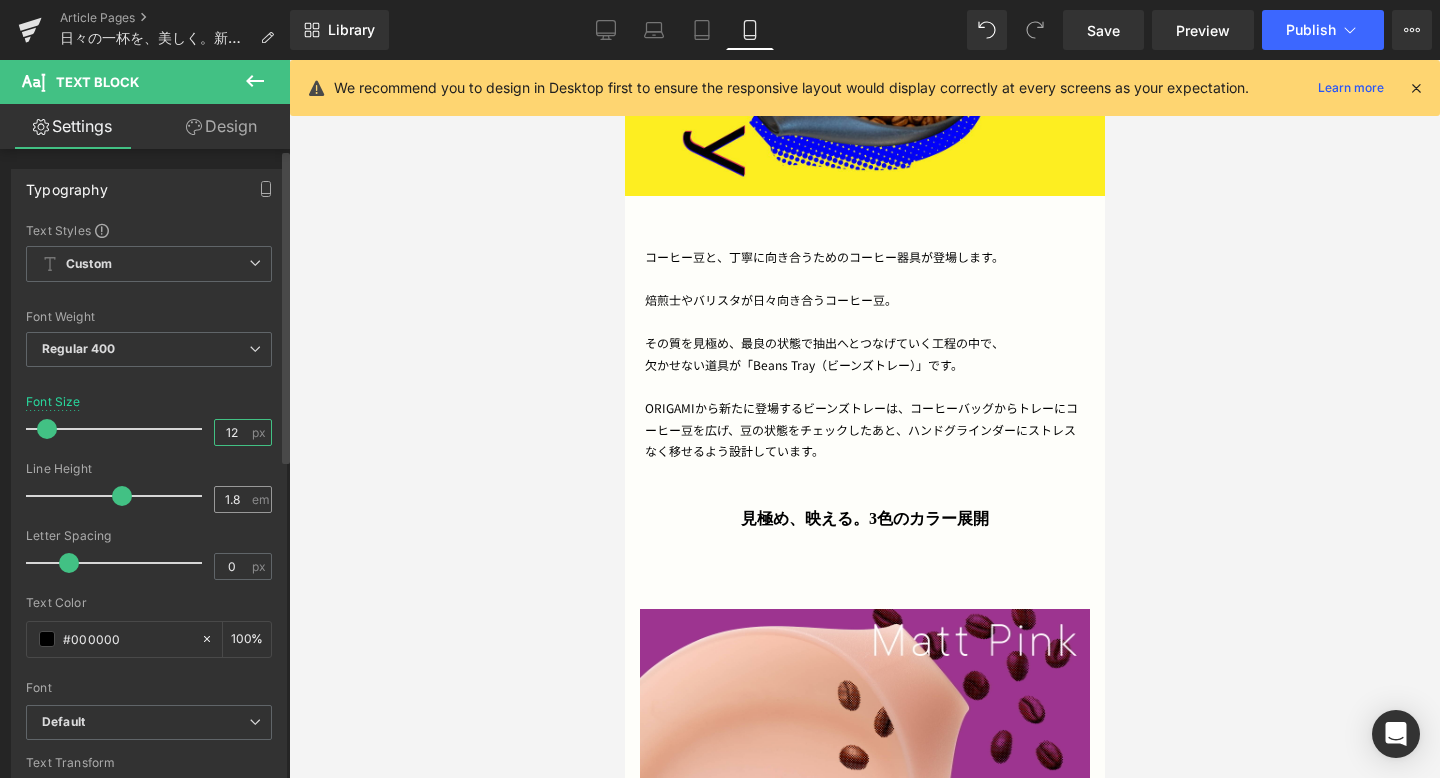 type on "12" 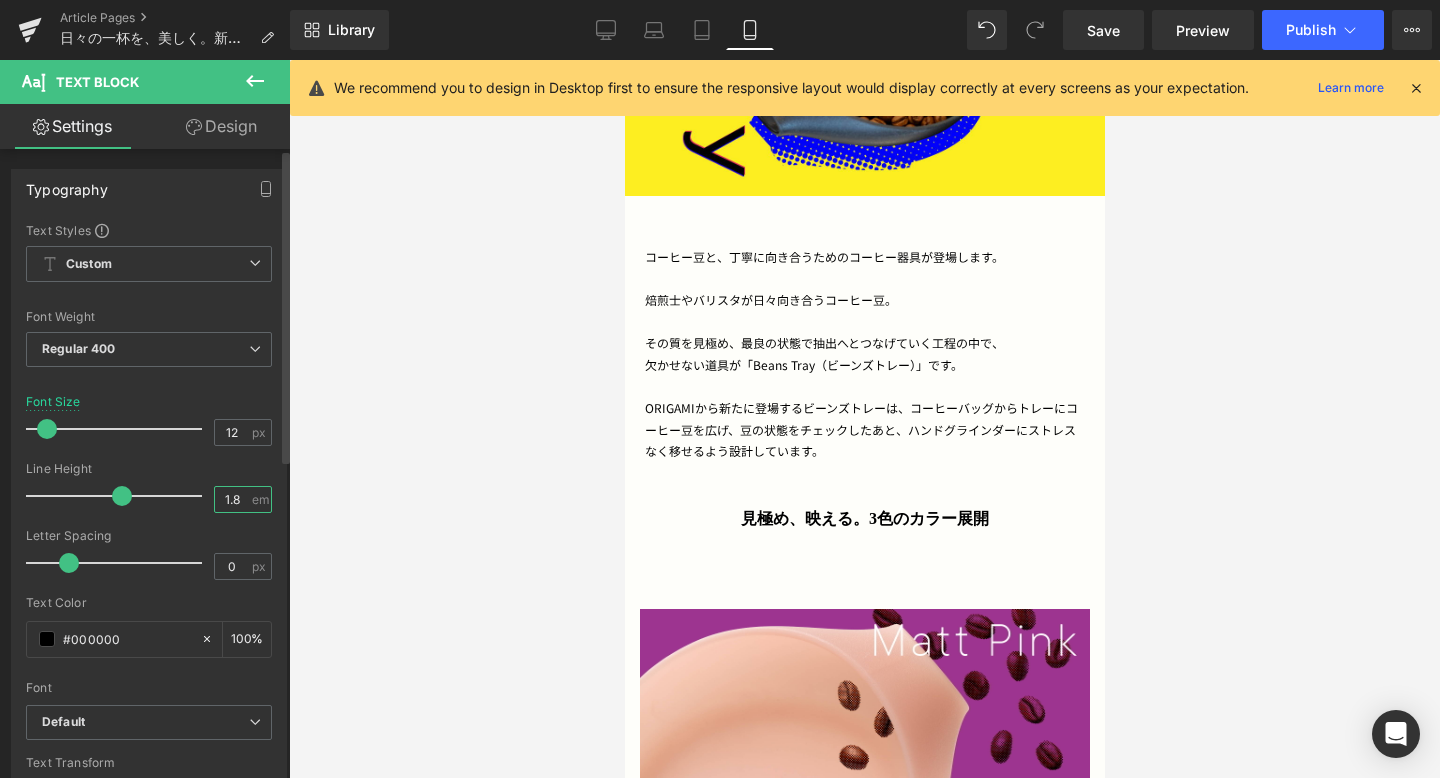 click on "1.8" at bounding box center (232, 499) 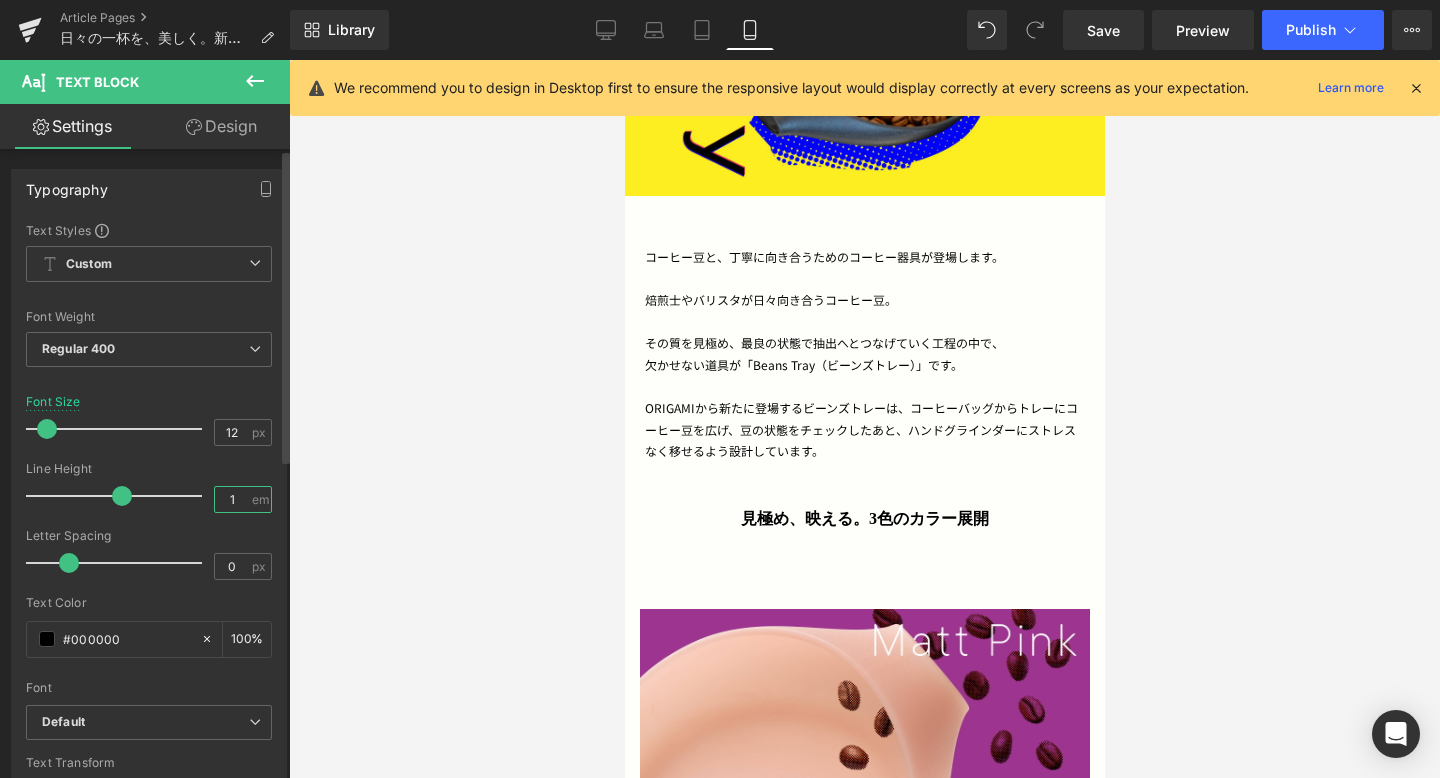 type on "1.6" 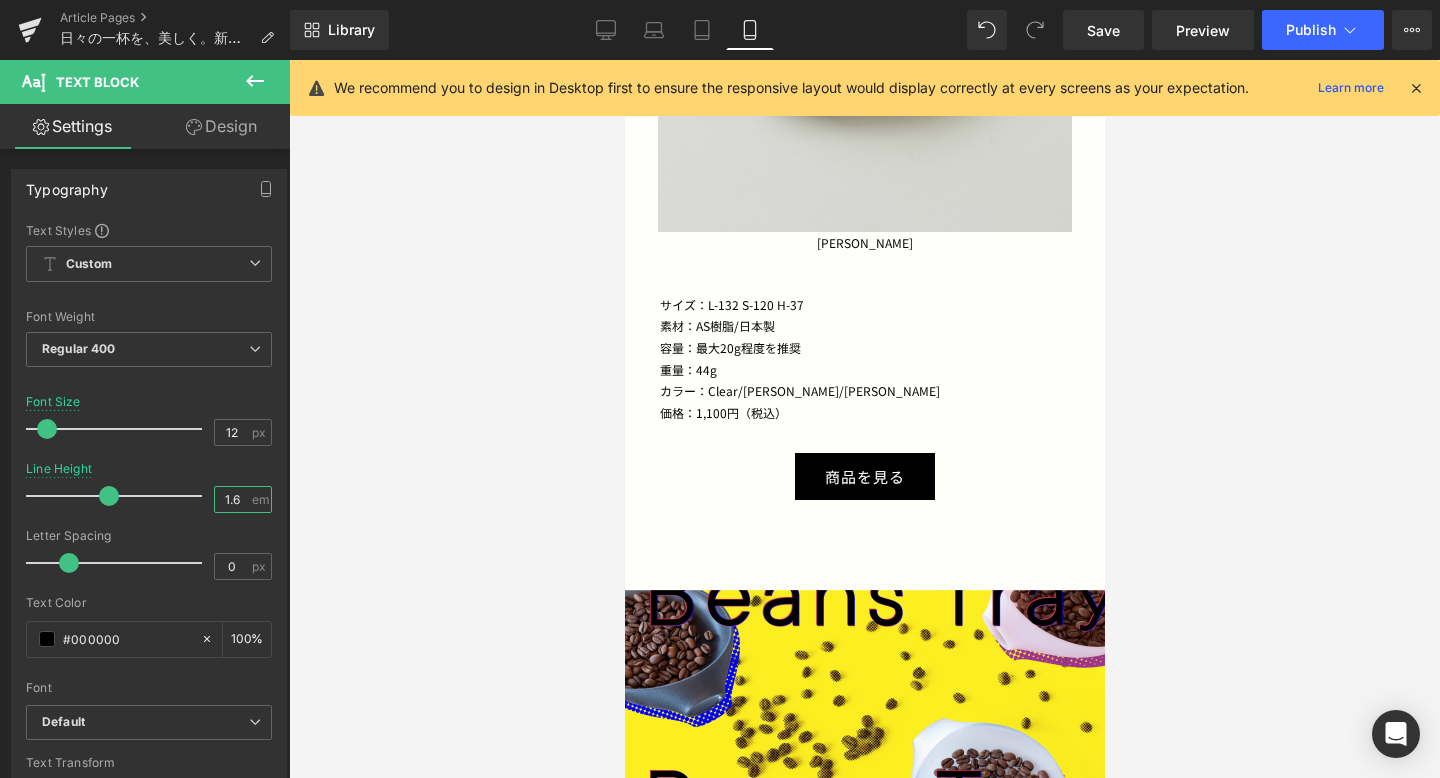 scroll, scrollTop: 4355, scrollLeft: 0, axis: vertical 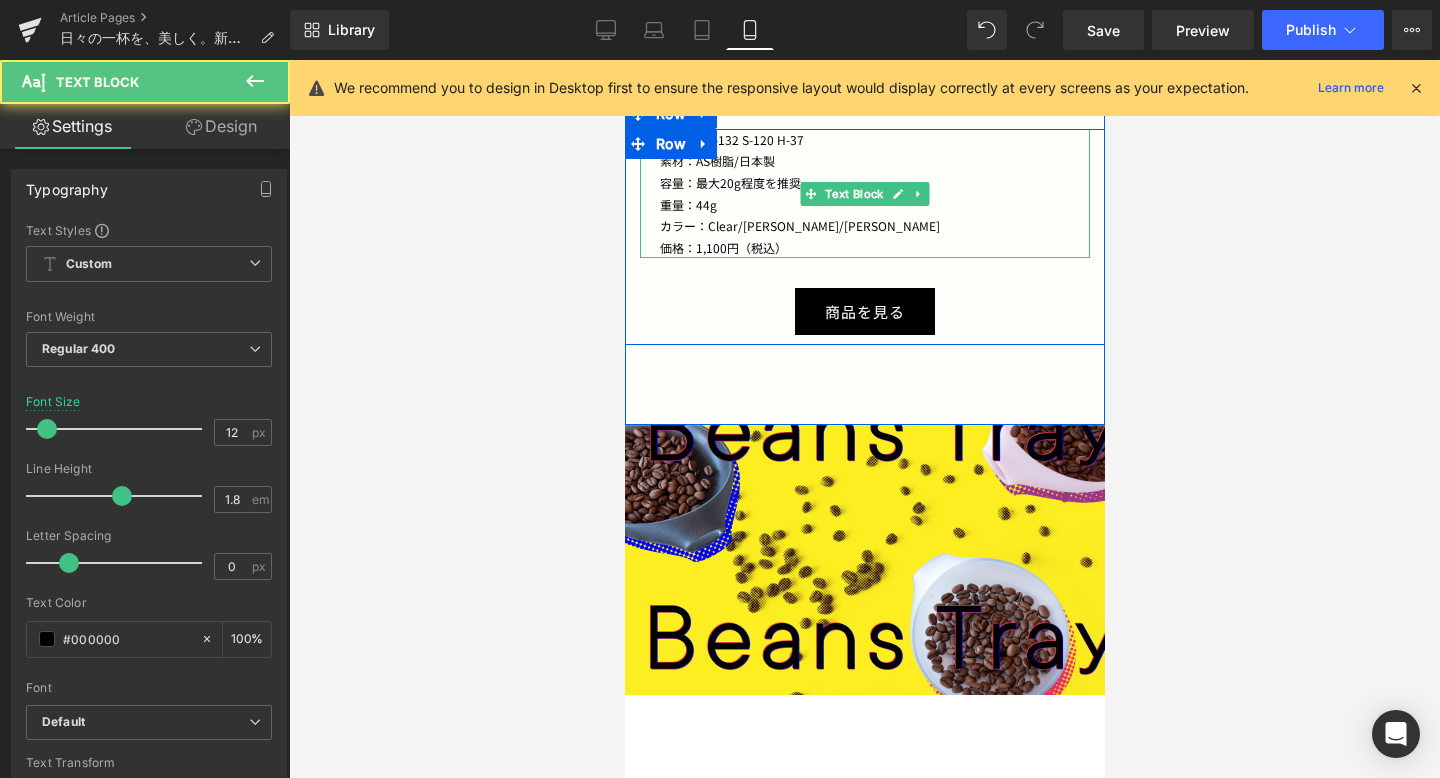 click on "容量：最大20g程度を推奨" at bounding box center [864, 183] 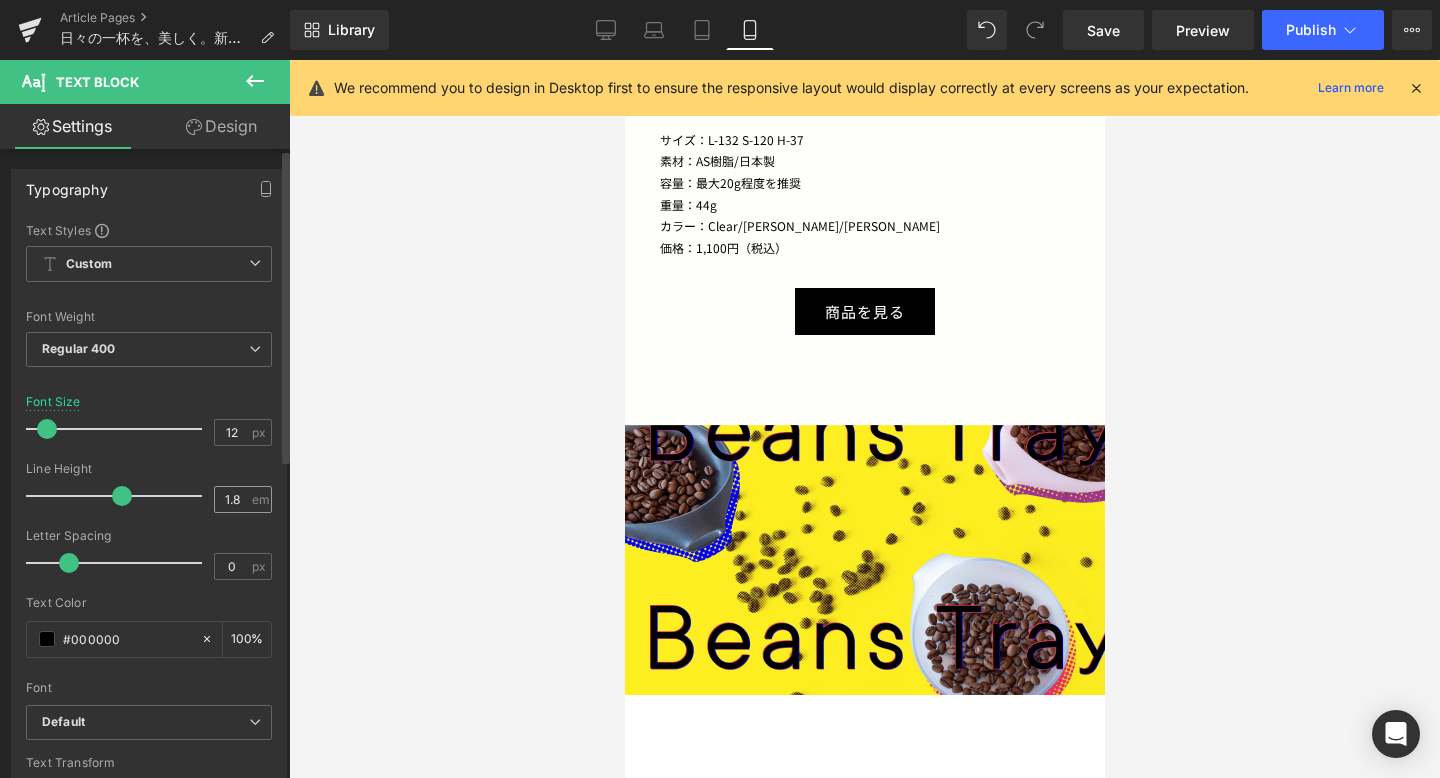 click on "1.8 em" at bounding box center (243, 499) 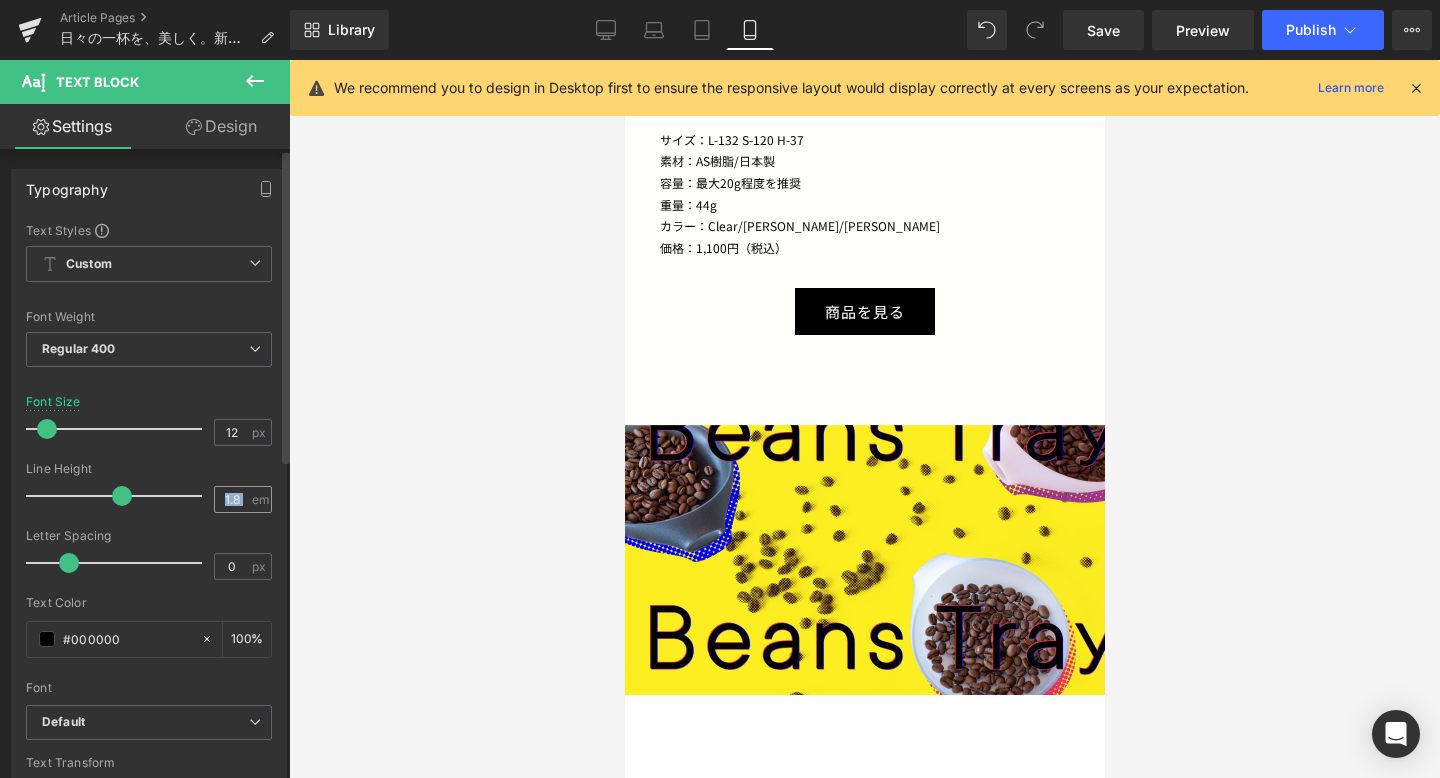 click on "1.8 em" at bounding box center [243, 499] 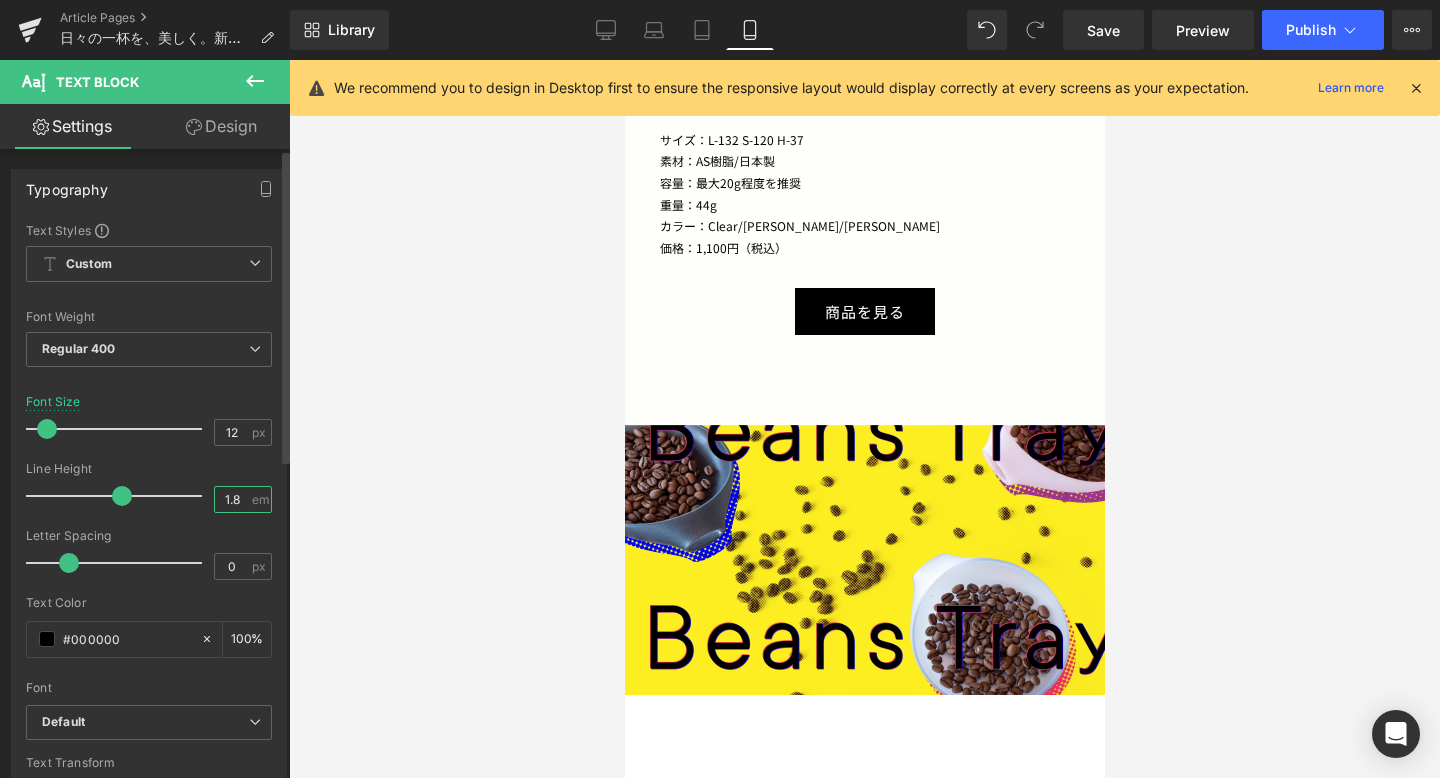 click on "1.8" at bounding box center (232, 499) 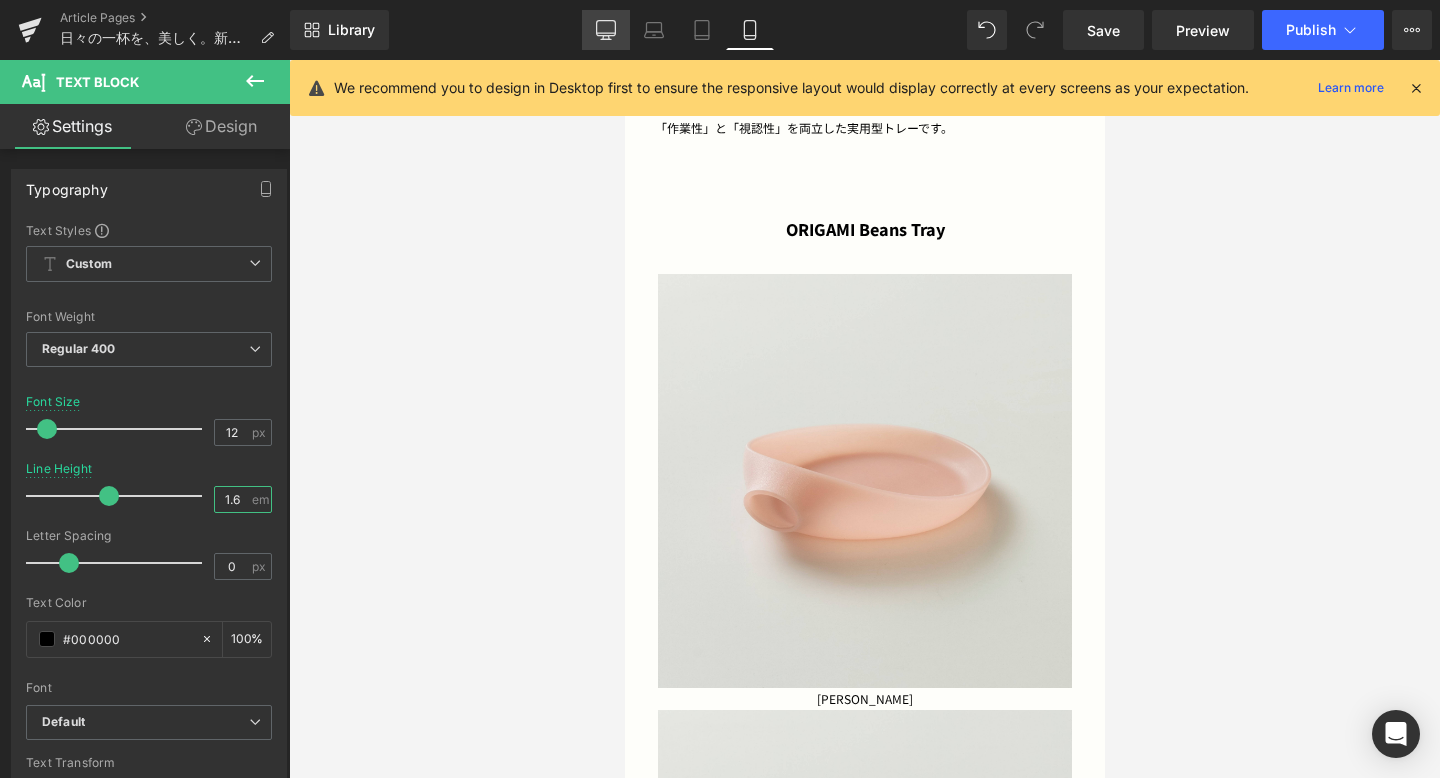type on "1.6" 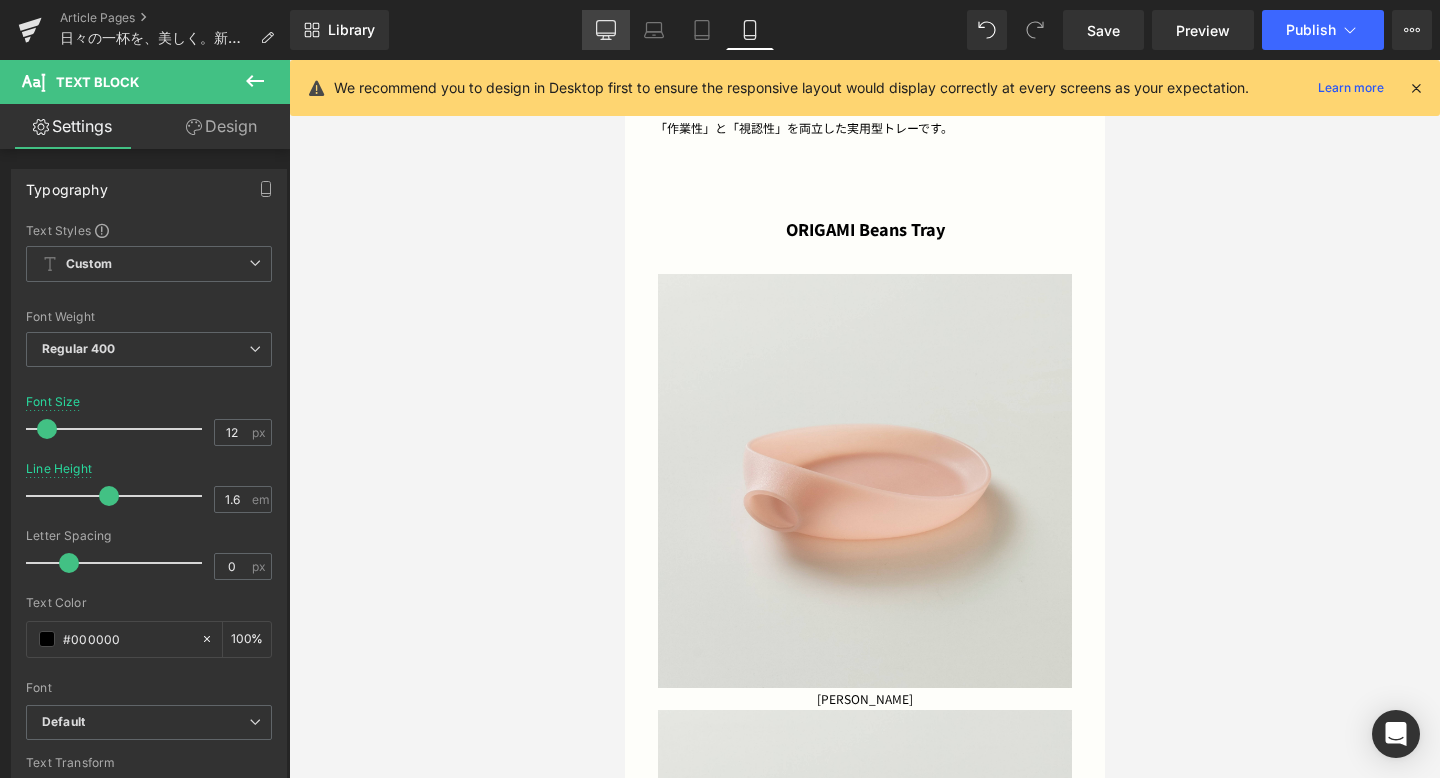 click 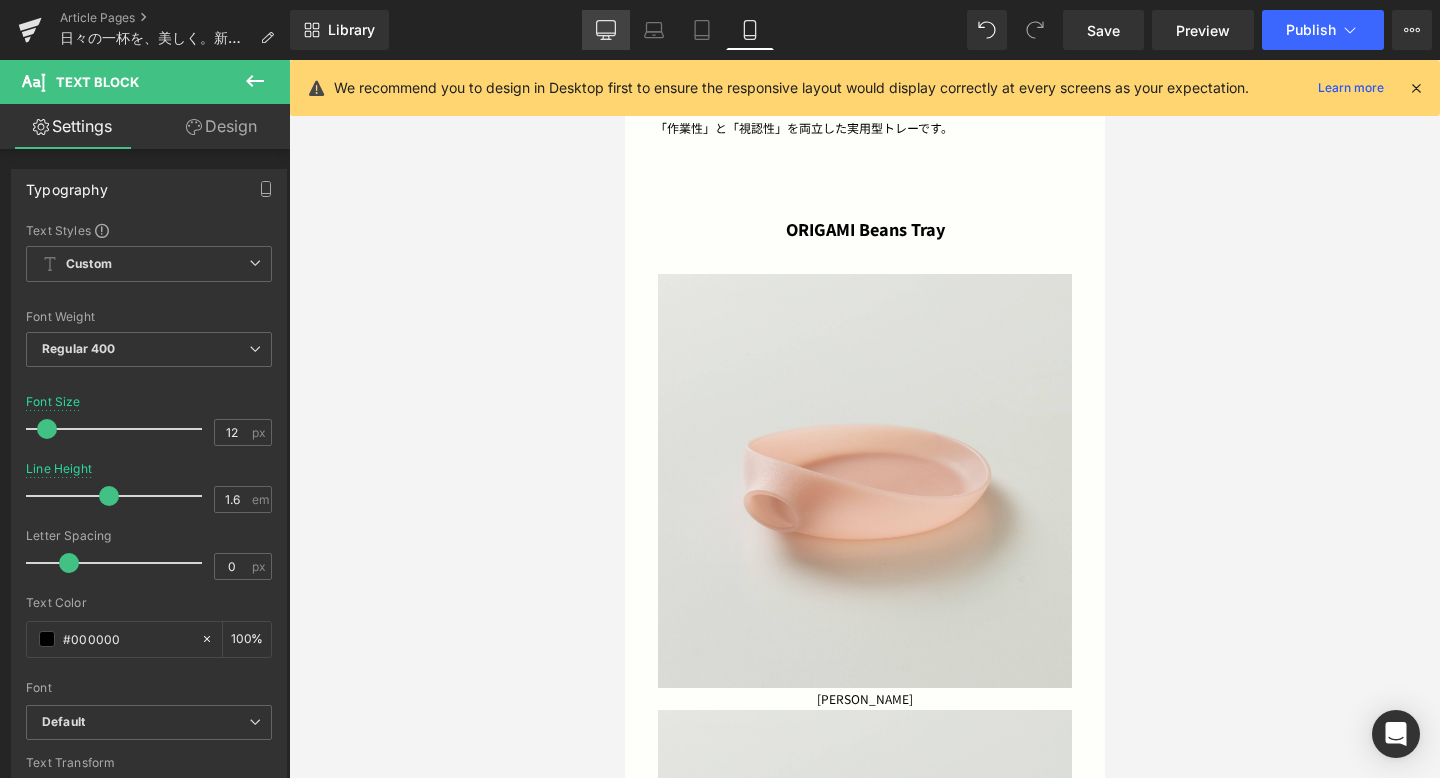 type on "16" 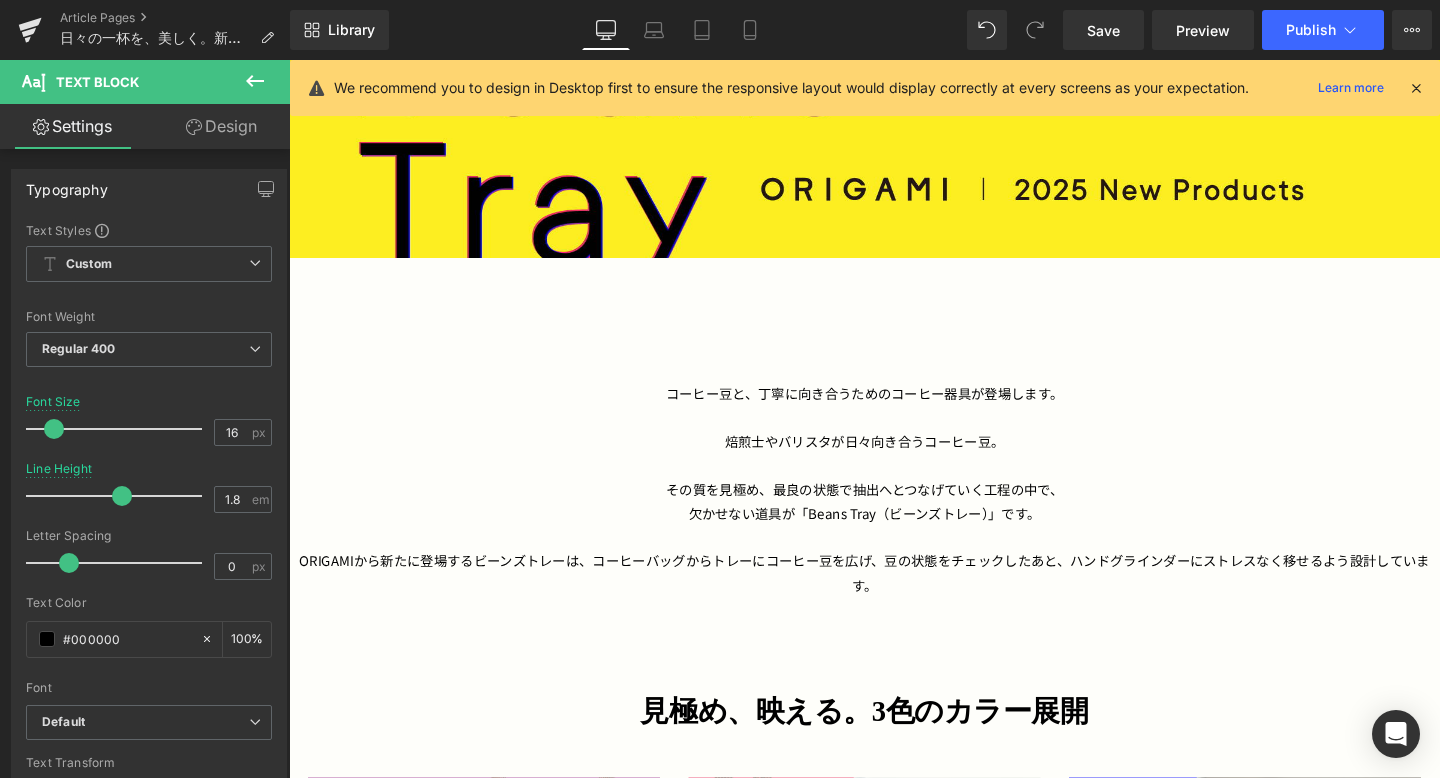 scroll, scrollTop: 765, scrollLeft: 0, axis: vertical 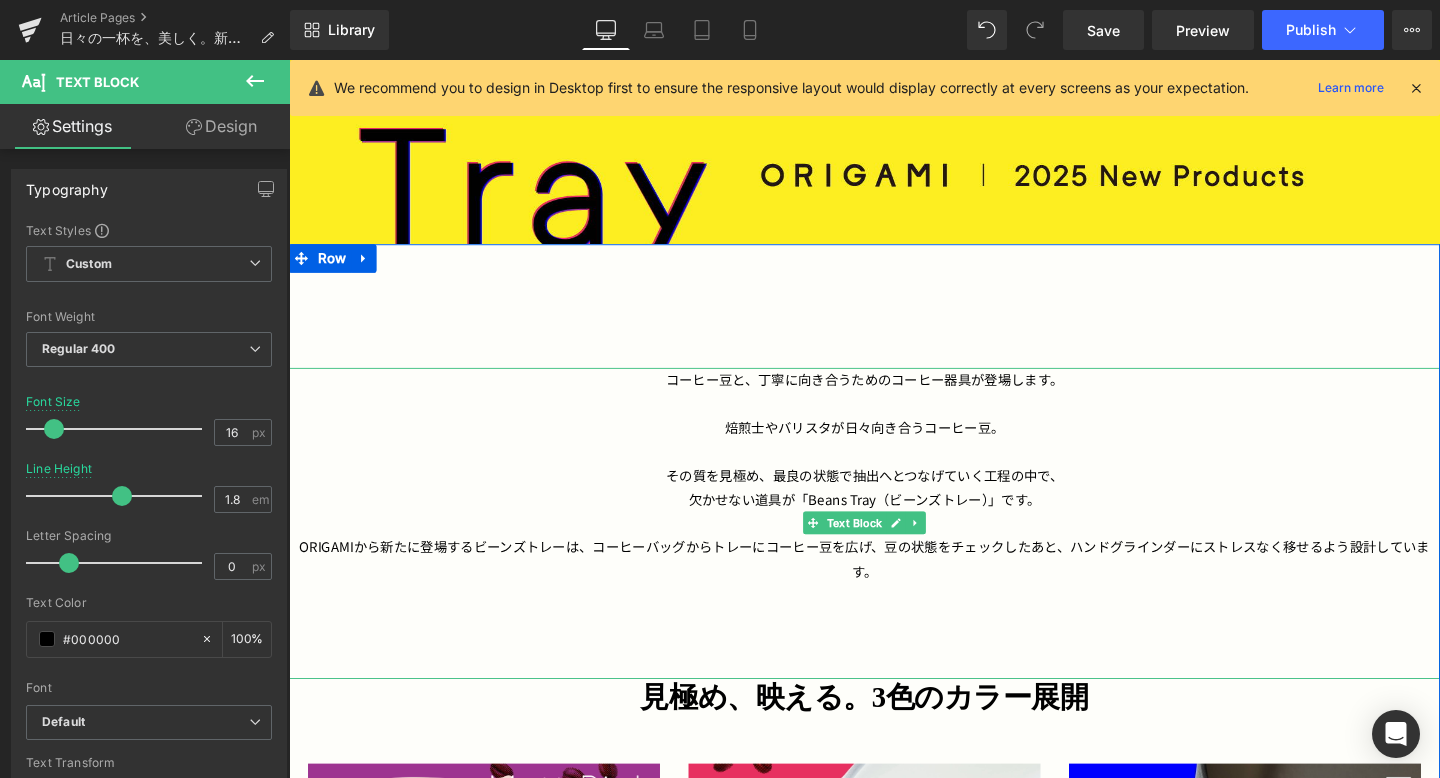 click on "ORIGAMIから新たに登場するビーンズトレーは、コーヒーバッグからトレーにコーヒー豆を広げ、 豆の状態をチェックしたあと、ハンドグラインダーにストレスなく移せるよう設計しています。" at bounding box center [894, 585] 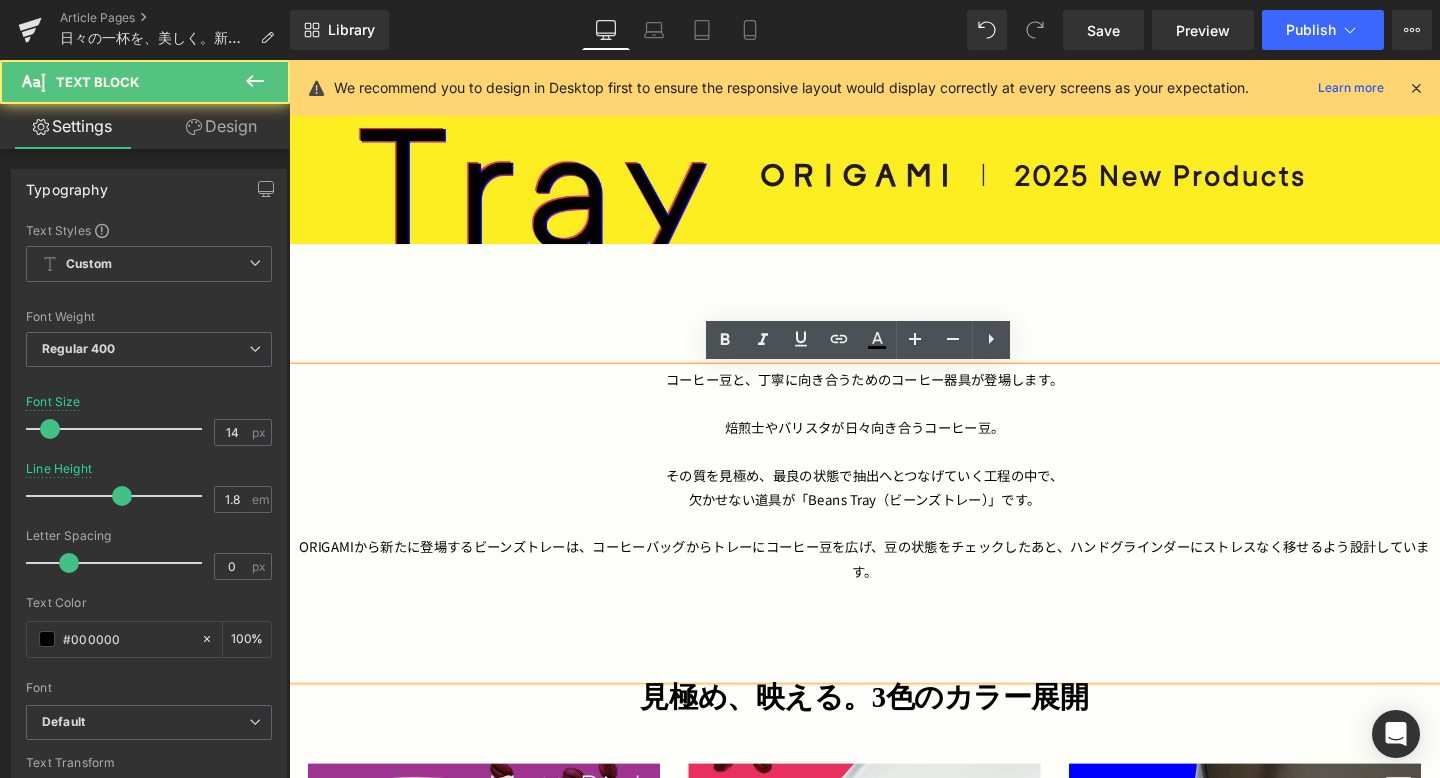click on "ORIGAMIから新たに登場するビーンズトレーは、コーヒーバッグからトレーにコーヒー豆を広げ、 豆の状態をチェックしたあと、ハンドグラインダーにストレスなく移せるよう設計しています。" at bounding box center [894, 585] 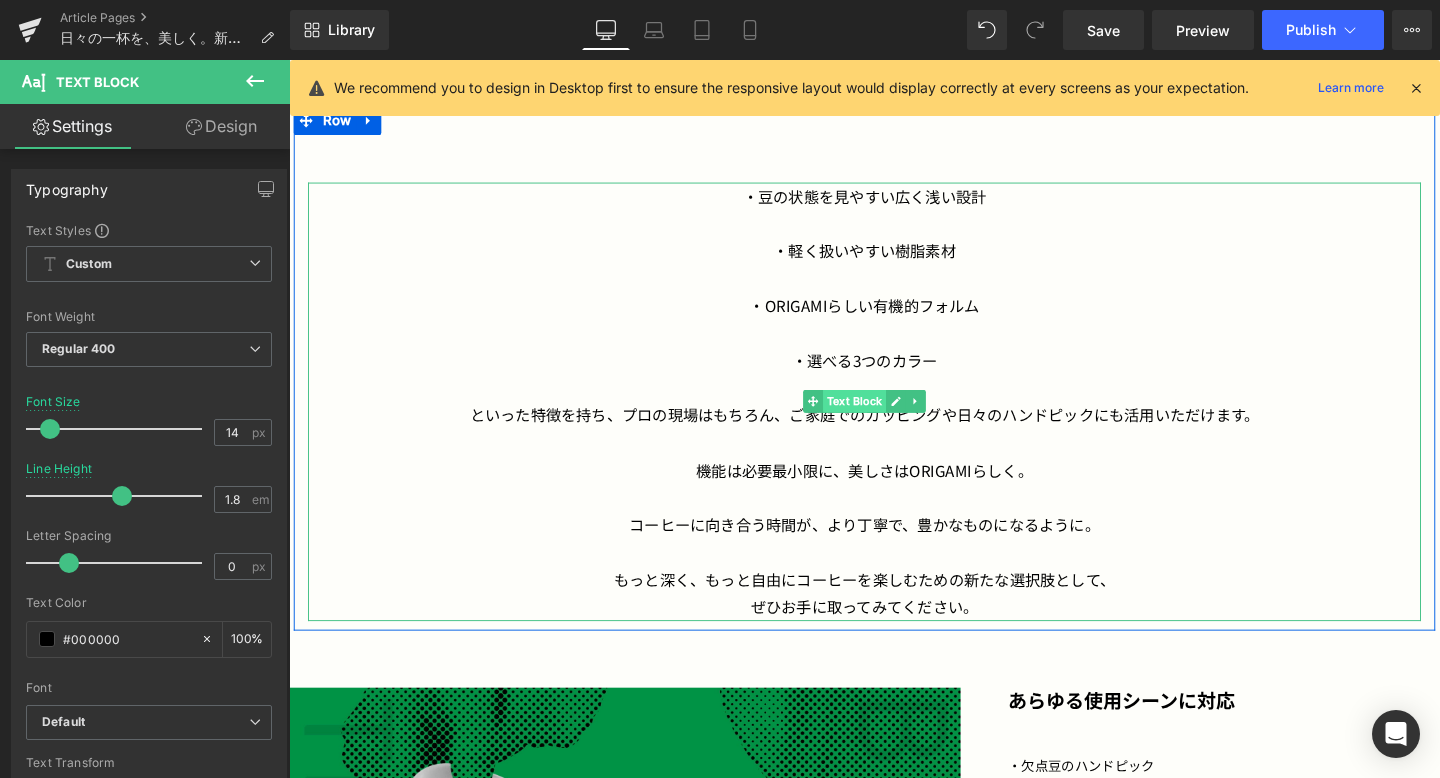 scroll, scrollTop: 1680, scrollLeft: 0, axis: vertical 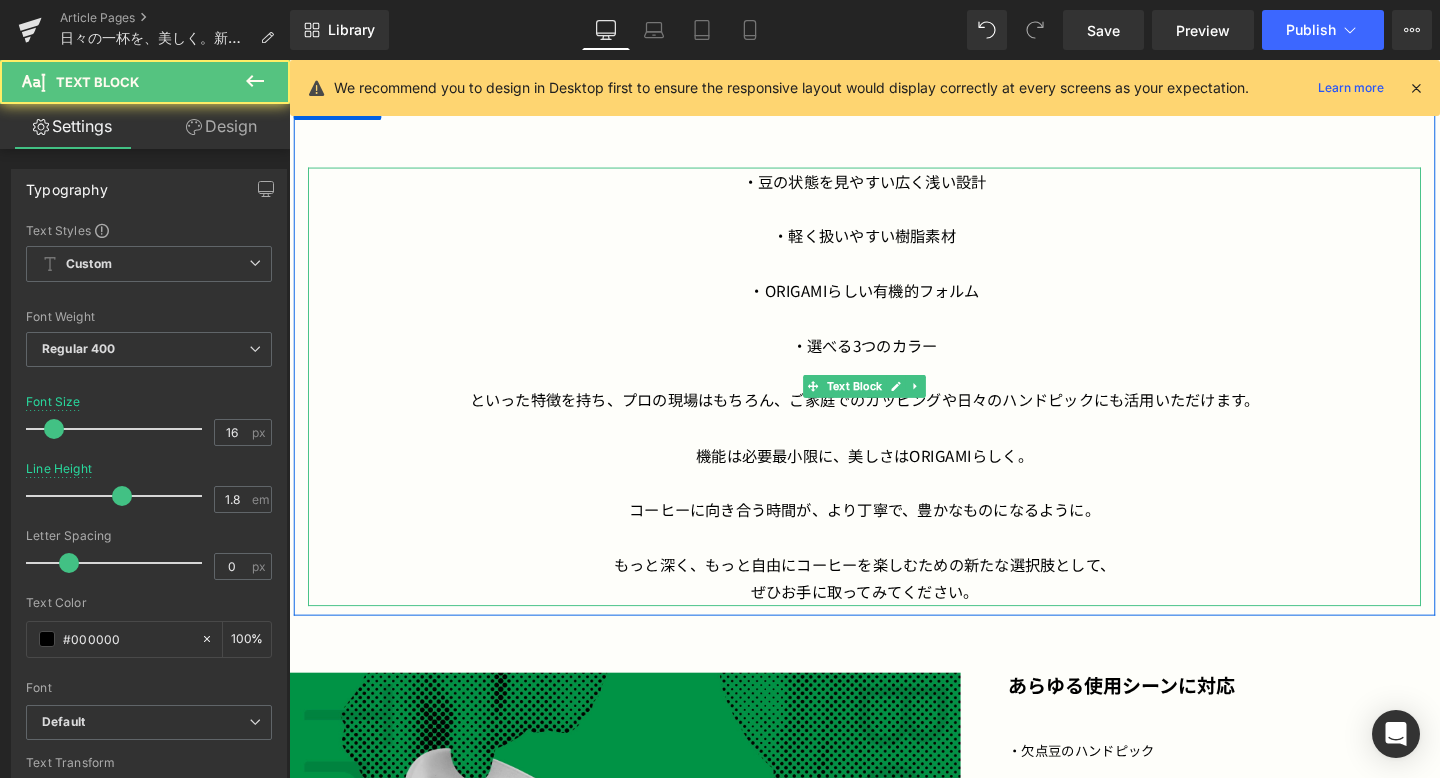 click on "機能は必要最小限に、美しさはORIGAMIらしく。" at bounding box center [894, 475] 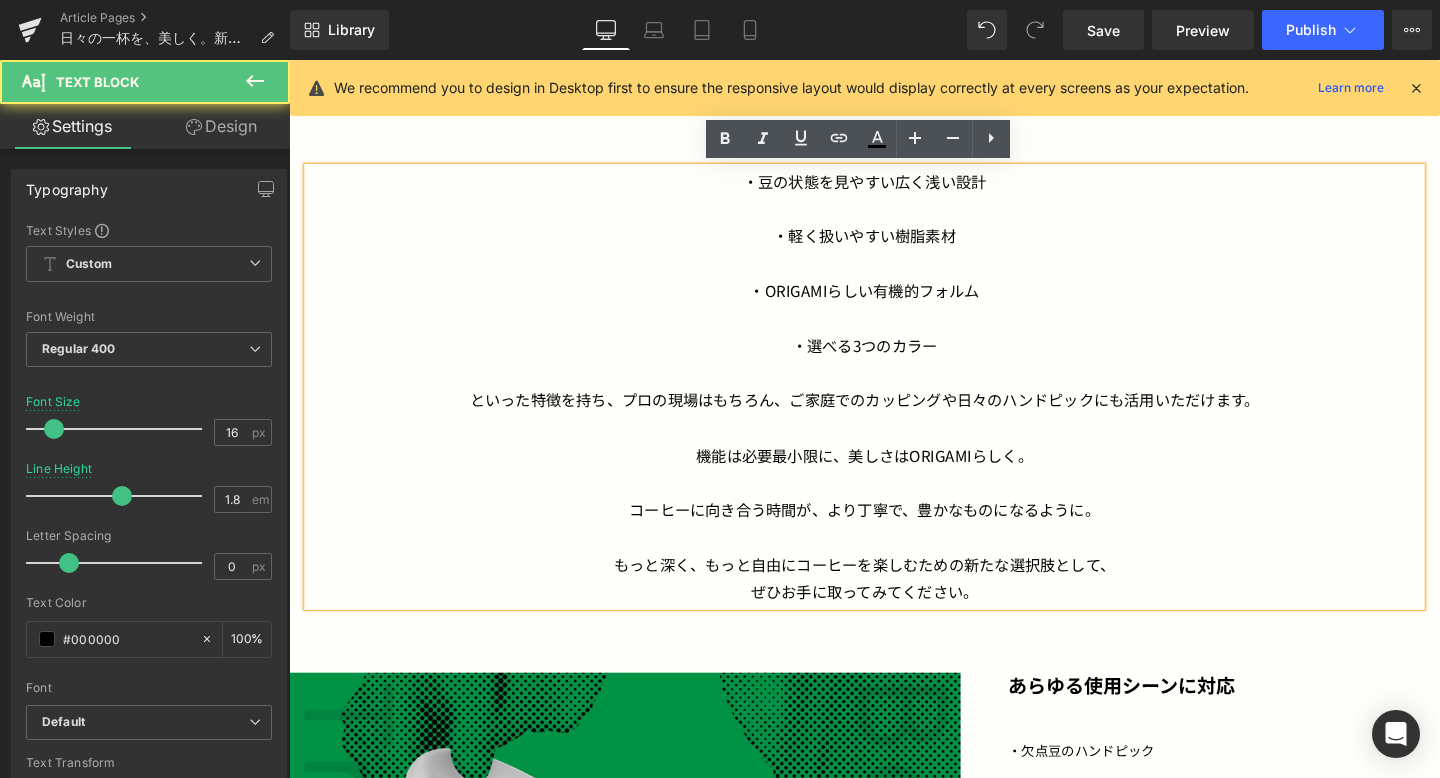 click on "といった特徴を持ち、プロの現場はもちろん、ご家庭でのカッピングや日々のハンドピックにも活用いただけます。" at bounding box center [894, 417] 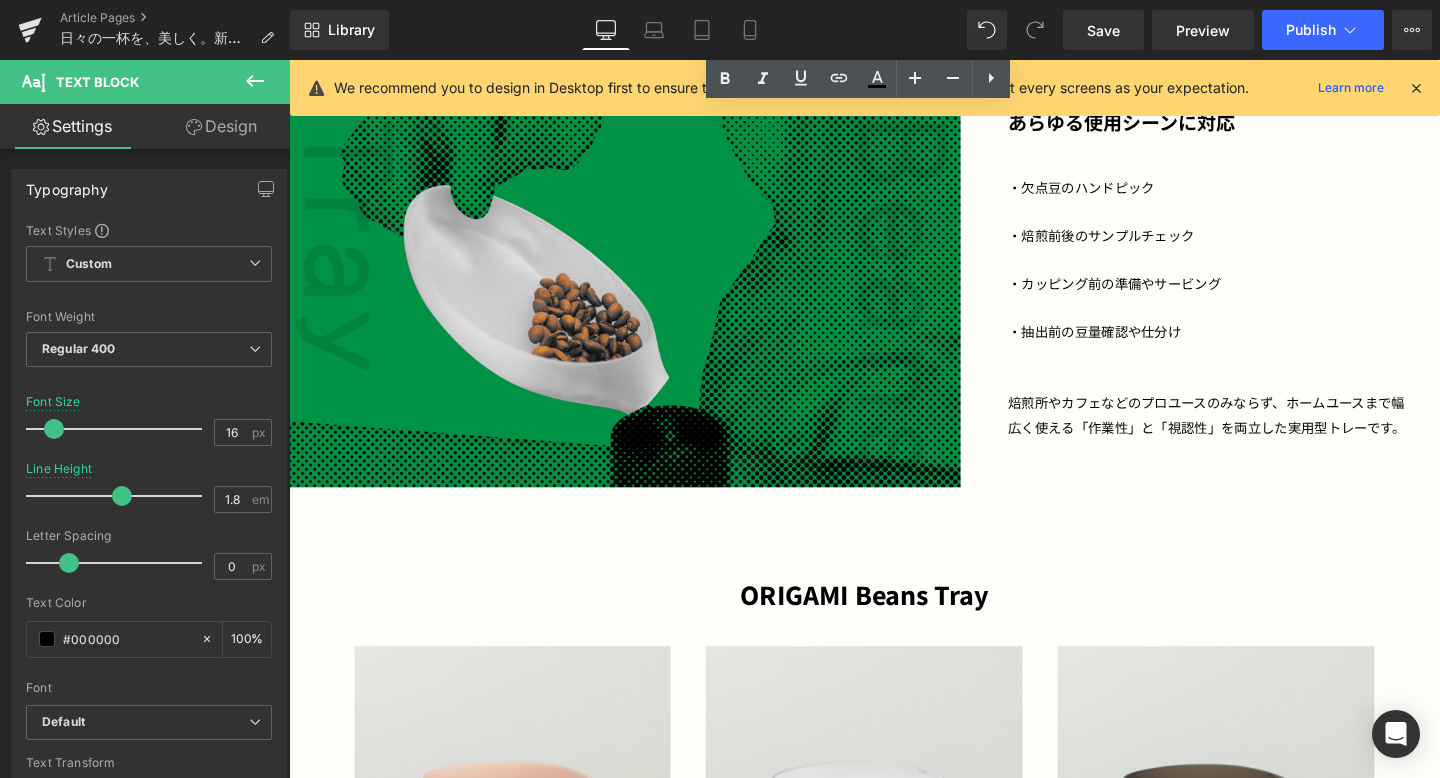 scroll, scrollTop: 2220, scrollLeft: 0, axis: vertical 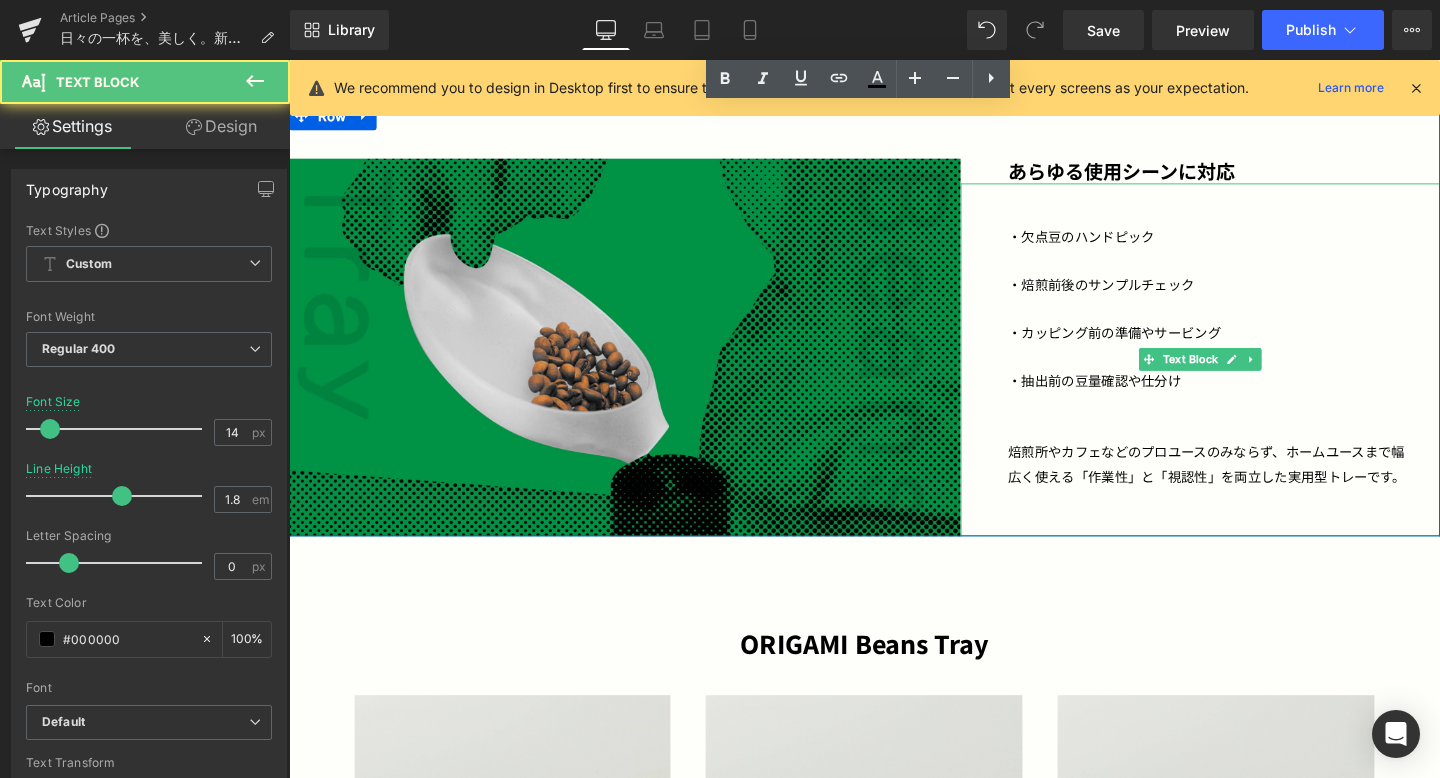 click at bounding box center (1257, 422) 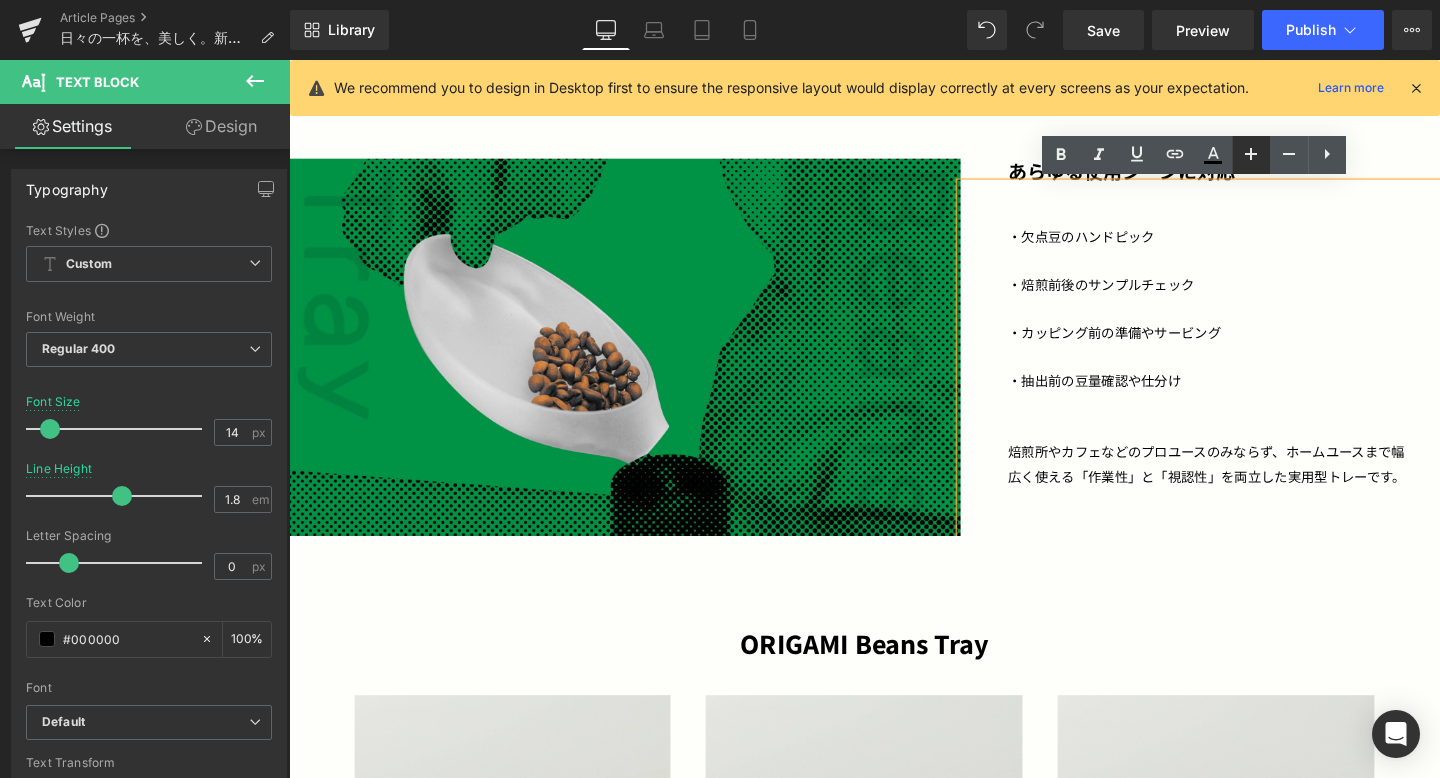 click at bounding box center (1251, 155) 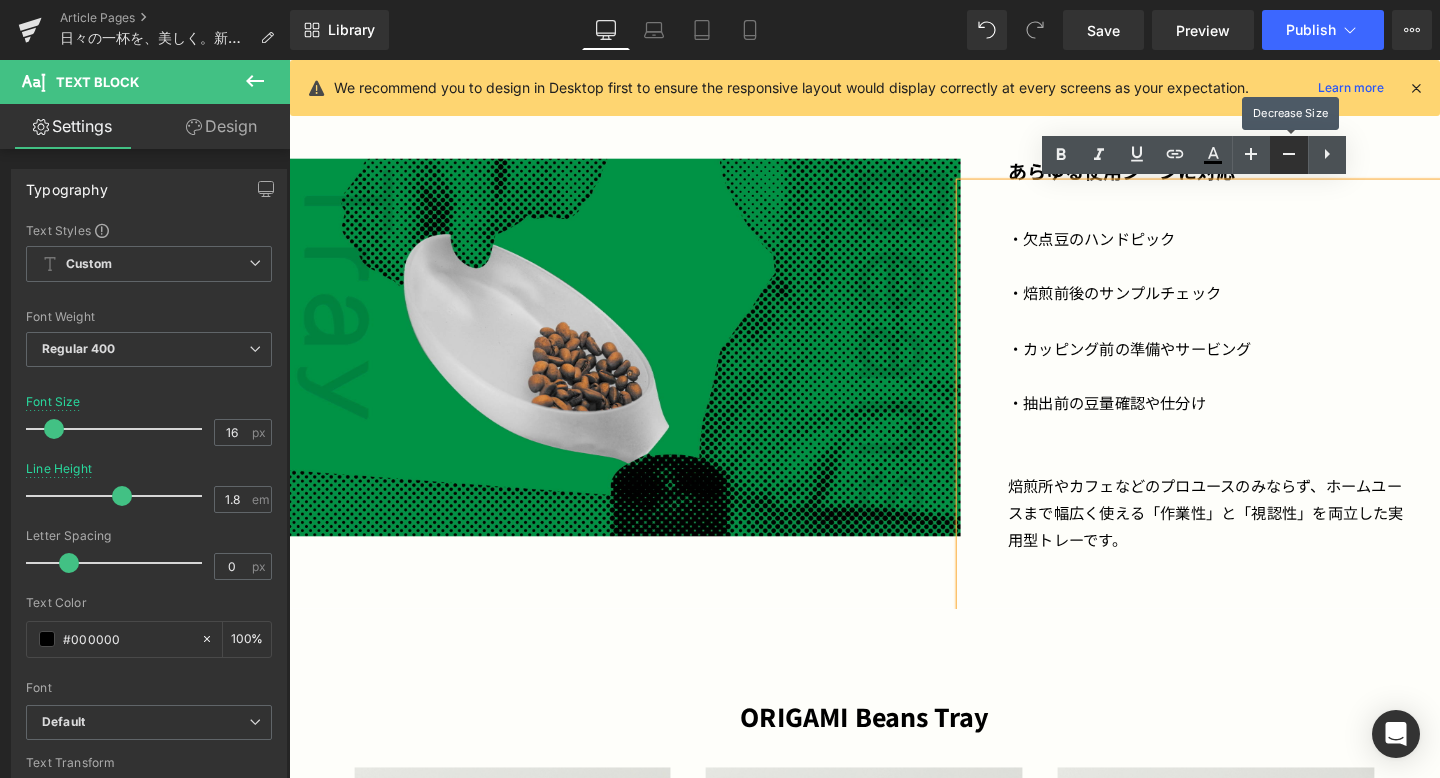 click 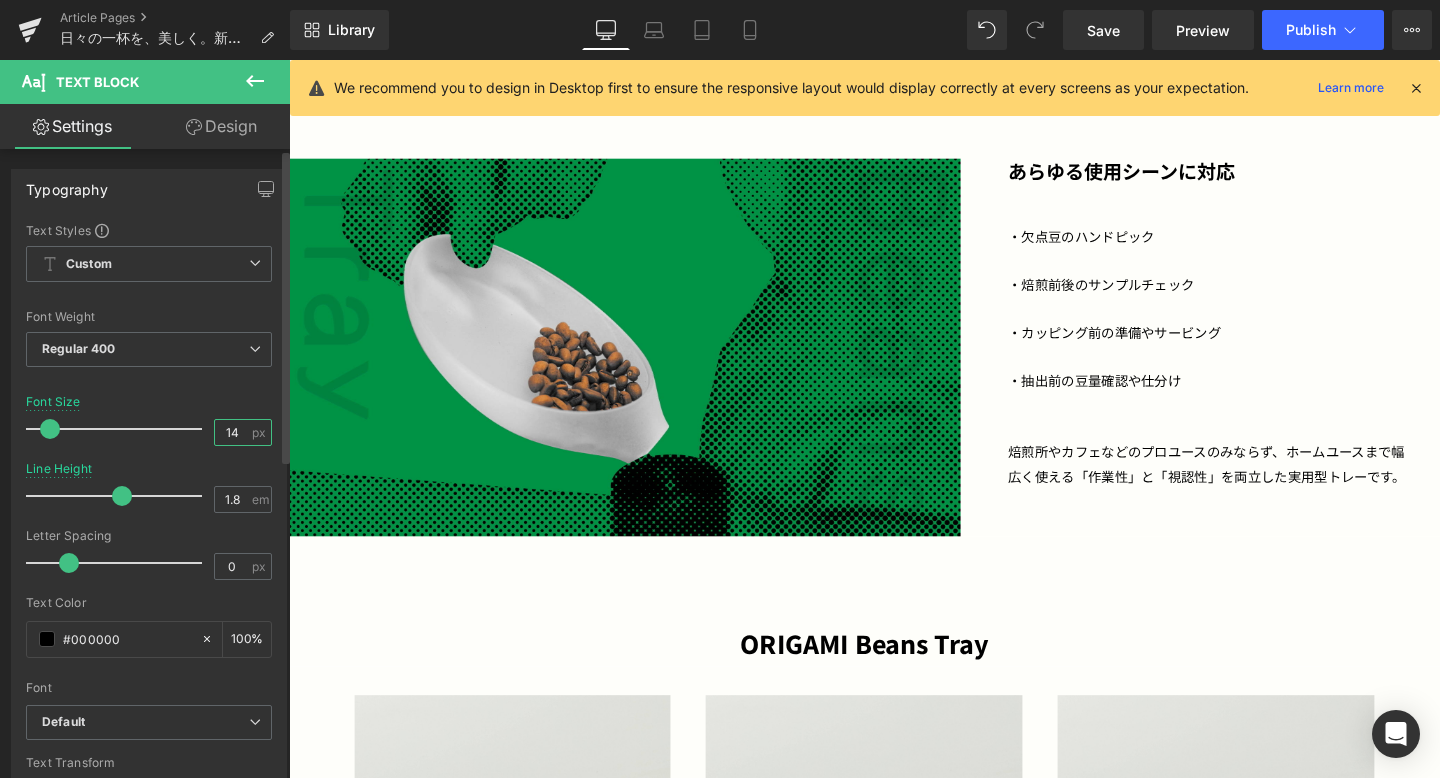click on "14" at bounding box center (232, 432) 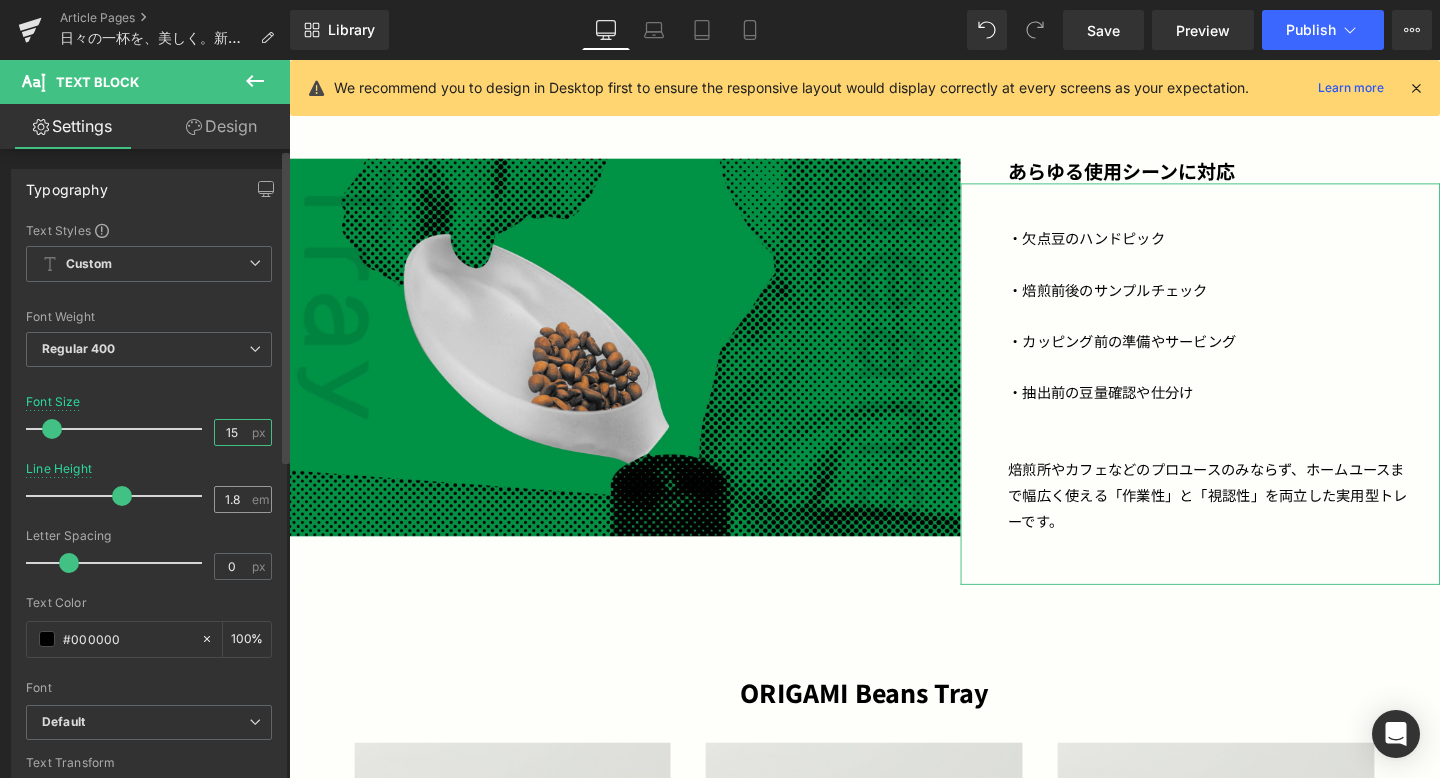 type on "15" 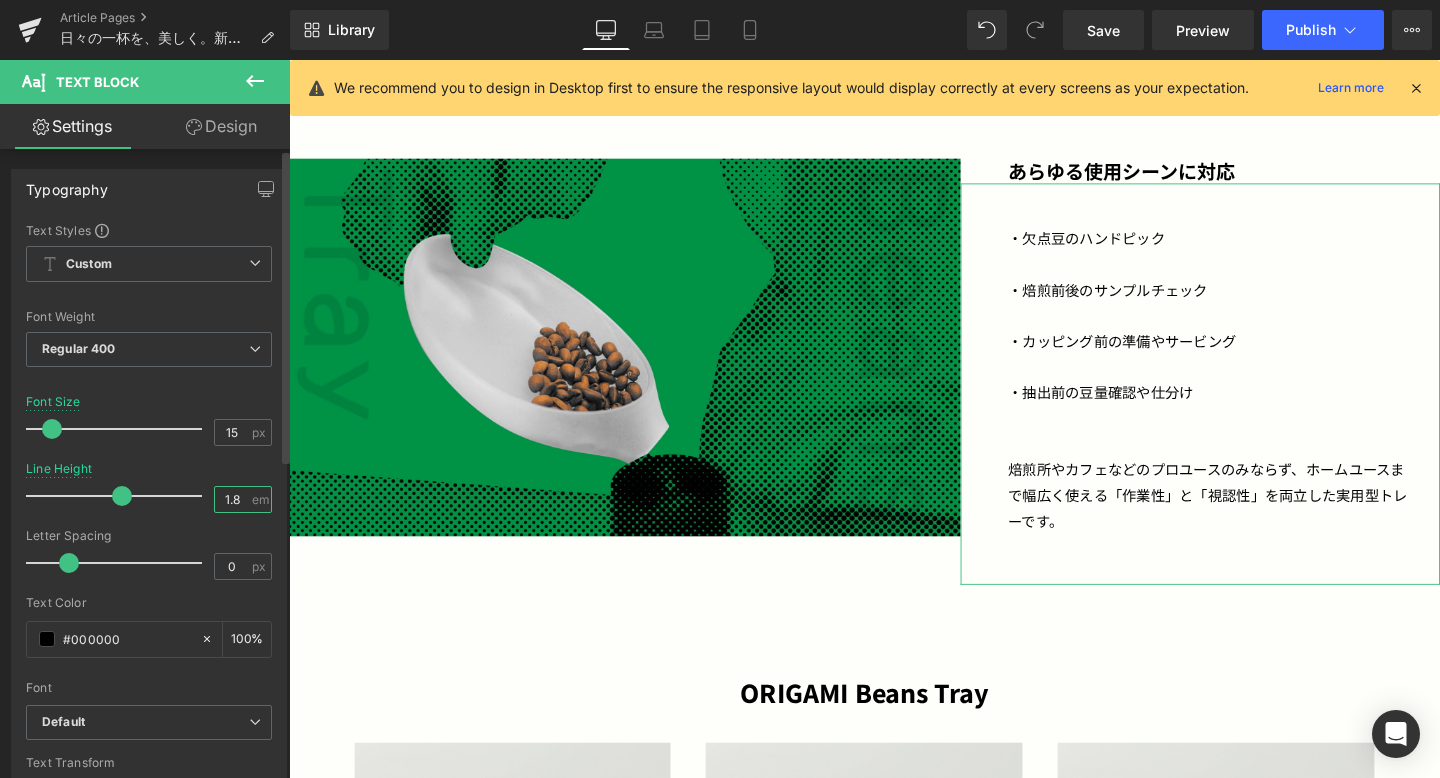 click on "1.8" at bounding box center [232, 499] 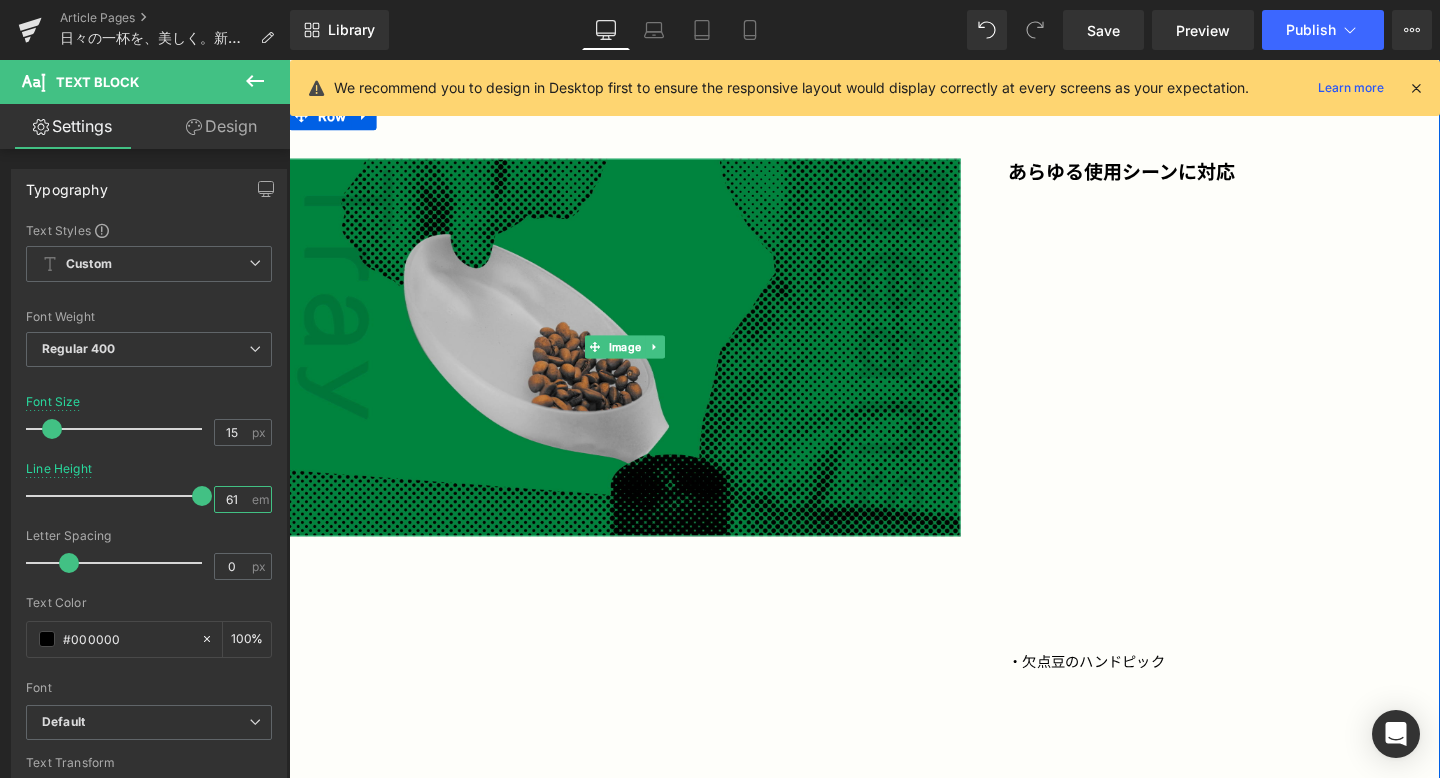 type on "1" 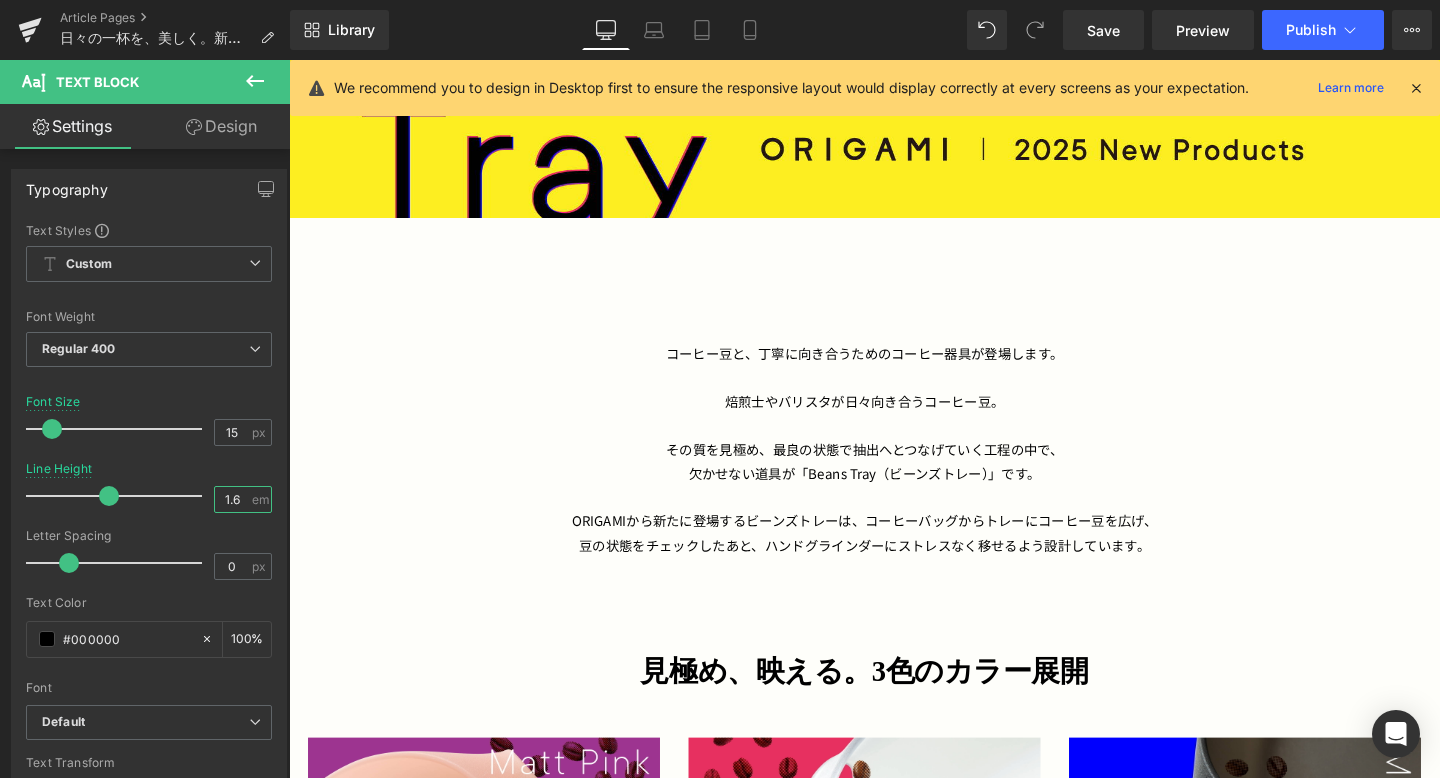 scroll, scrollTop: 0, scrollLeft: 0, axis: both 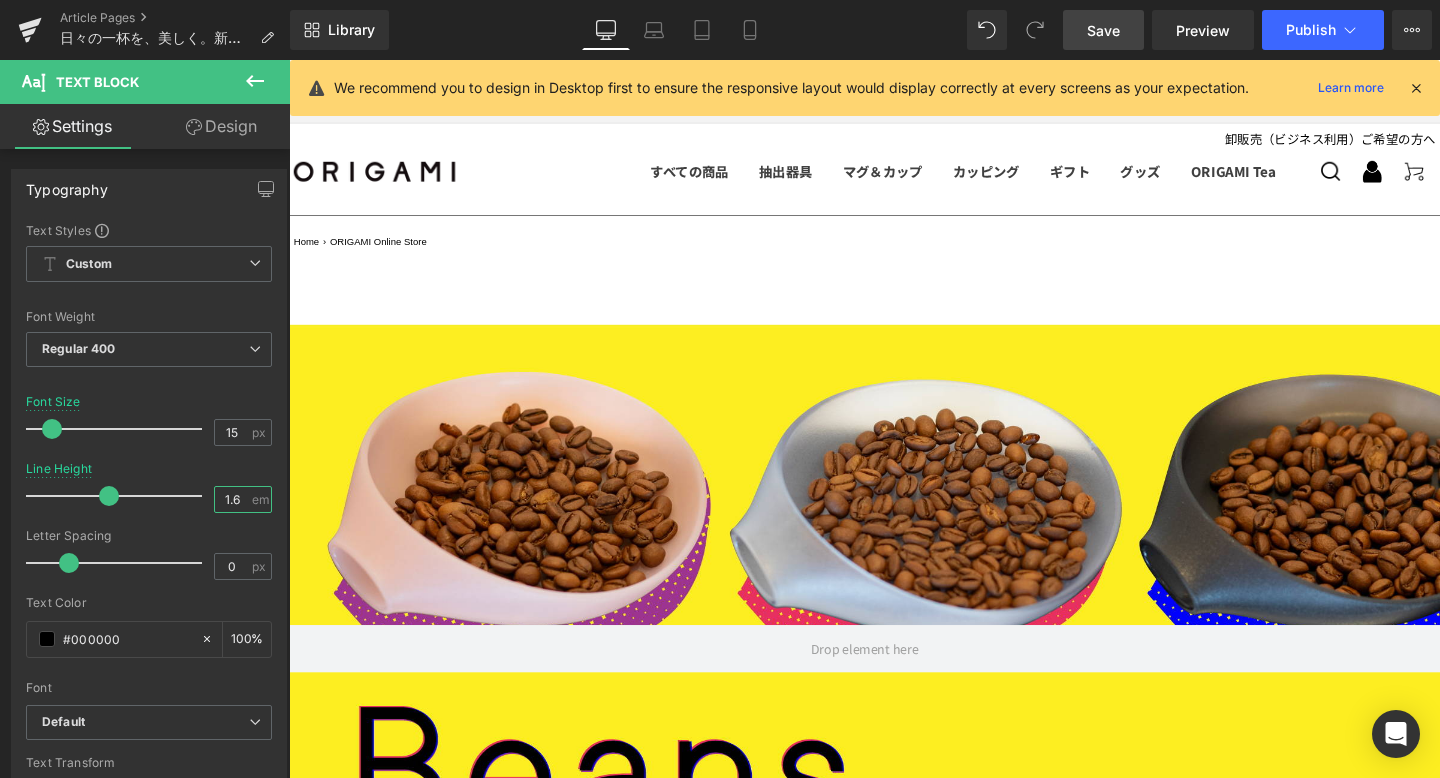 type on "1.6" 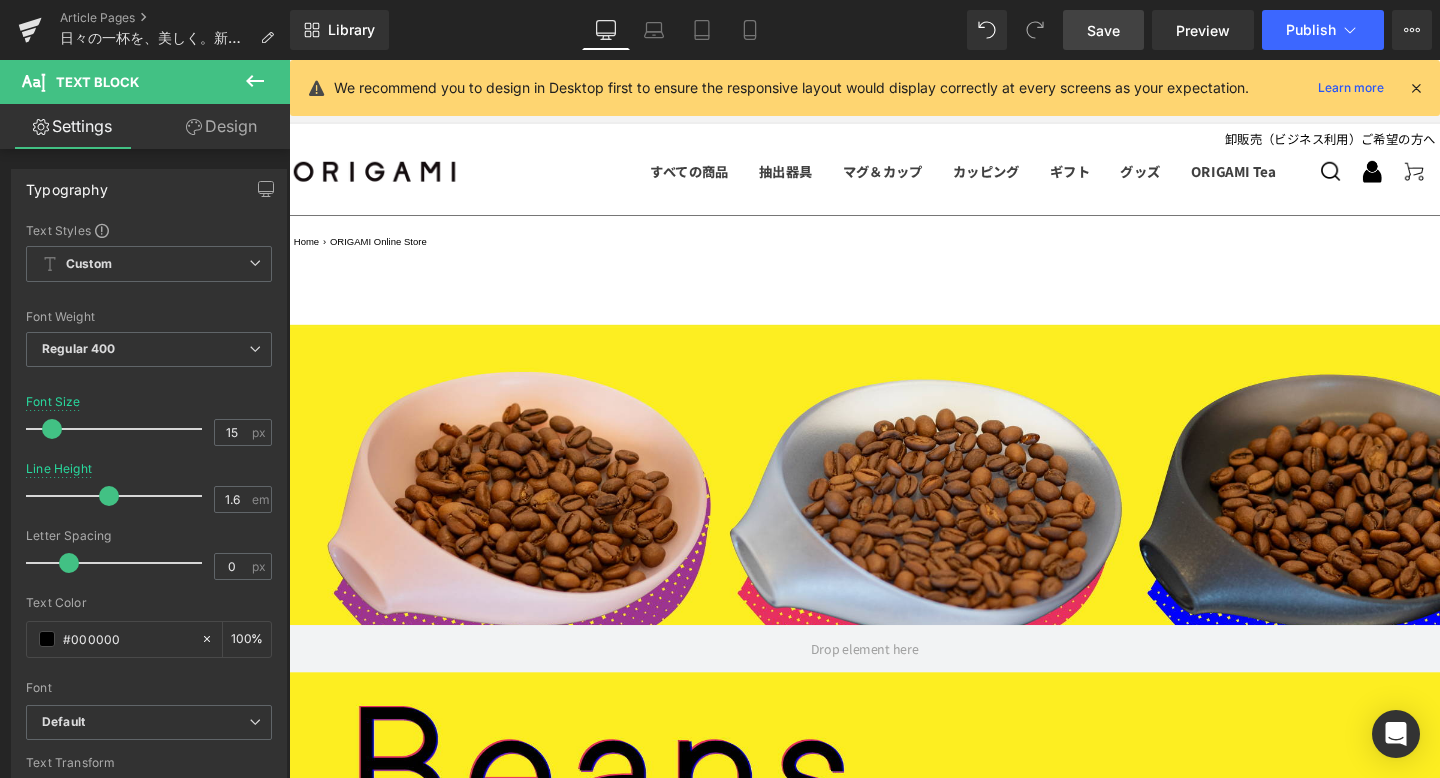 click on "Save" at bounding box center (1103, 30) 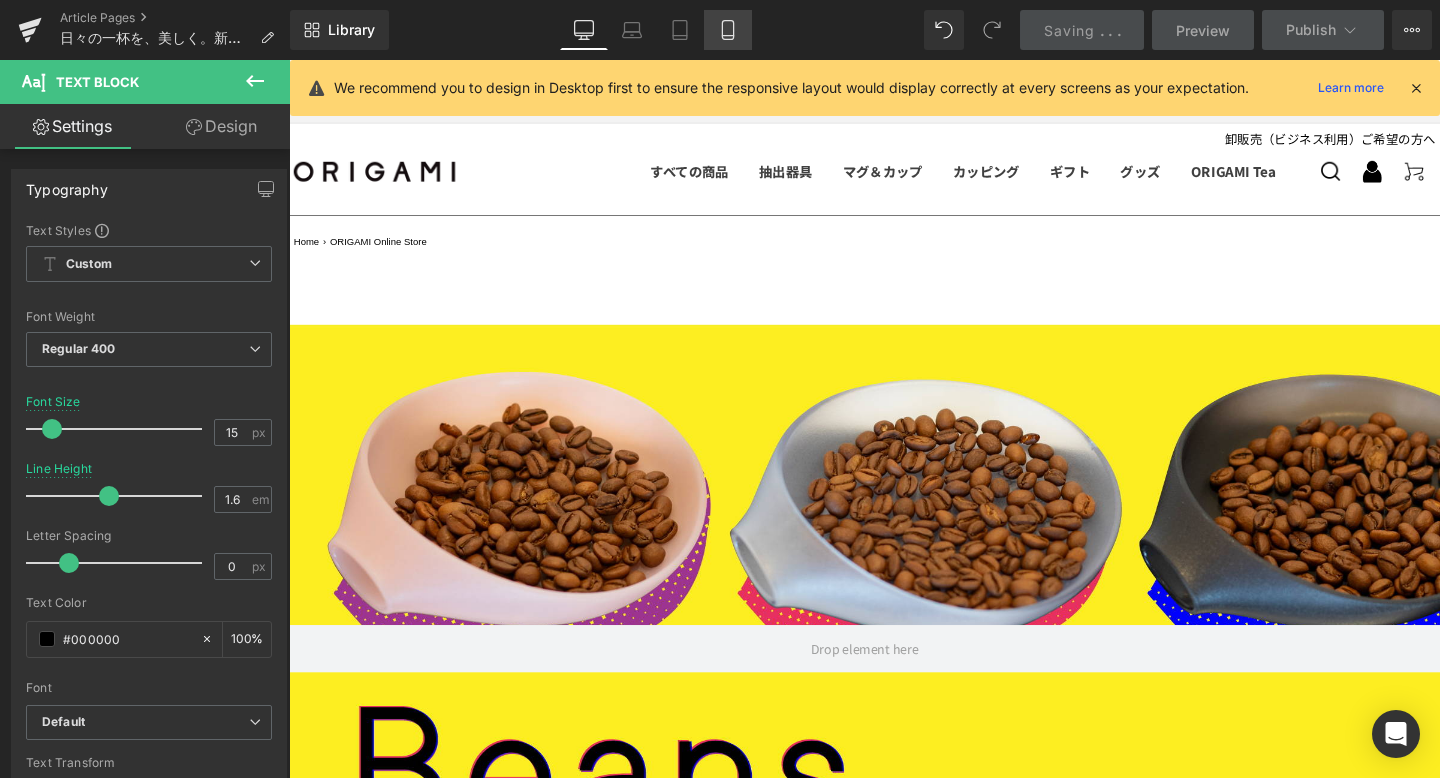 click 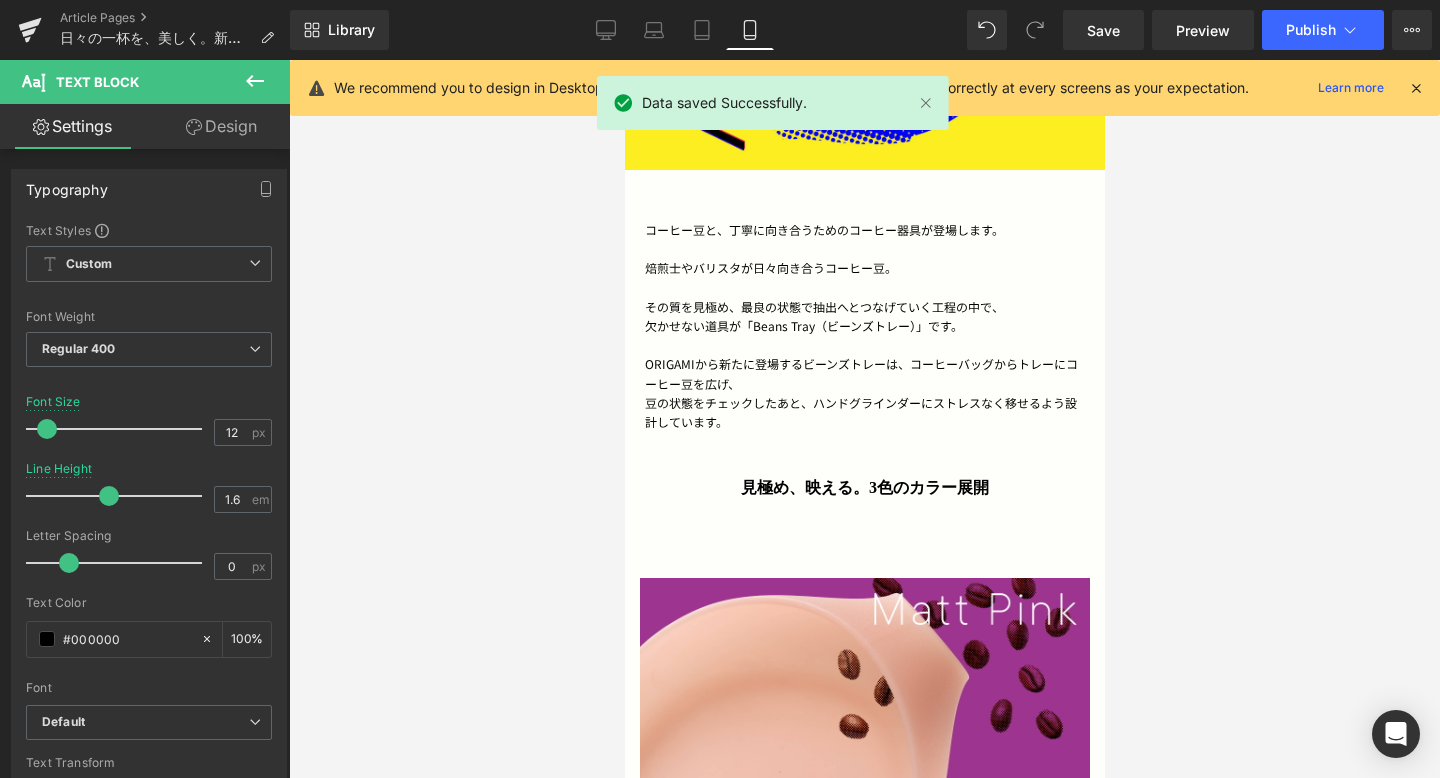 scroll, scrollTop: 673, scrollLeft: 0, axis: vertical 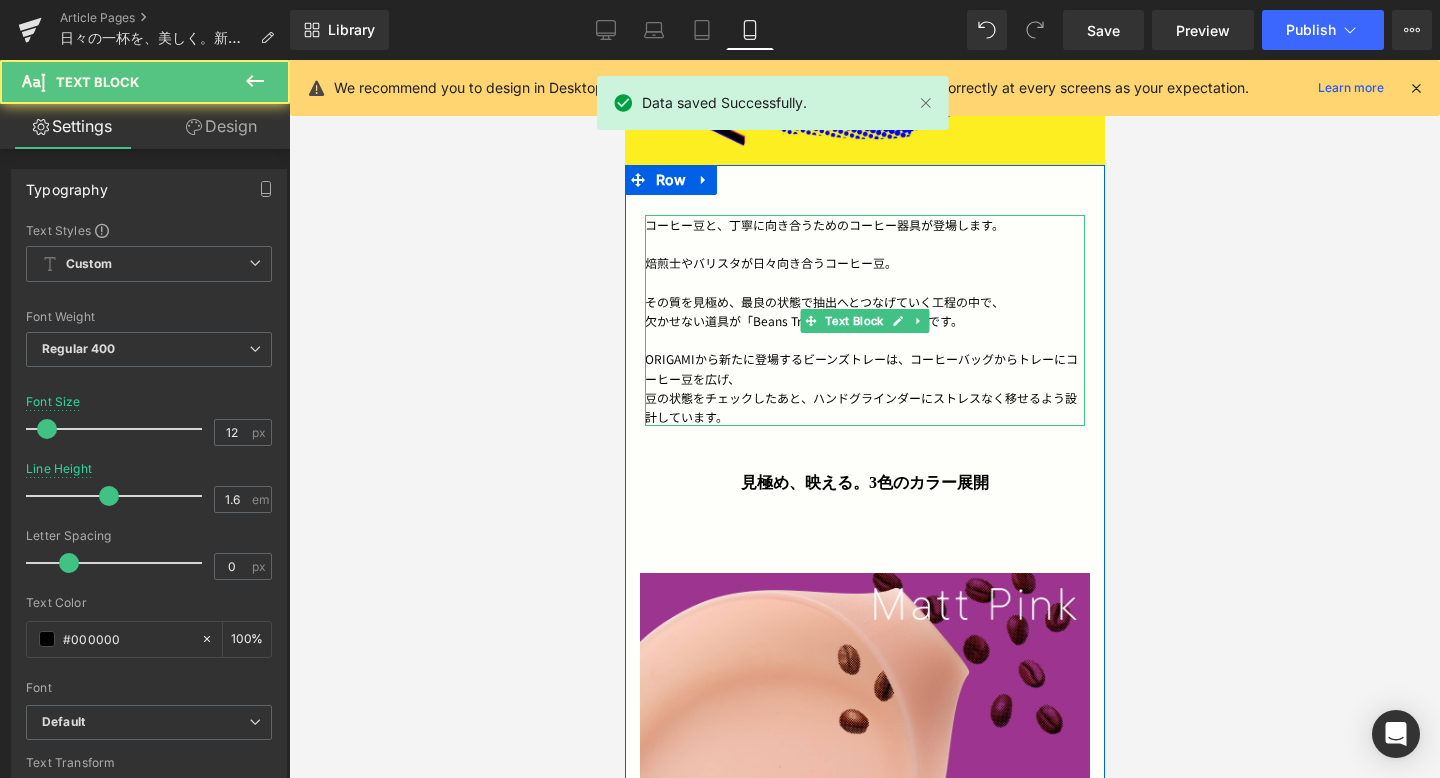 click on "最良の状態で抽出へとつなげていく工程の中で、" at bounding box center [871, 301] 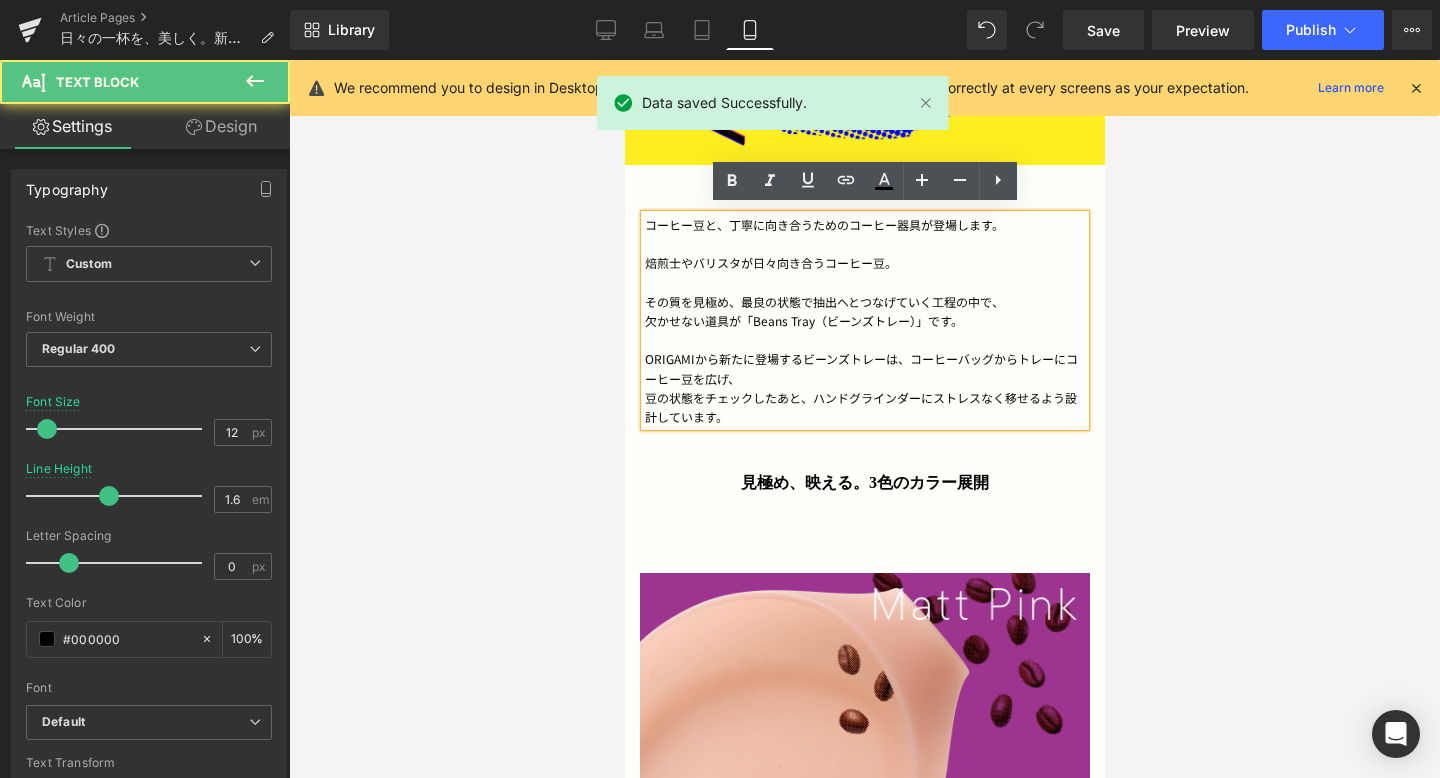scroll, scrollTop: 700, scrollLeft: 0, axis: vertical 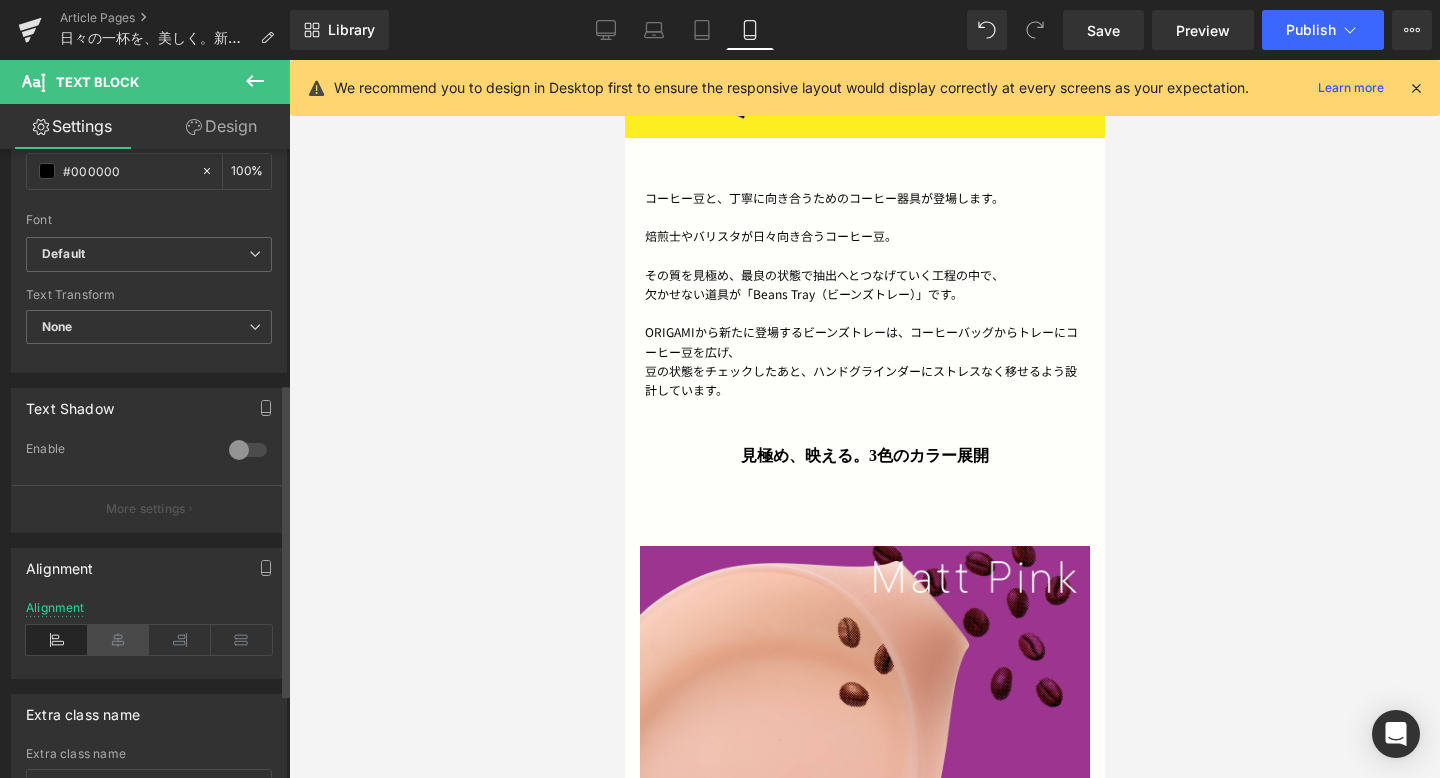 click at bounding box center (119, 640) 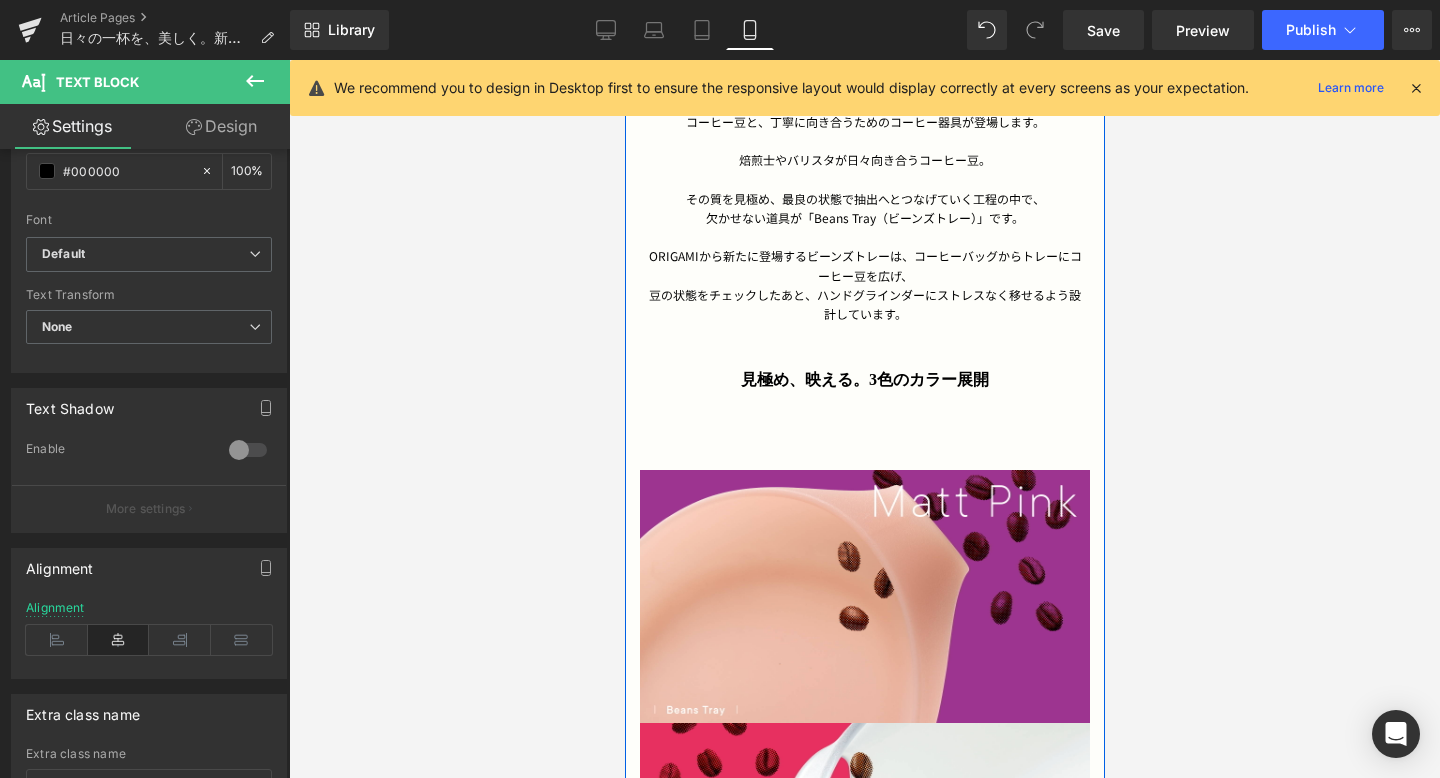 scroll, scrollTop: 772, scrollLeft: 0, axis: vertical 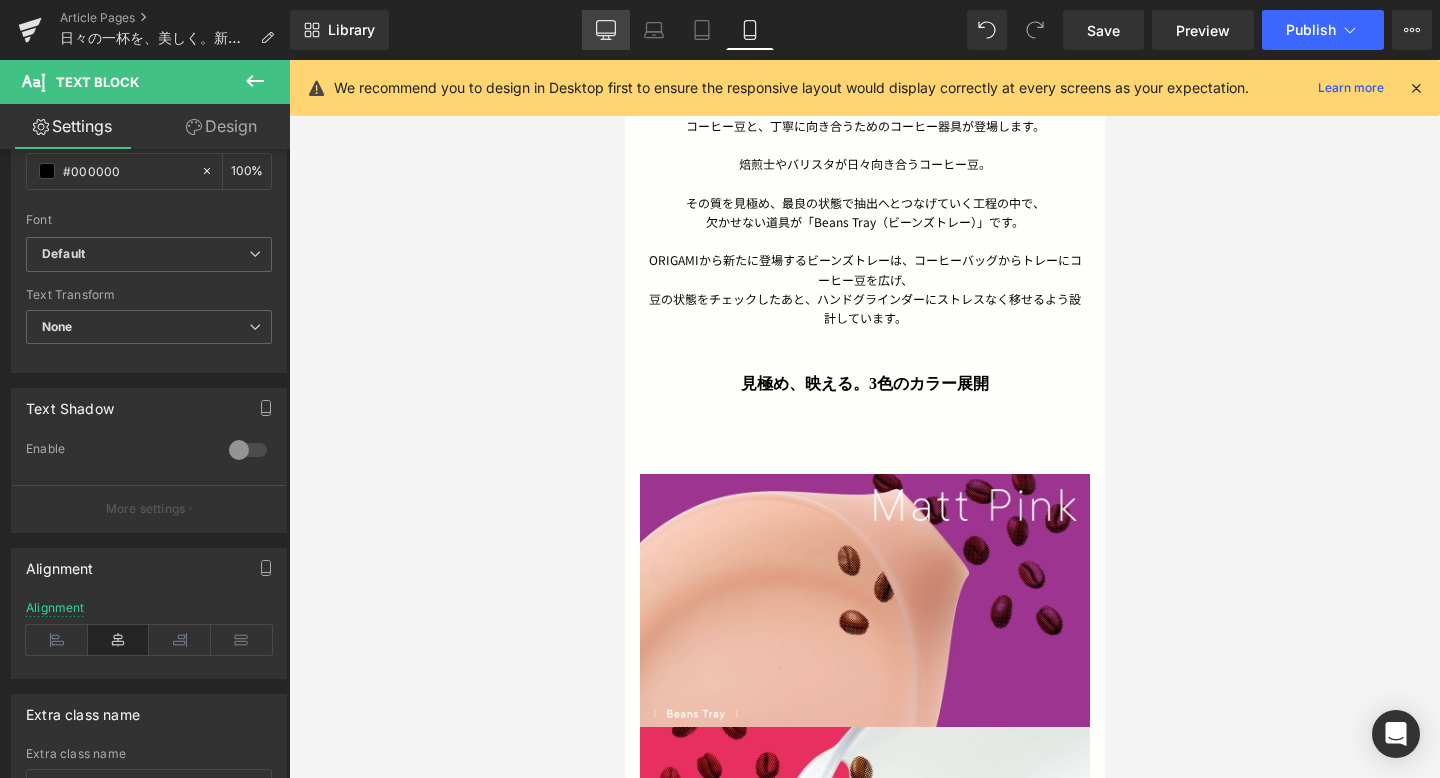 click on "Desktop" at bounding box center [606, 30] 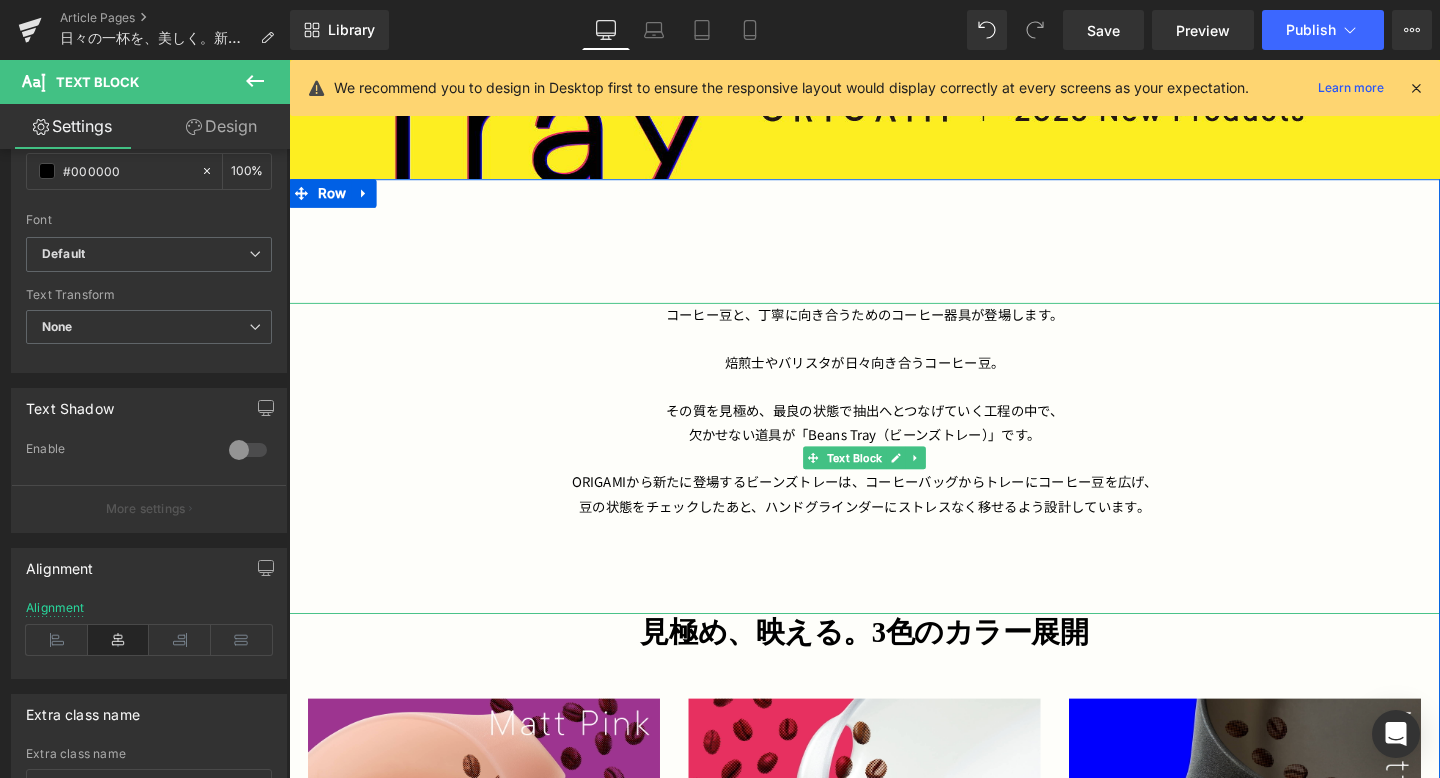 scroll, scrollTop: 823, scrollLeft: 0, axis: vertical 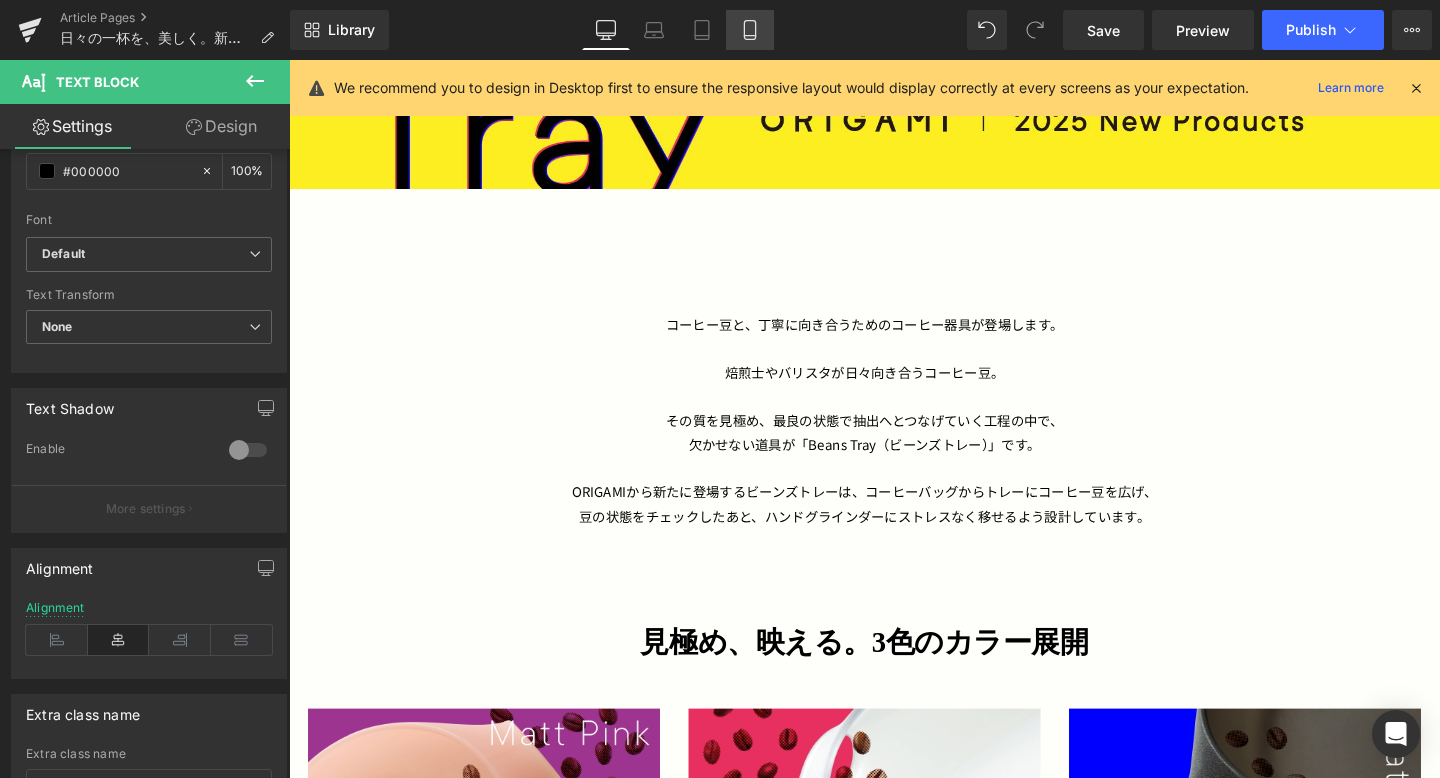 click 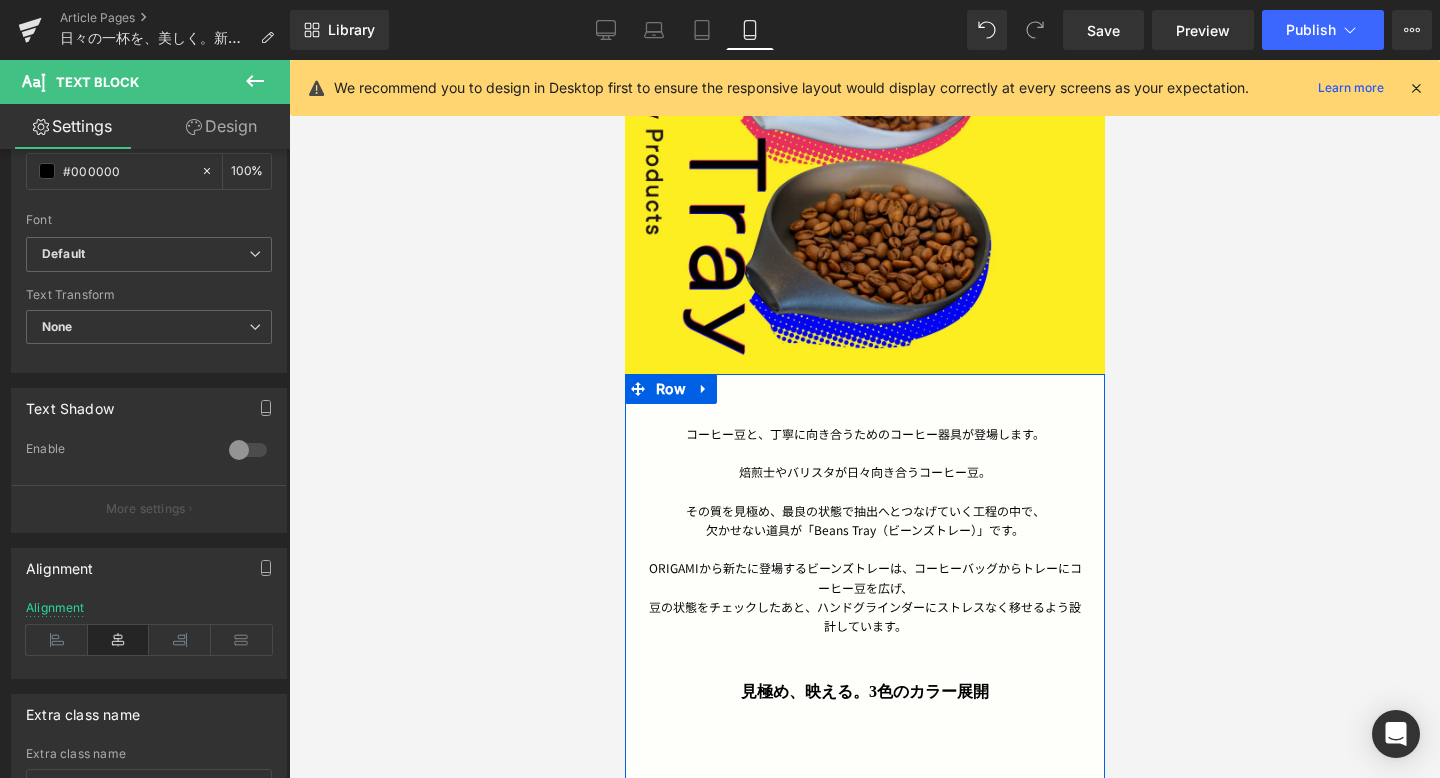 scroll, scrollTop: 533, scrollLeft: 0, axis: vertical 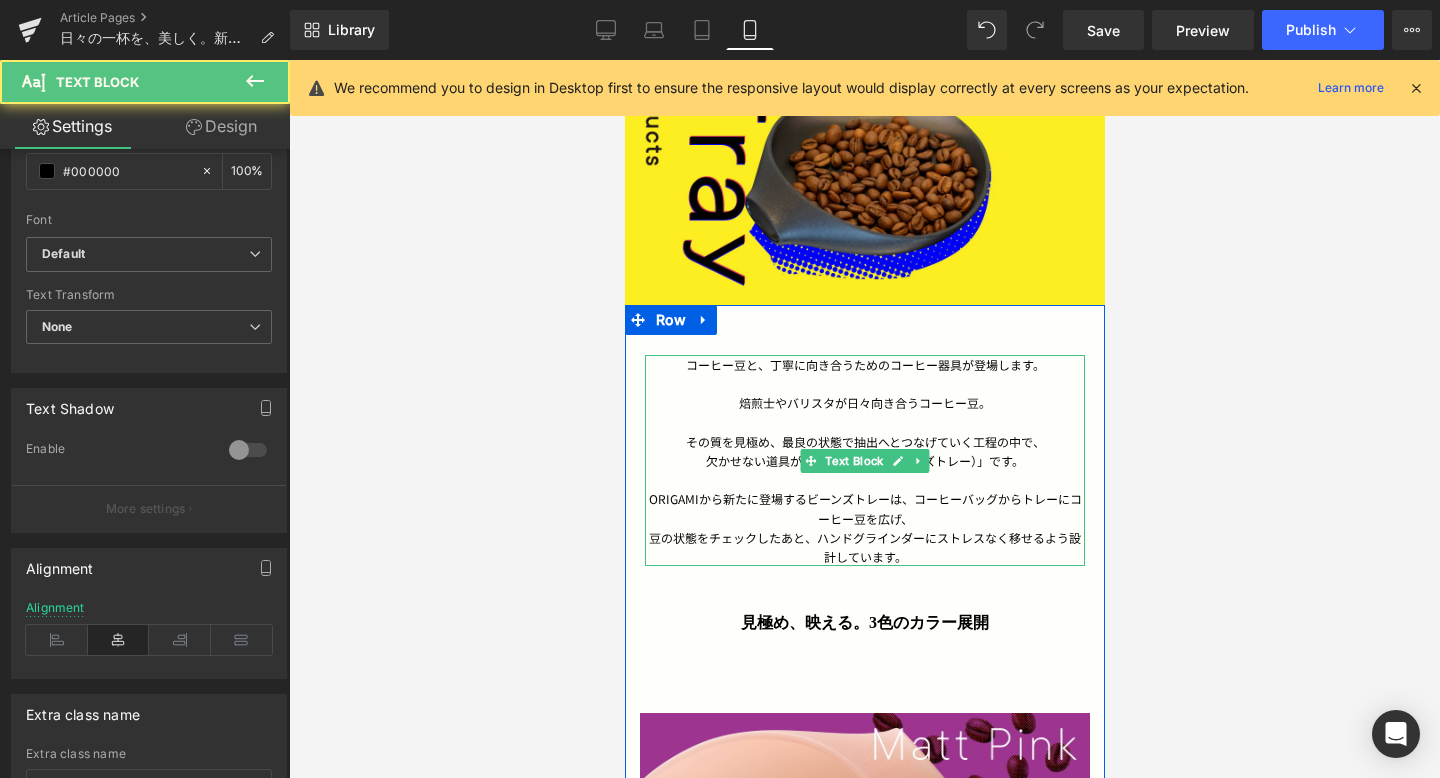 click on "豆の状態をチェックしたあと、ハンドグラインダーにストレスなく移せるよう設計しています。" at bounding box center (864, 547) 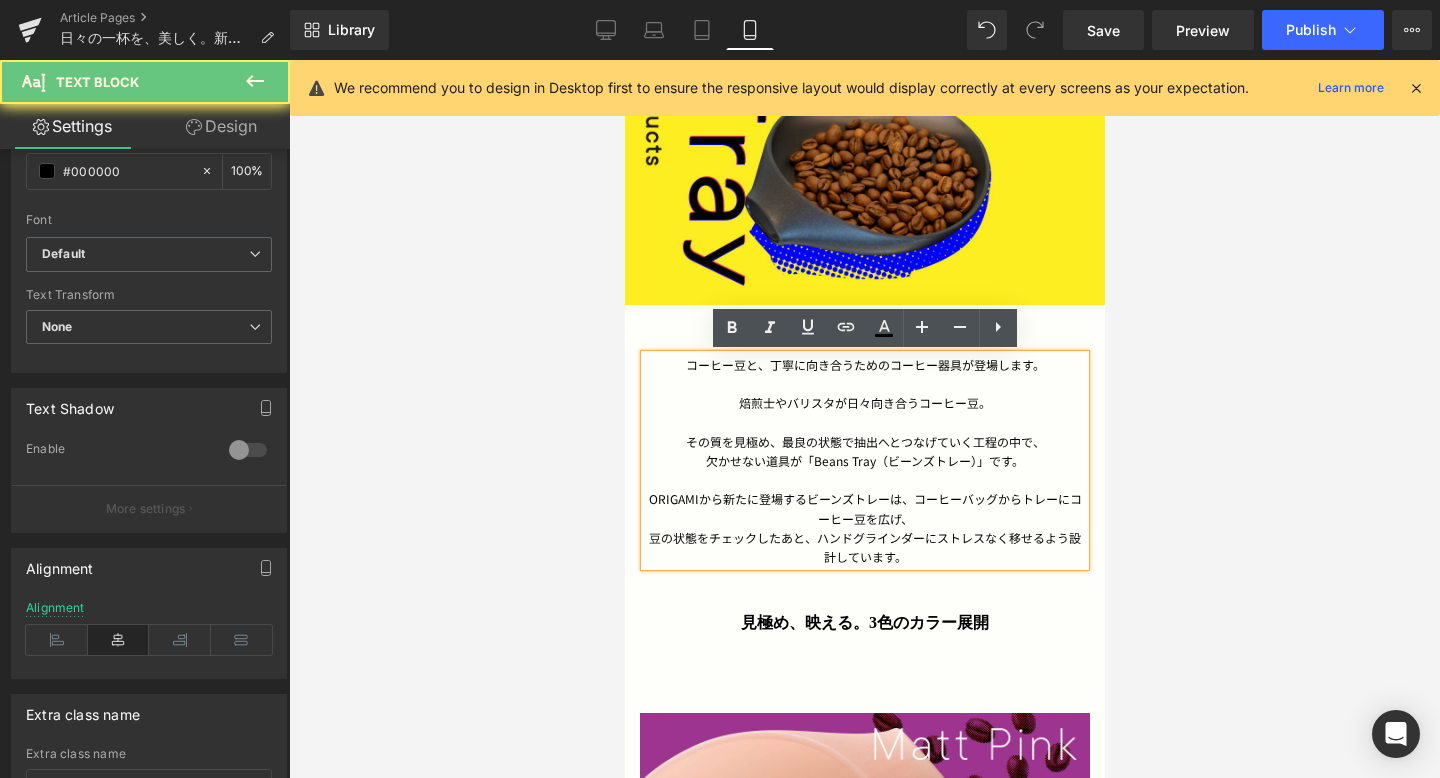 click on "豆の状態をチェックしたあと、ハンドグラインダーにストレスなく移せるよう設計しています。" at bounding box center [864, 547] 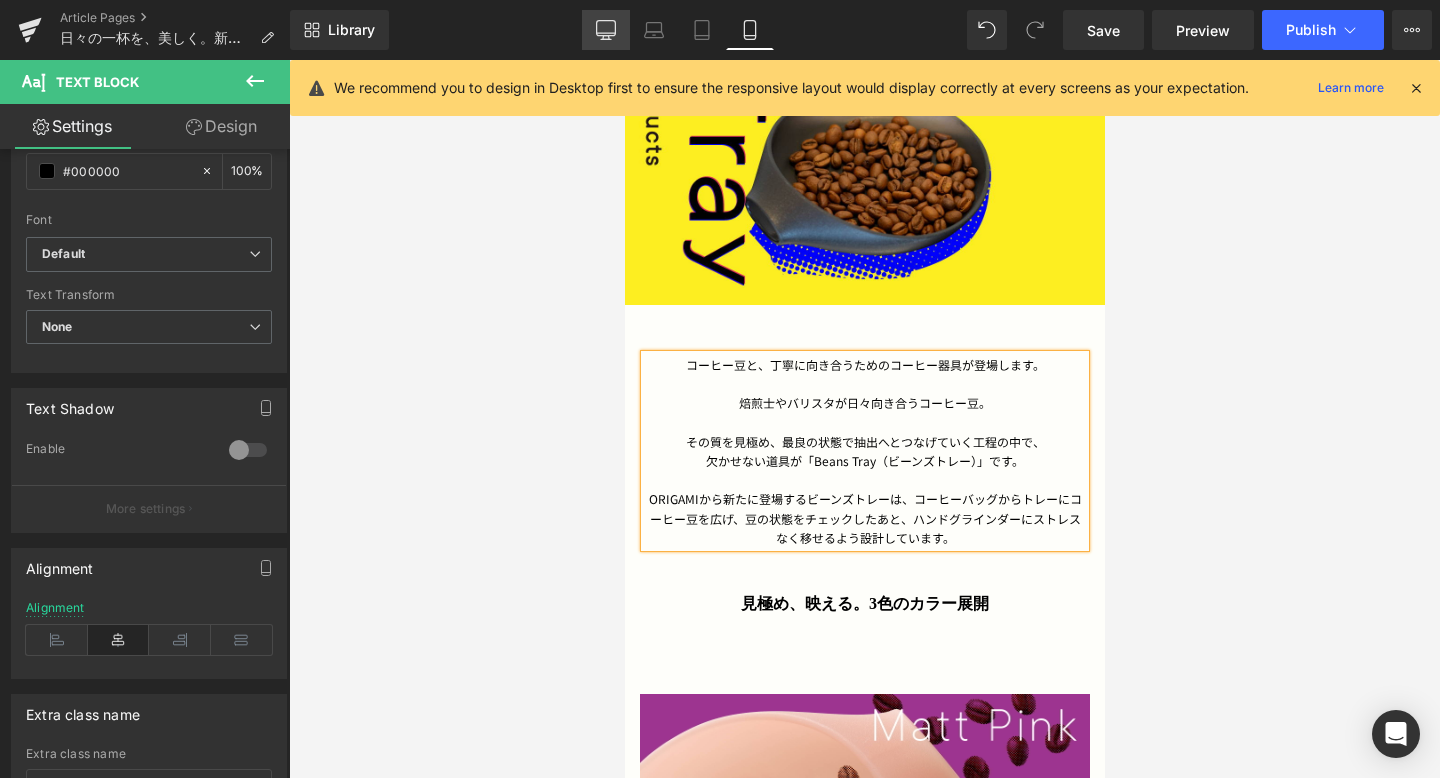 click 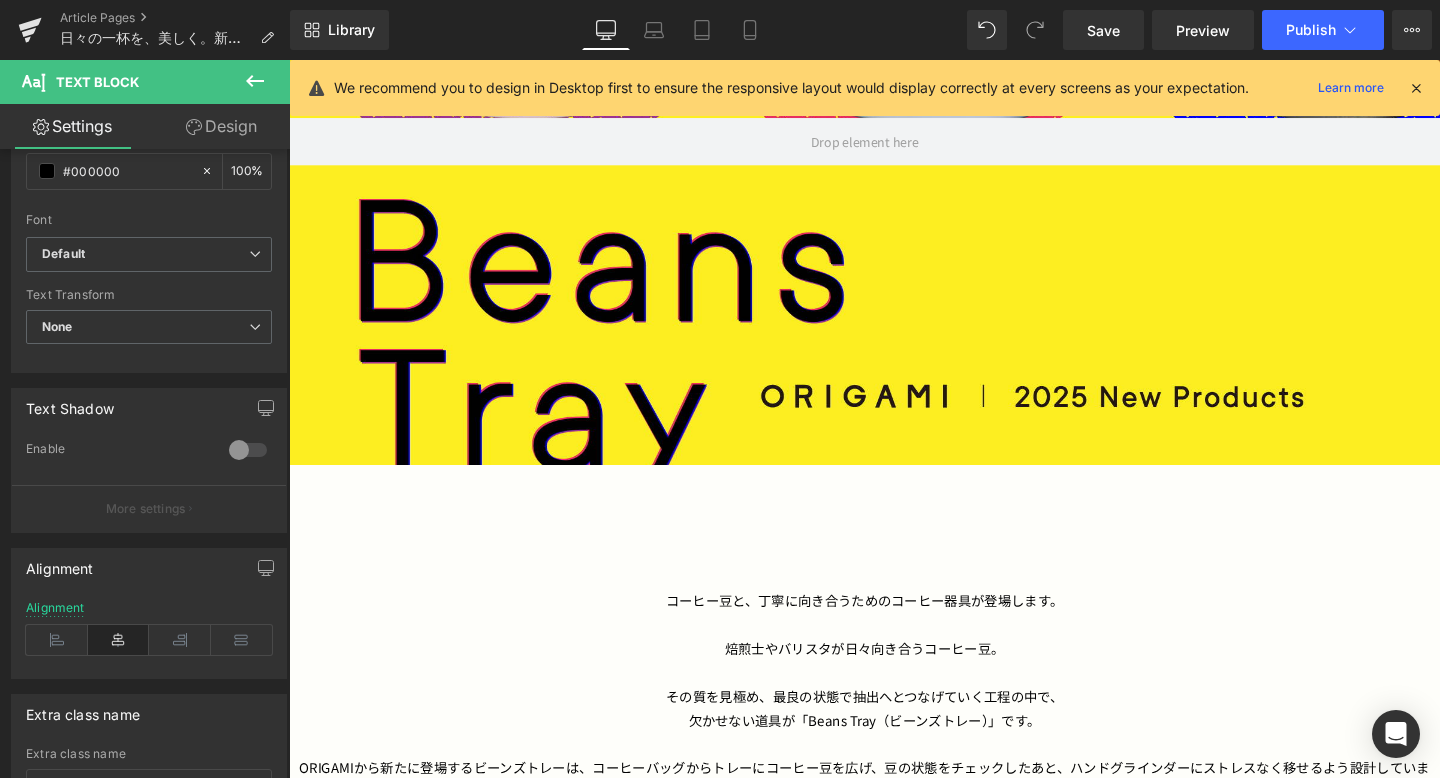 scroll, scrollTop: 1626, scrollLeft: 0, axis: vertical 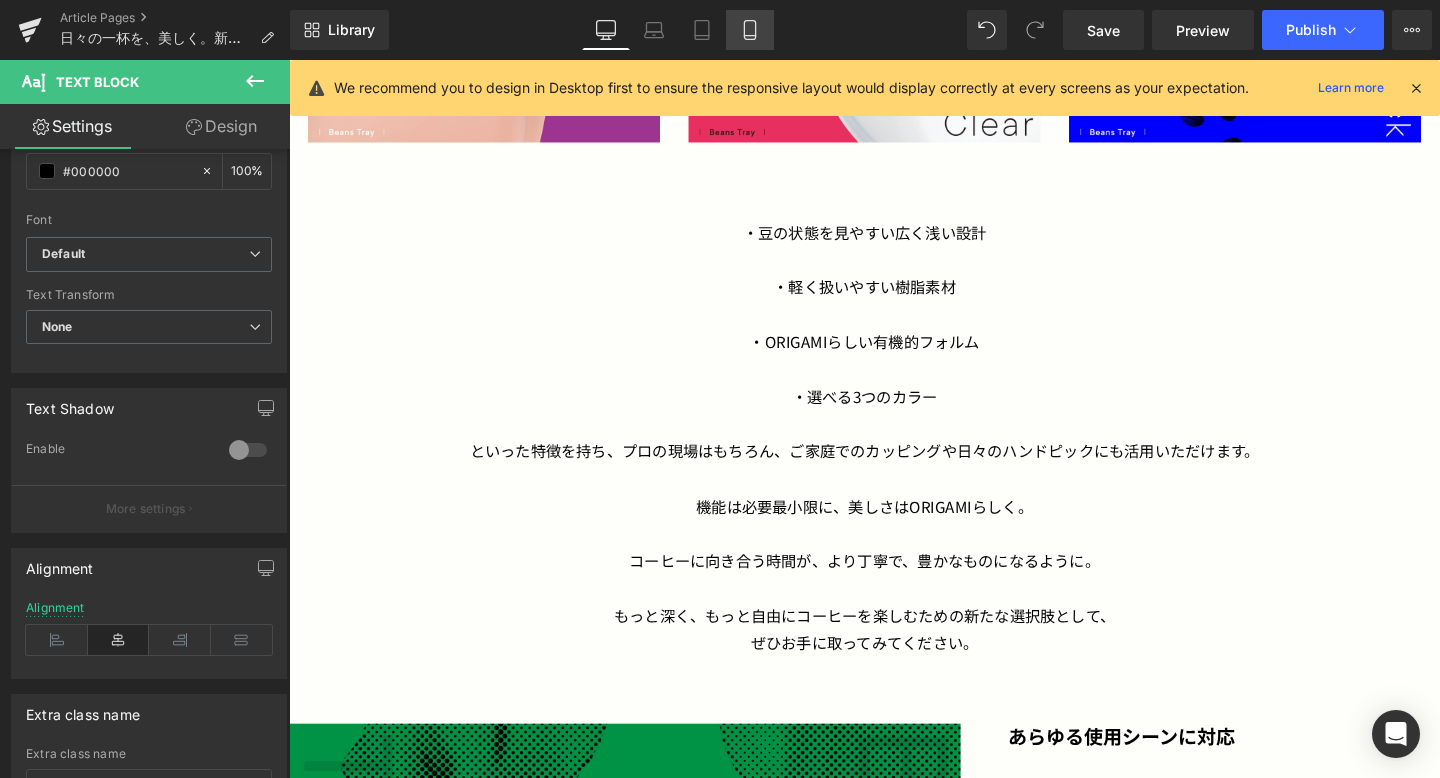 click on "Mobile" at bounding box center [750, 30] 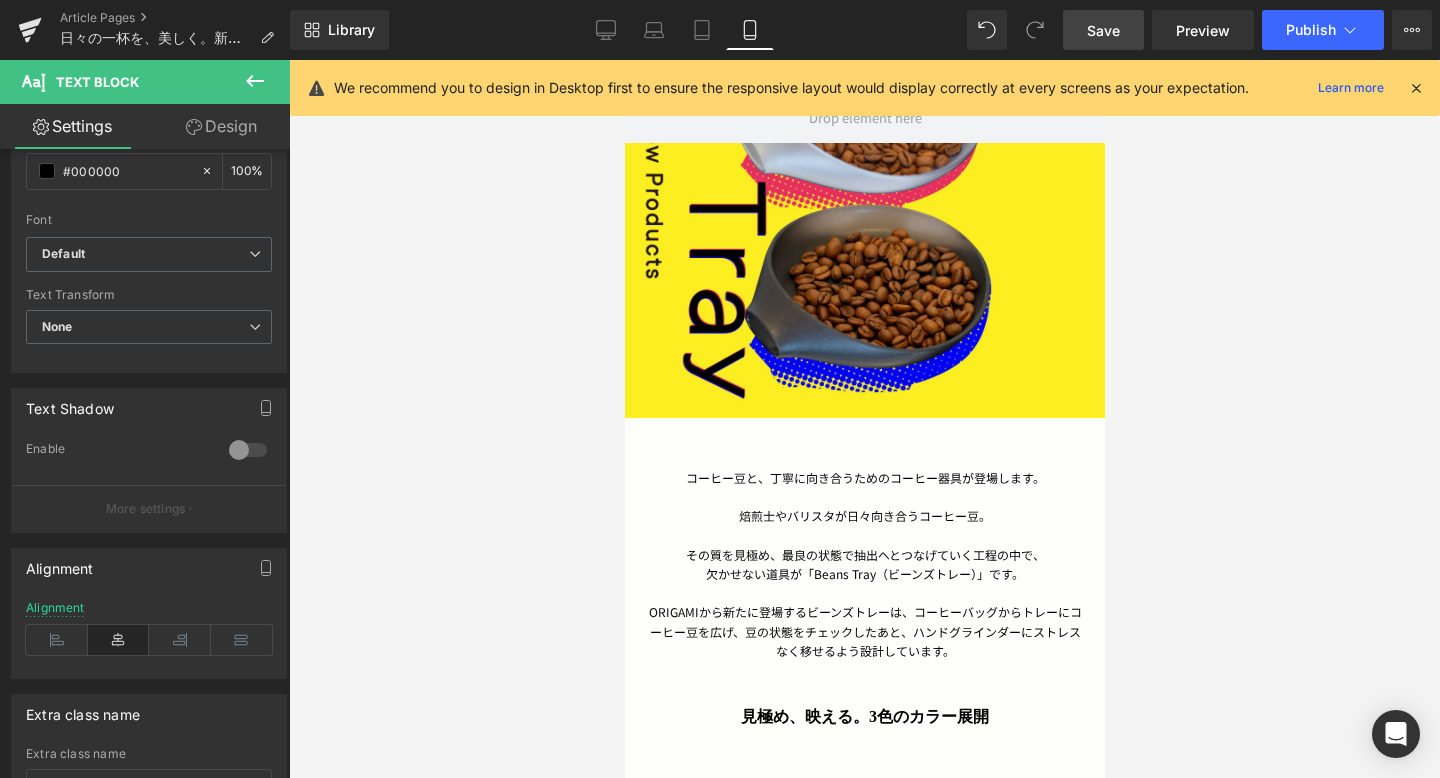 click on "Save" at bounding box center [1103, 30] 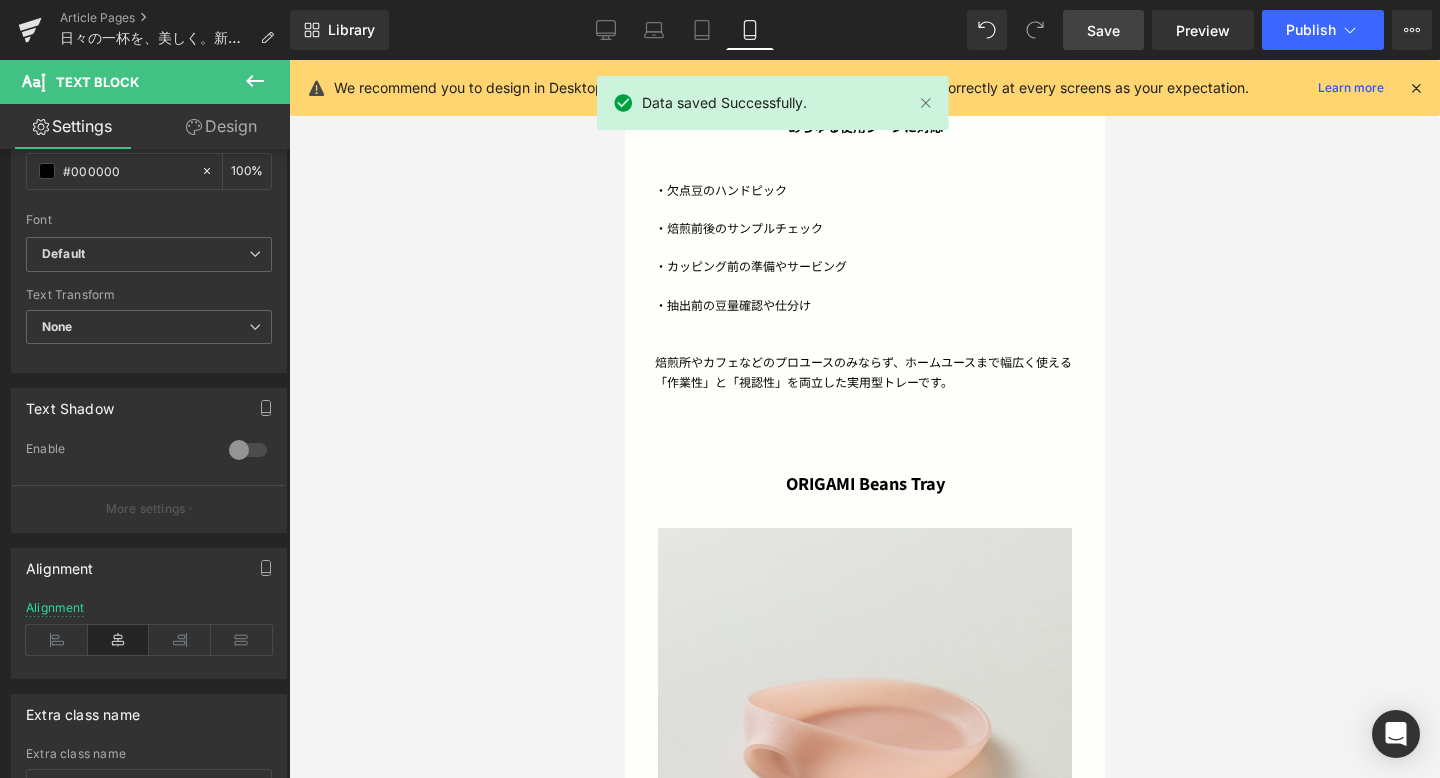 scroll, scrollTop: 2640, scrollLeft: 0, axis: vertical 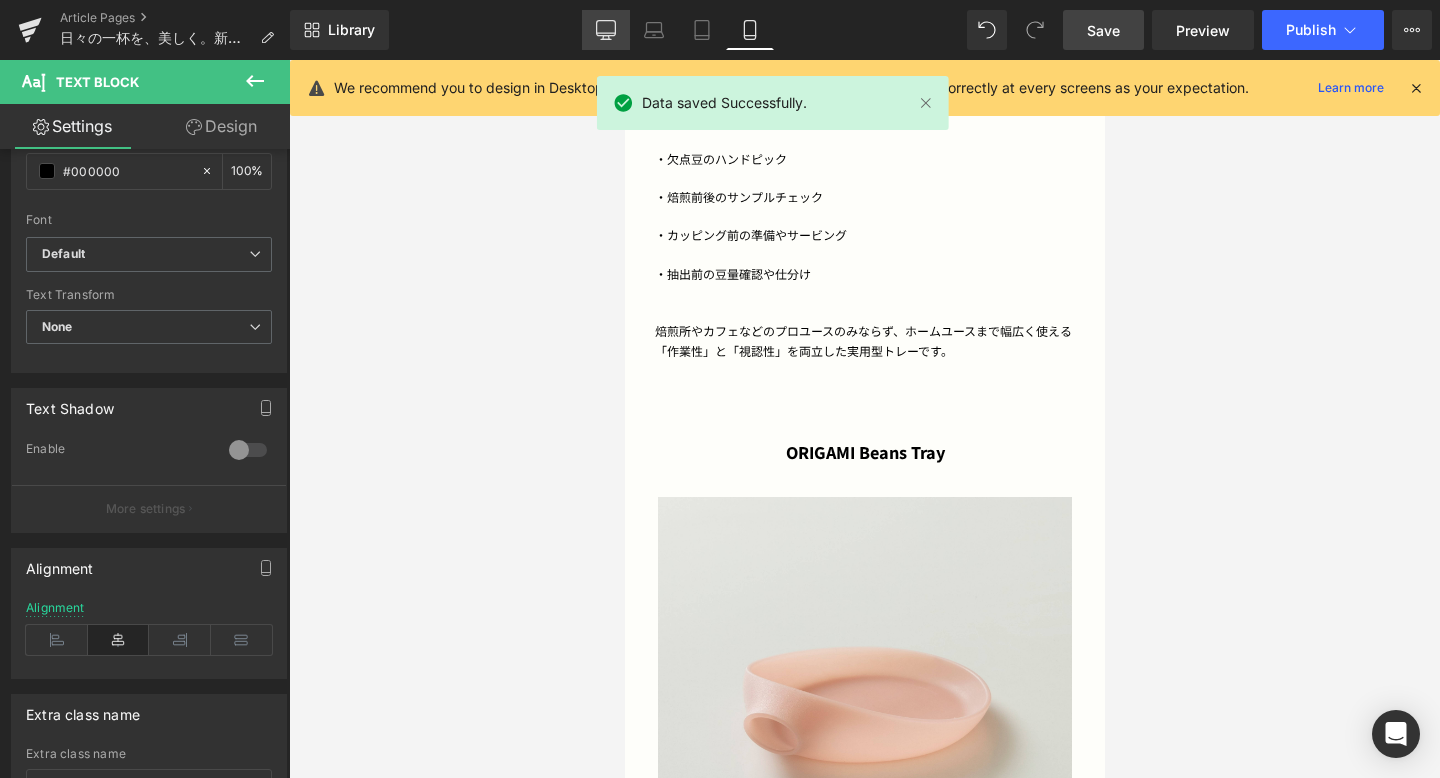 click on "Desktop" at bounding box center (606, 30) 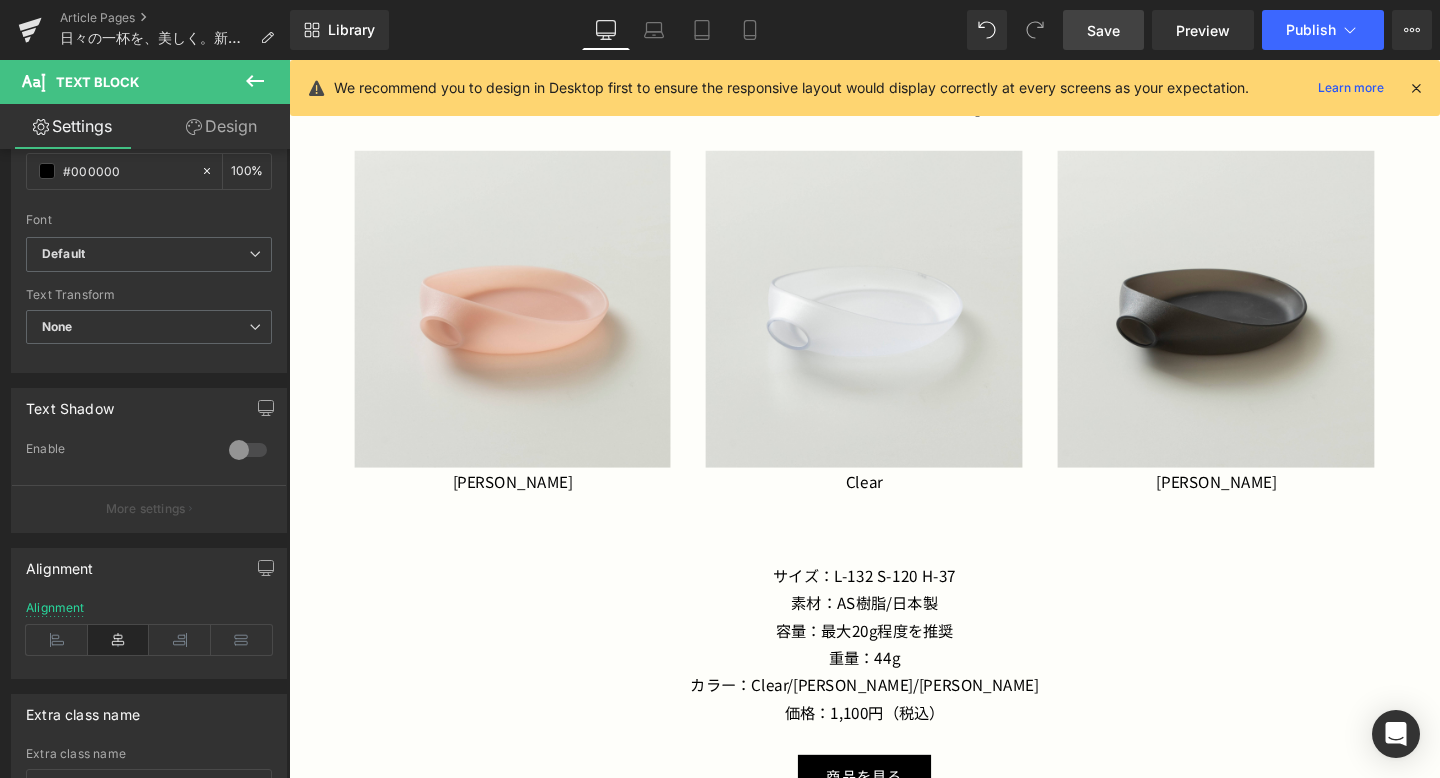 scroll, scrollTop: 2825, scrollLeft: 0, axis: vertical 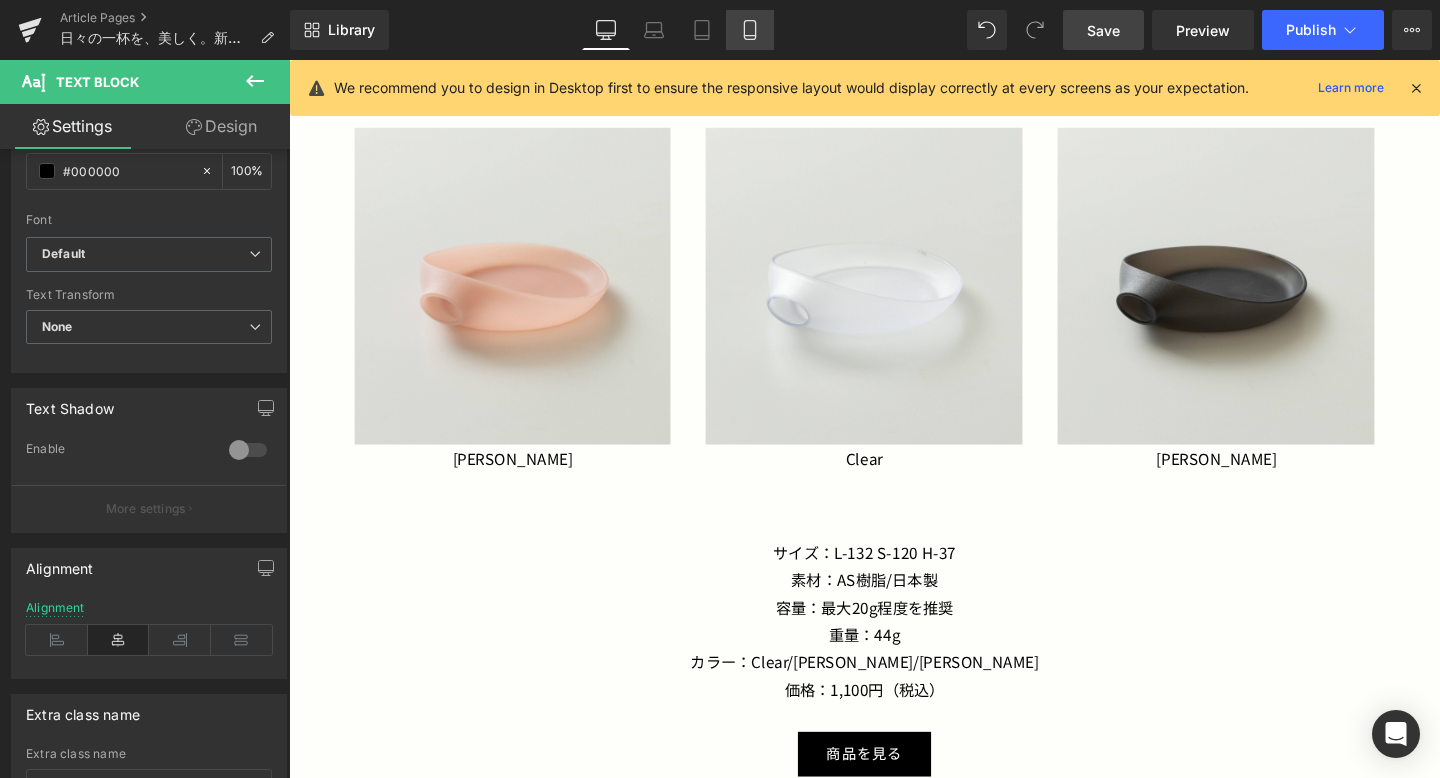 click 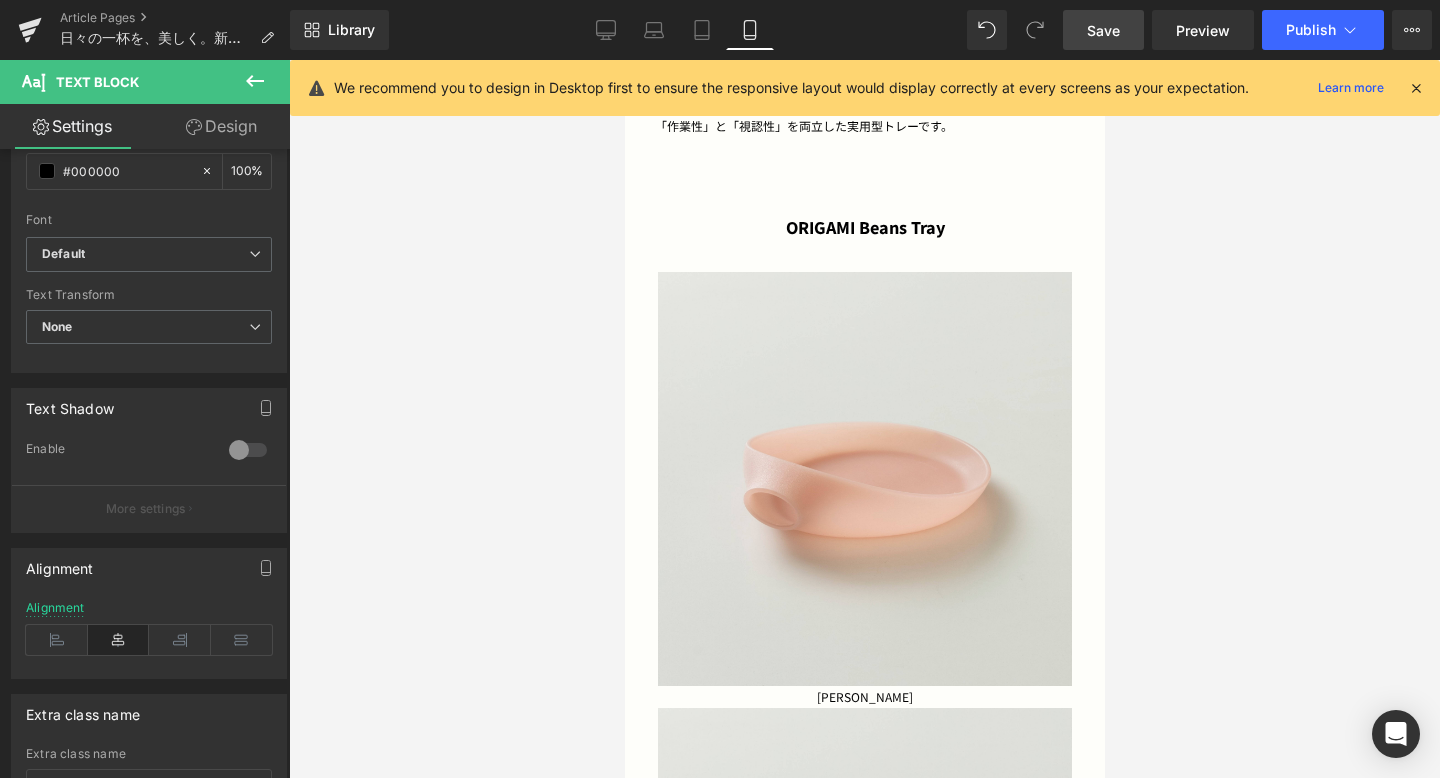 scroll, scrollTop: 2815, scrollLeft: 0, axis: vertical 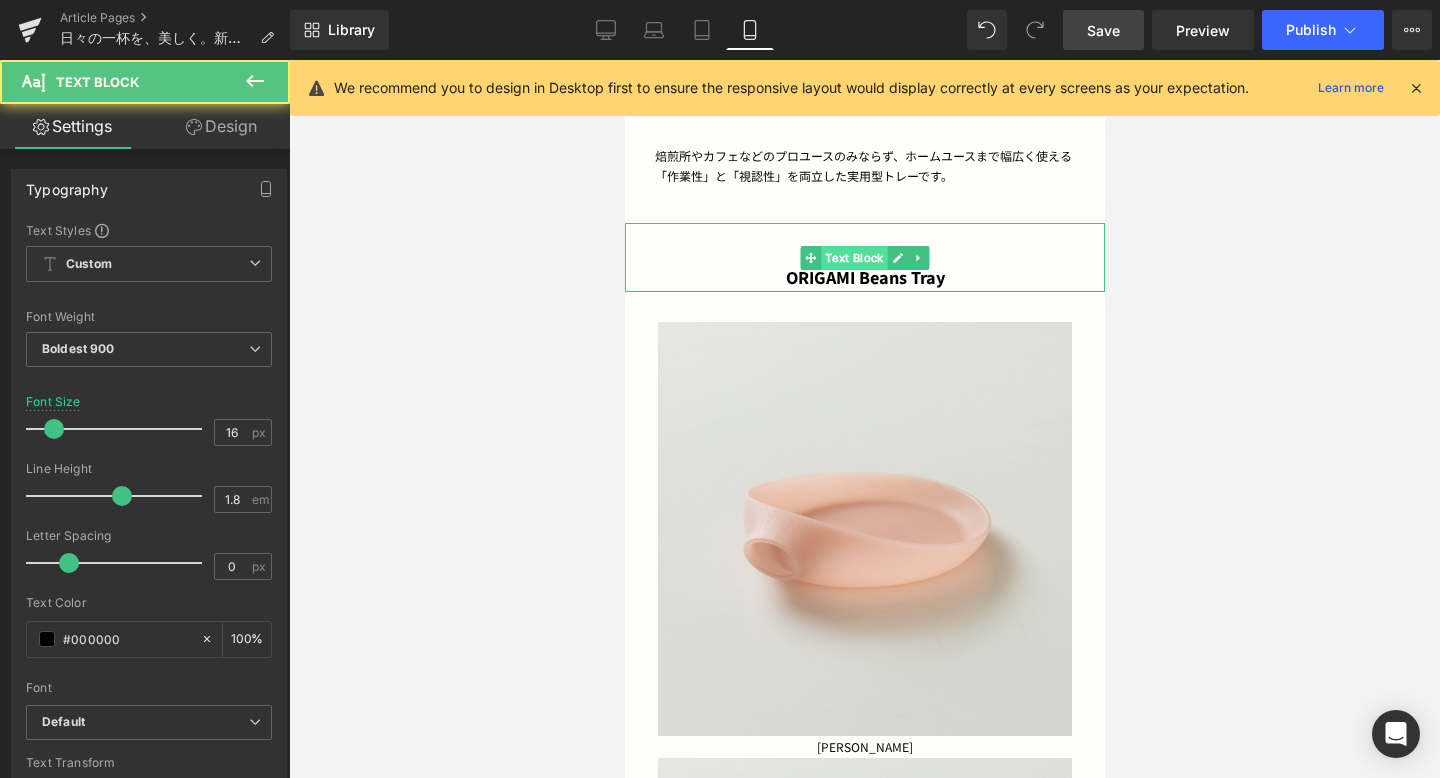 click on "ORIGAMI Beans Tray Text Block" at bounding box center [864, 257] 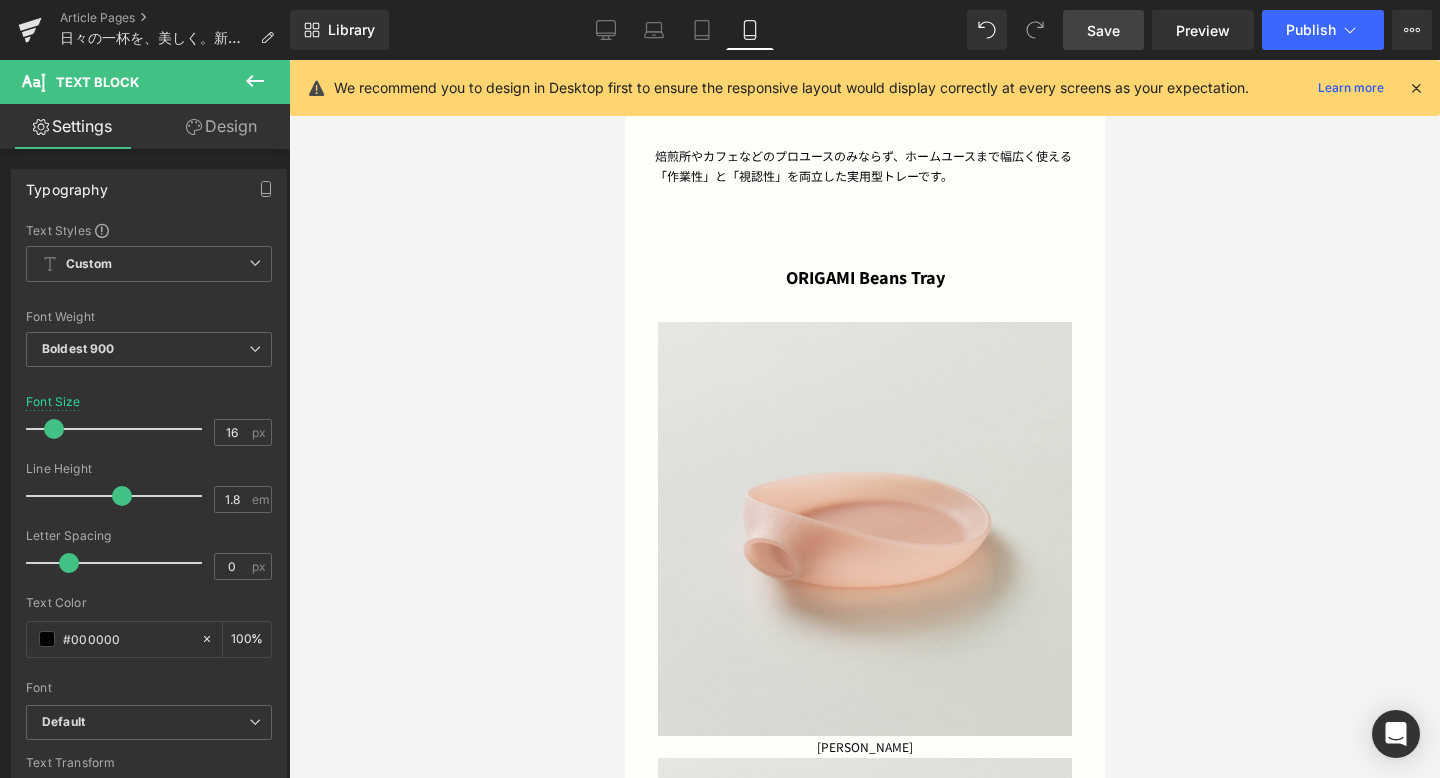 click on "Design" at bounding box center (221, 126) 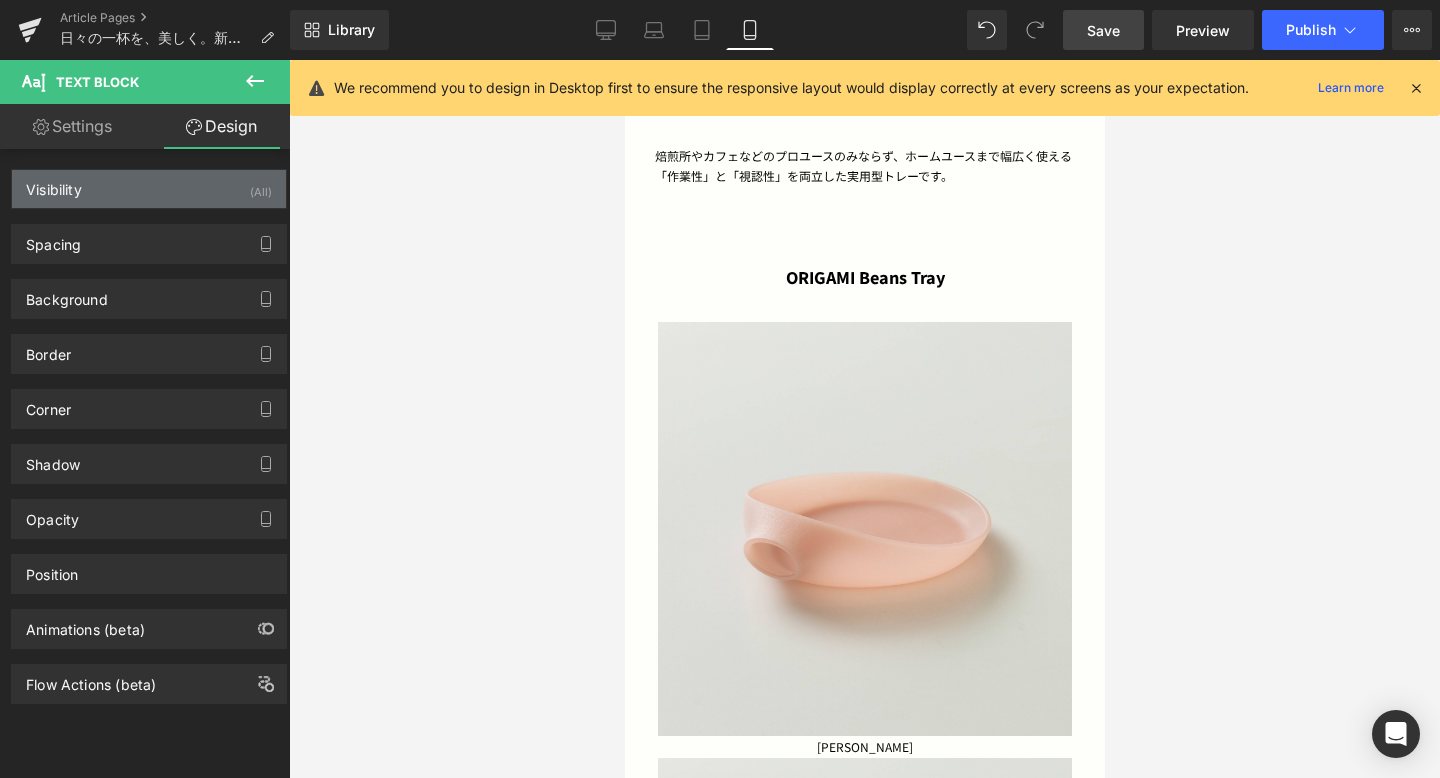 type on "0" 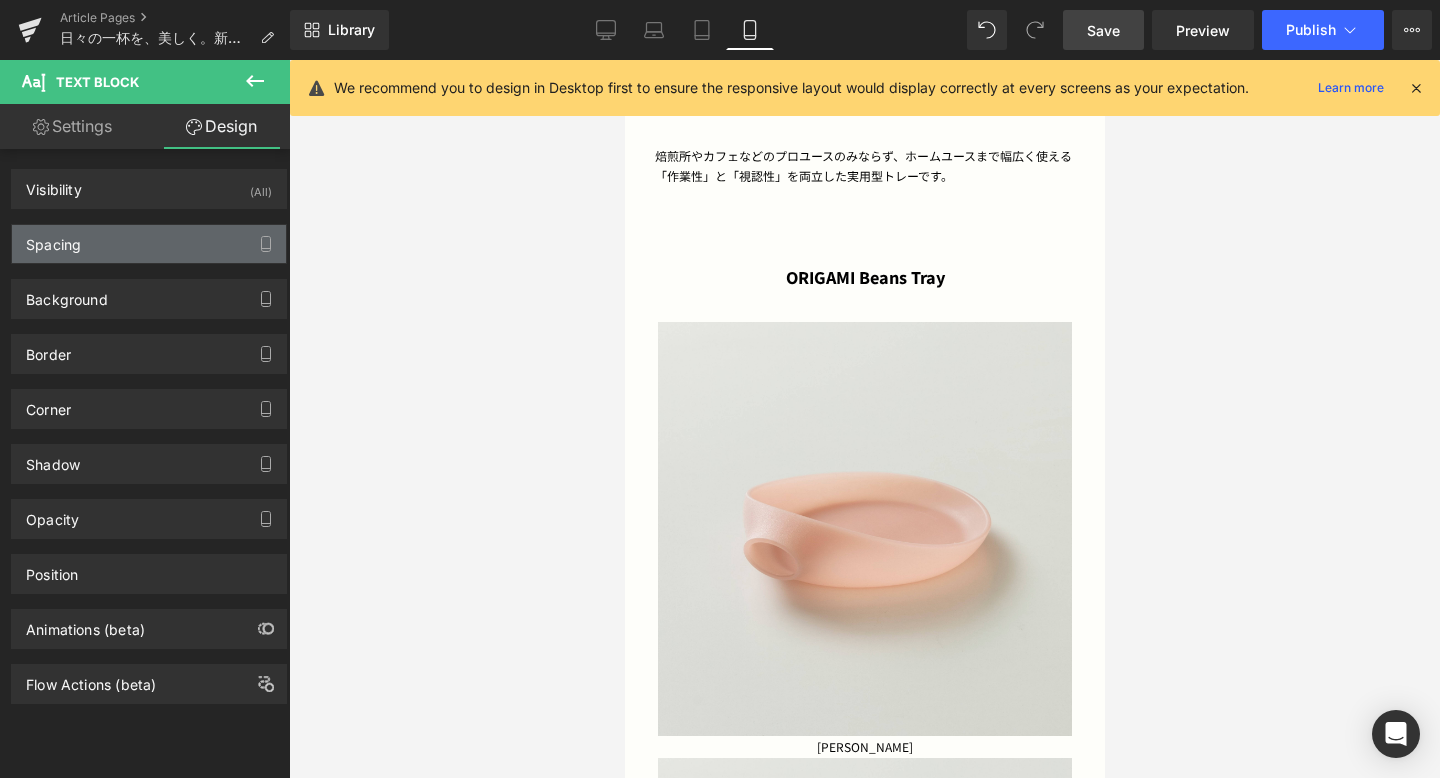 click on "Spacing" at bounding box center [149, 244] 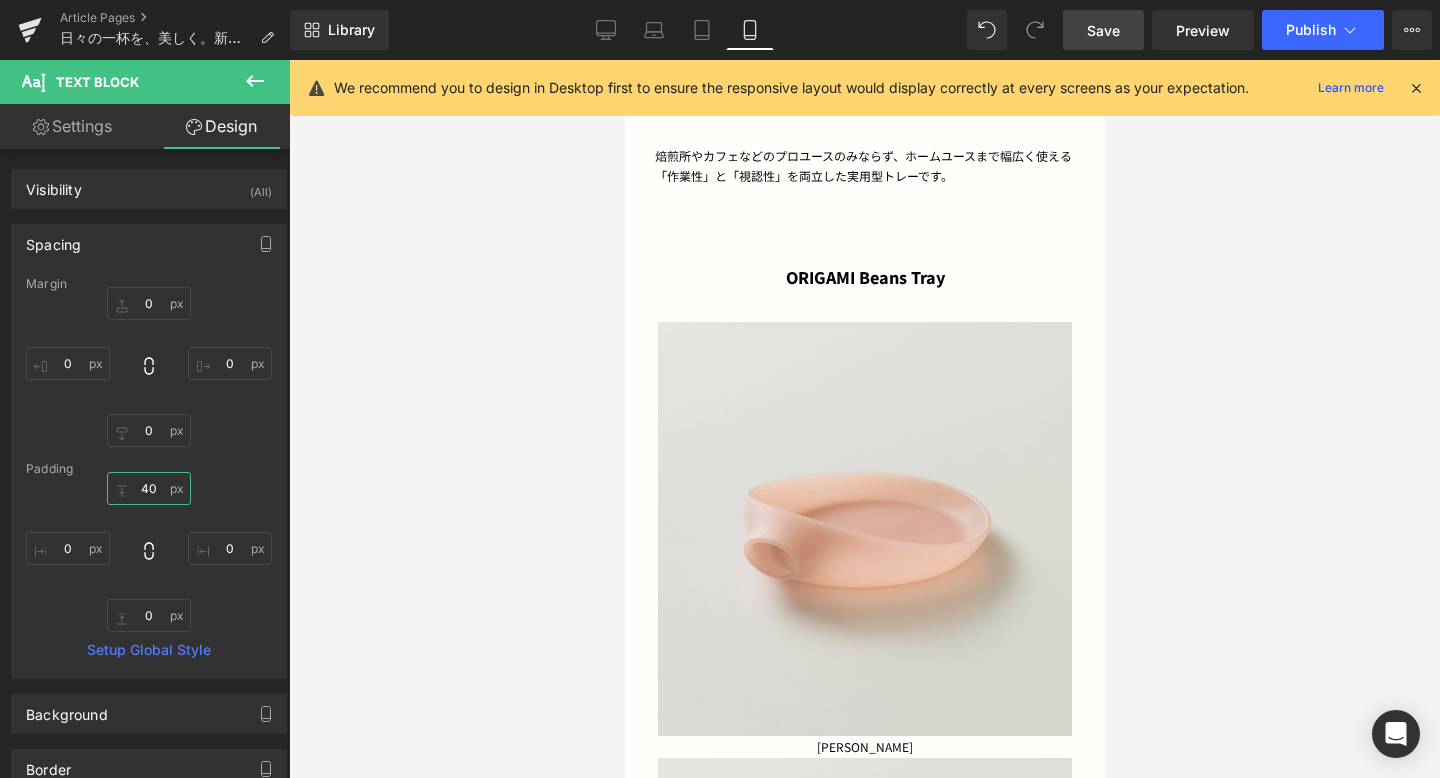 click on "40" at bounding box center (149, 488) 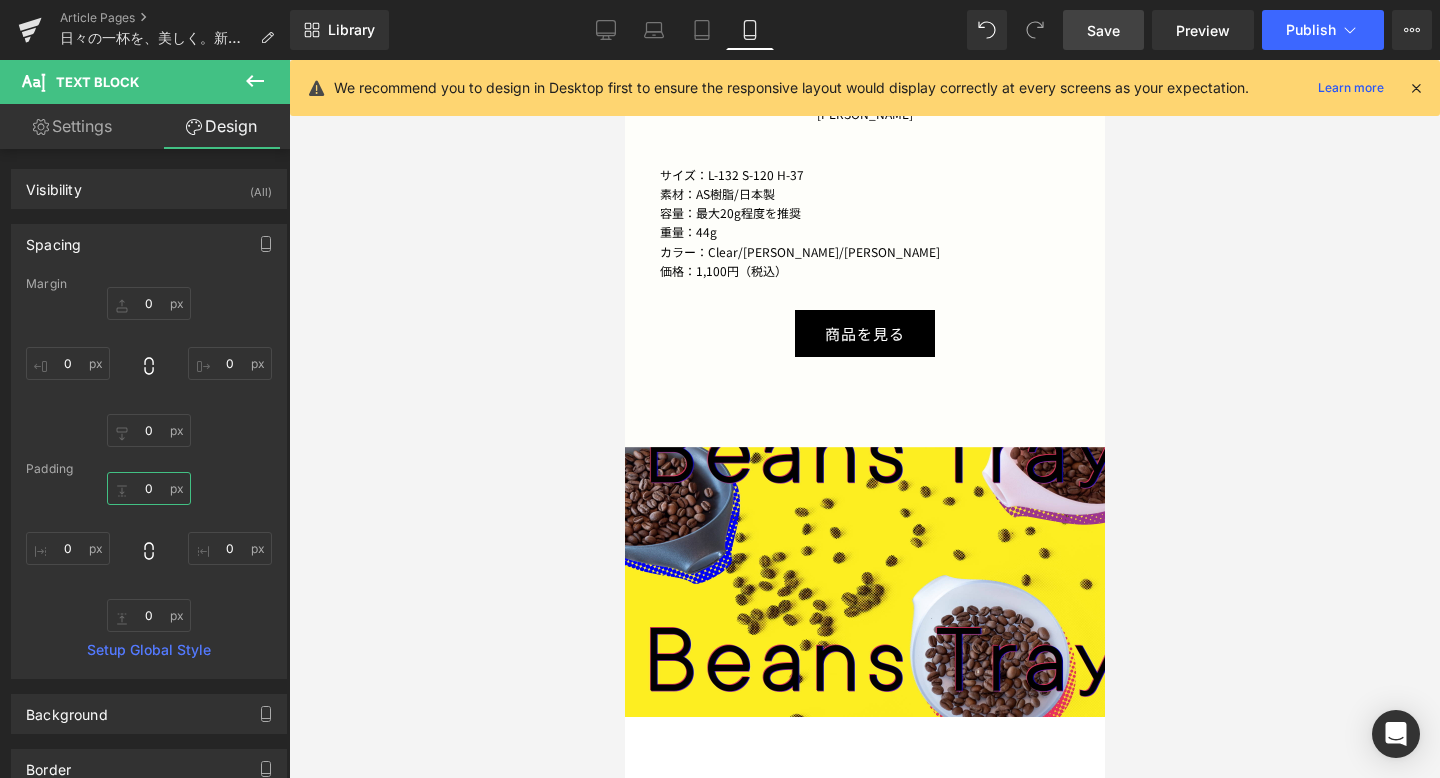 scroll, scrollTop: 4287, scrollLeft: 0, axis: vertical 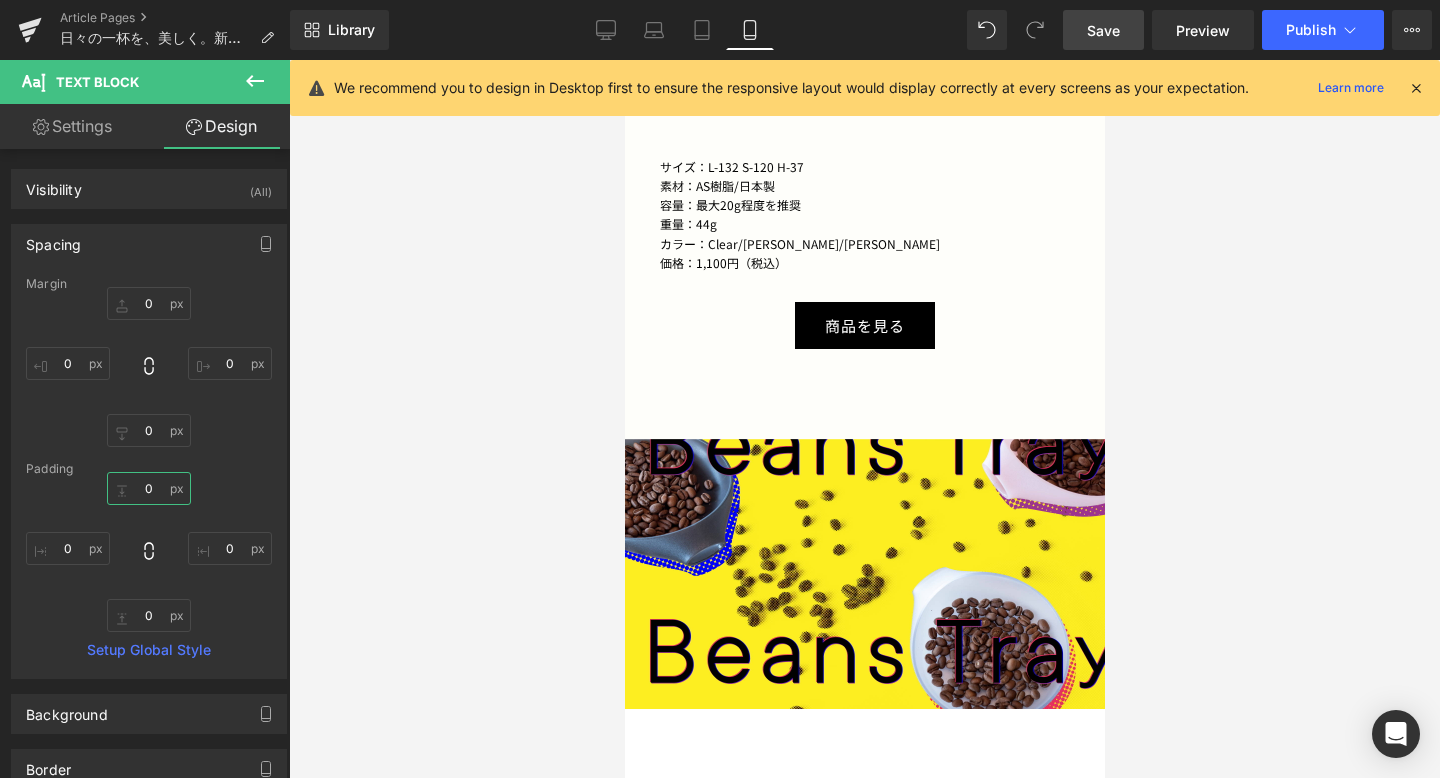 type on "0" 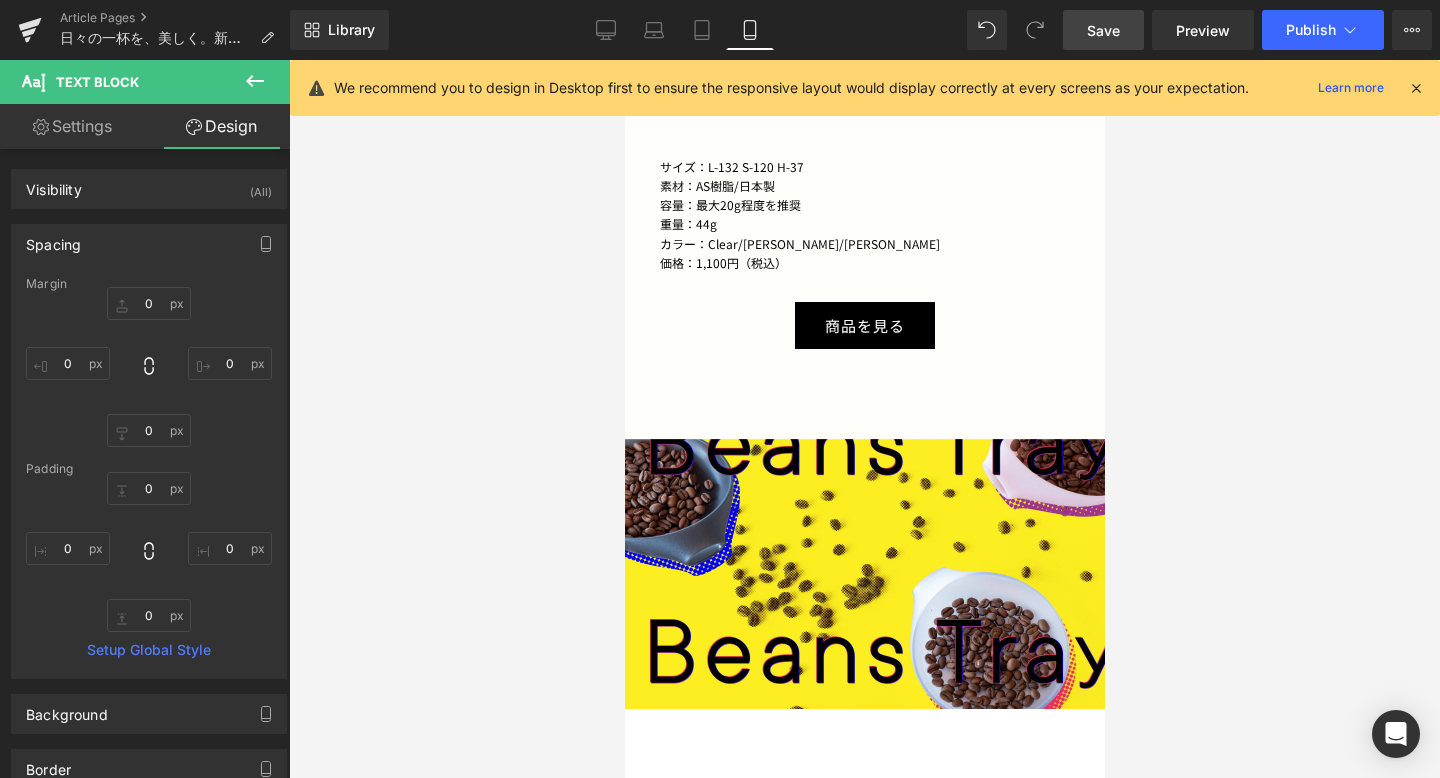 click on "Save" at bounding box center [1103, 30] 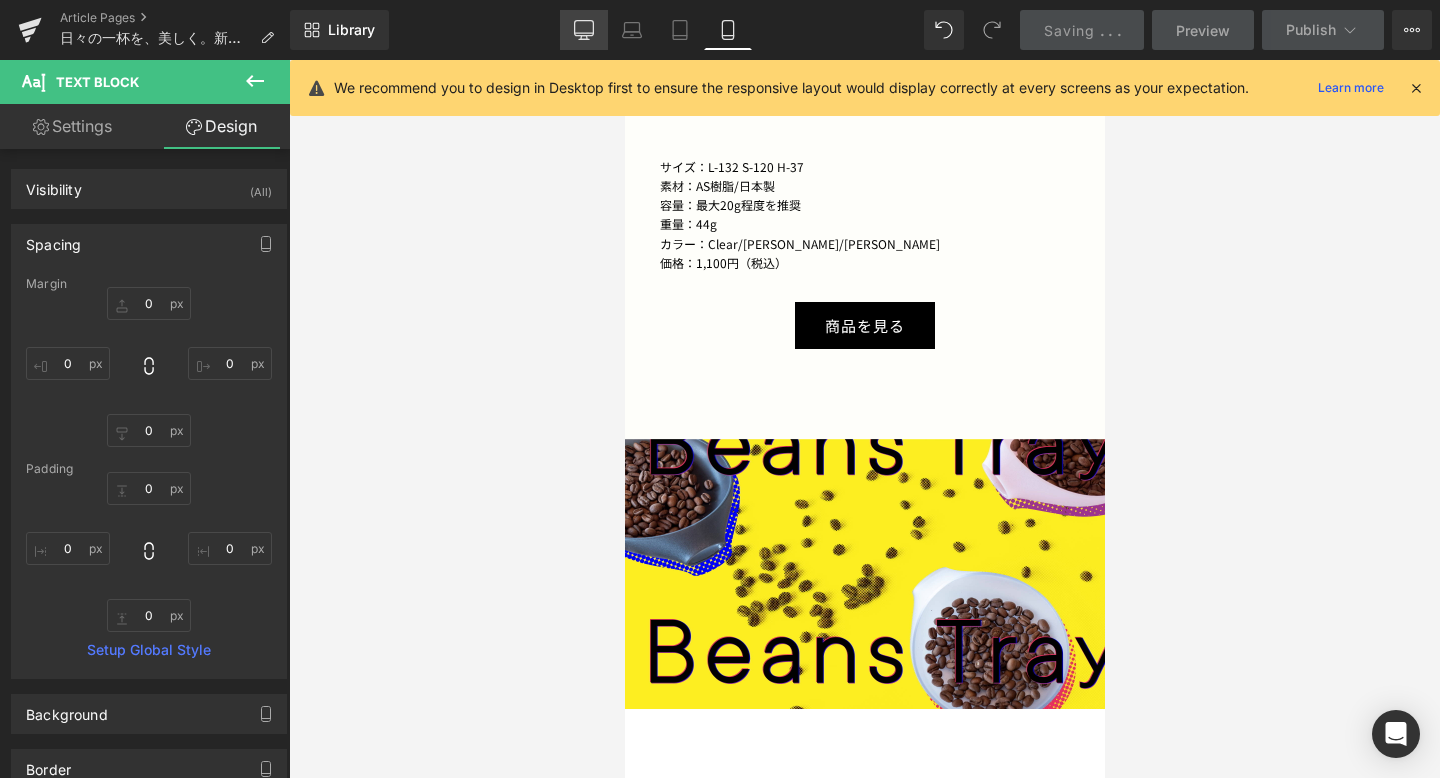 click 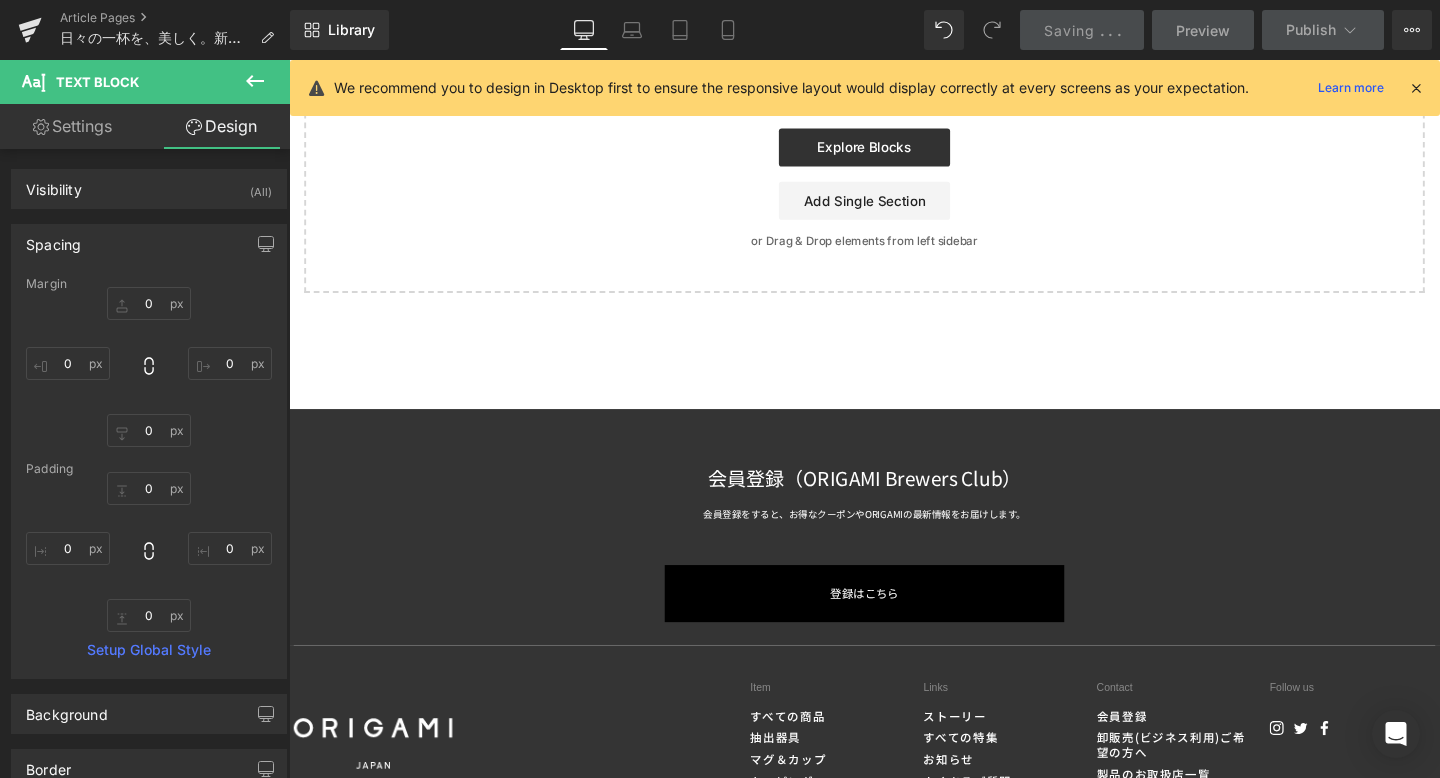 type on "0" 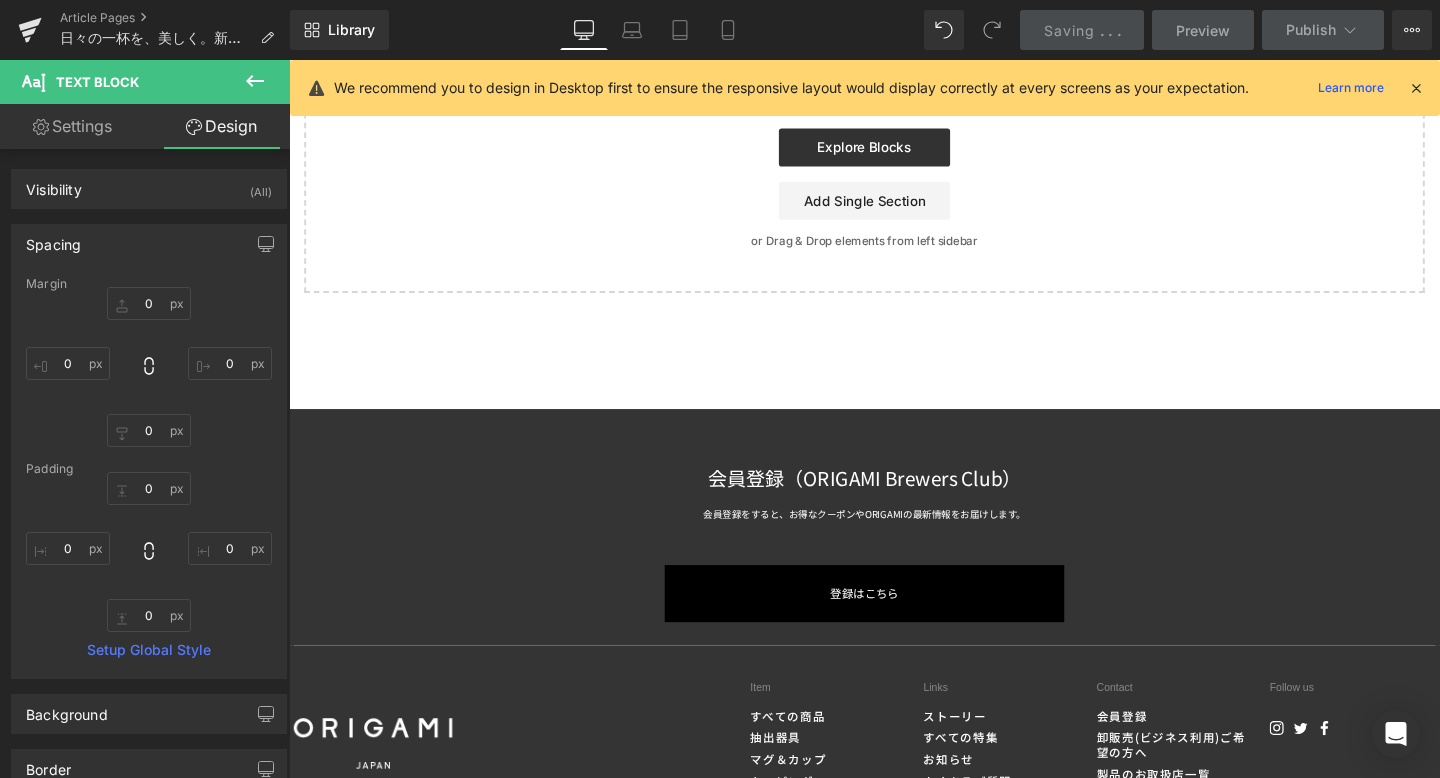 type on "0" 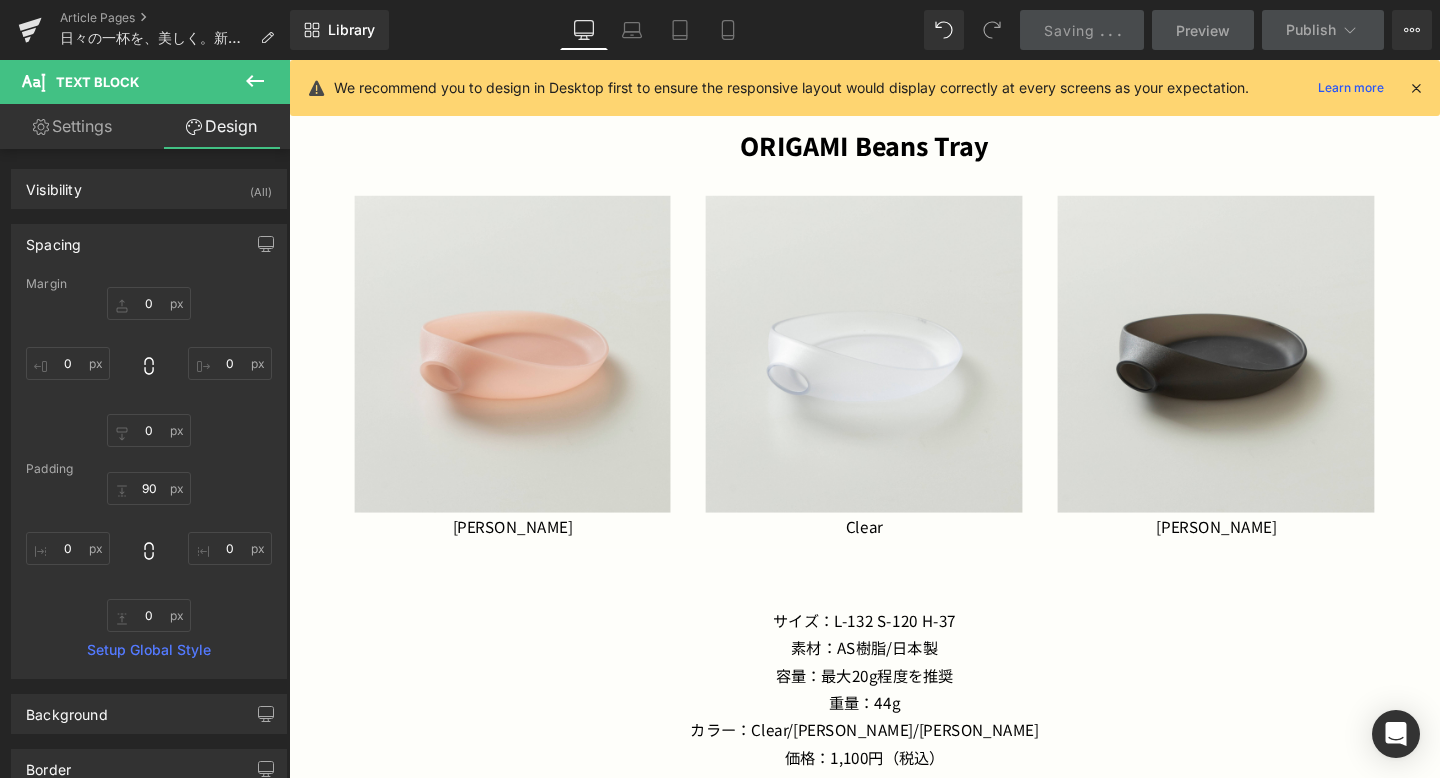 scroll, scrollTop: 2632, scrollLeft: 0, axis: vertical 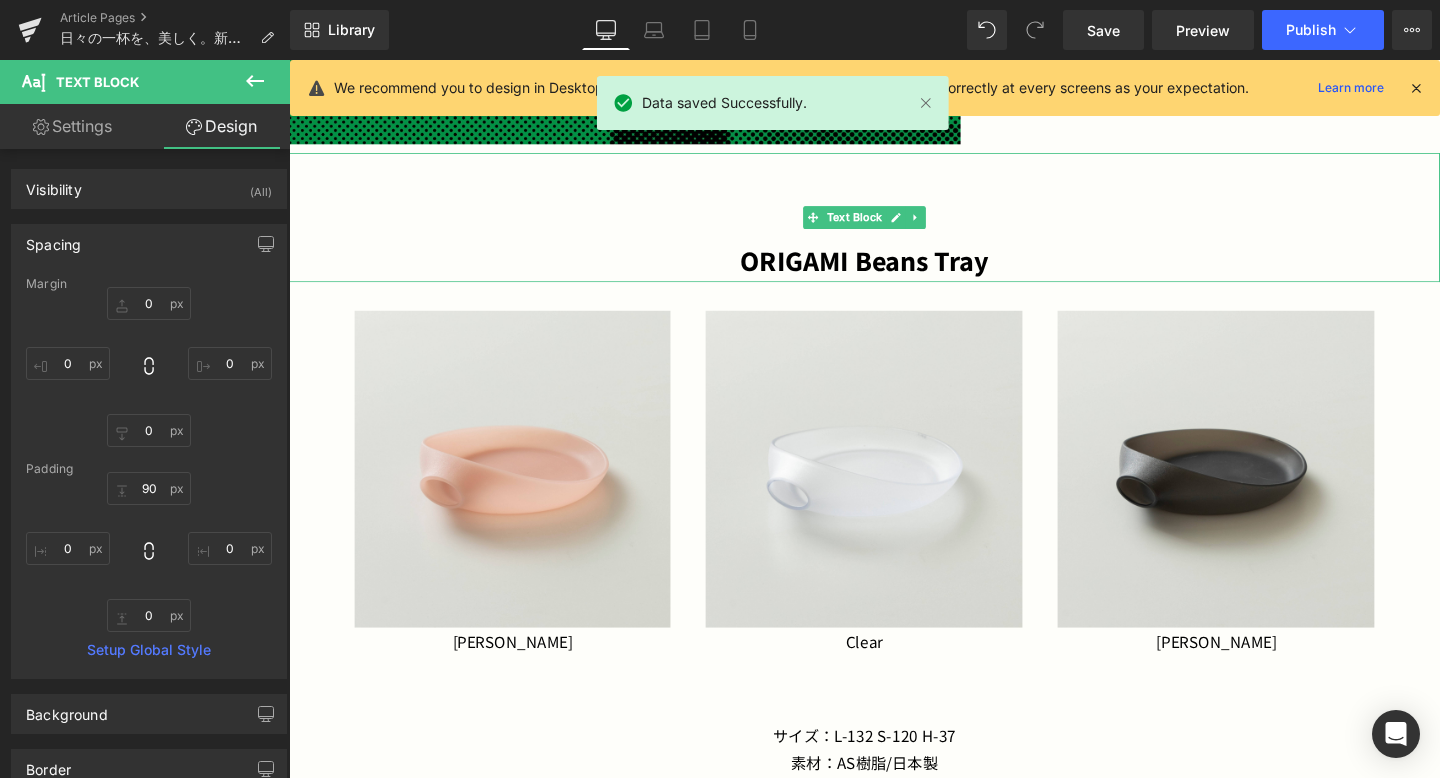 click on "ORIGAMI Beans Tray" at bounding box center [894, 226] 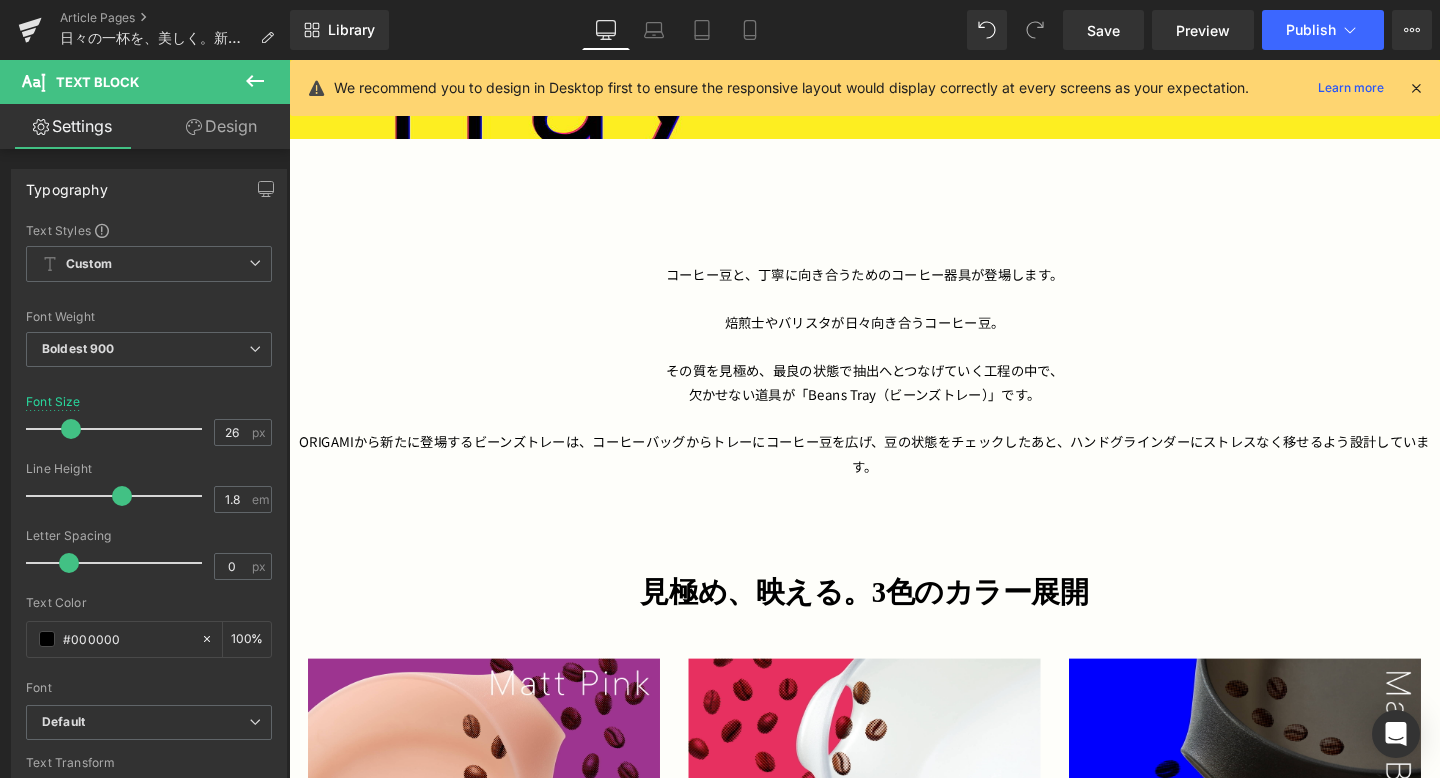 scroll, scrollTop: 895, scrollLeft: 0, axis: vertical 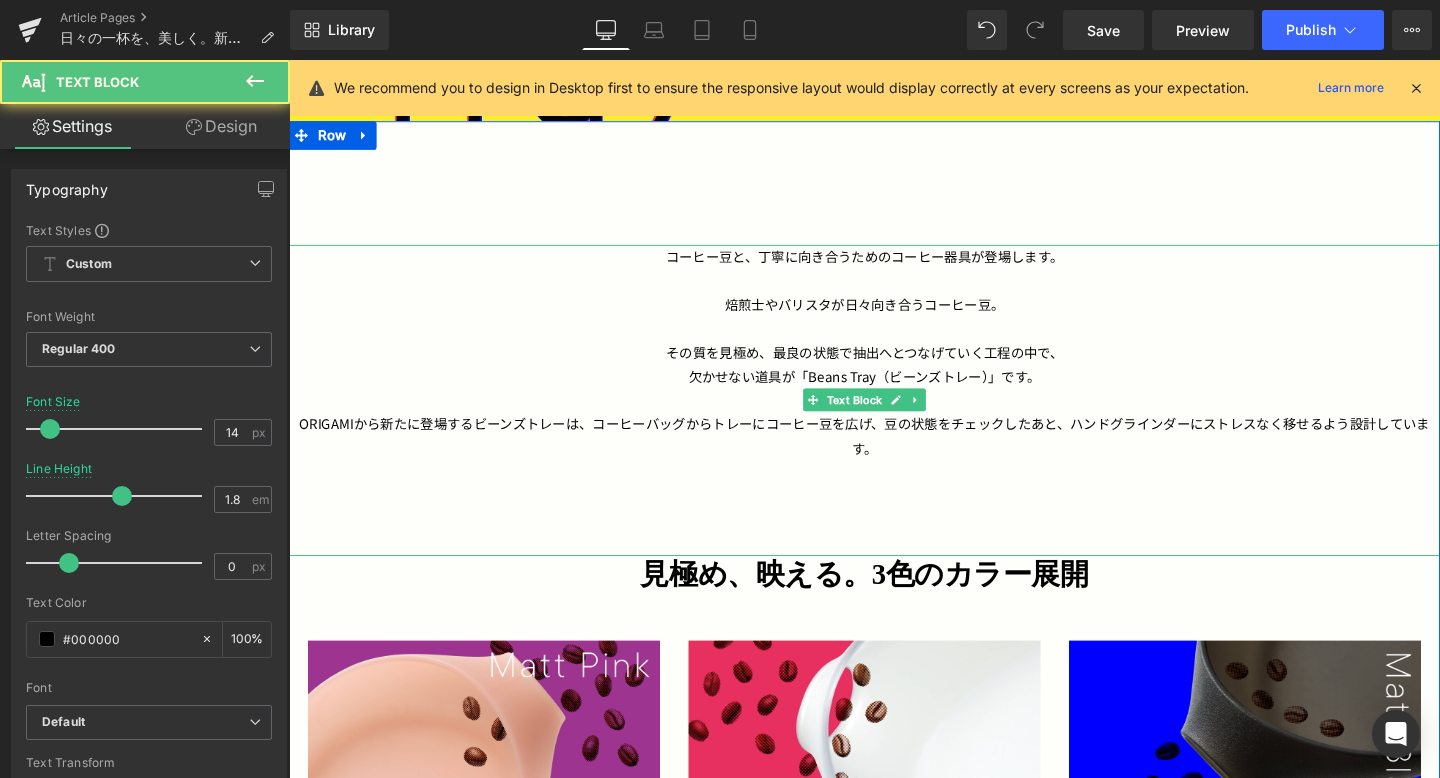 click on "豆の状態をチェックしたあと、ハンドグラインダーにストレスなく移せるよう設計しています。" at bounding box center [1185, 454] 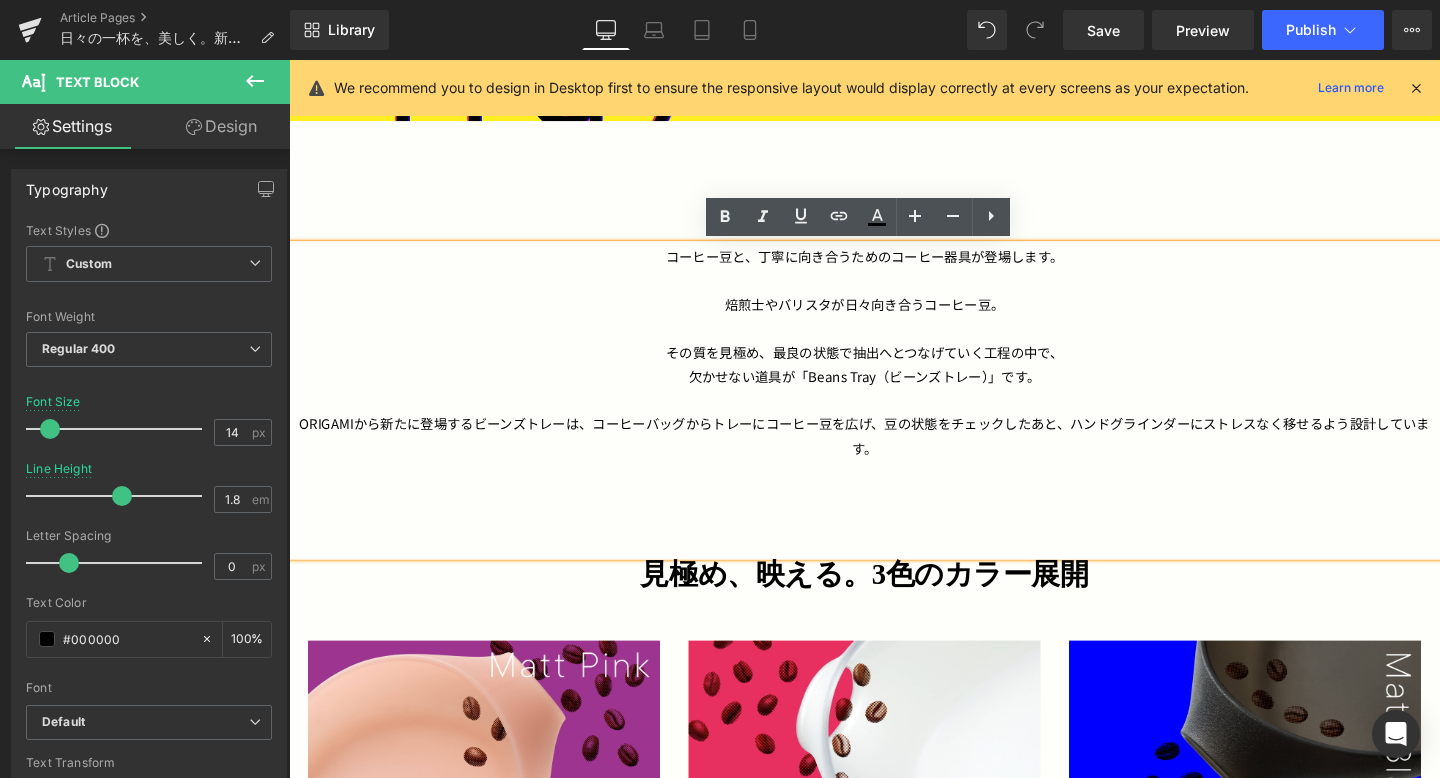 click on "ORIGAMIから新たに登場するビーンズトレーは、コーヒーバッグからトレーにコーヒー豆を広げ、 豆の状態をチェックしたあと、ハンドグラインダーにストレスなく移せるよう設計しています。" at bounding box center (894, 455) 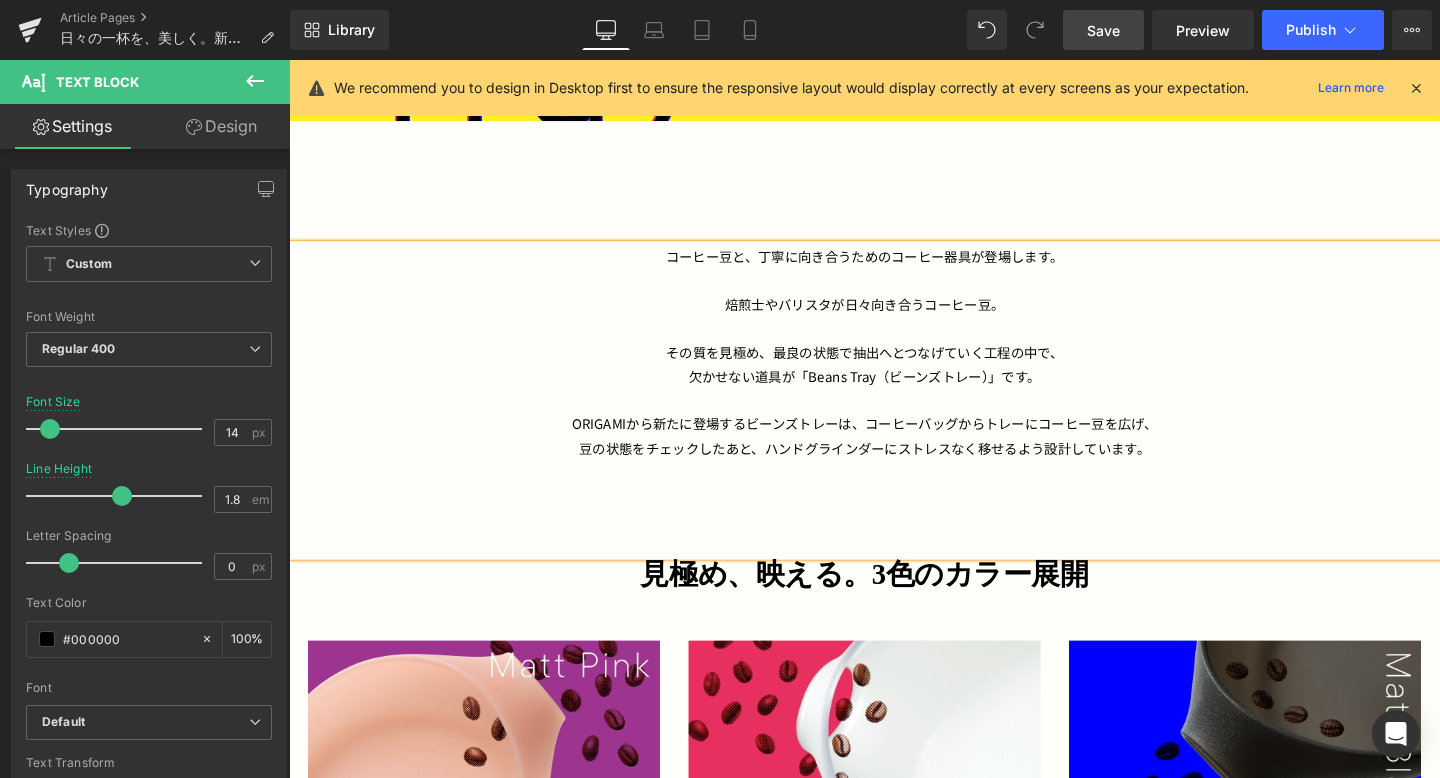click on "Save" at bounding box center (1103, 30) 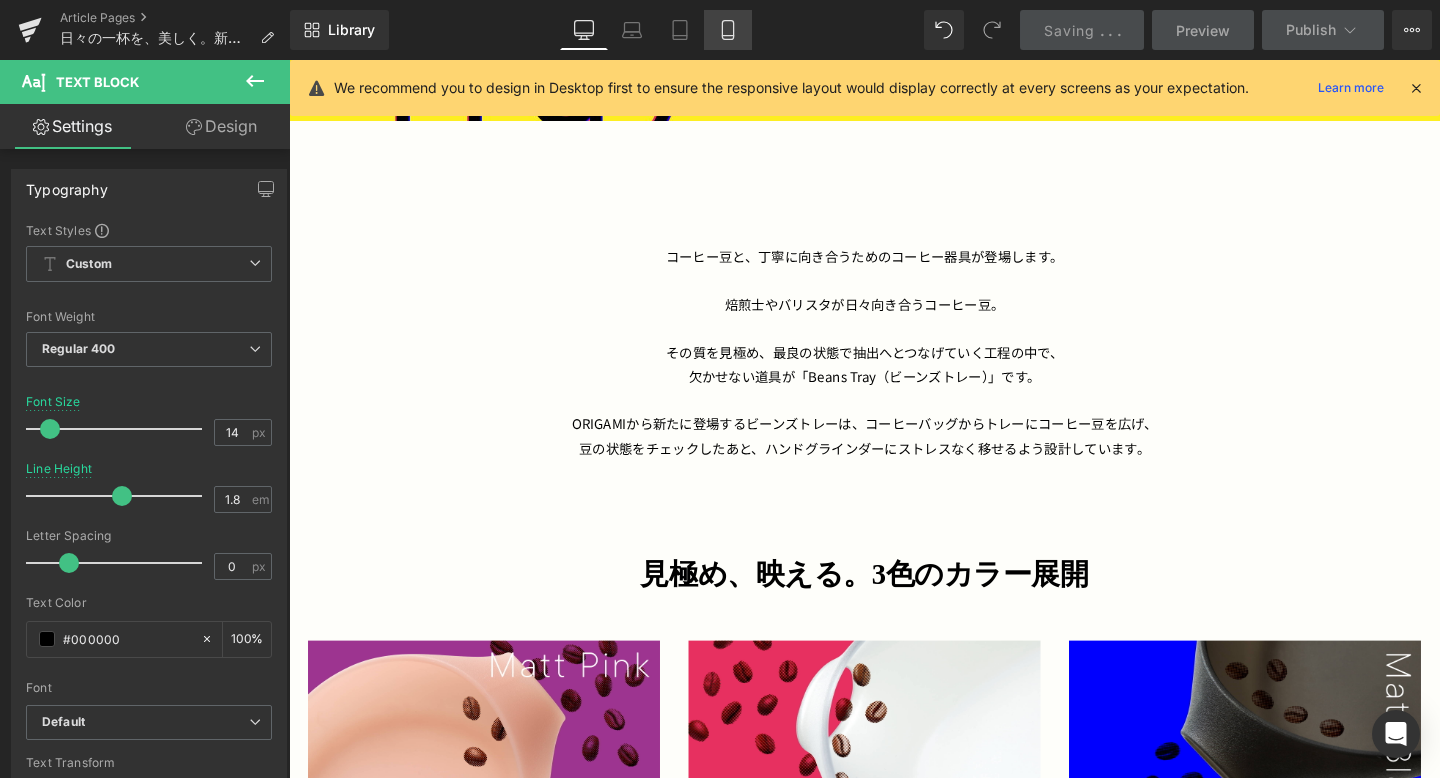 click 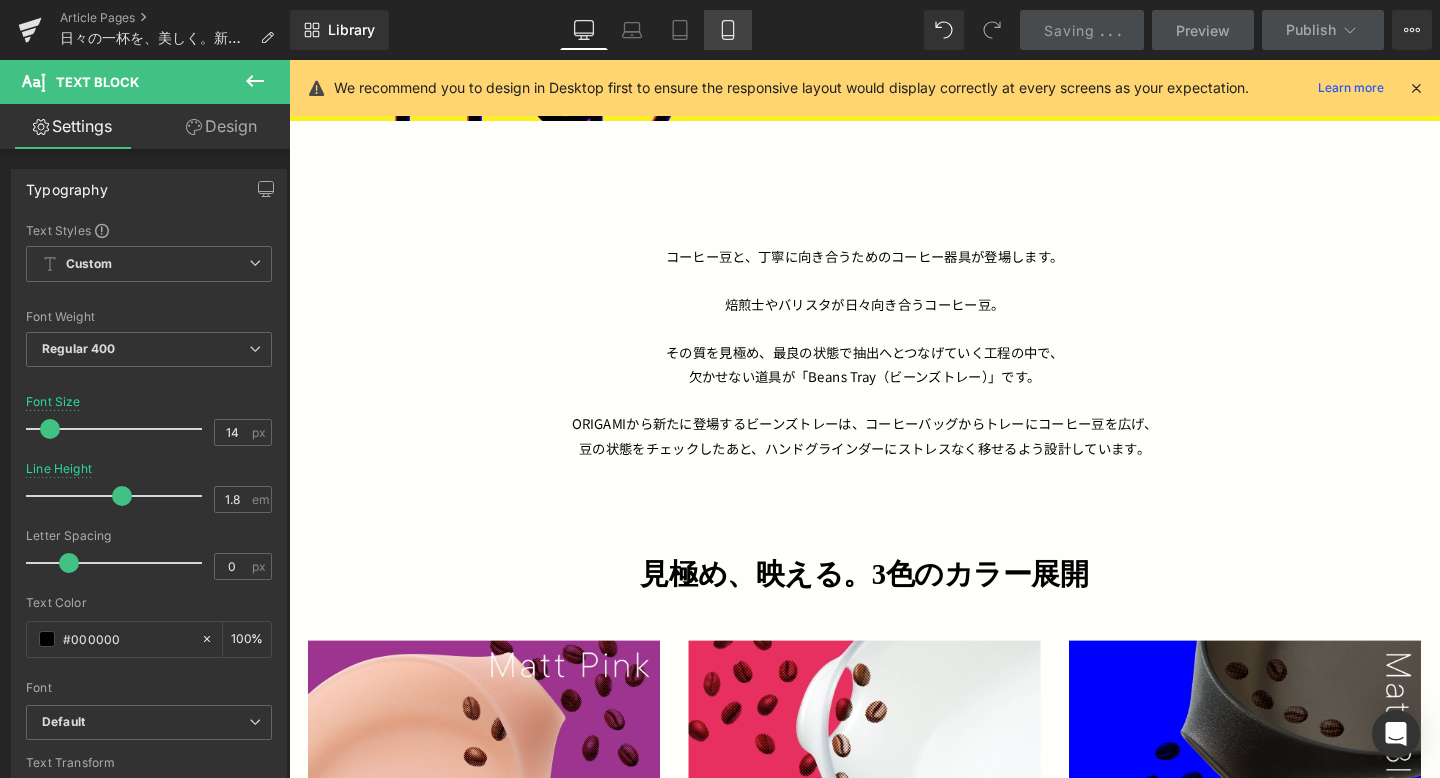 type on "12" 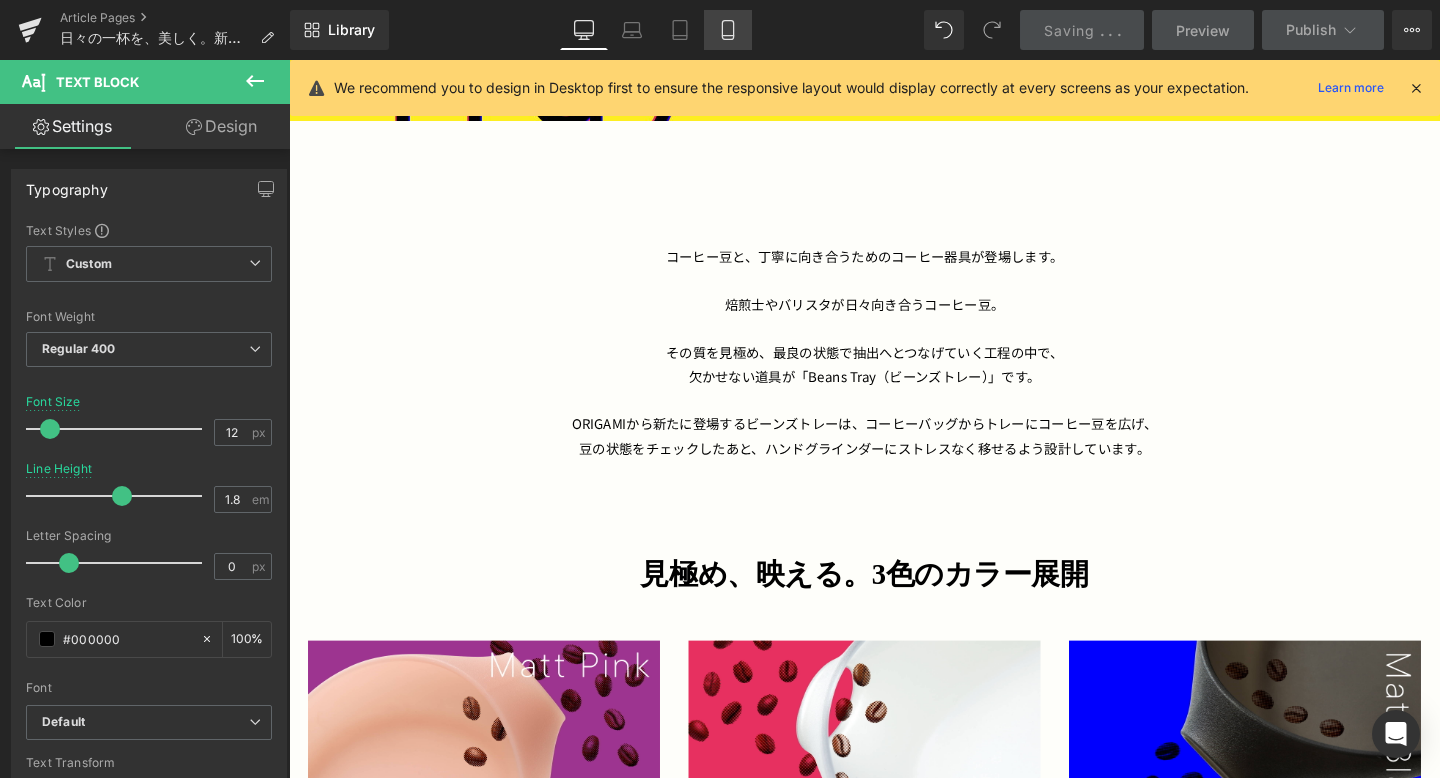 type on "1.6" 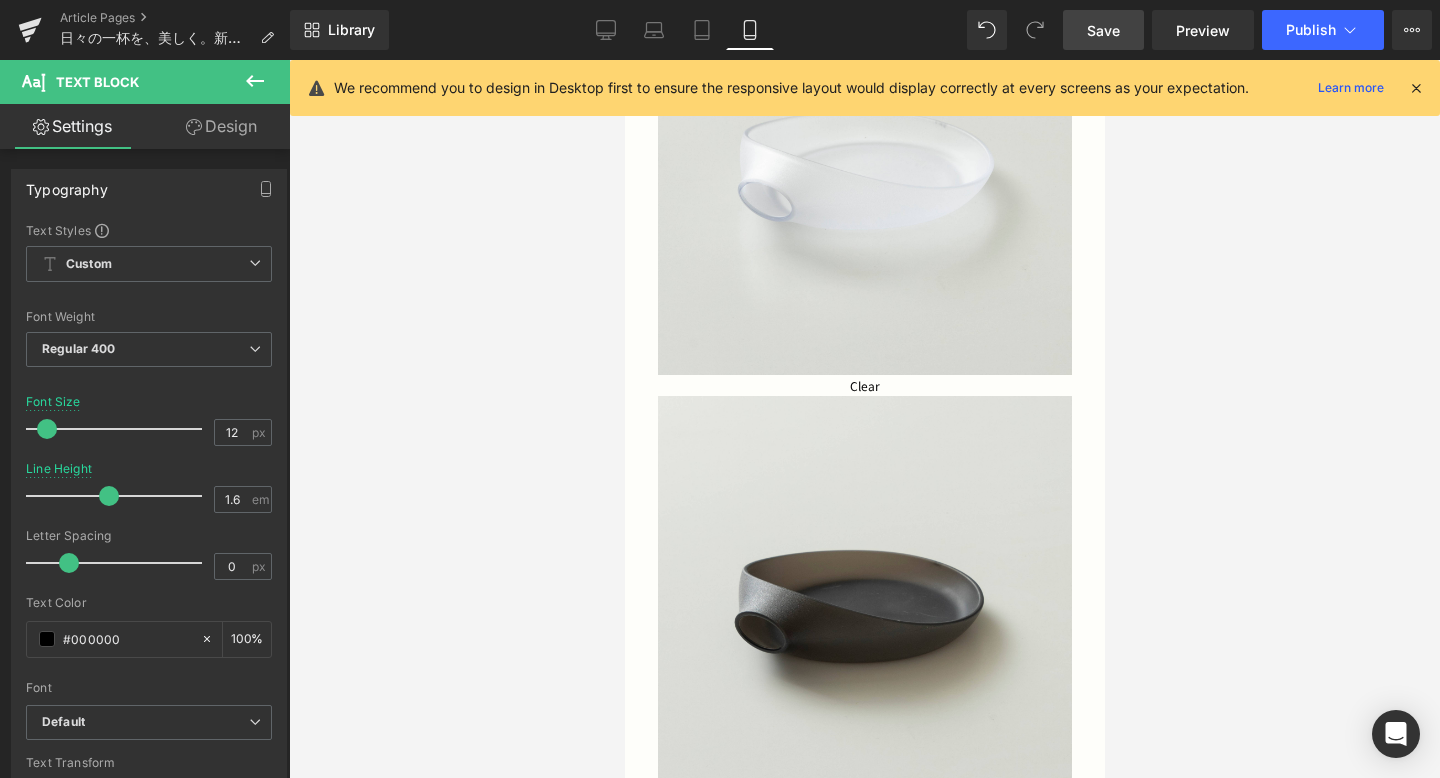 scroll, scrollTop: 3646, scrollLeft: 0, axis: vertical 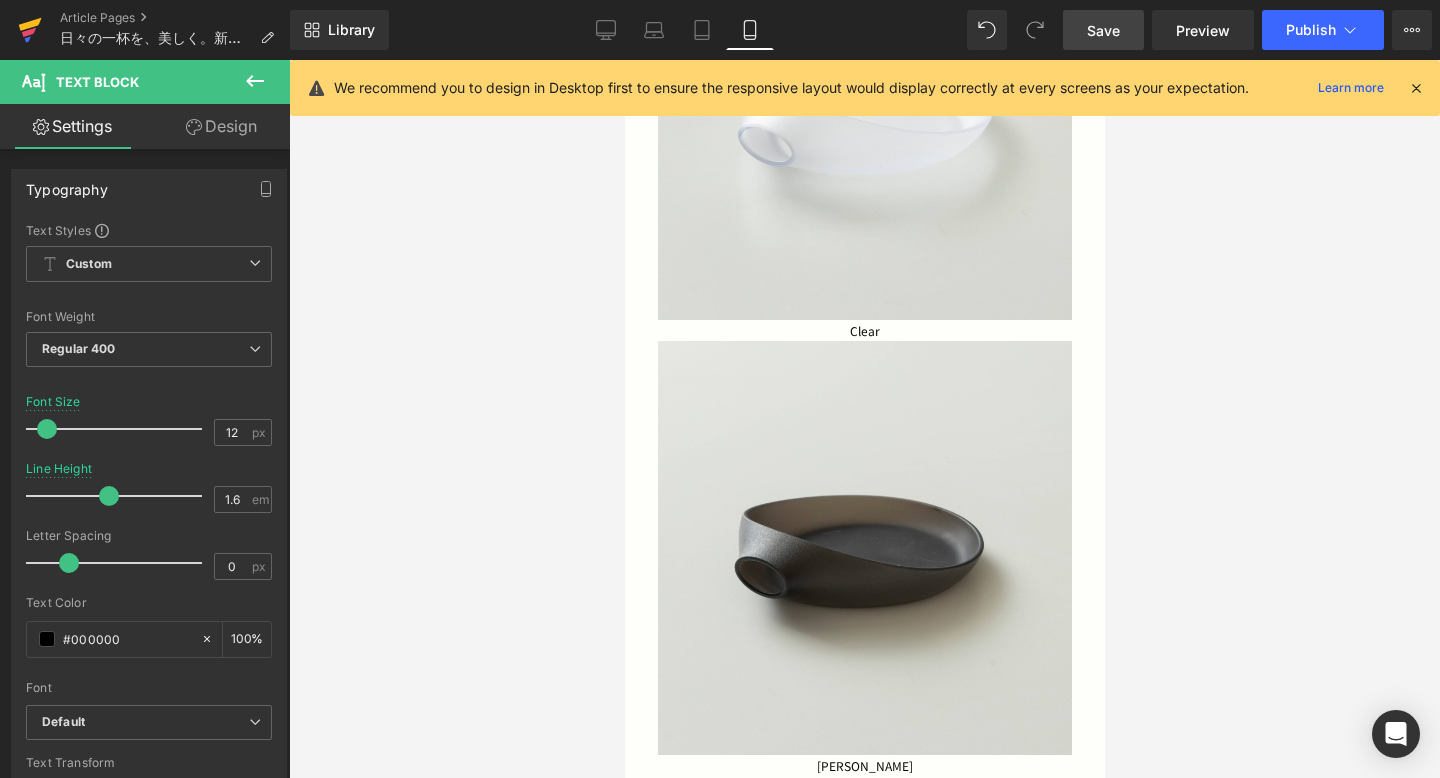 click 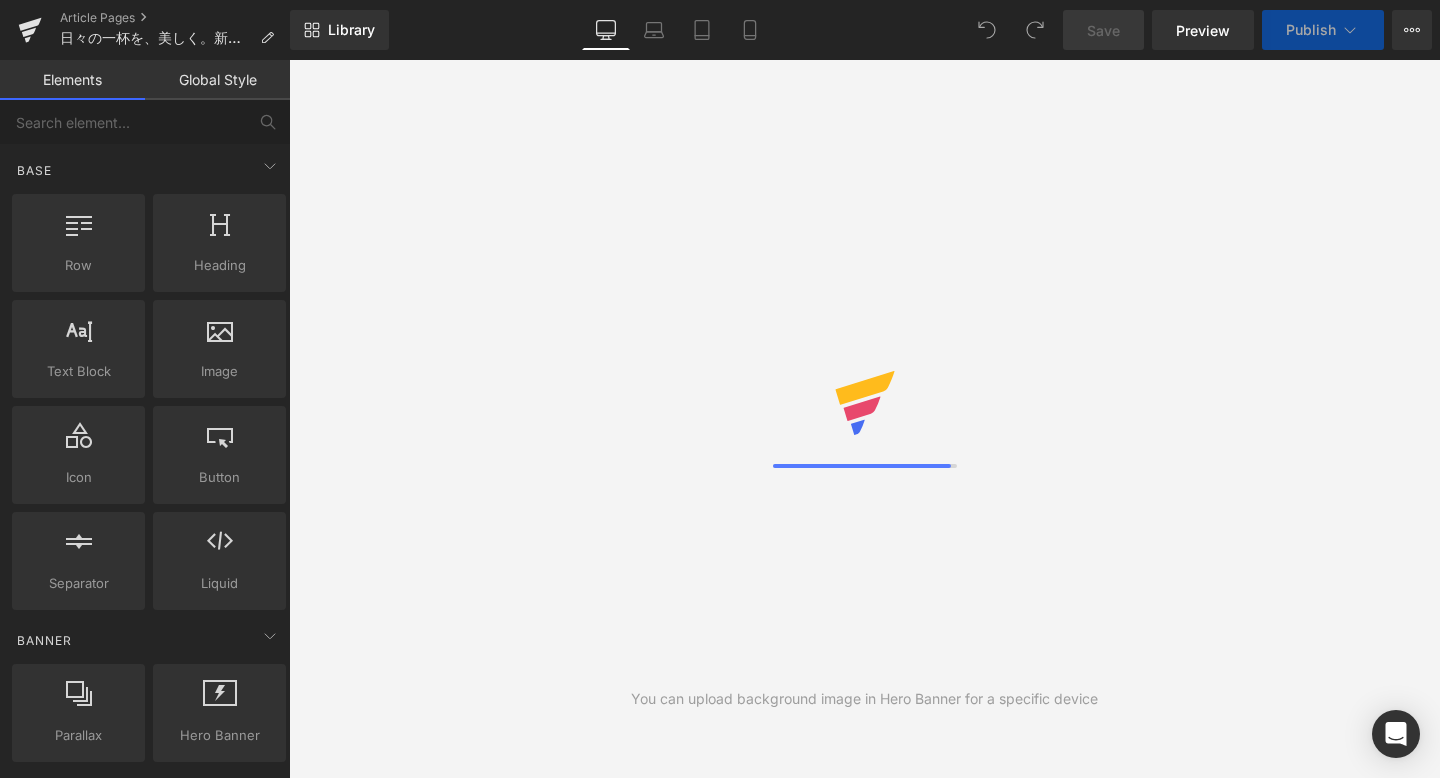 scroll, scrollTop: 0, scrollLeft: 0, axis: both 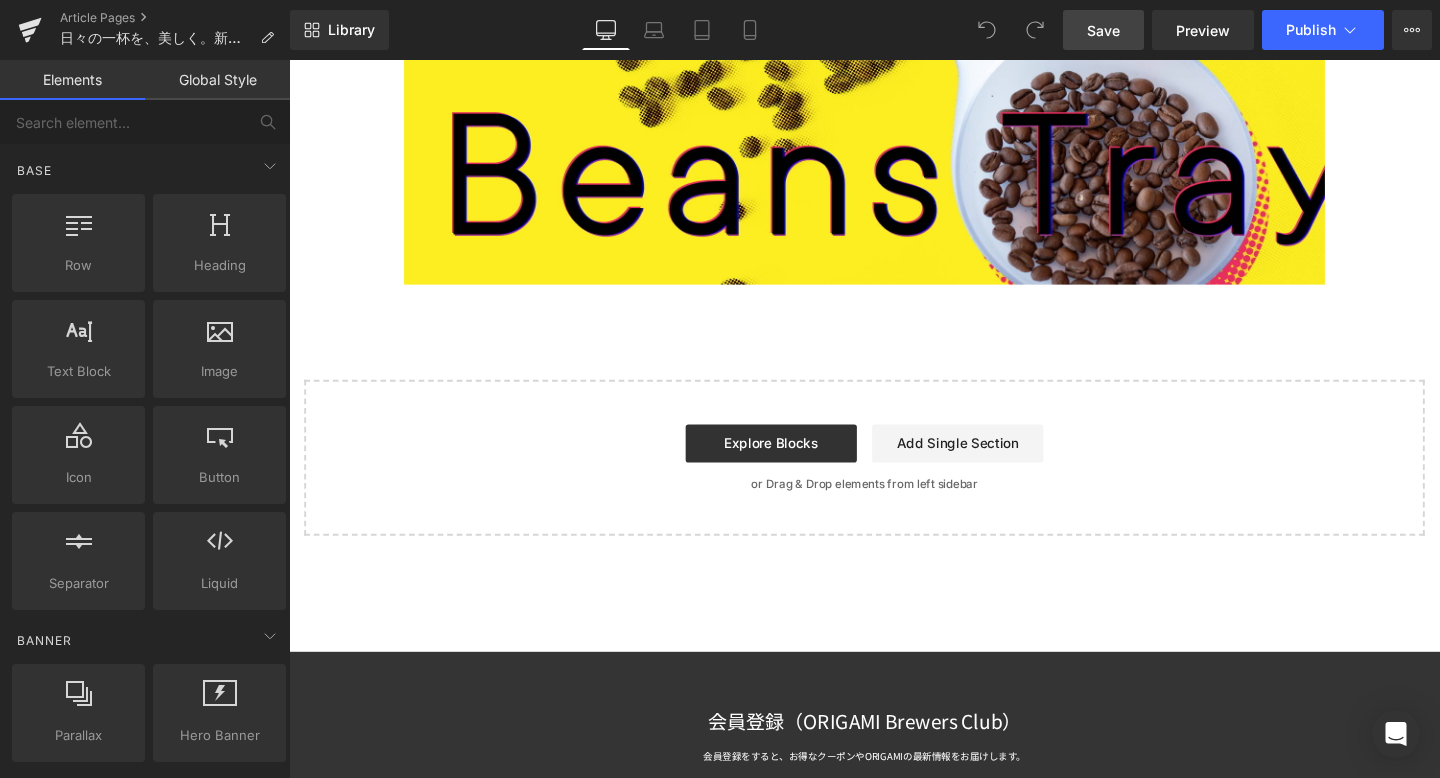 click on "Save" at bounding box center [1103, 30] 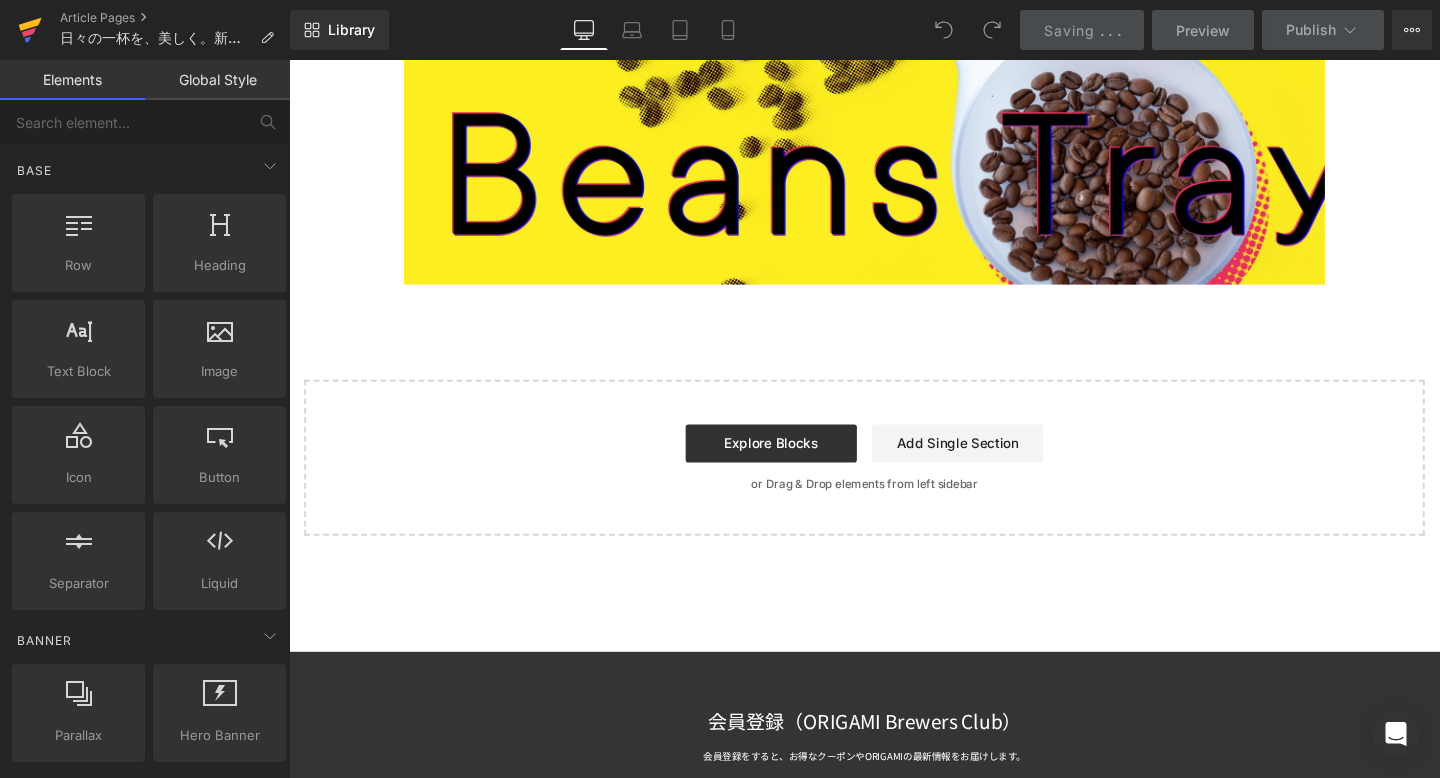 click 